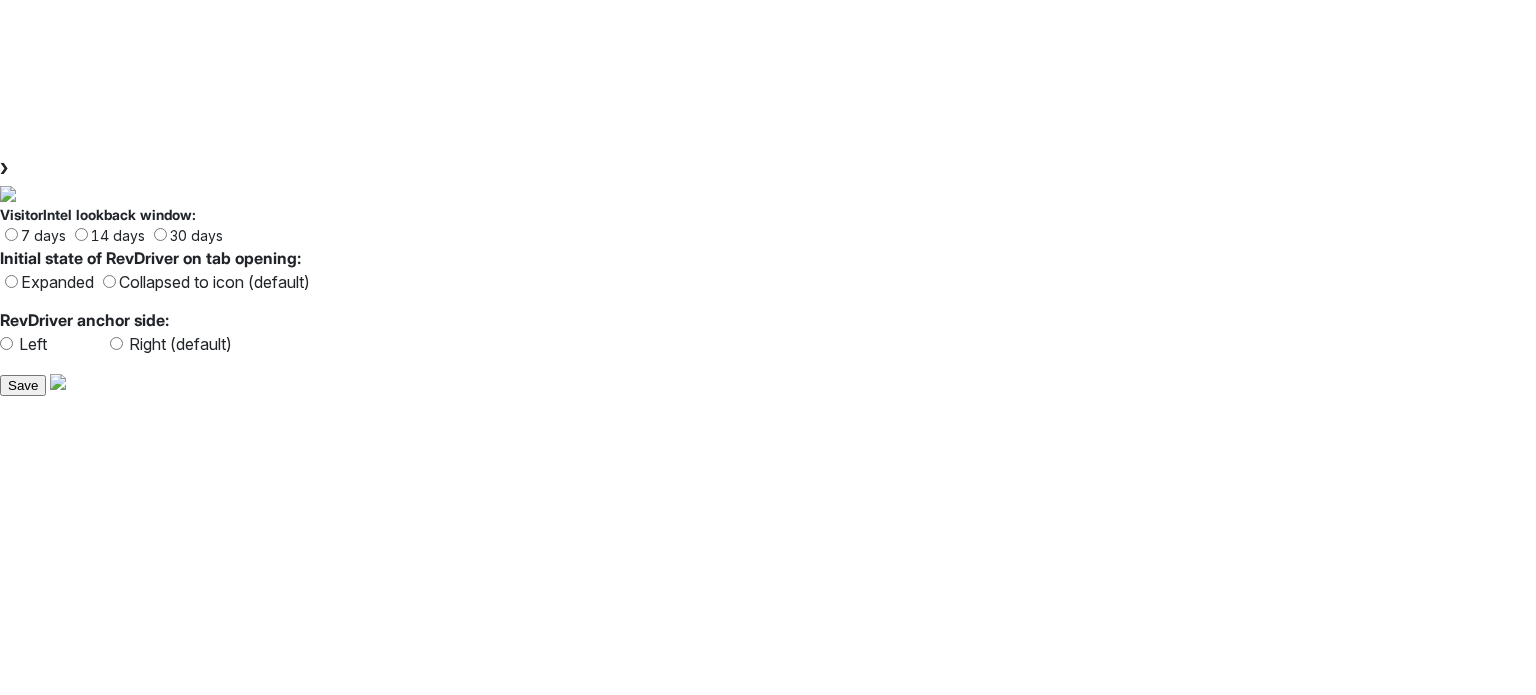 scroll, scrollTop: 0, scrollLeft: 0, axis: both 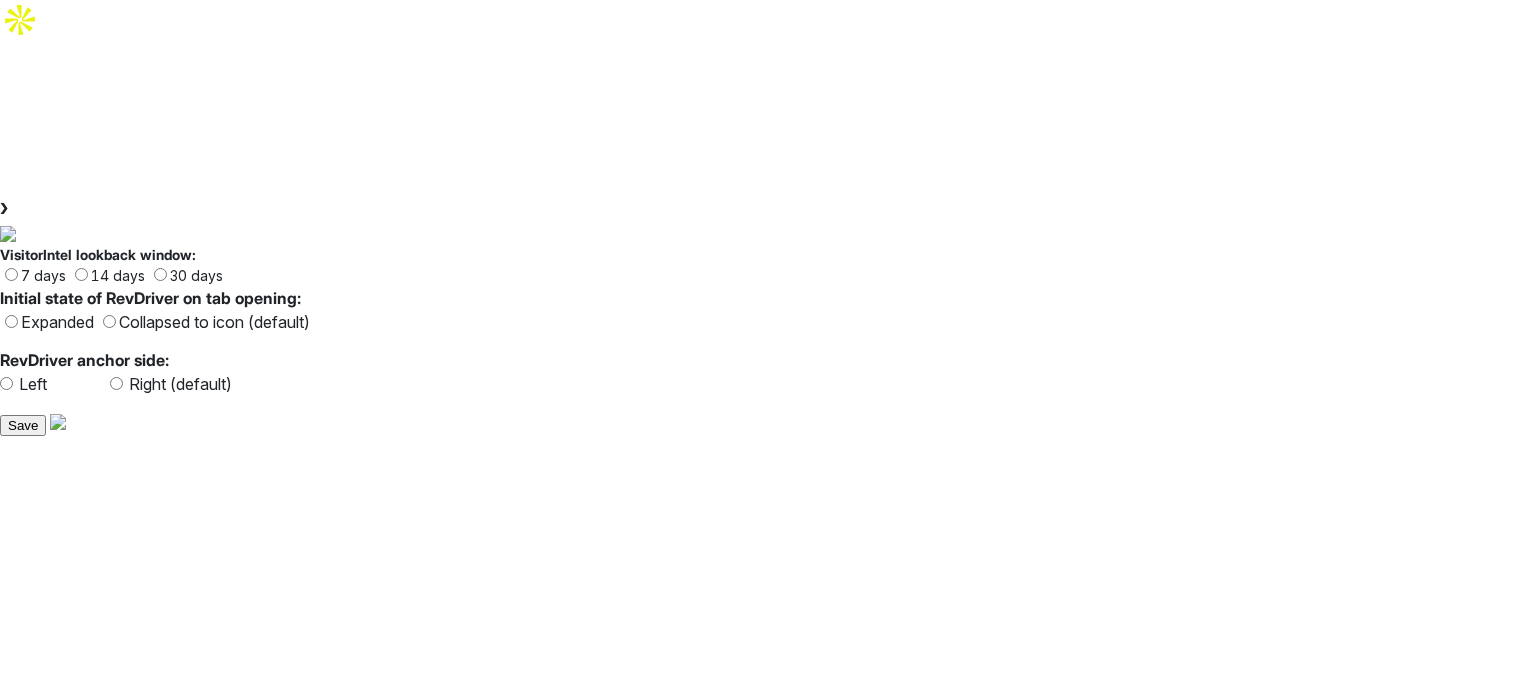 select on "*" 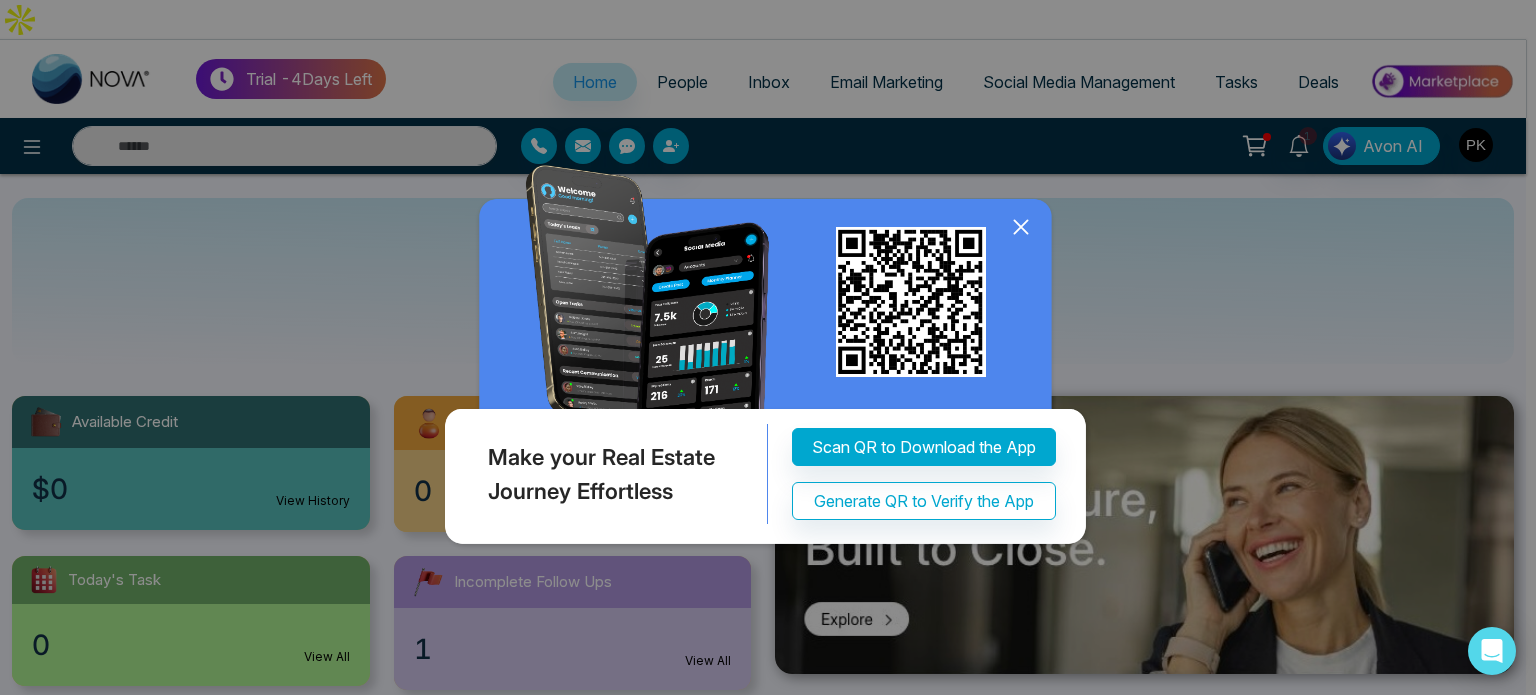 click 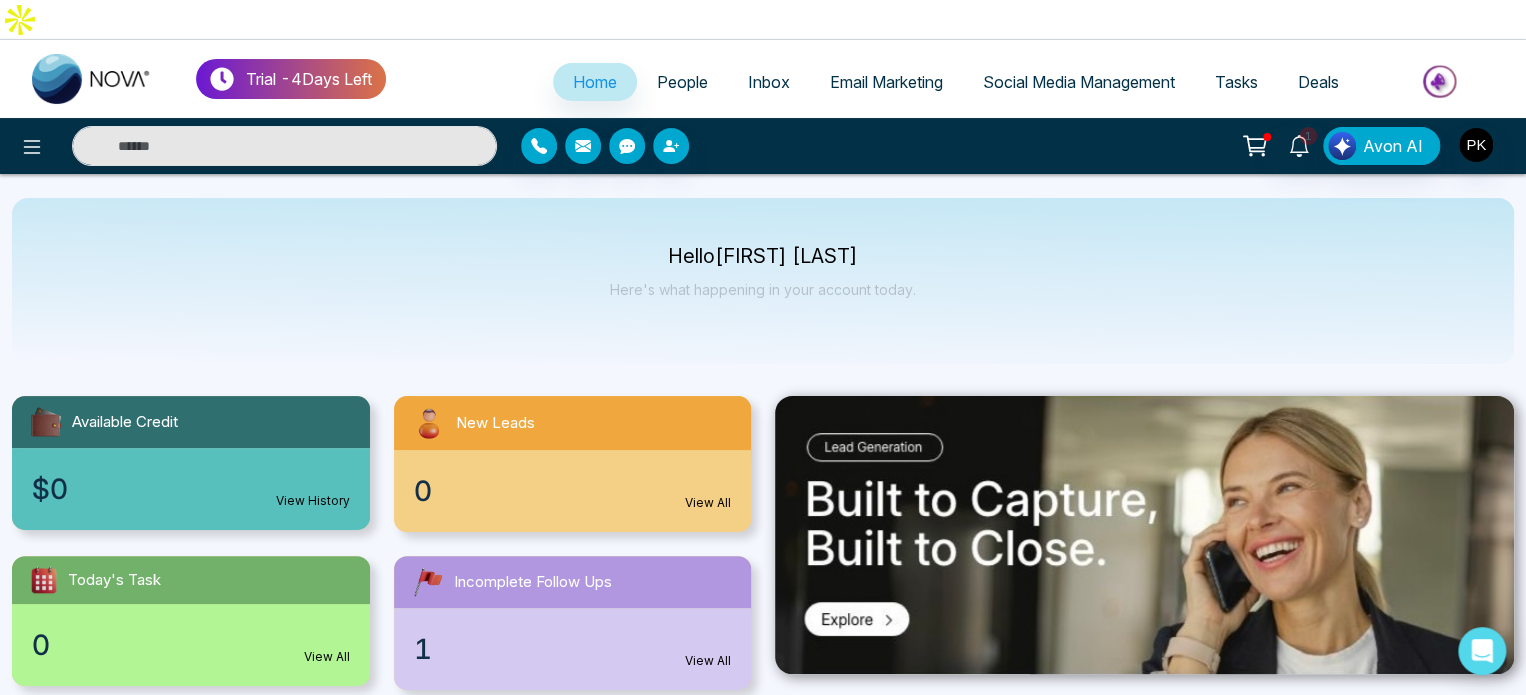 click on "1 View All" at bounding box center [573, 649] 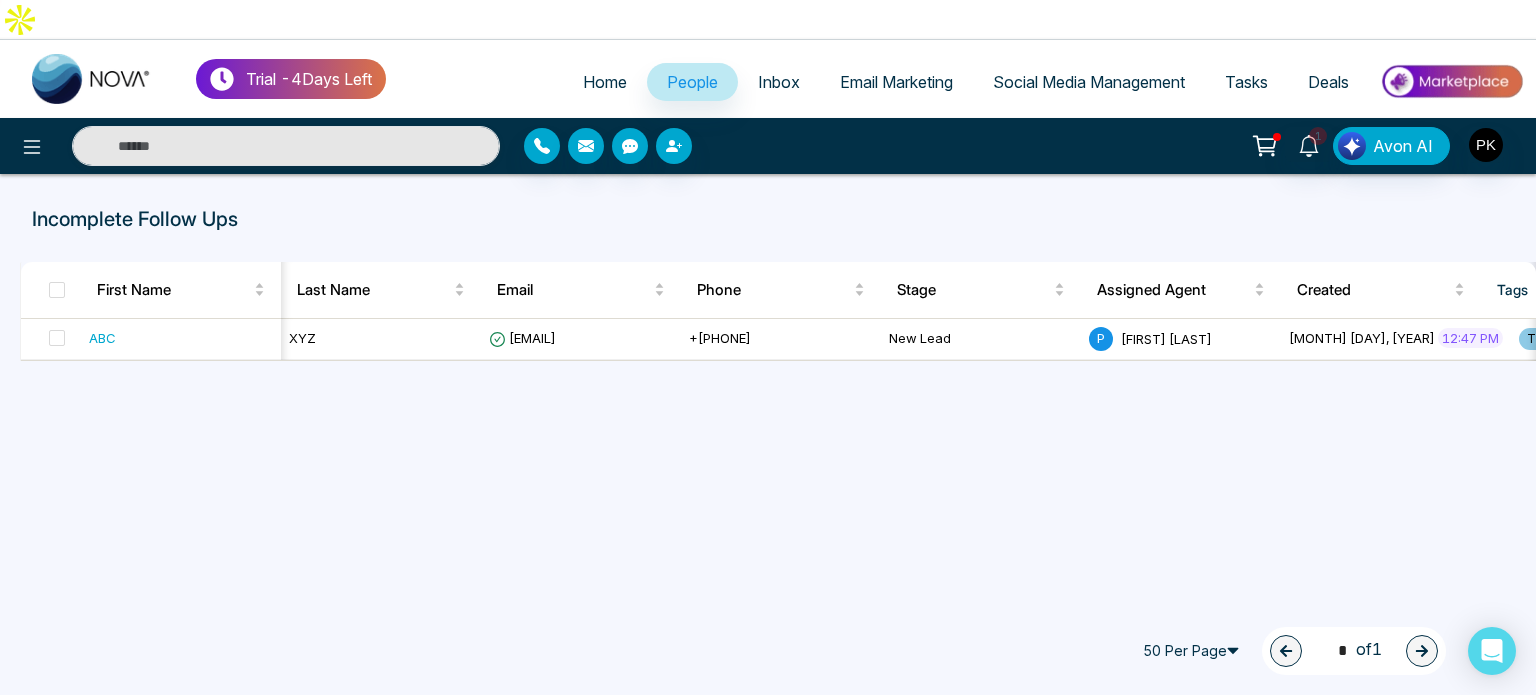 scroll, scrollTop: 0, scrollLeft: 887, axis: horizontal 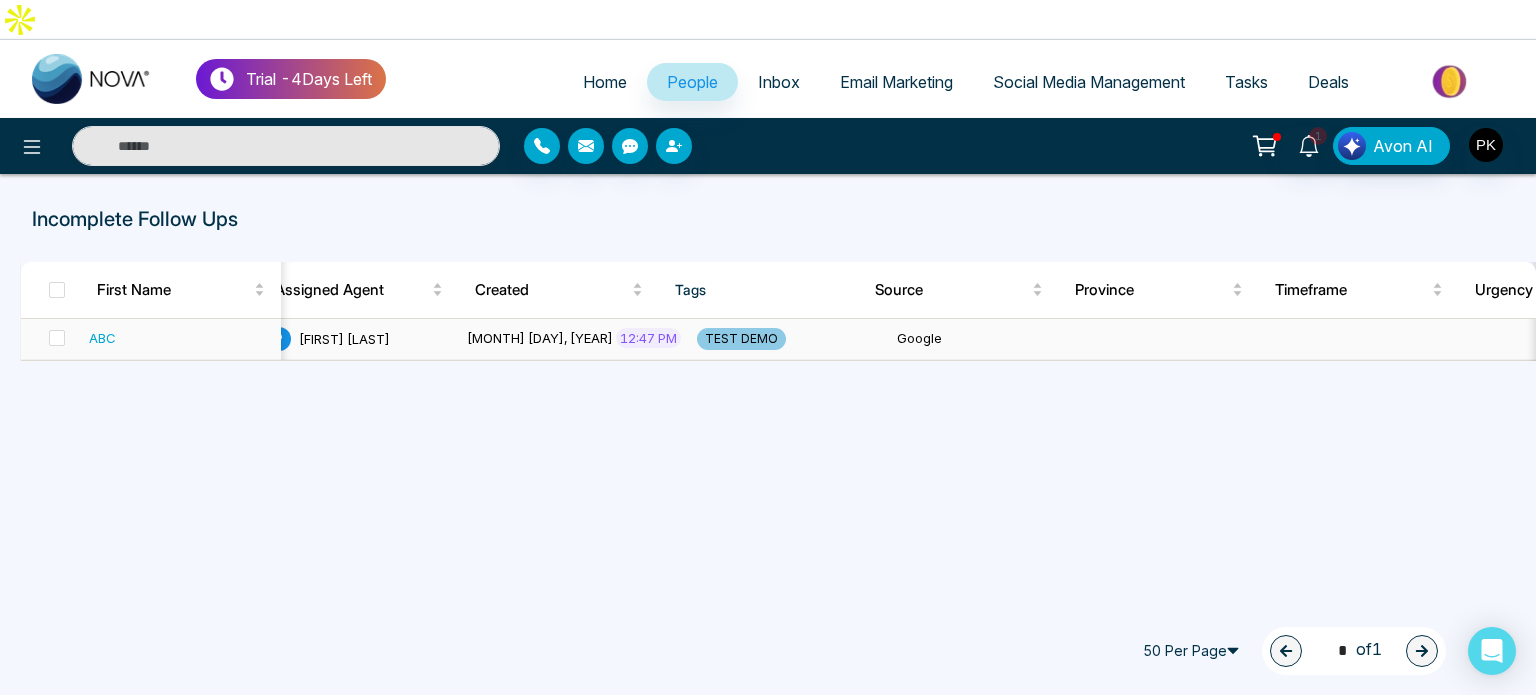 click on "12:47 PM" at bounding box center [648, 338] 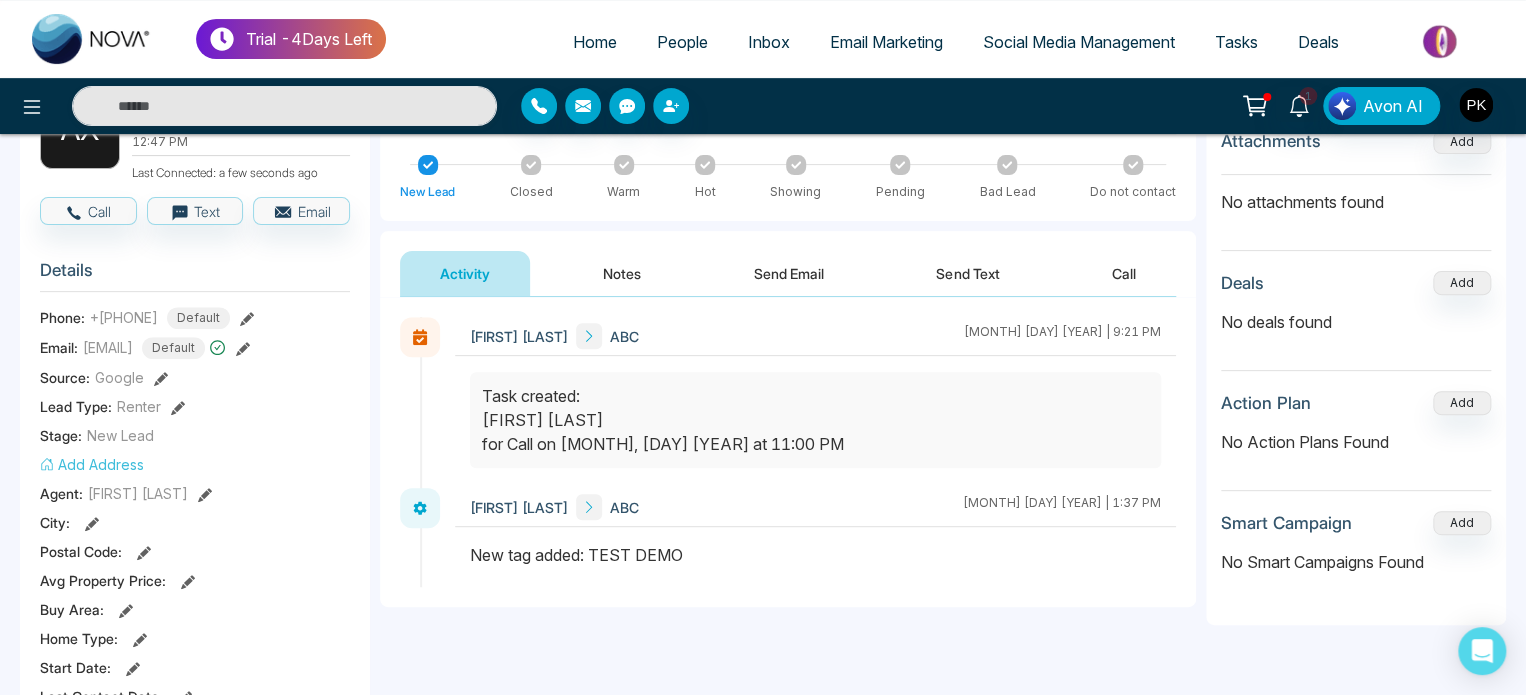 scroll, scrollTop: 0, scrollLeft: 0, axis: both 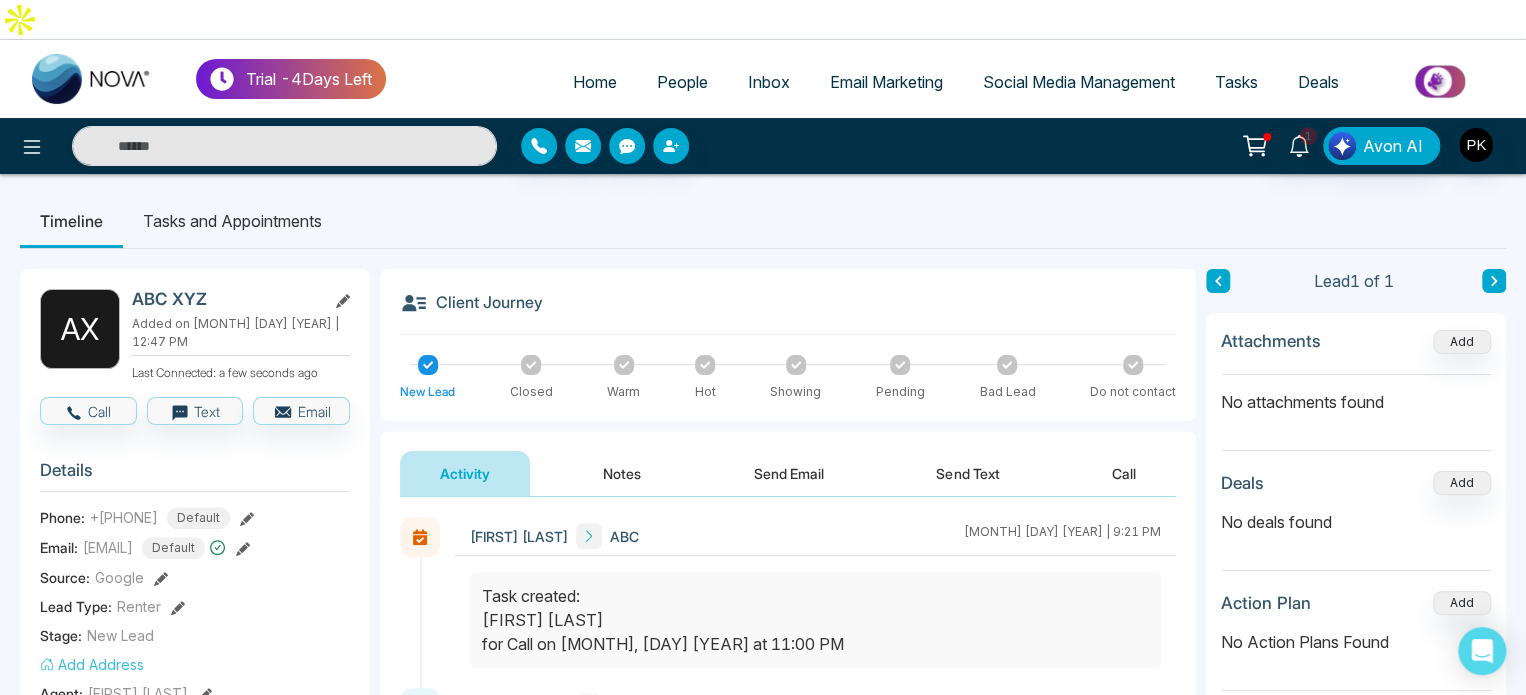 click on "Call" at bounding box center (1124, 473) 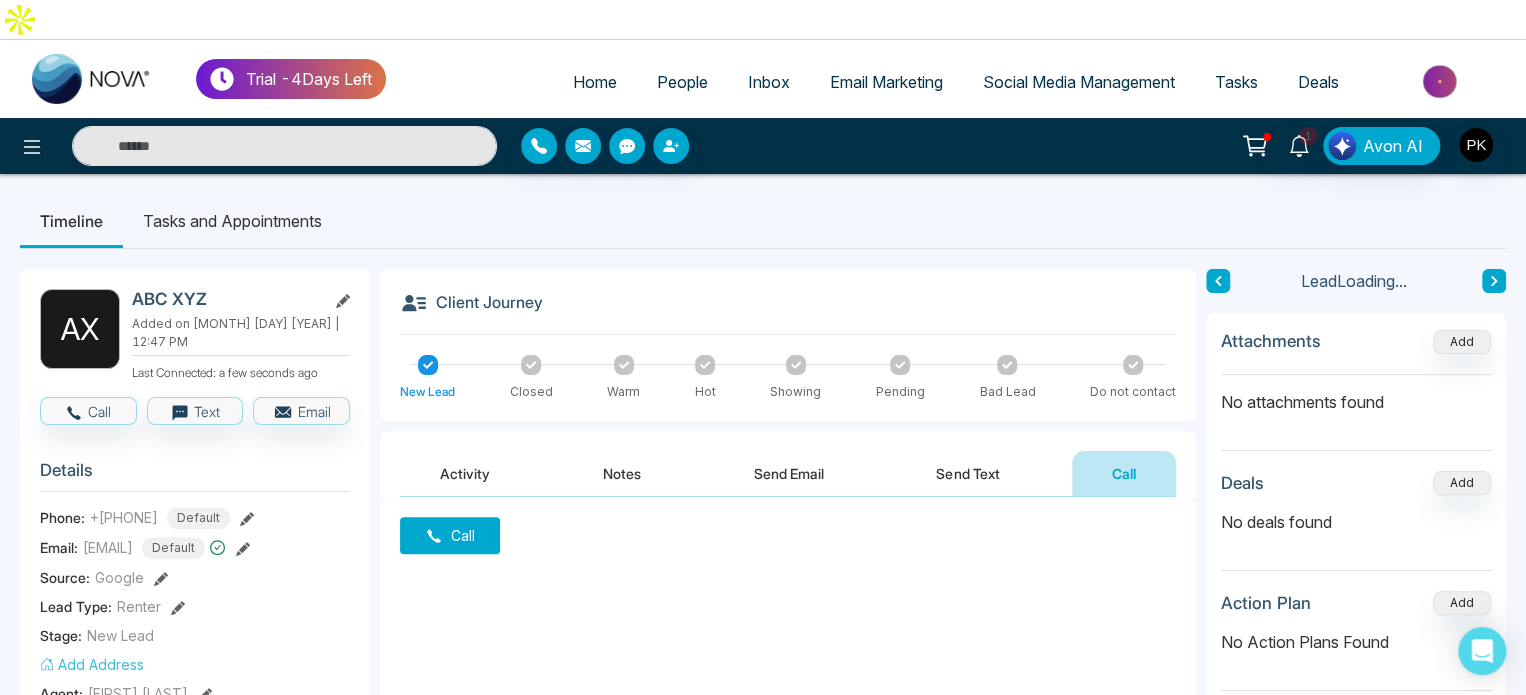 scroll, scrollTop: 0, scrollLeft: 0, axis: both 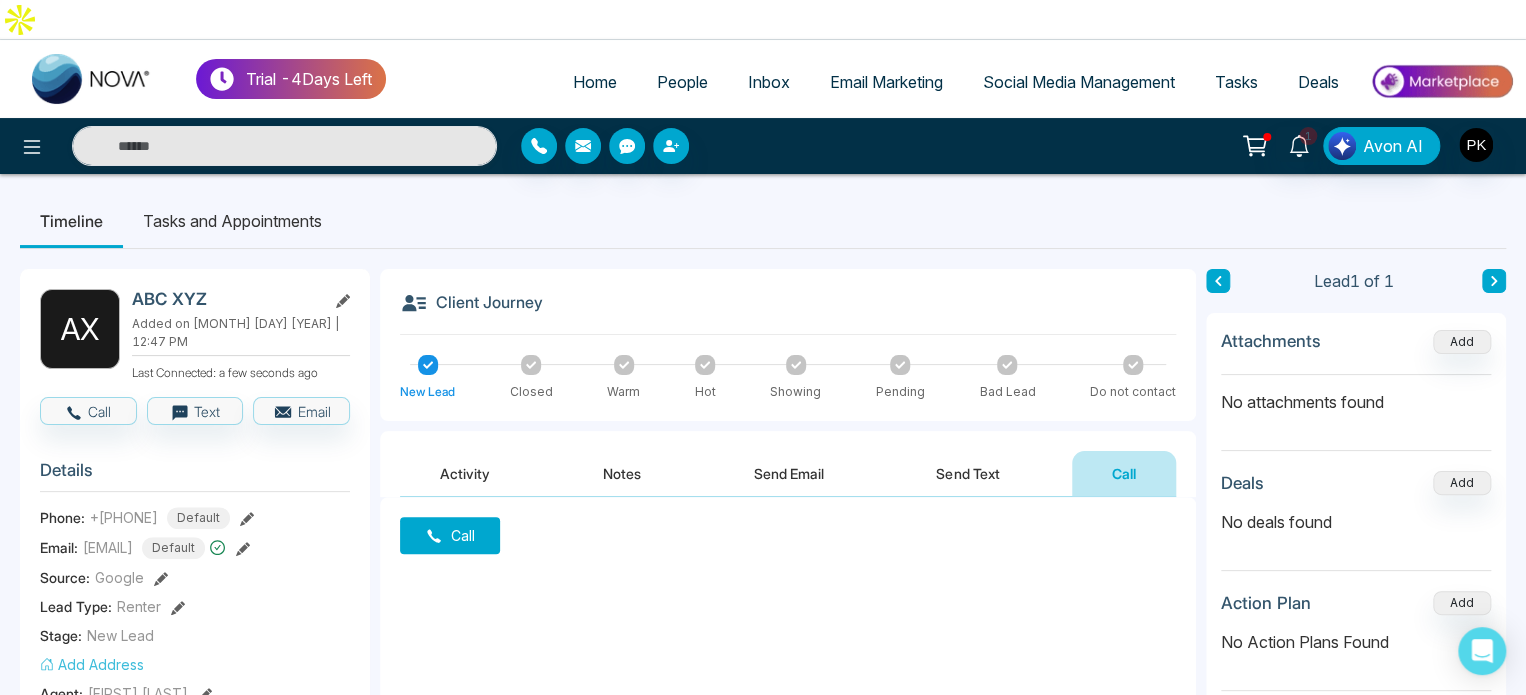 click on "Activity" at bounding box center [465, 473] 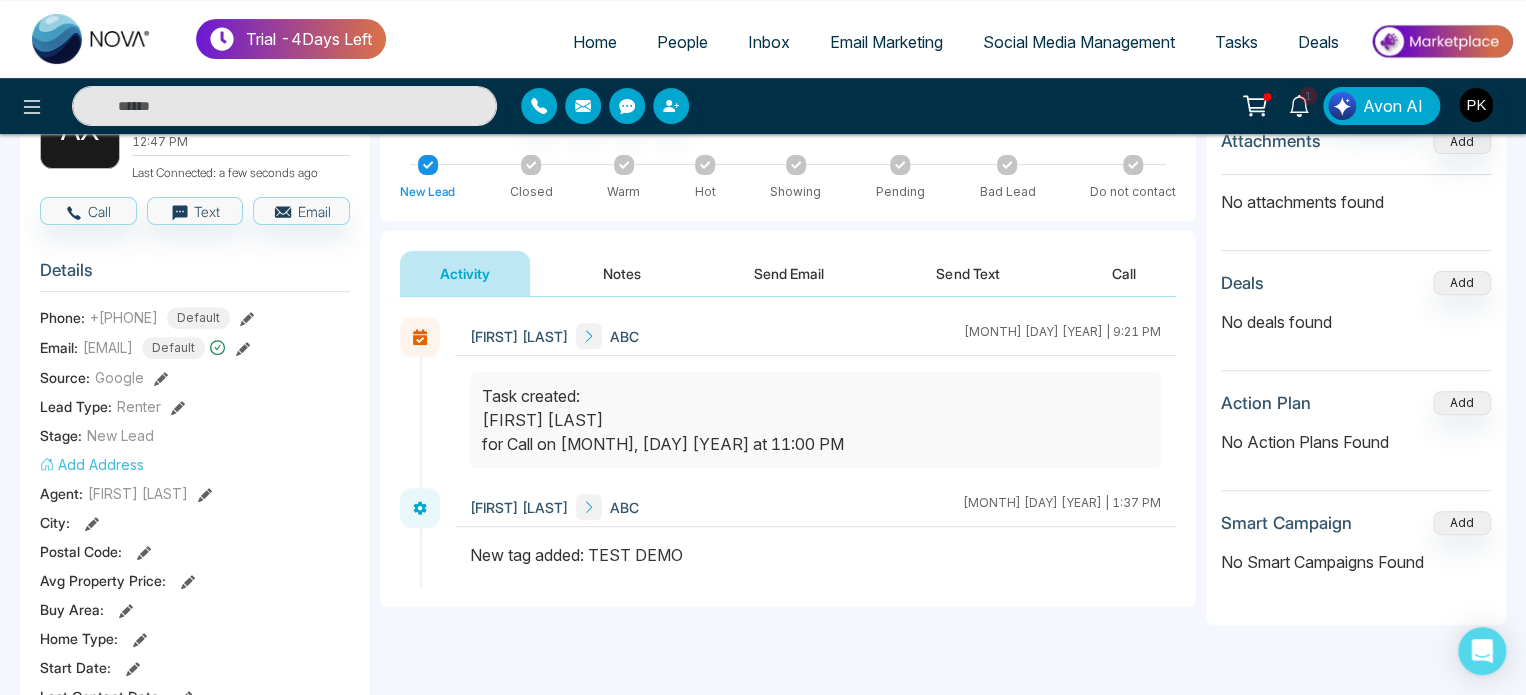 scroll, scrollTop: 100, scrollLeft: 0, axis: vertical 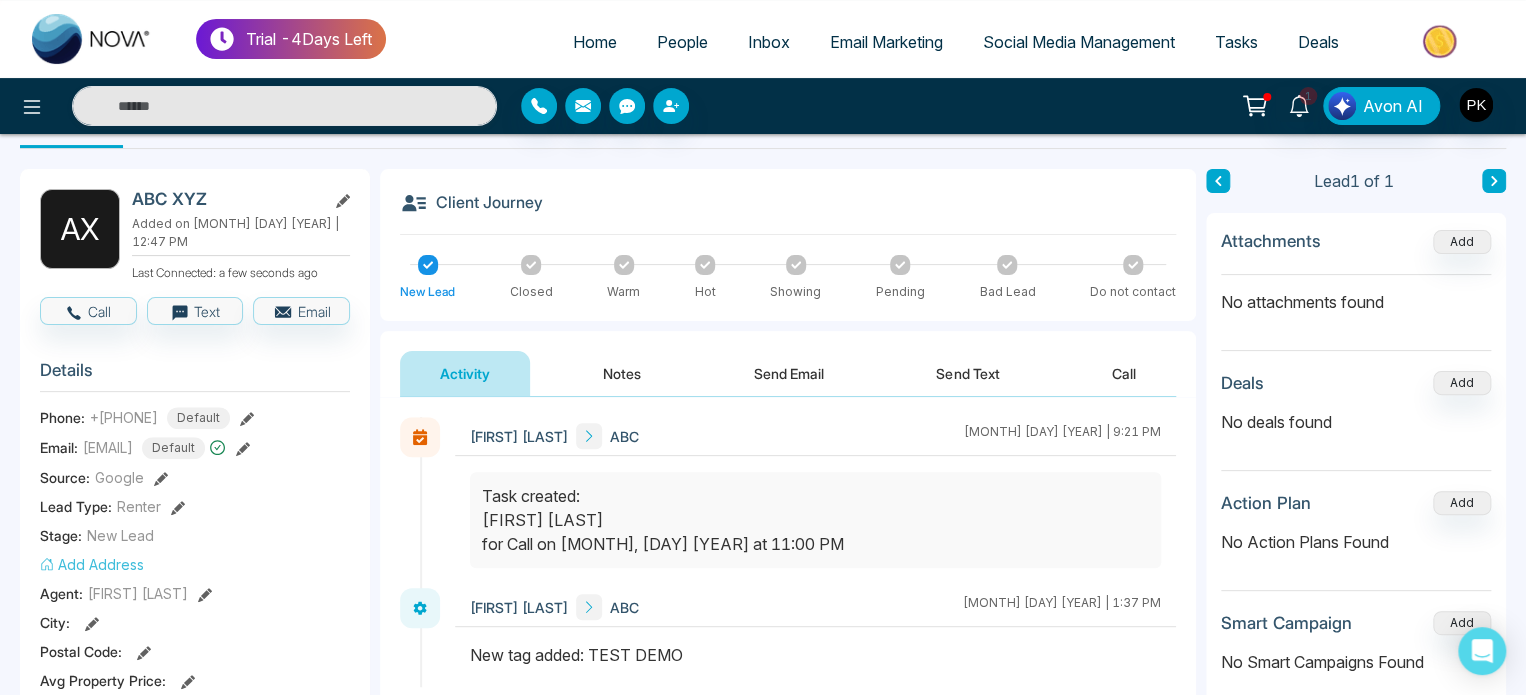 click at bounding box center [589, 436] 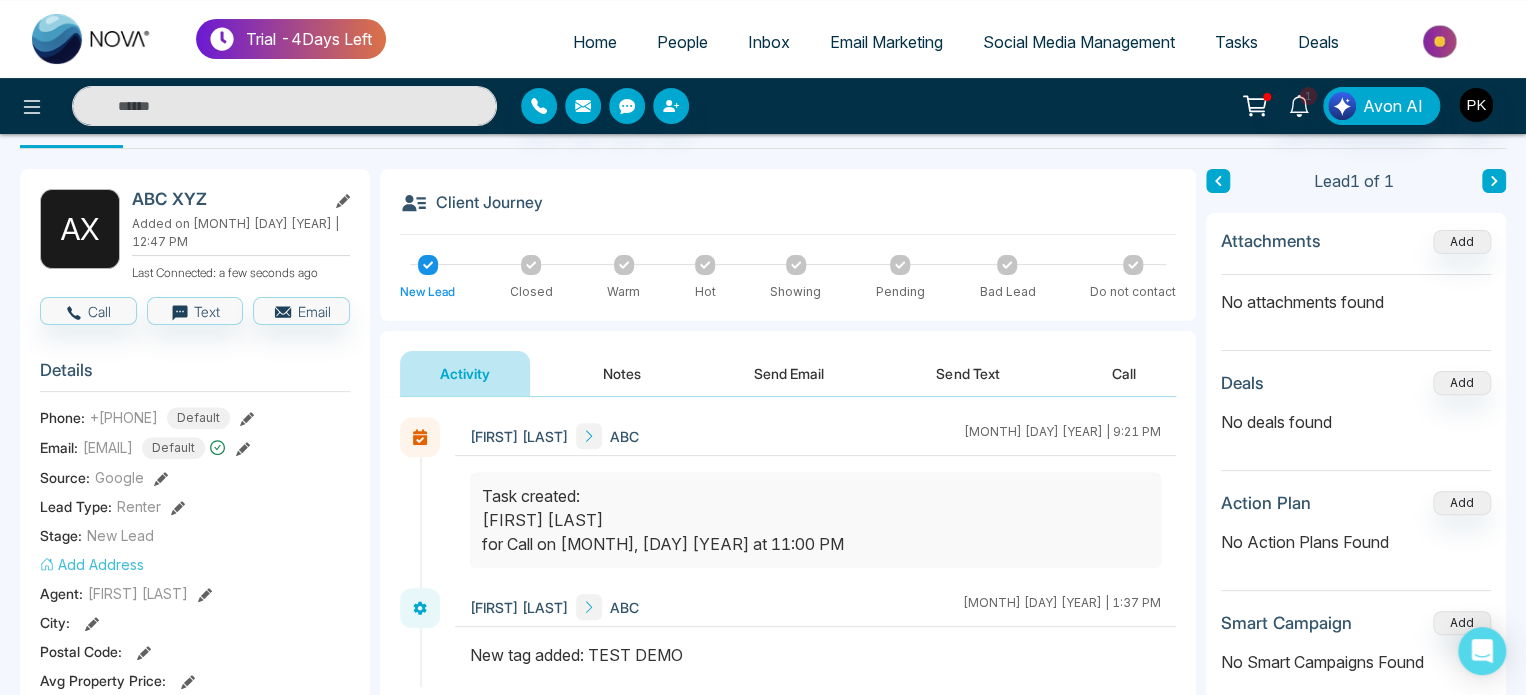 click at bounding box center (589, 436) 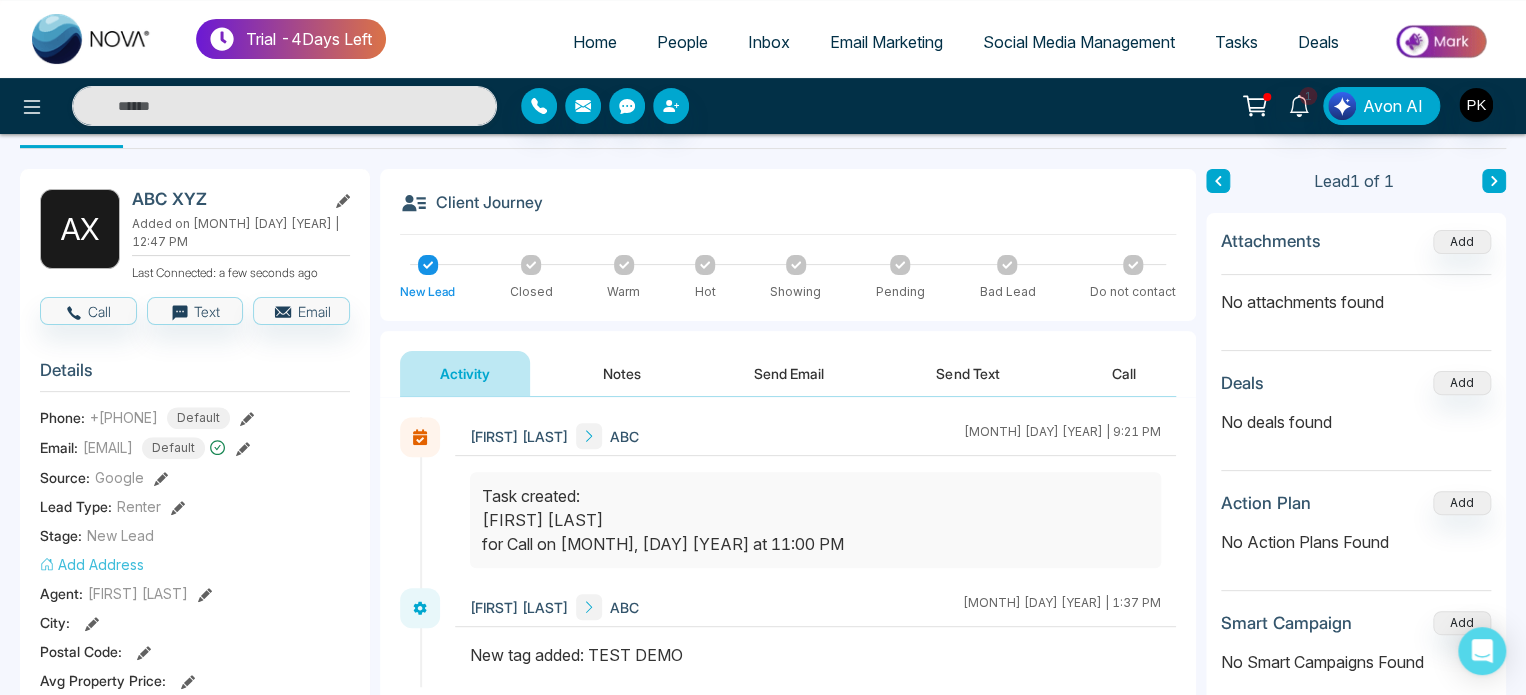 click on "Task created:   [FIRST] [LAST]   for Call on [MONTH], [DAY] [YEAR] at 11:00 PM" at bounding box center (815, 520) 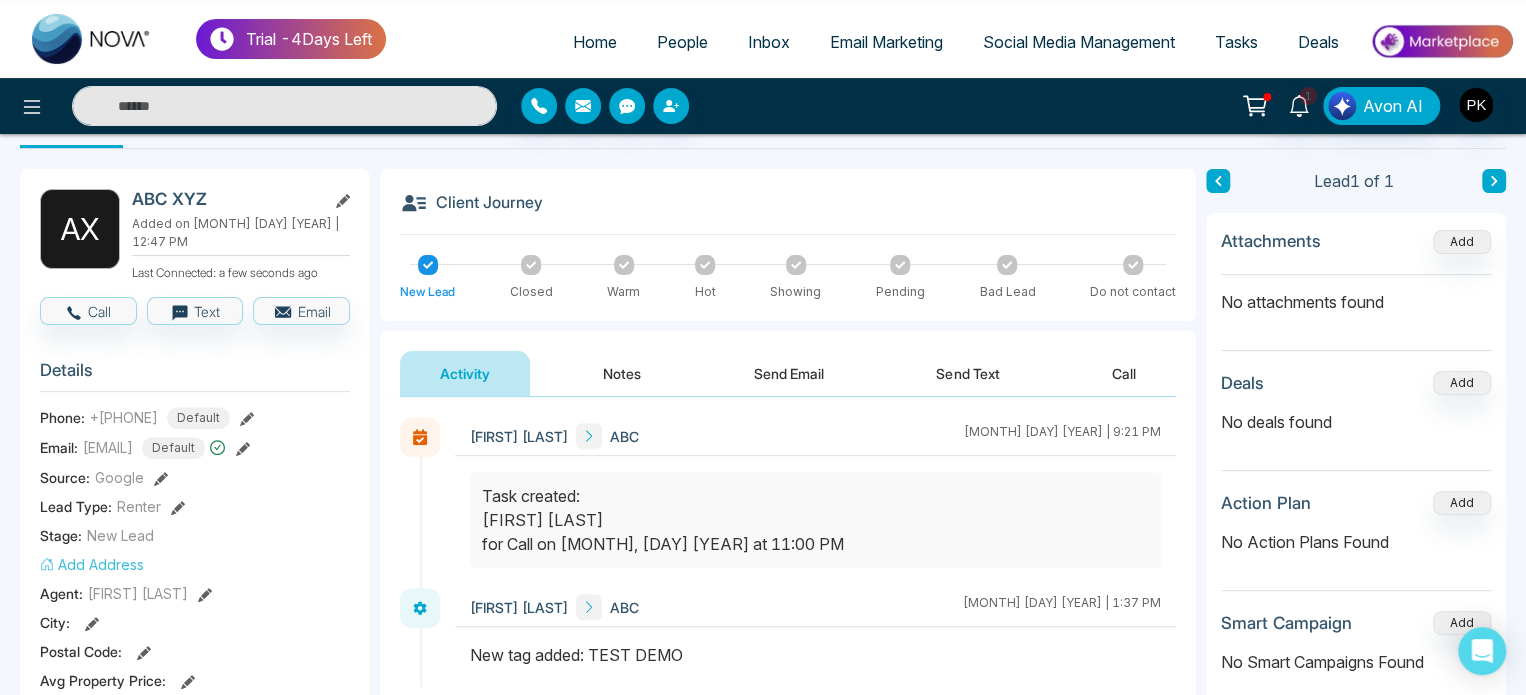scroll, scrollTop: 200, scrollLeft: 0, axis: vertical 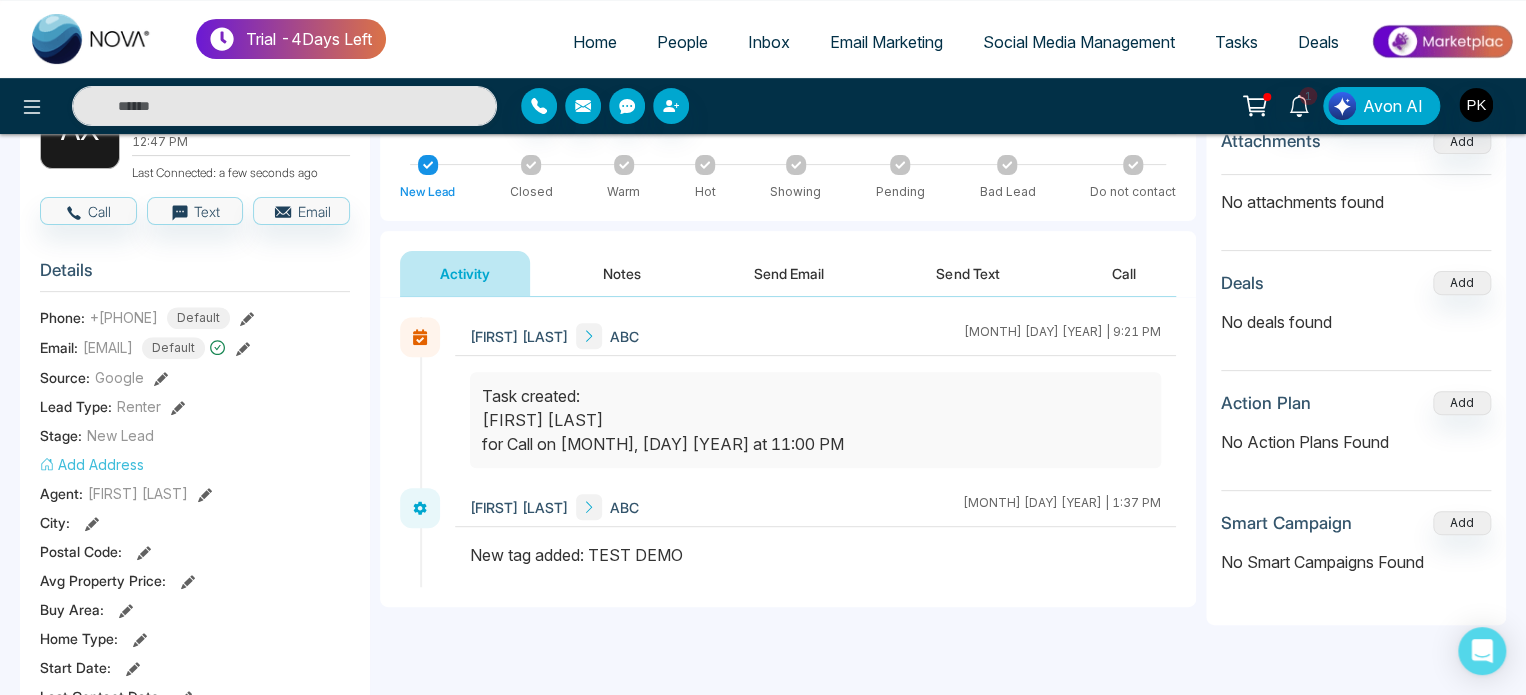 click 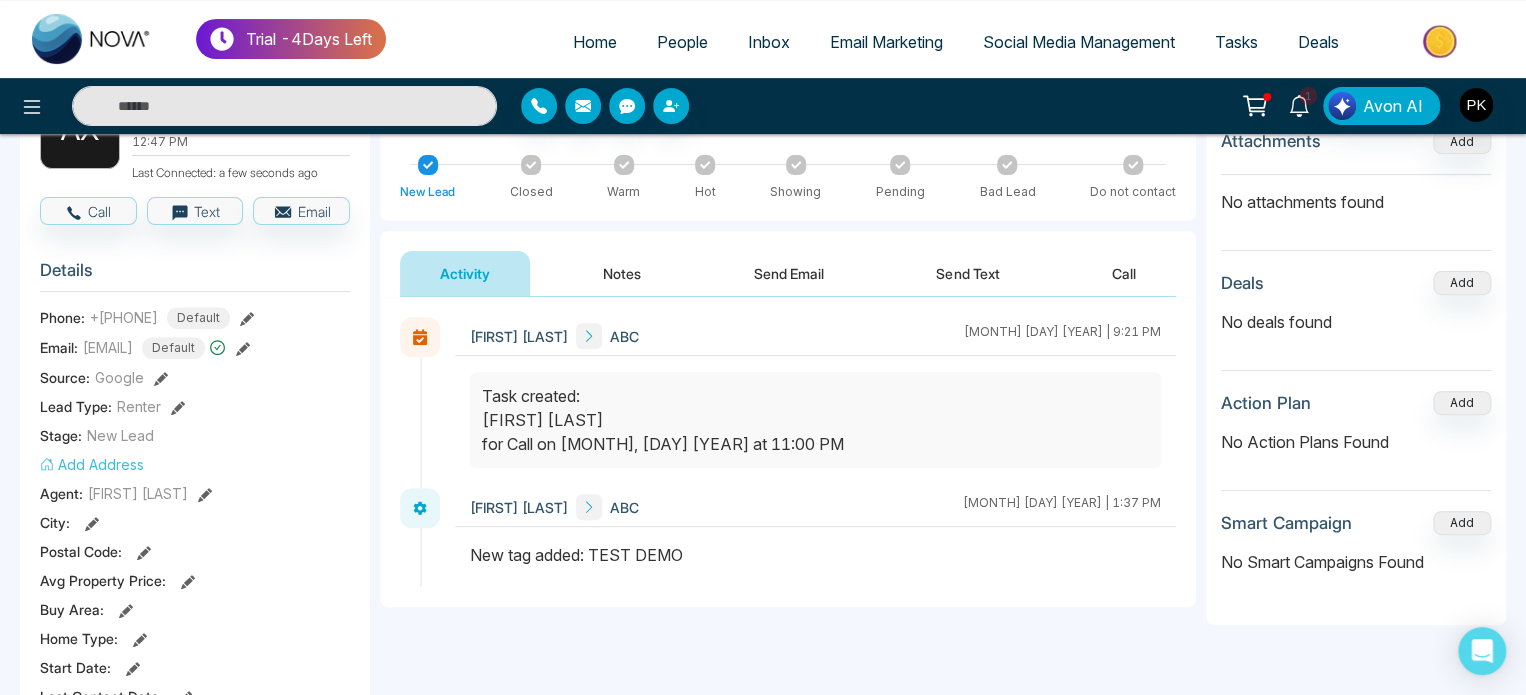 scroll, scrollTop: 0, scrollLeft: 0, axis: both 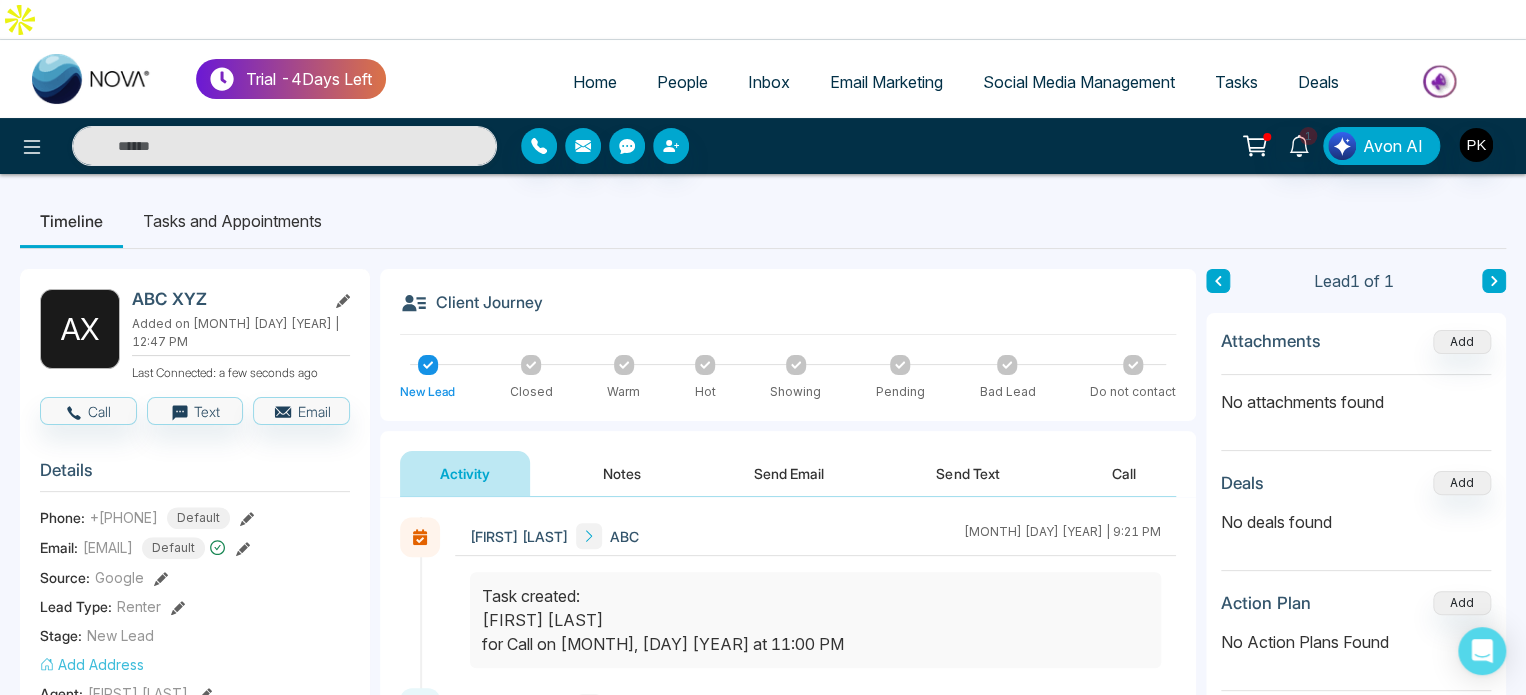 click on "Activity" at bounding box center (465, 473) 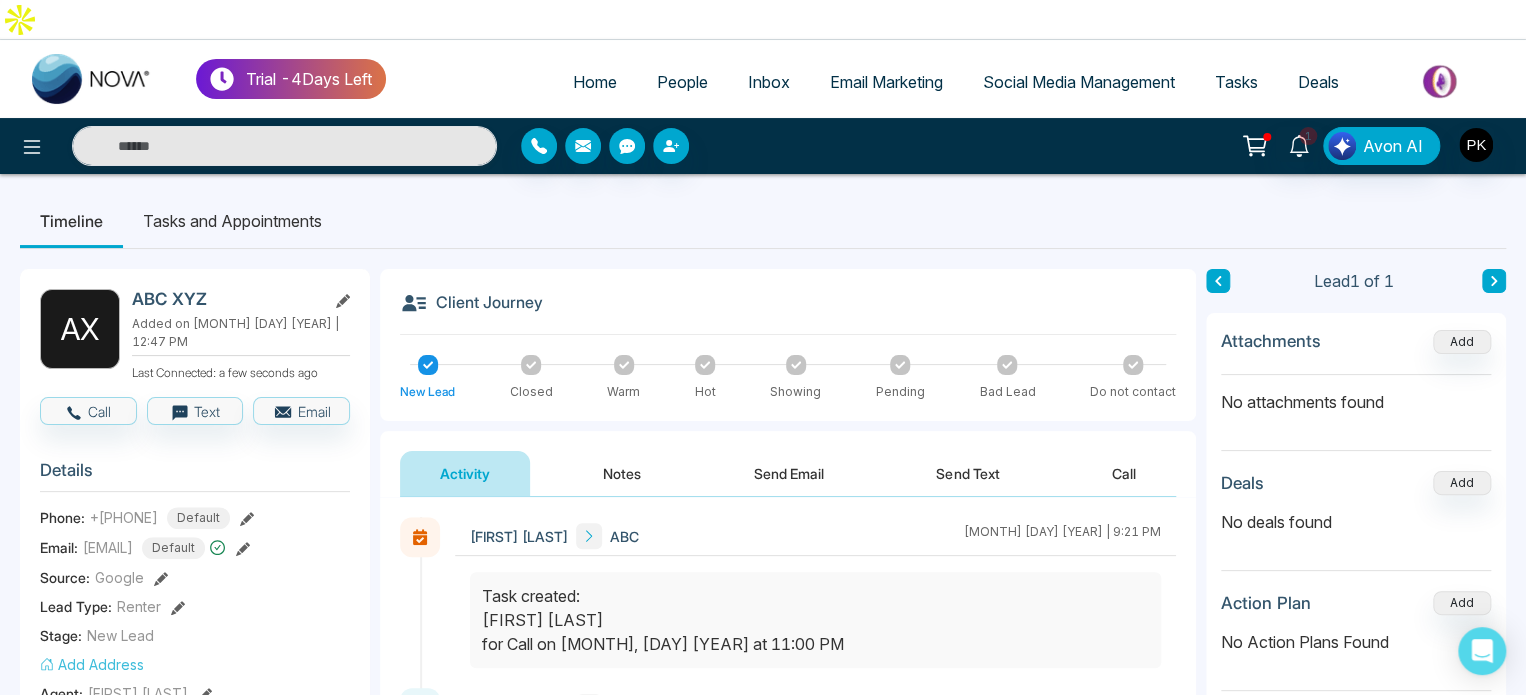 click on "Home" at bounding box center (595, 82) 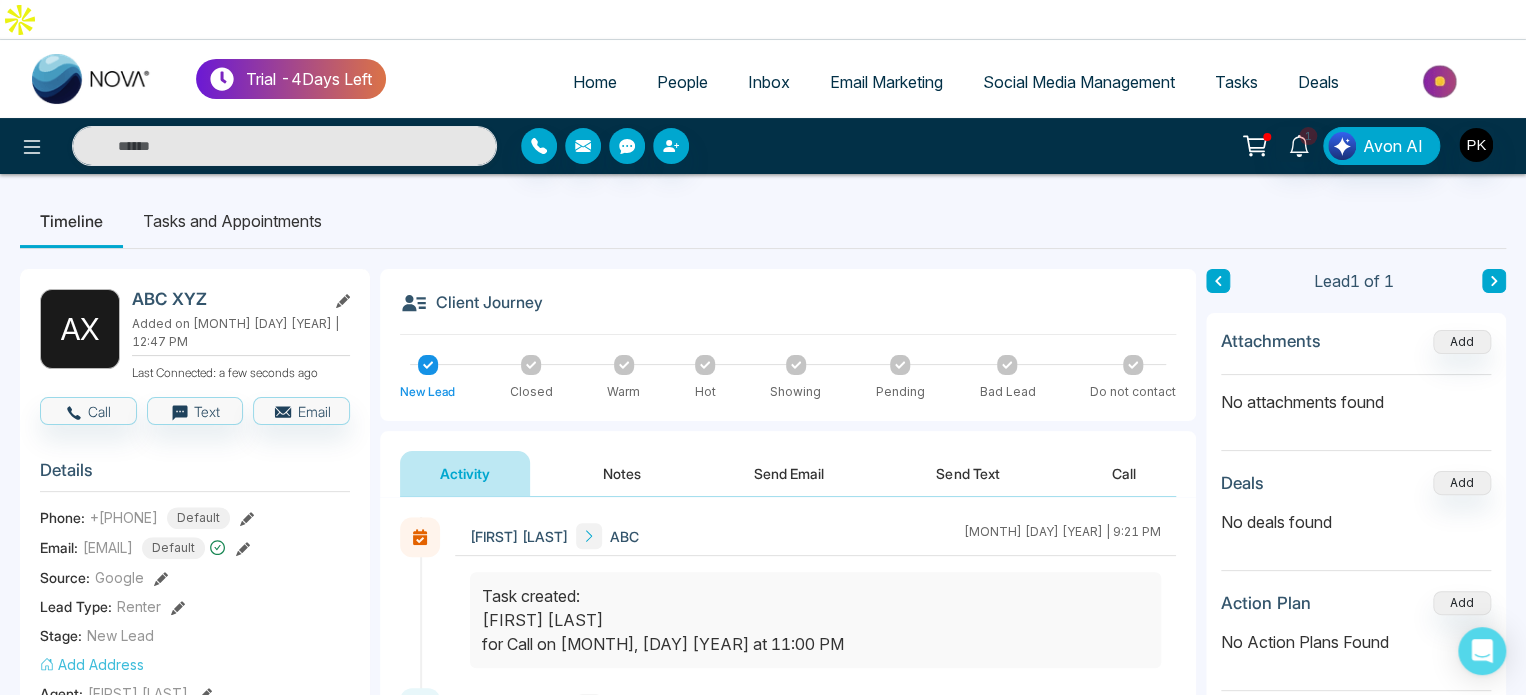 select on "*" 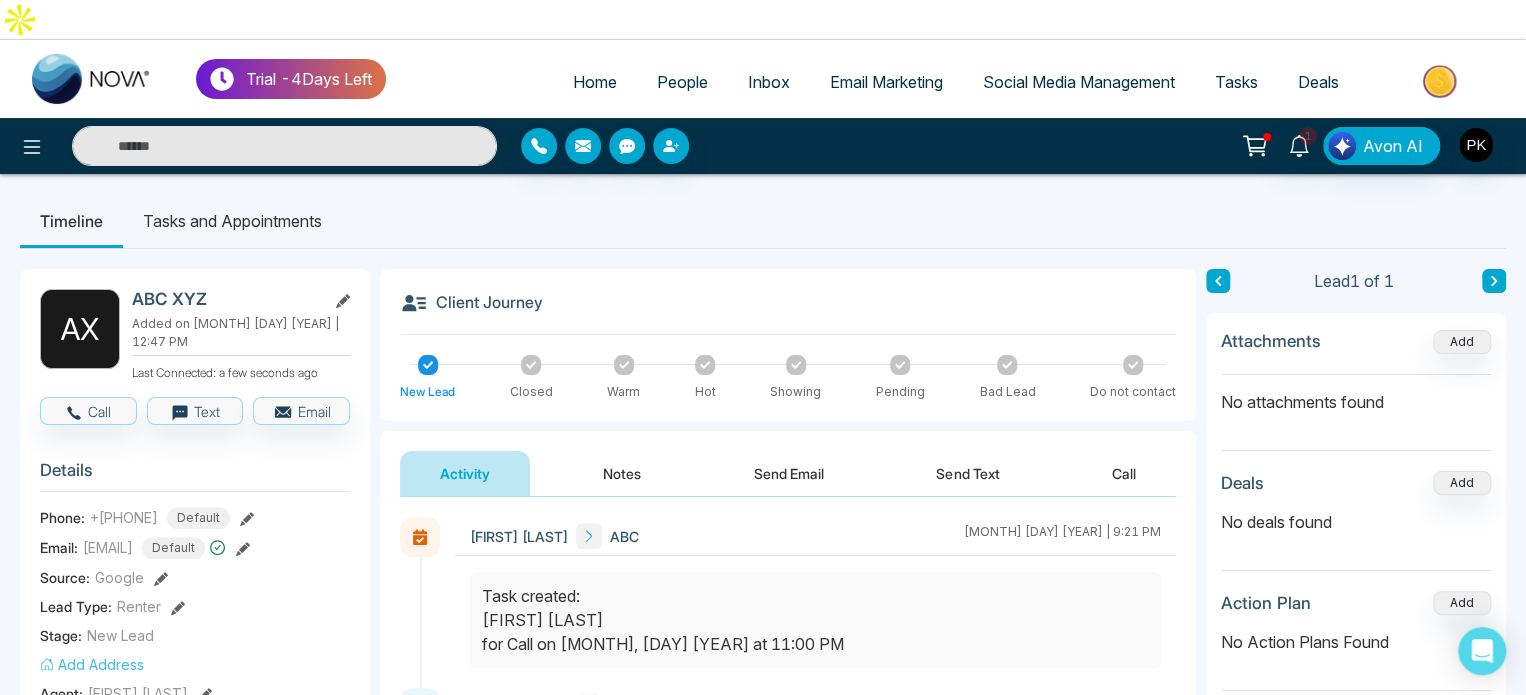 select on "*" 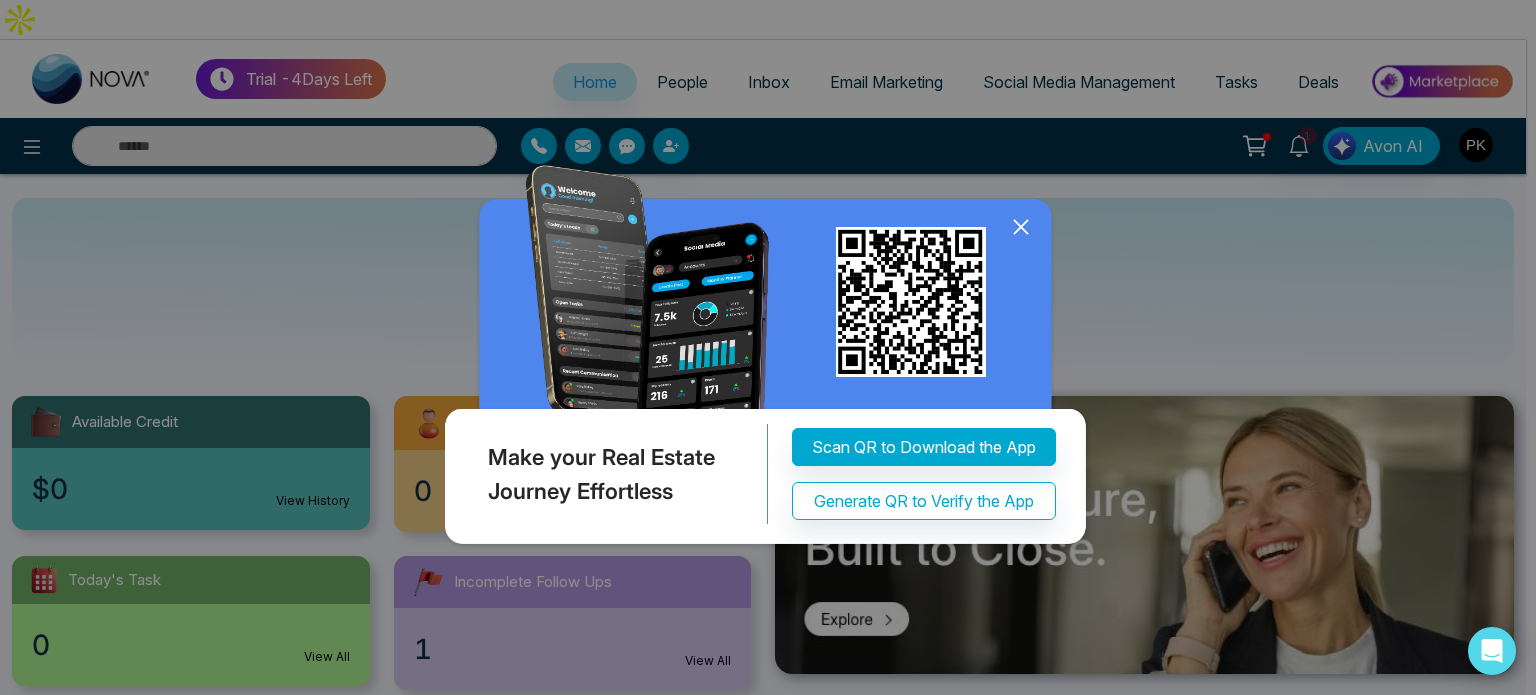 click 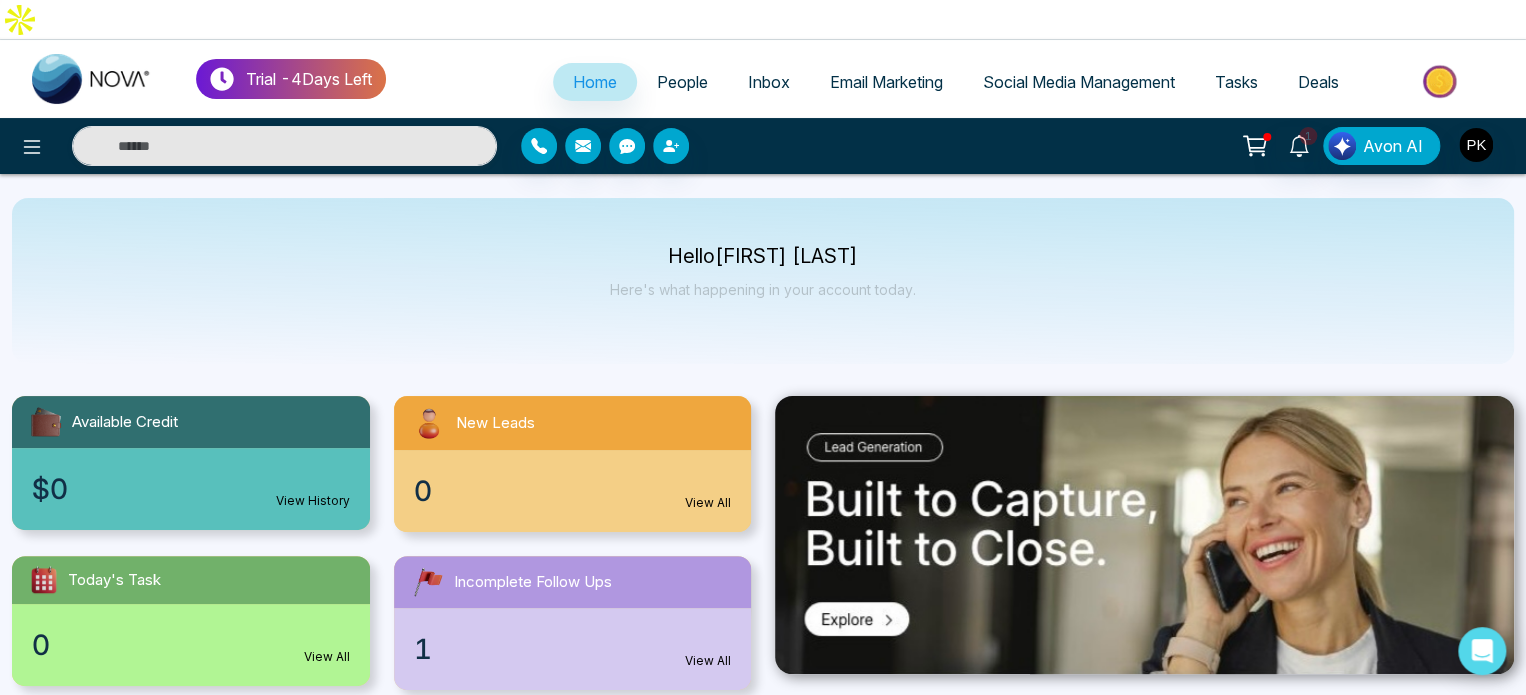 click on "People" at bounding box center [682, 82] 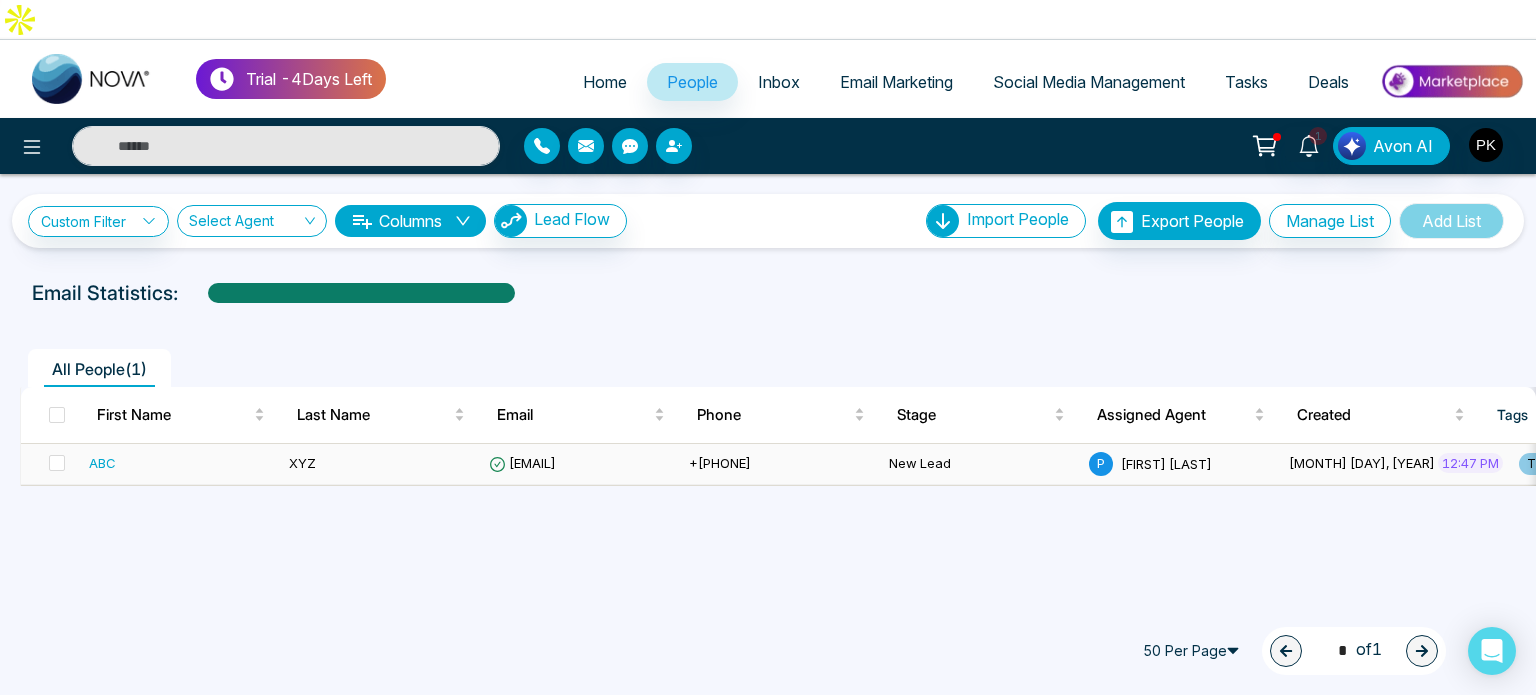 click on "ABC" at bounding box center [102, 463] 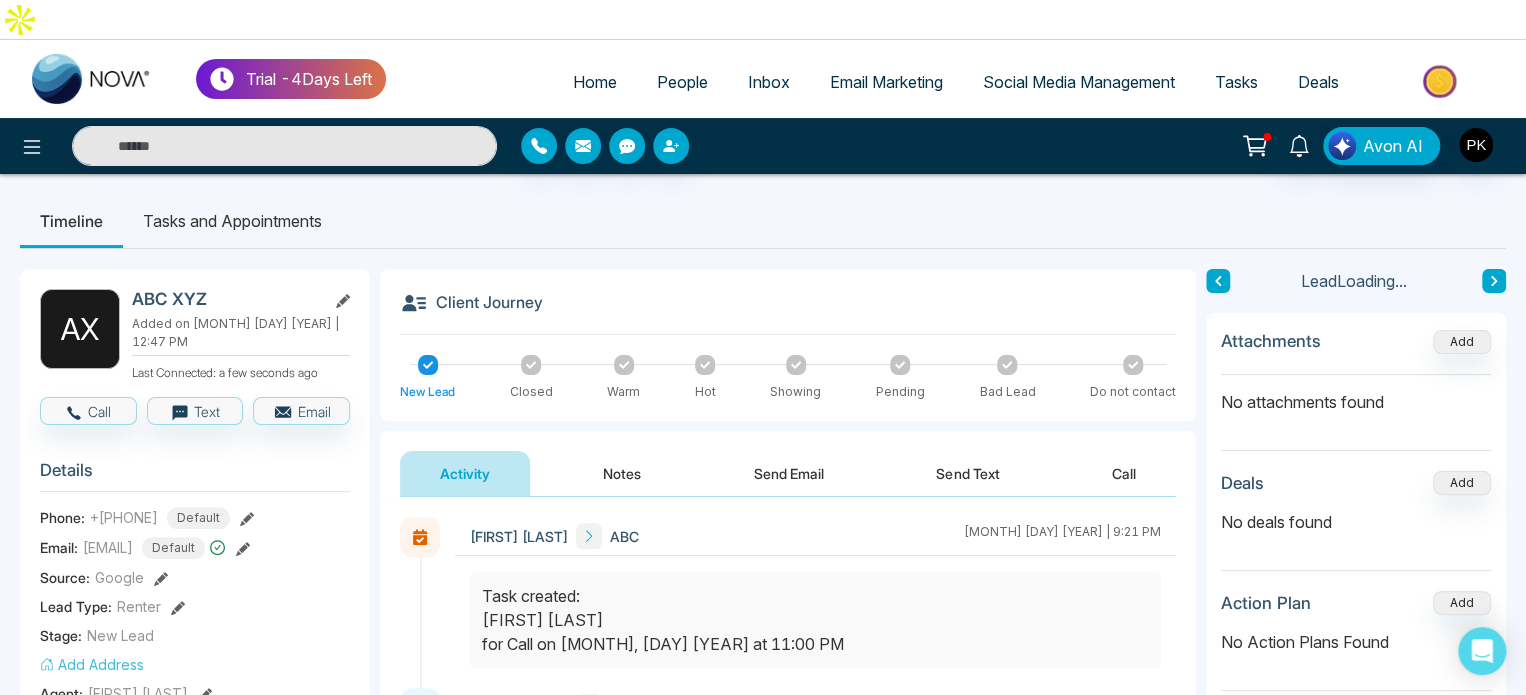 scroll, scrollTop: 100, scrollLeft: 0, axis: vertical 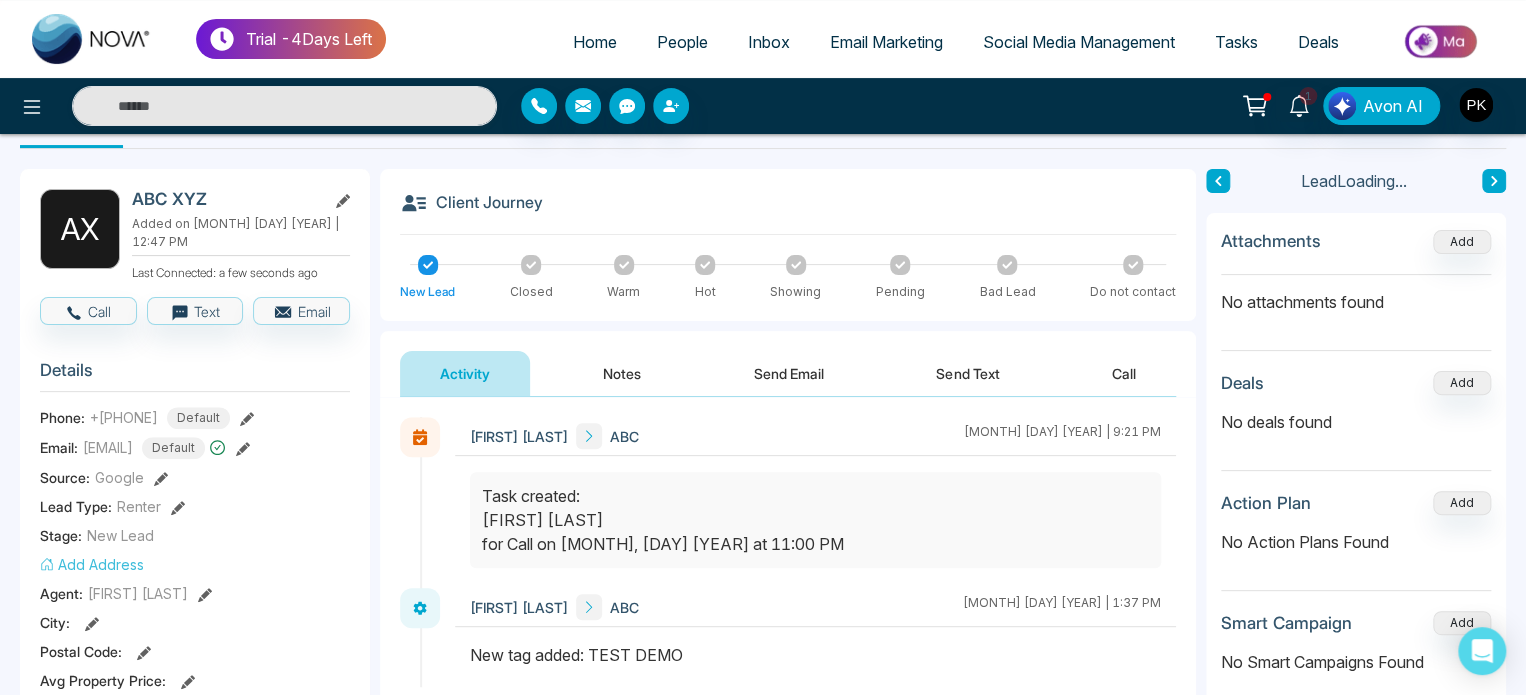 click on "[FIRST] [LAST]" at bounding box center (519, 436) 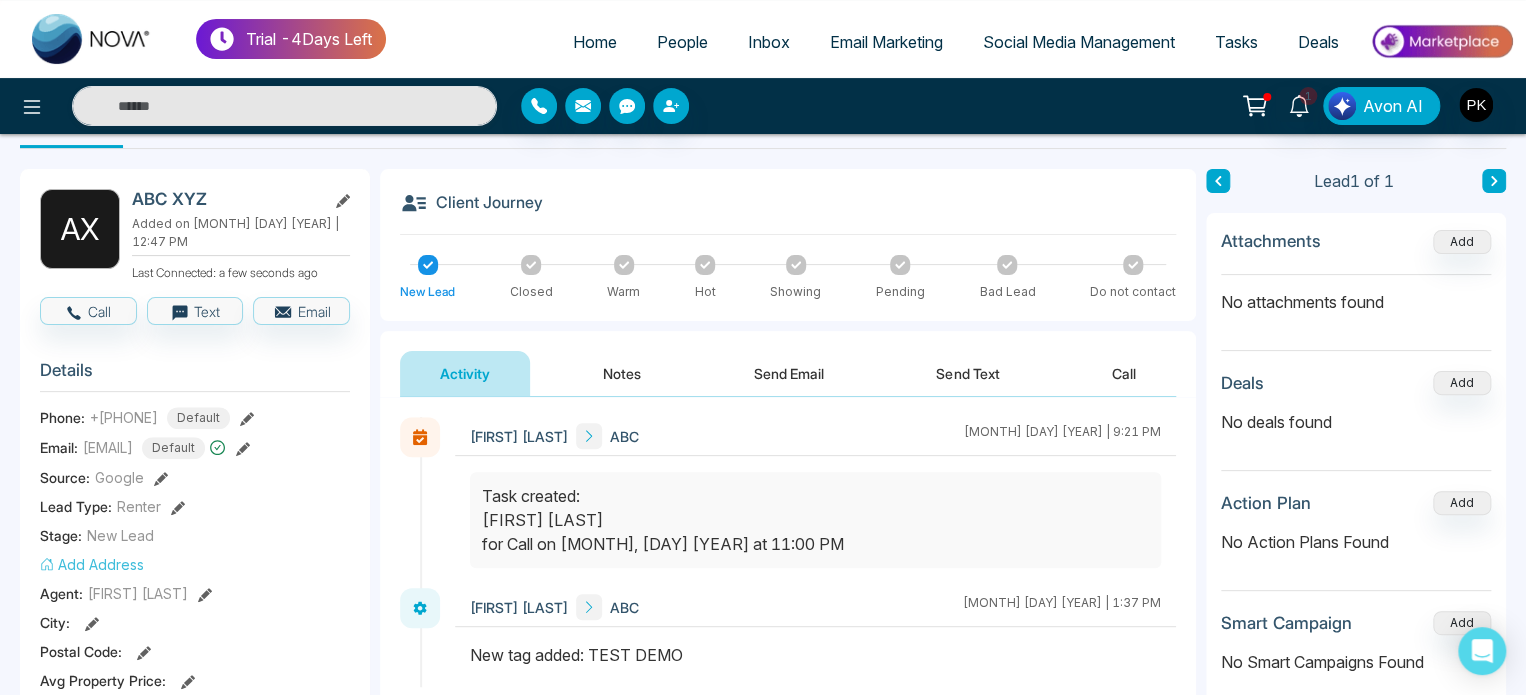 click on "[FIRST] [LAST] ABC" at bounding box center [554, 436] 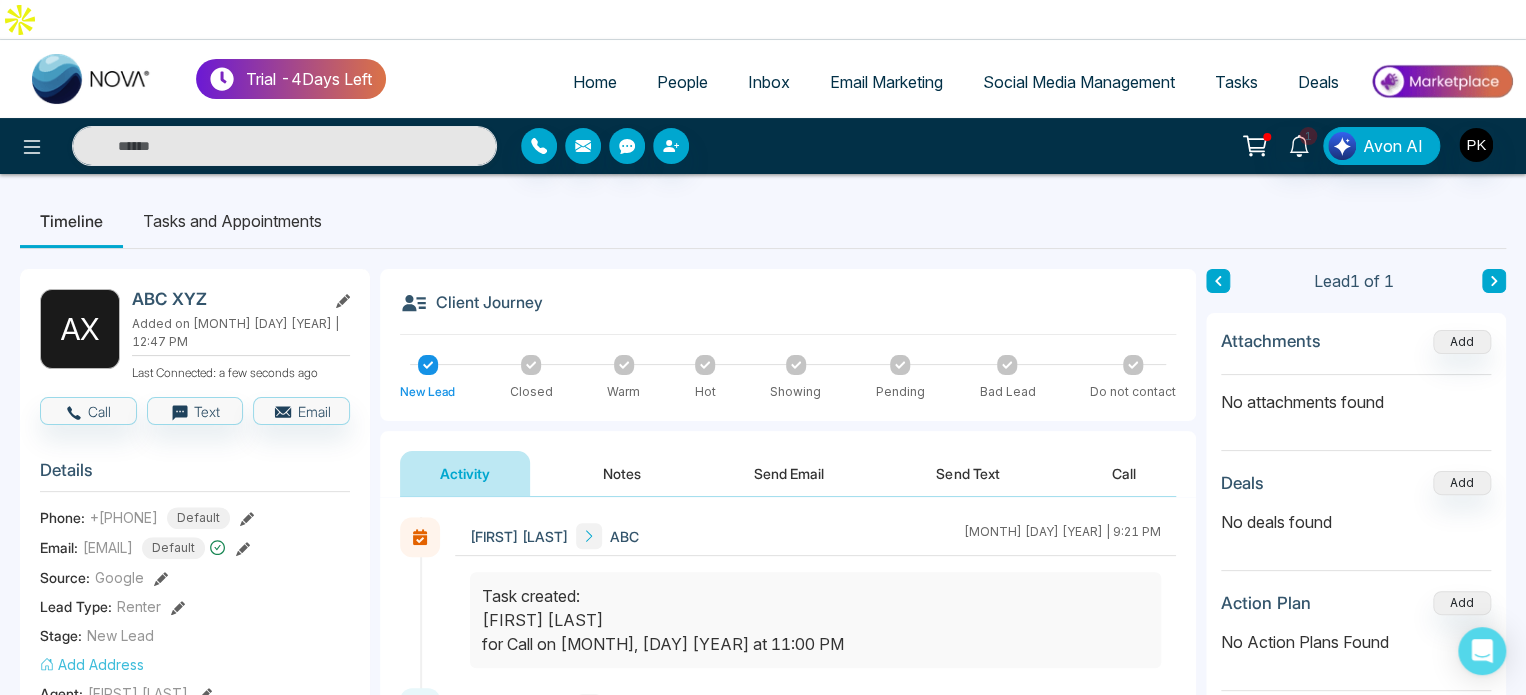 scroll, scrollTop: 100, scrollLeft: 0, axis: vertical 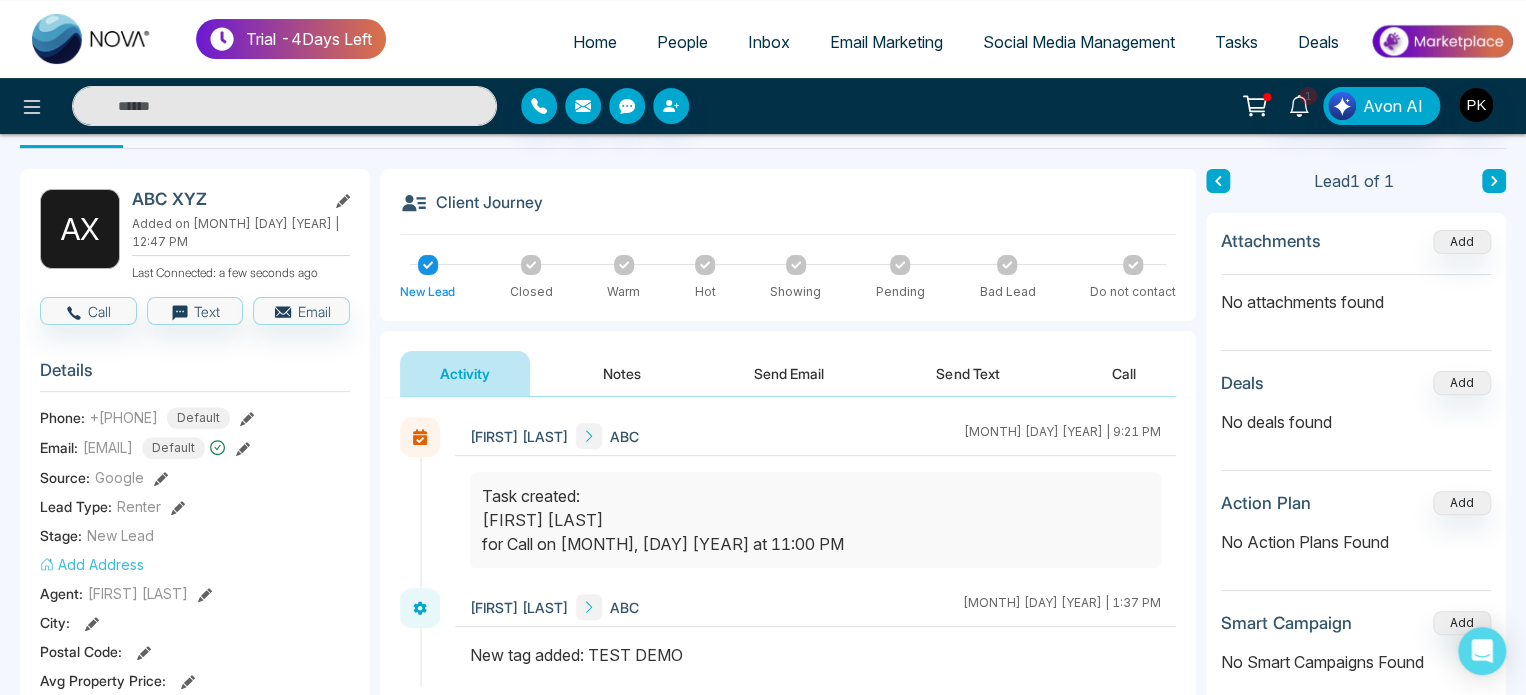click 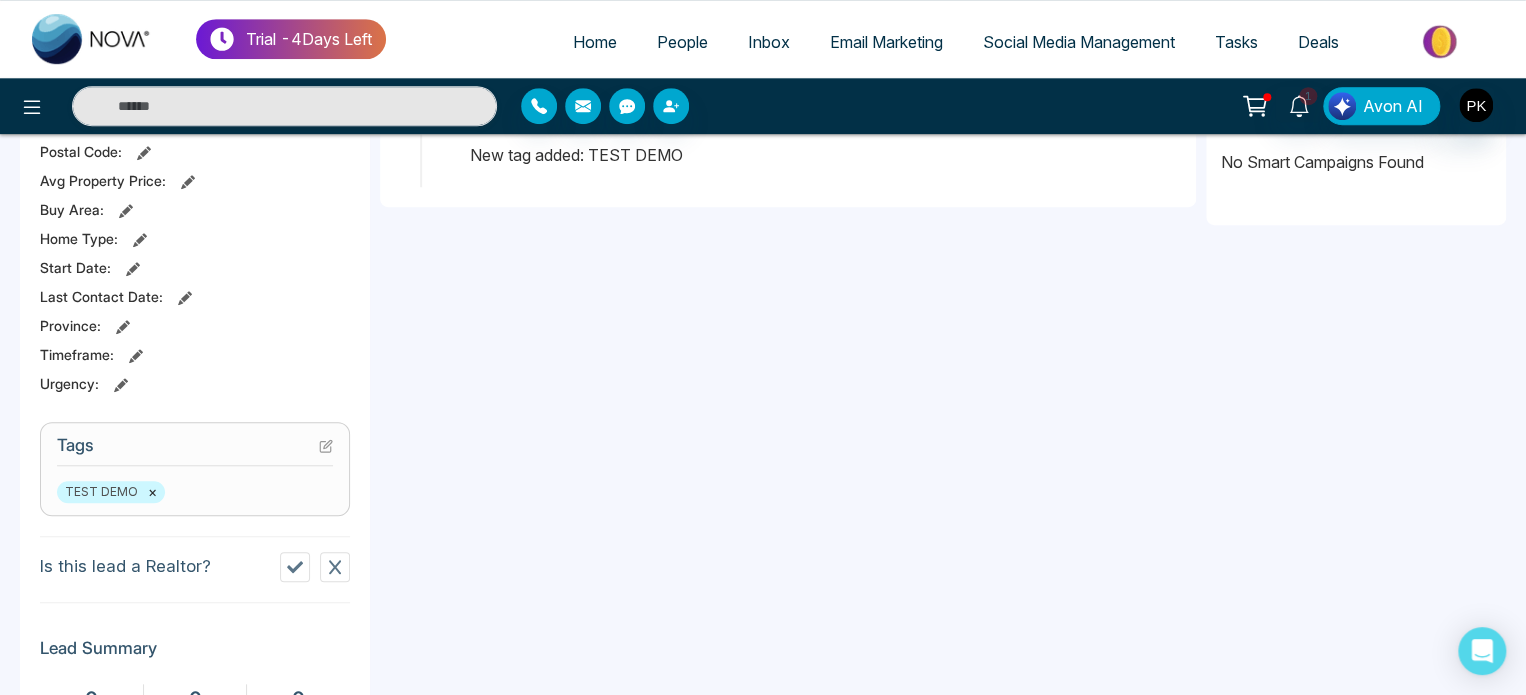 scroll, scrollTop: 100, scrollLeft: 0, axis: vertical 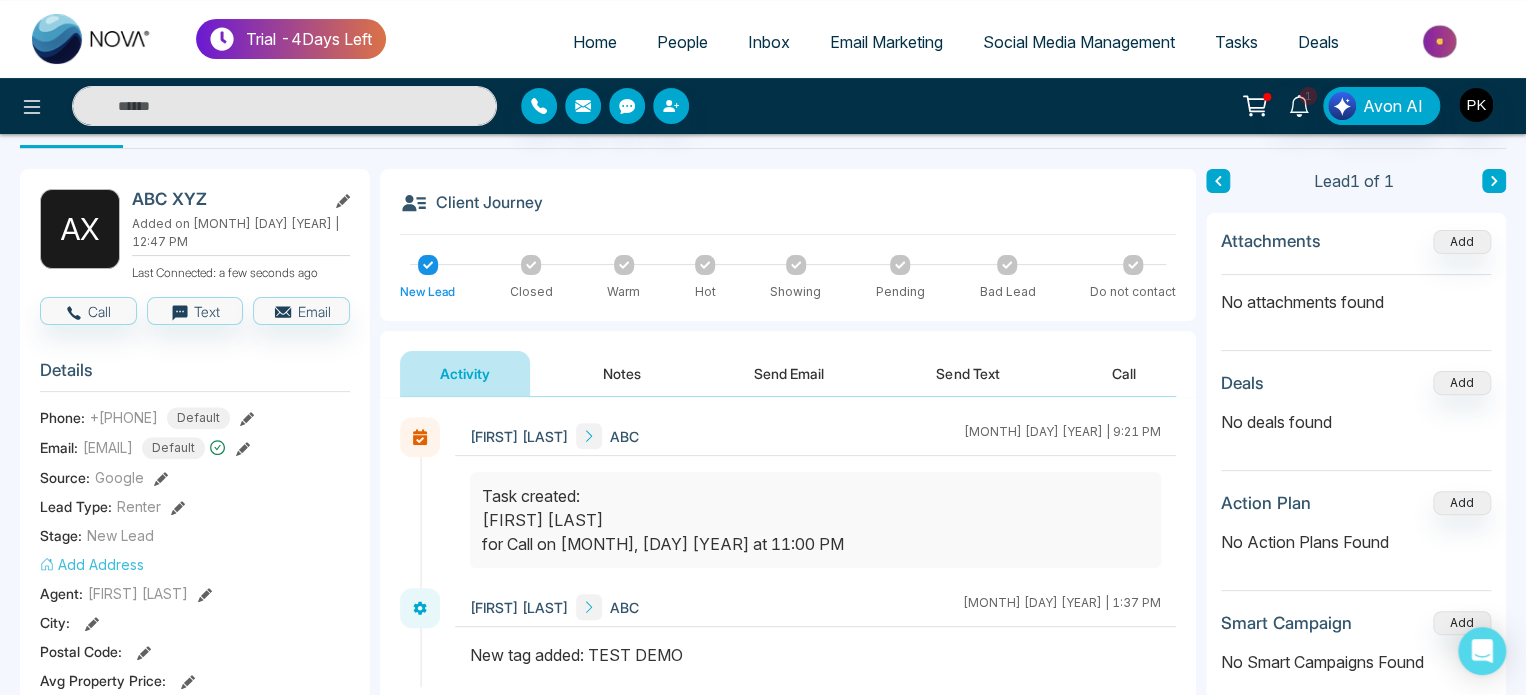 click 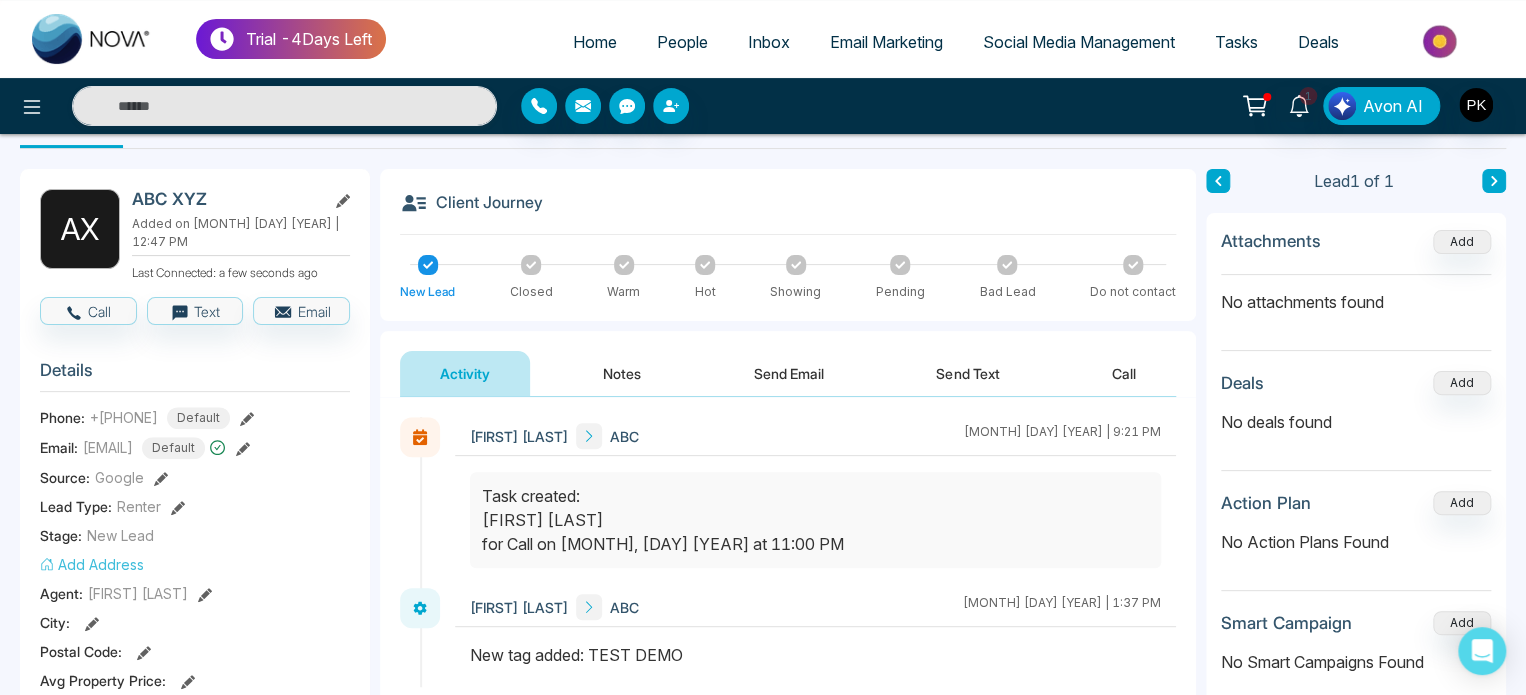 click at bounding box center (420, 437) 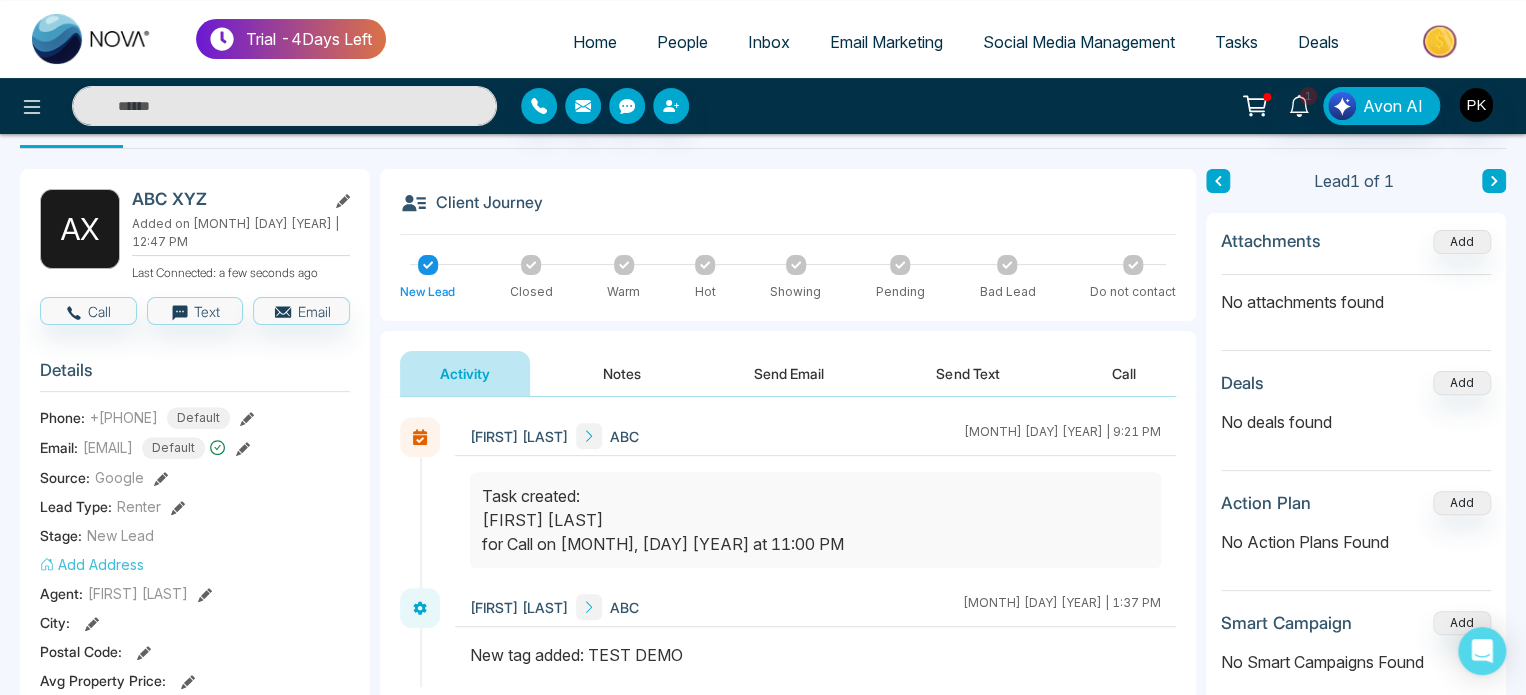 click 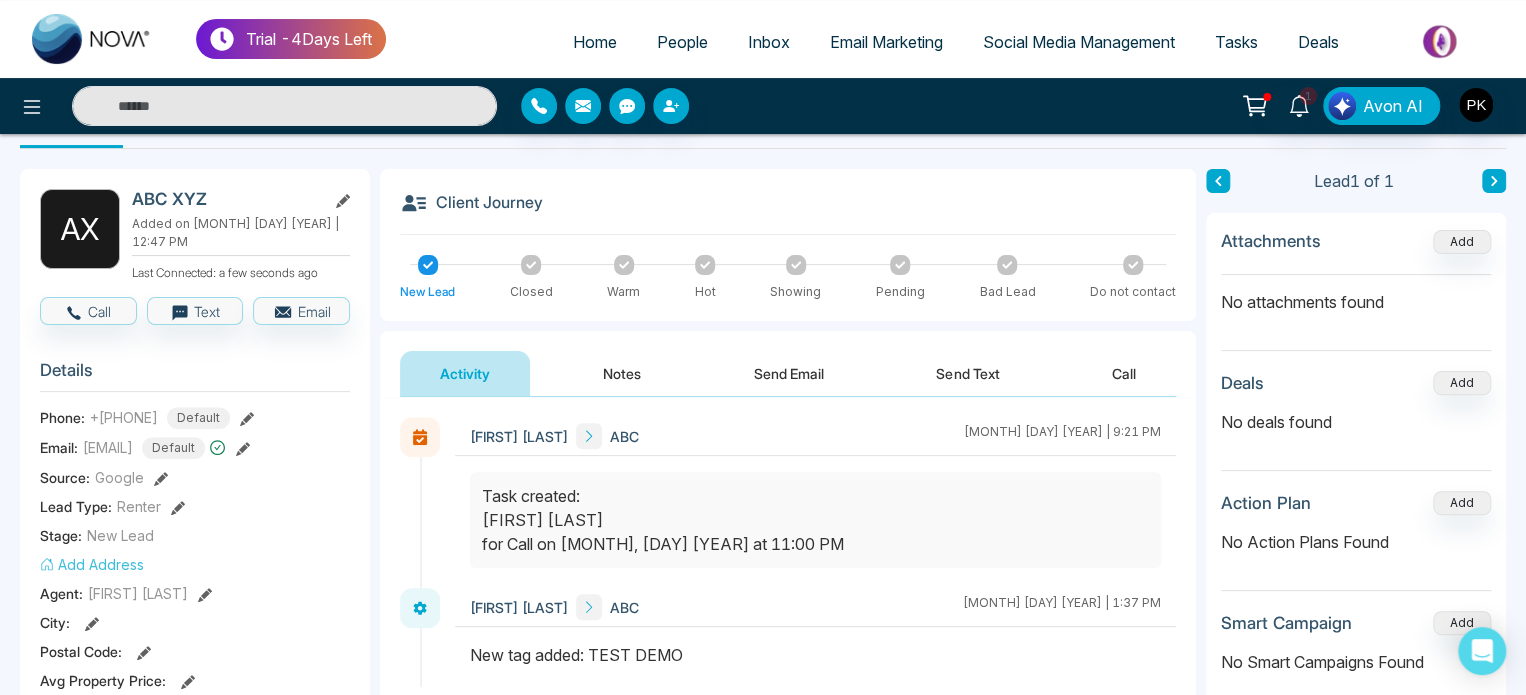 scroll, scrollTop: 0, scrollLeft: 0, axis: both 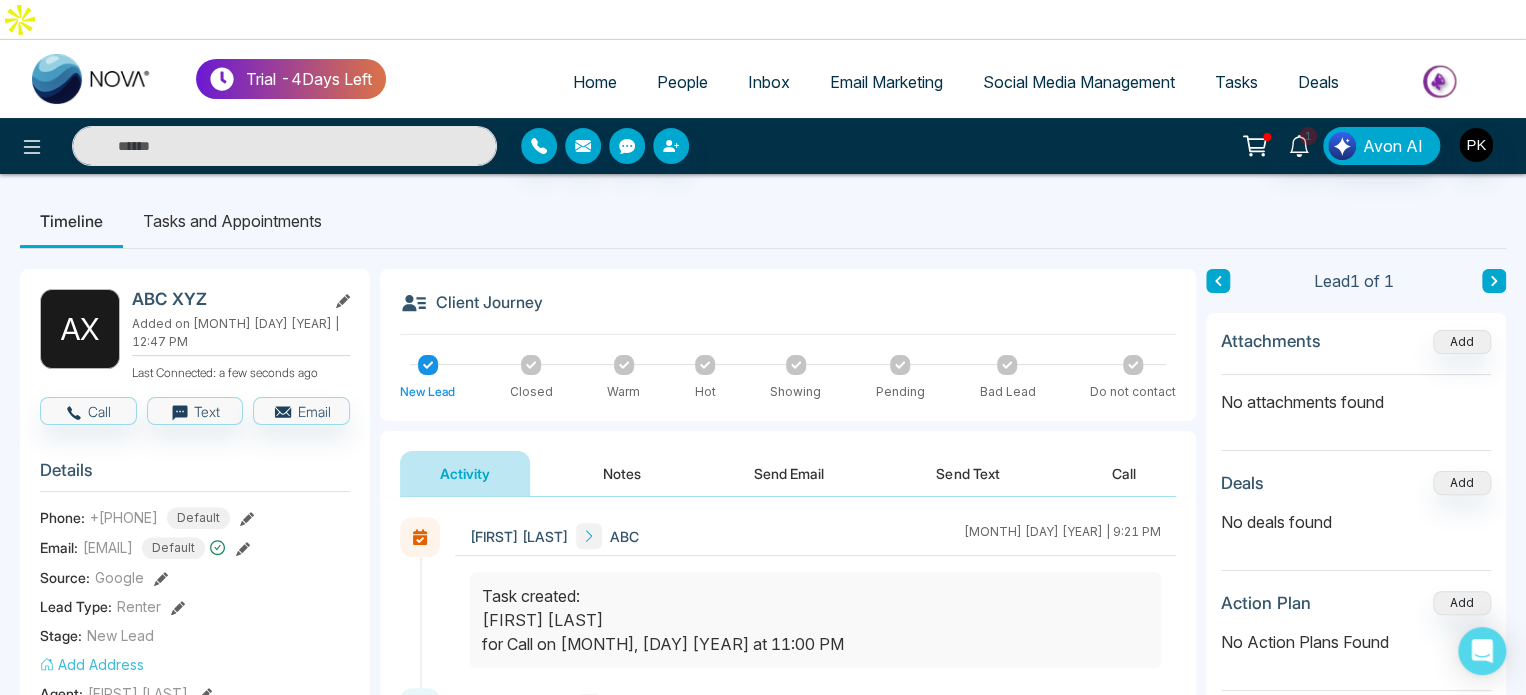 click on "Send Email" at bounding box center [789, 473] 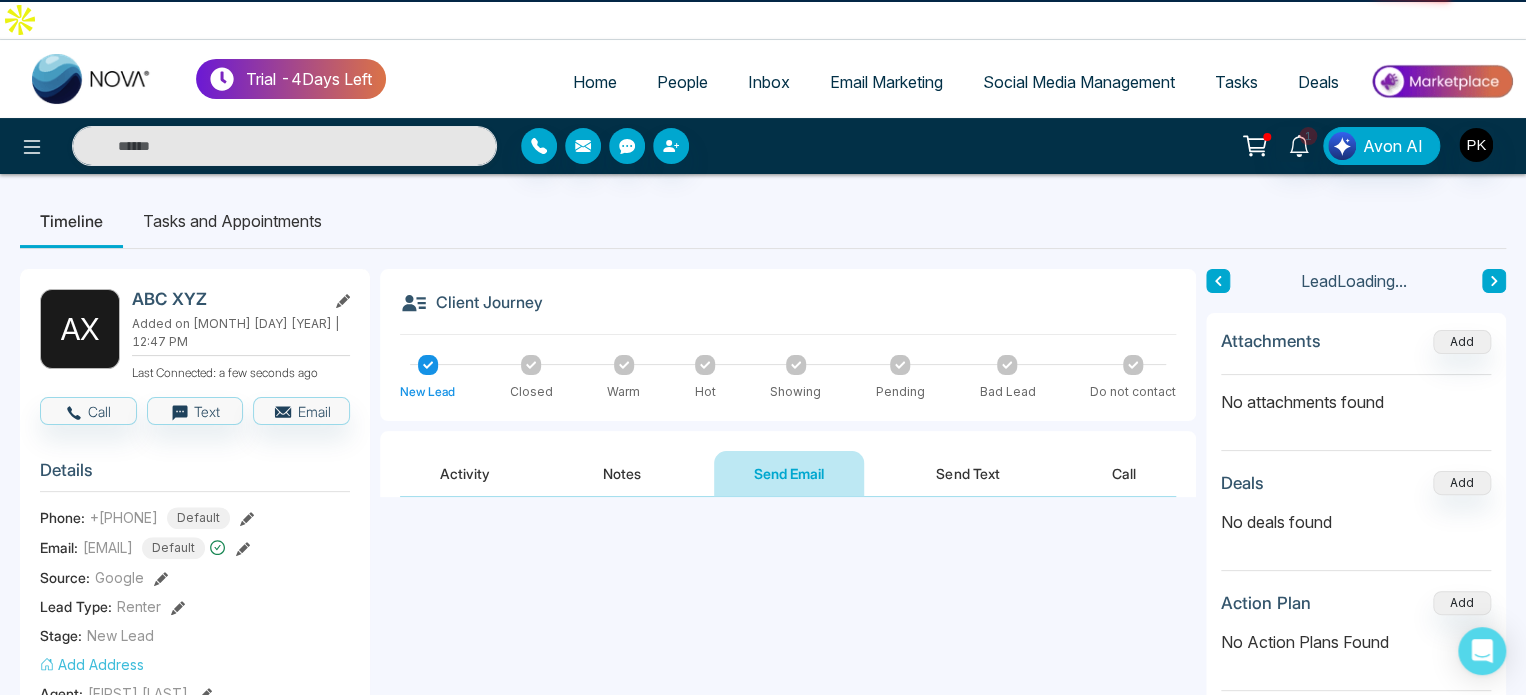 click on "Notes" at bounding box center [622, 473] 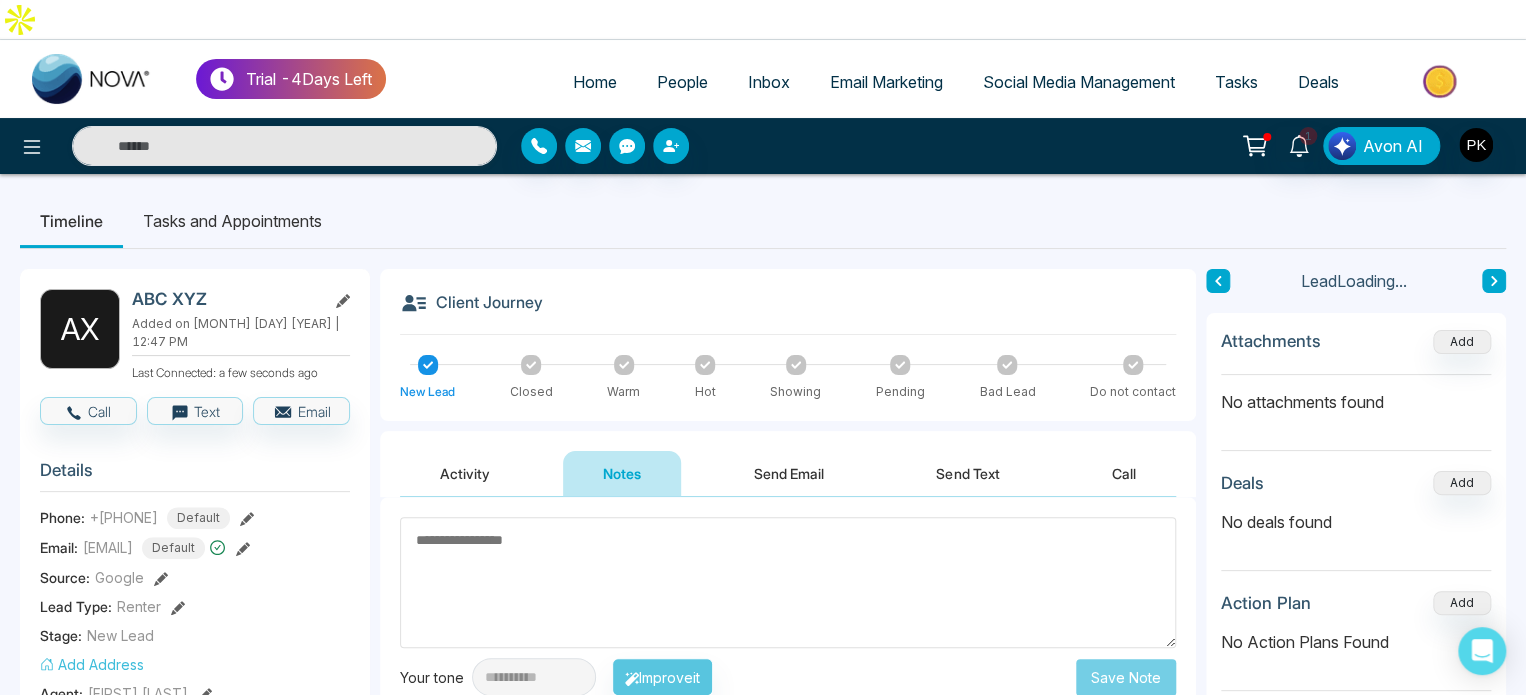 scroll, scrollTop: 200, scrollLeft: 0, axis: vertical 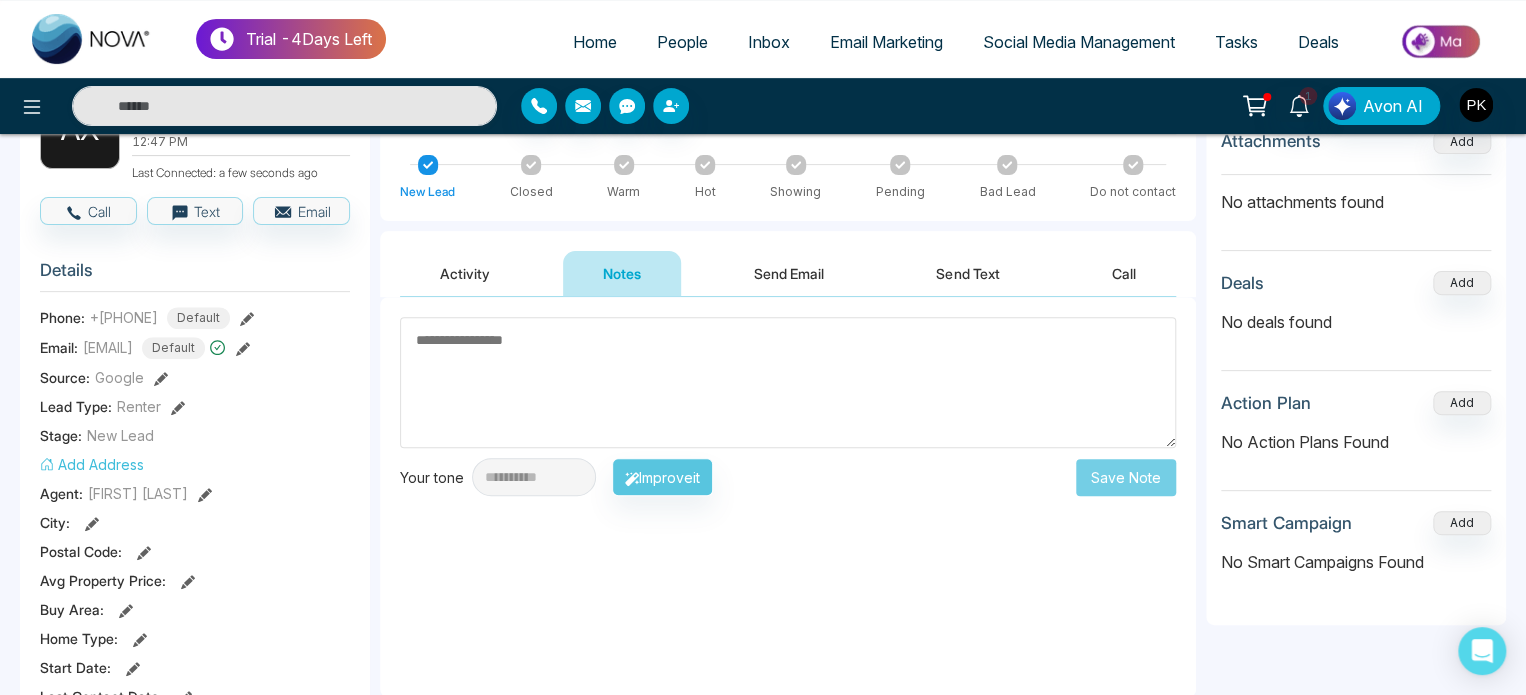 click on "Send Email" at bounding box center (789, 273) 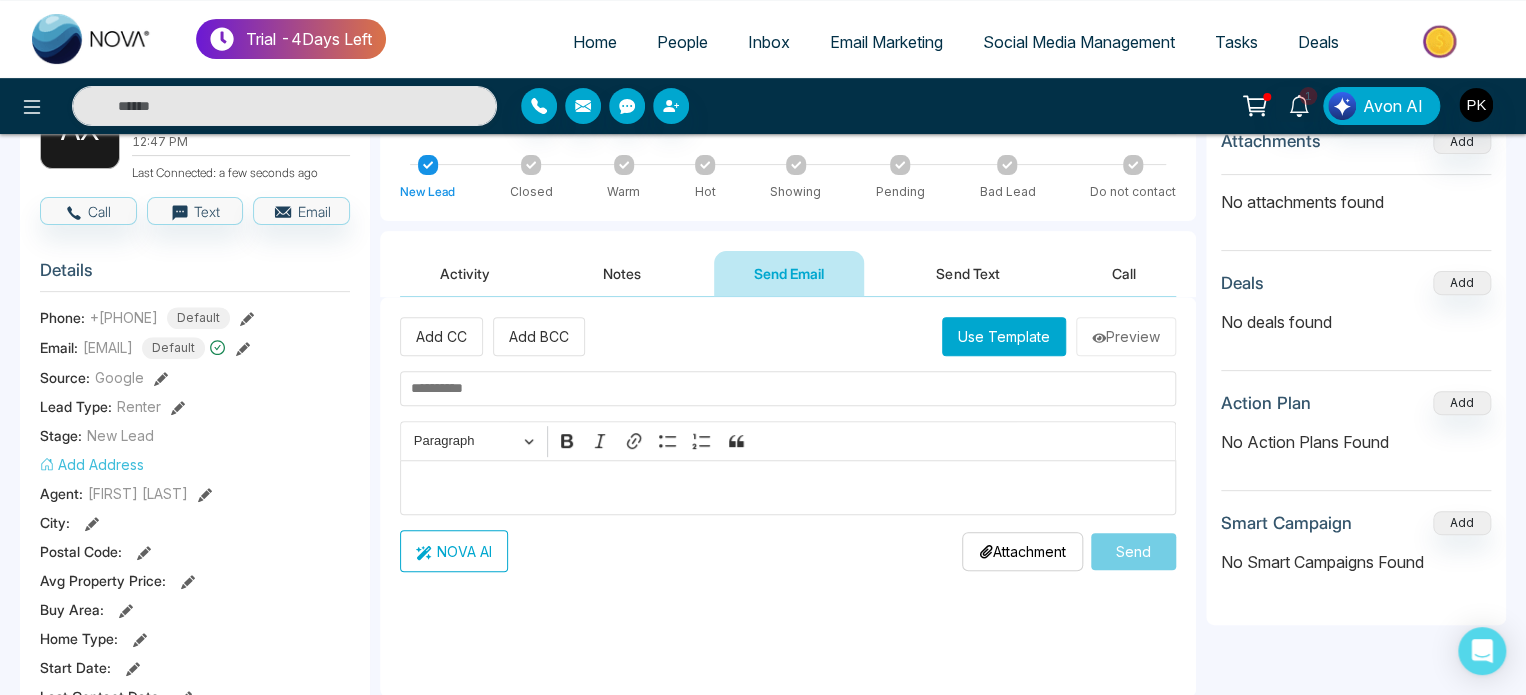 click on "Send Text" at bounding box center (967, 273) 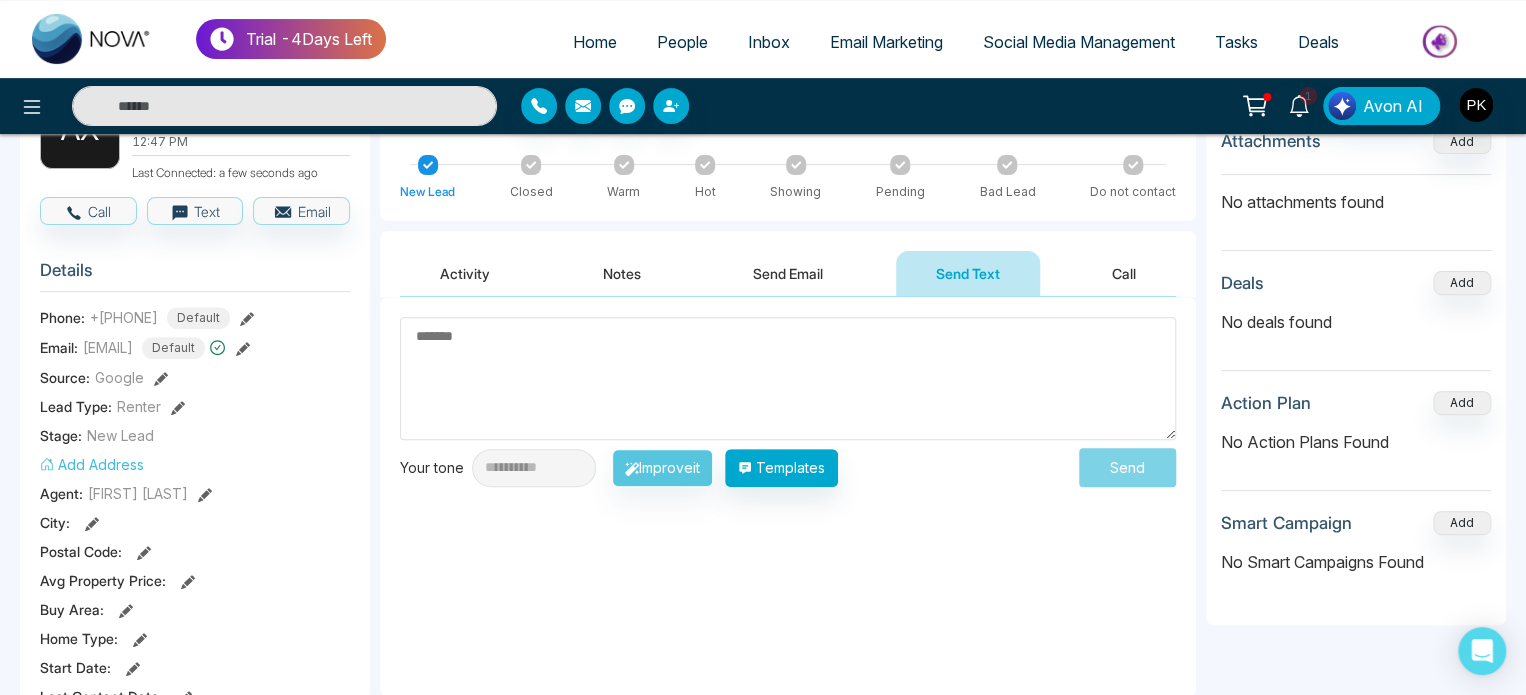 click on "Call" at bounding box center (1124, 273) 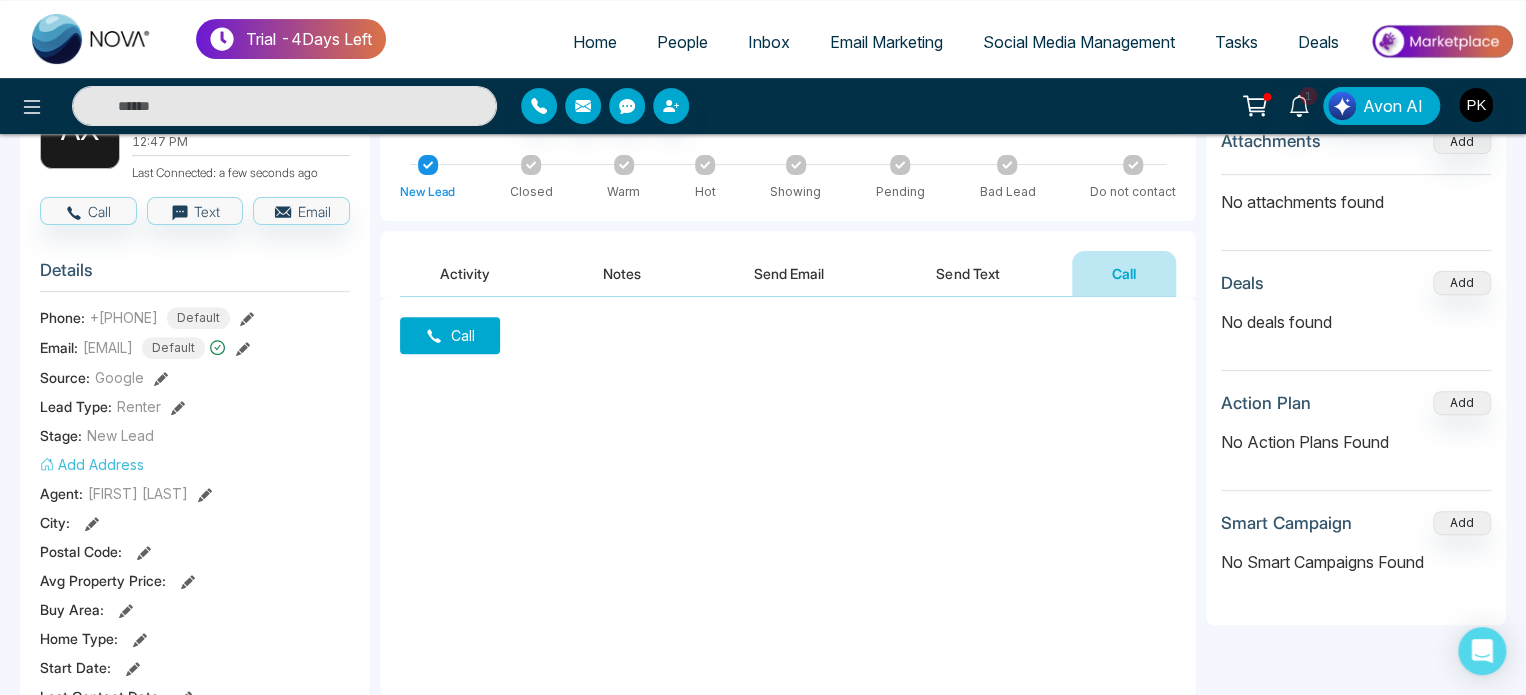 click on "Tasks" at bounding box center [1236, 42] 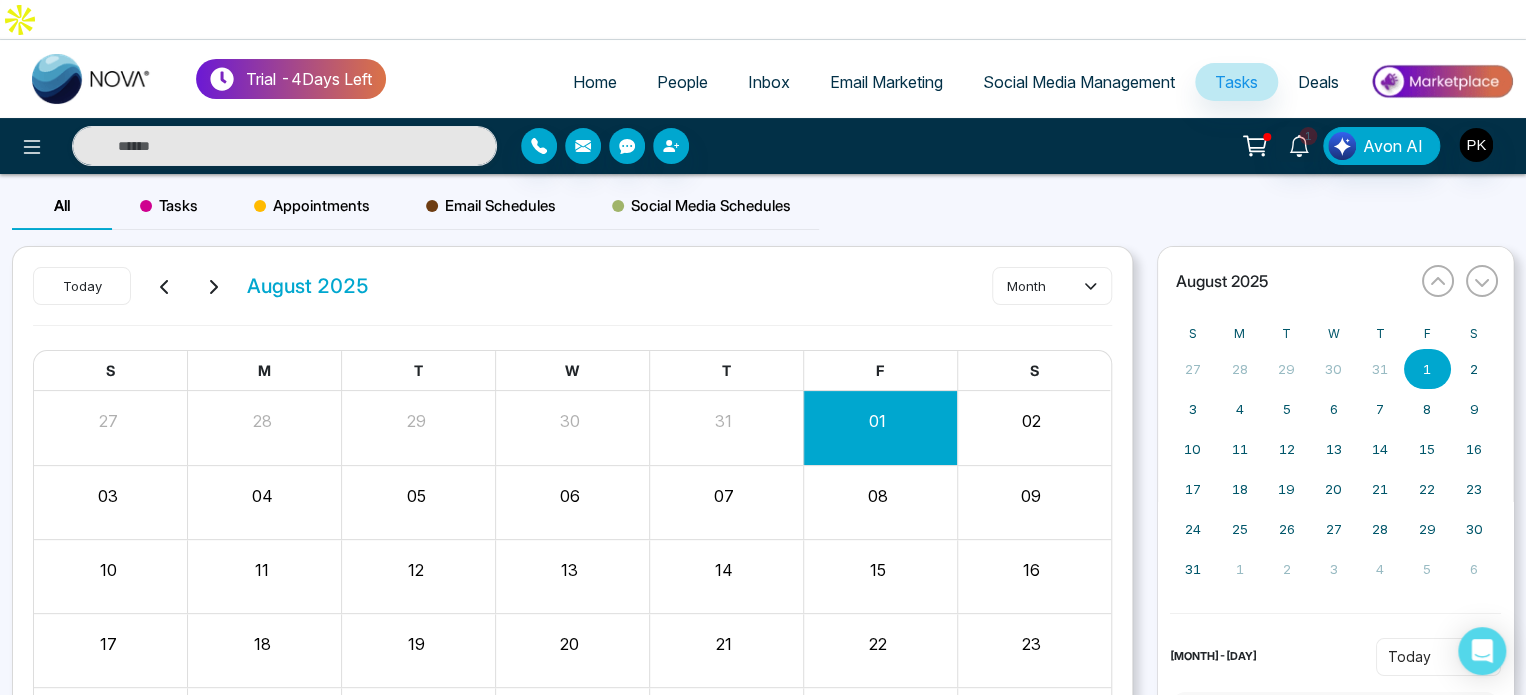 scroll, scrollTop: 100, scrollLeft: 0, axis: vertical 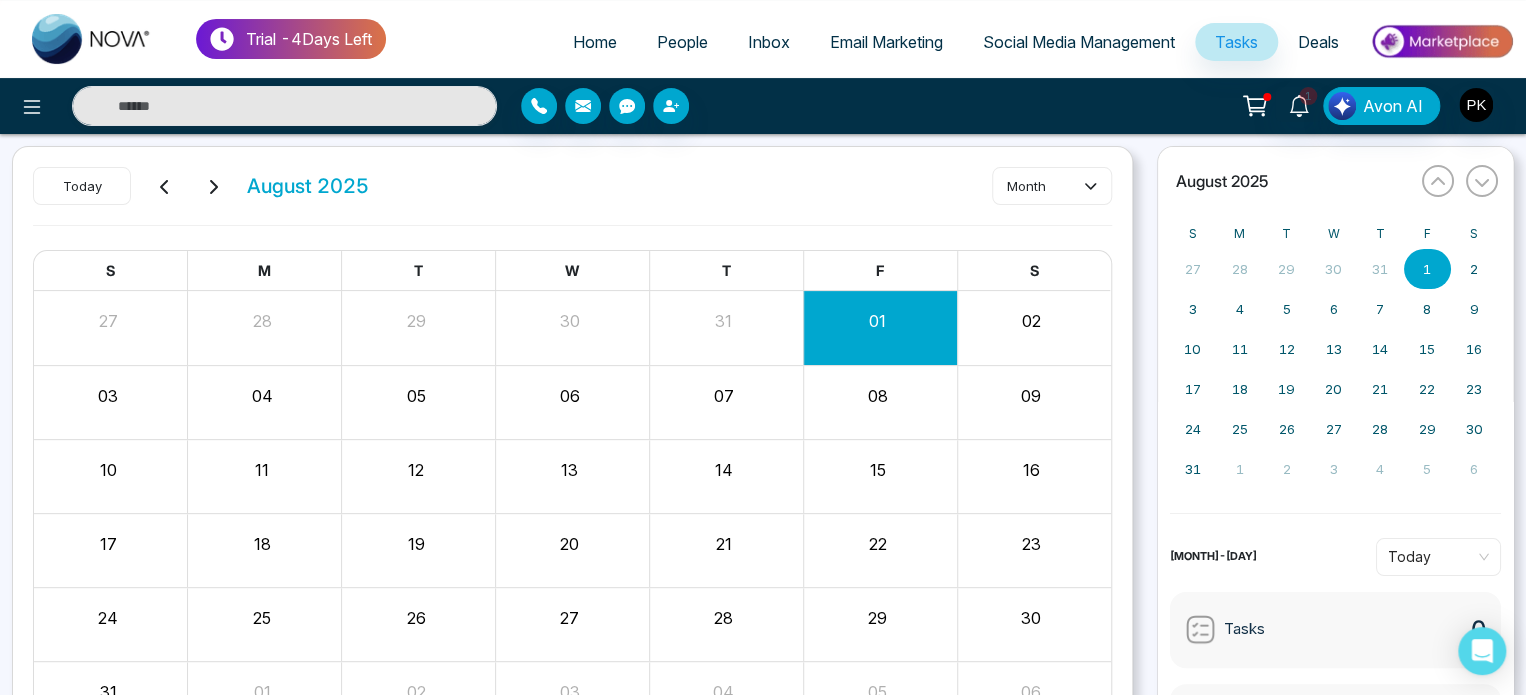 click on "04" at bounding box center [262, 393] 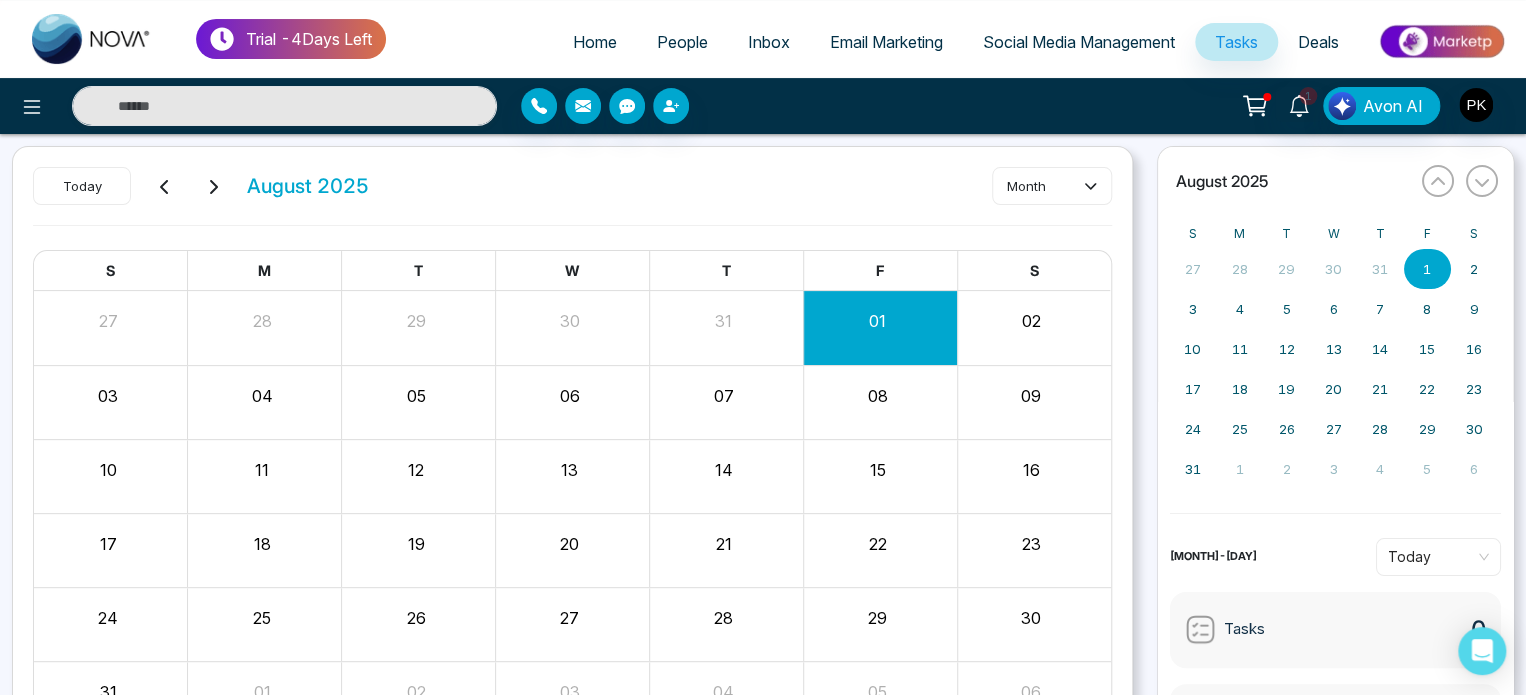click on "04" at bounding box center [262, 396] 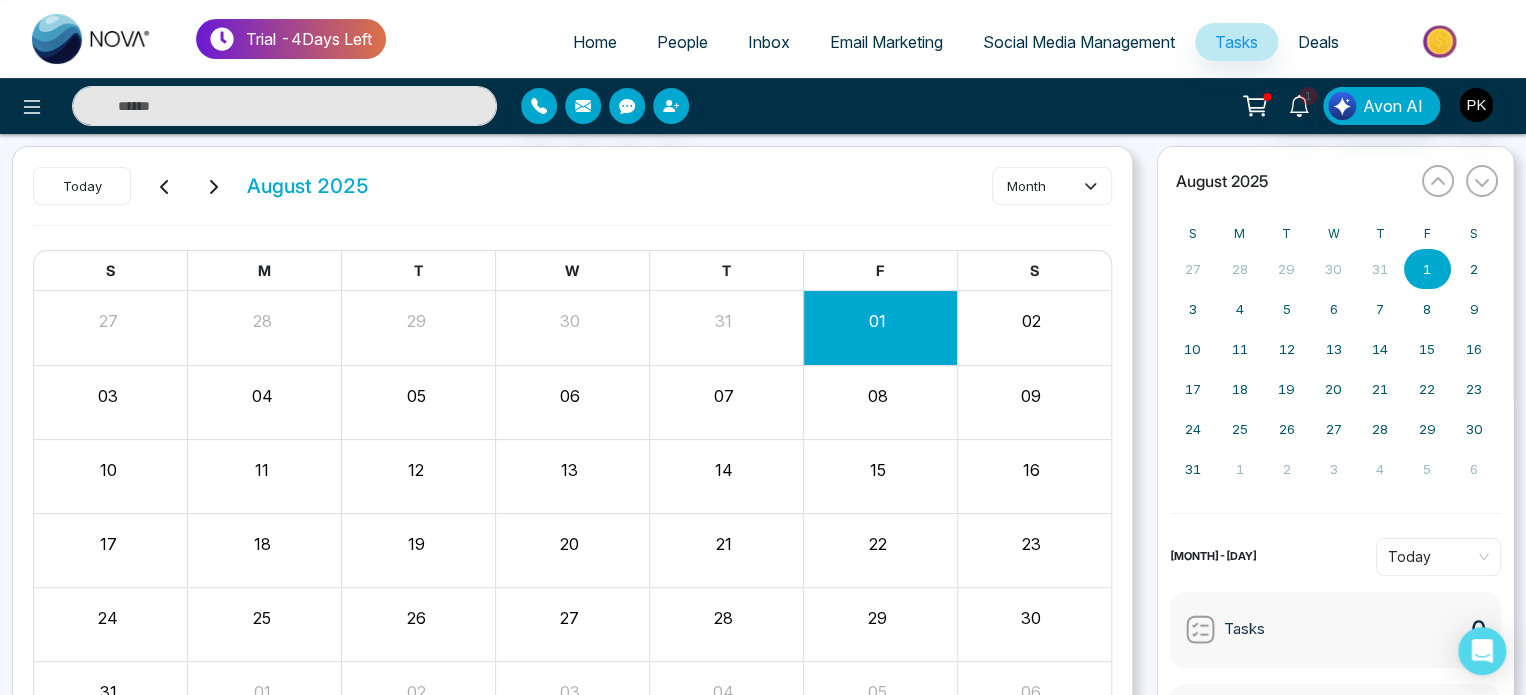 click on "04" at bounding box center (262, 396) 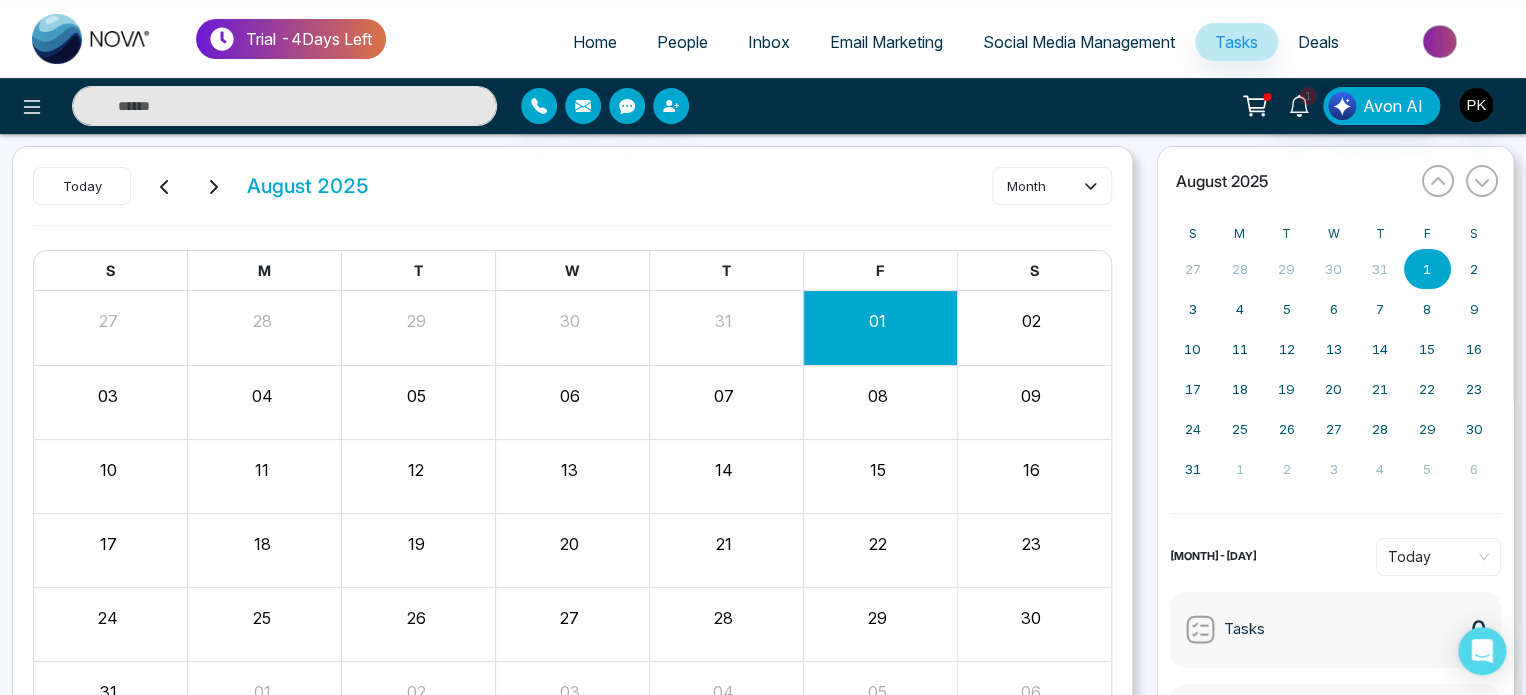 scroll, scrollTop: 0, scrollLeft: 0, axis: both 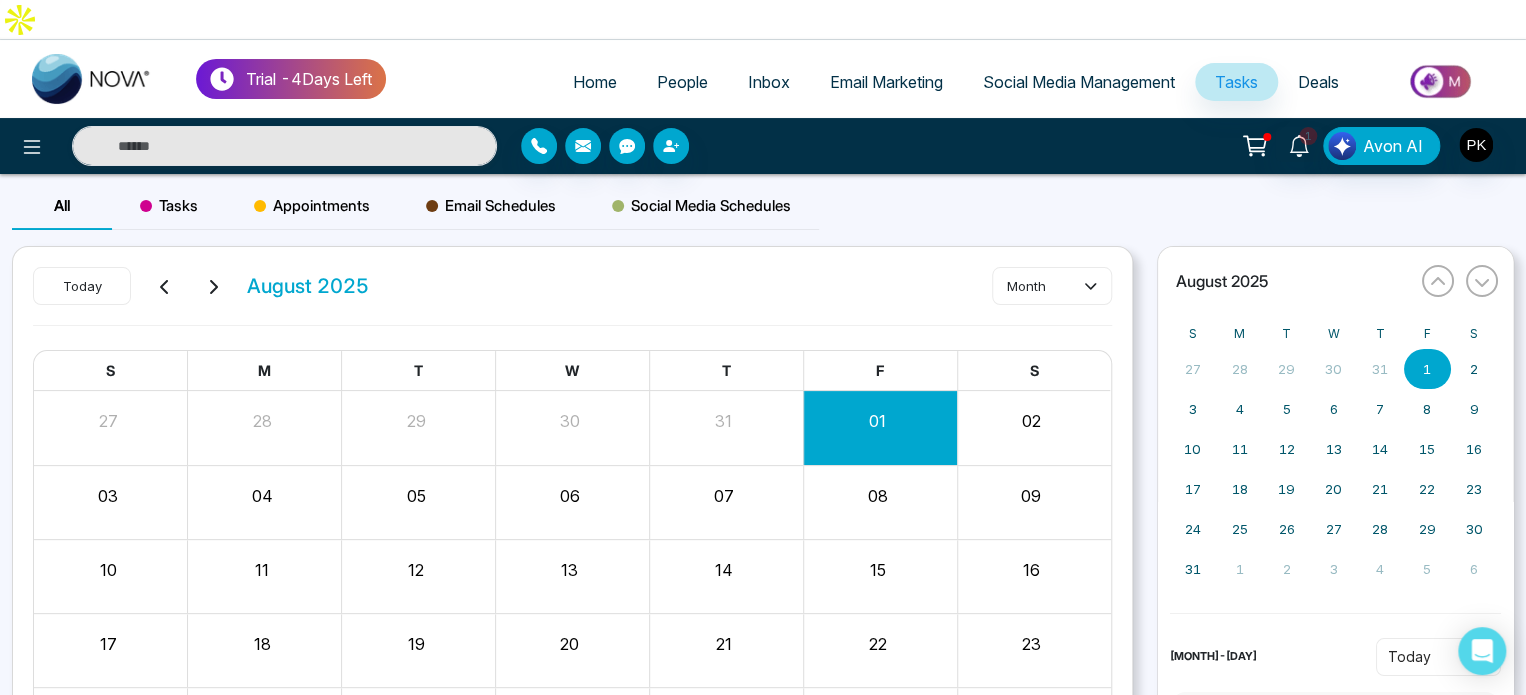 click on "02" at bounding box center [1031, 421] 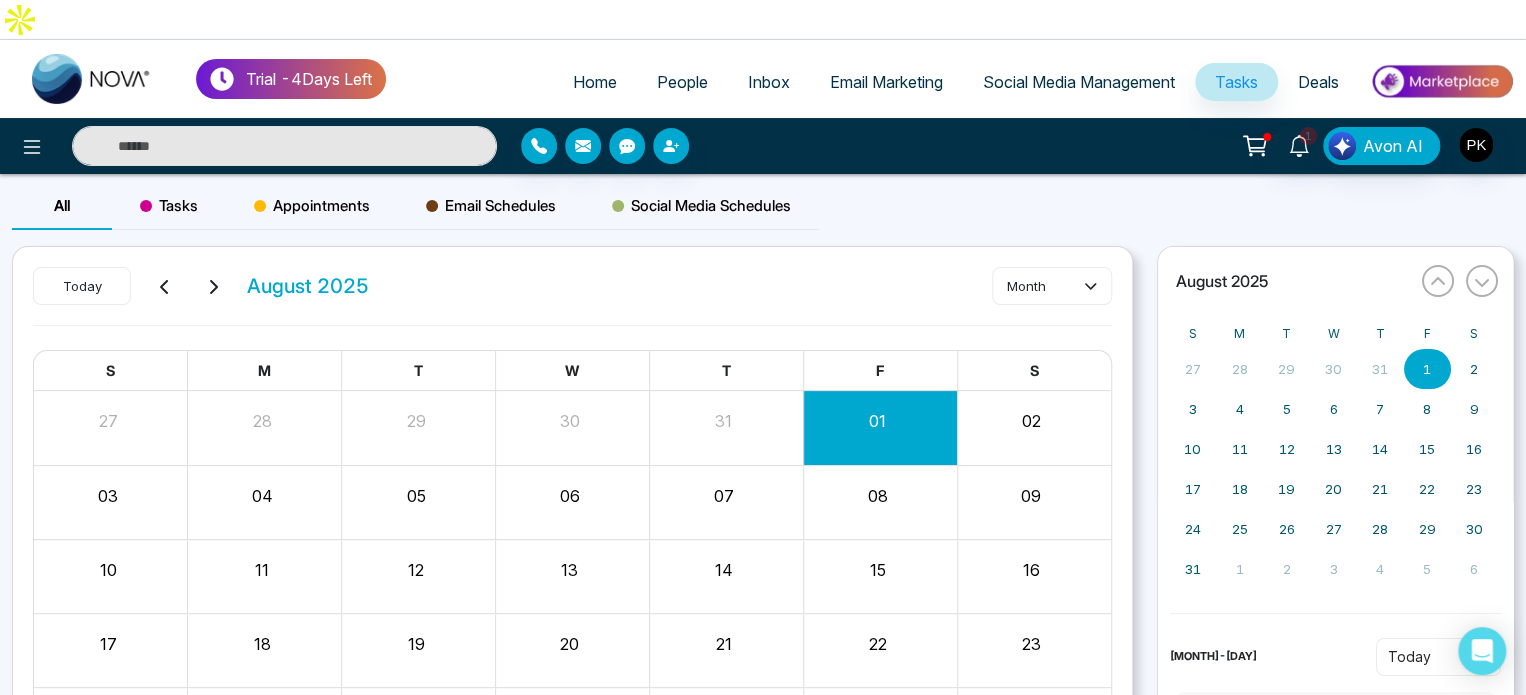 scroll, scrollTop: 192, scrollLeft: 0, axis: vertical 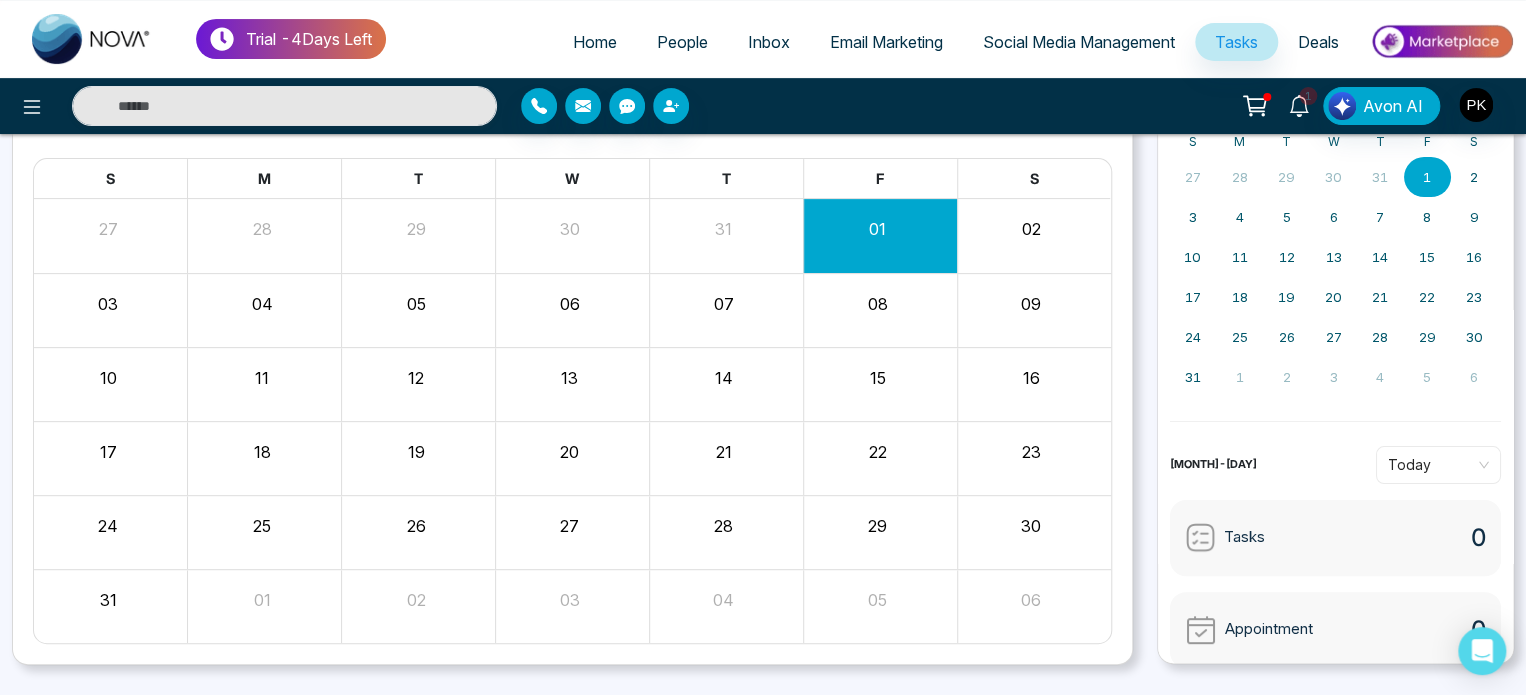 click 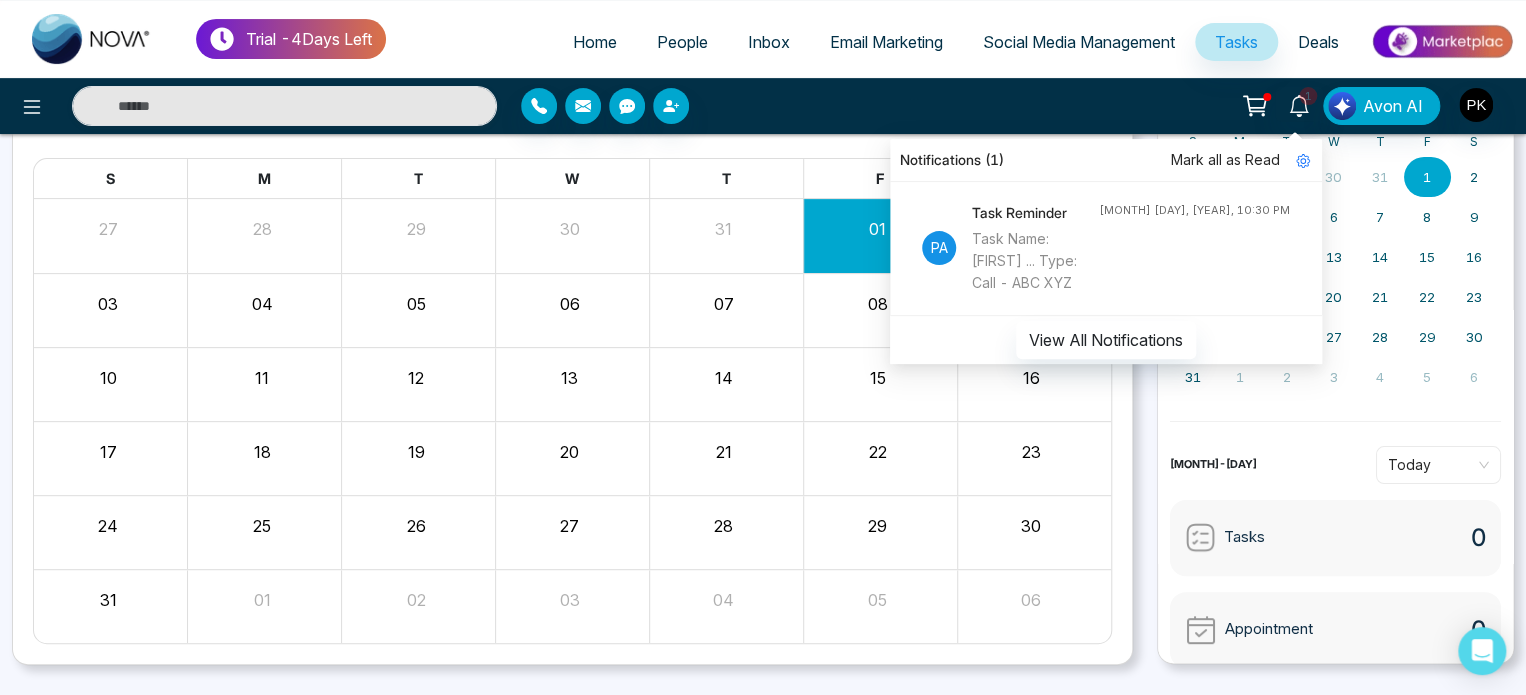 click on "Task Name: [FIRST] ...
Type: Call - ABC XYZ" at bounding box center [1035, 261] 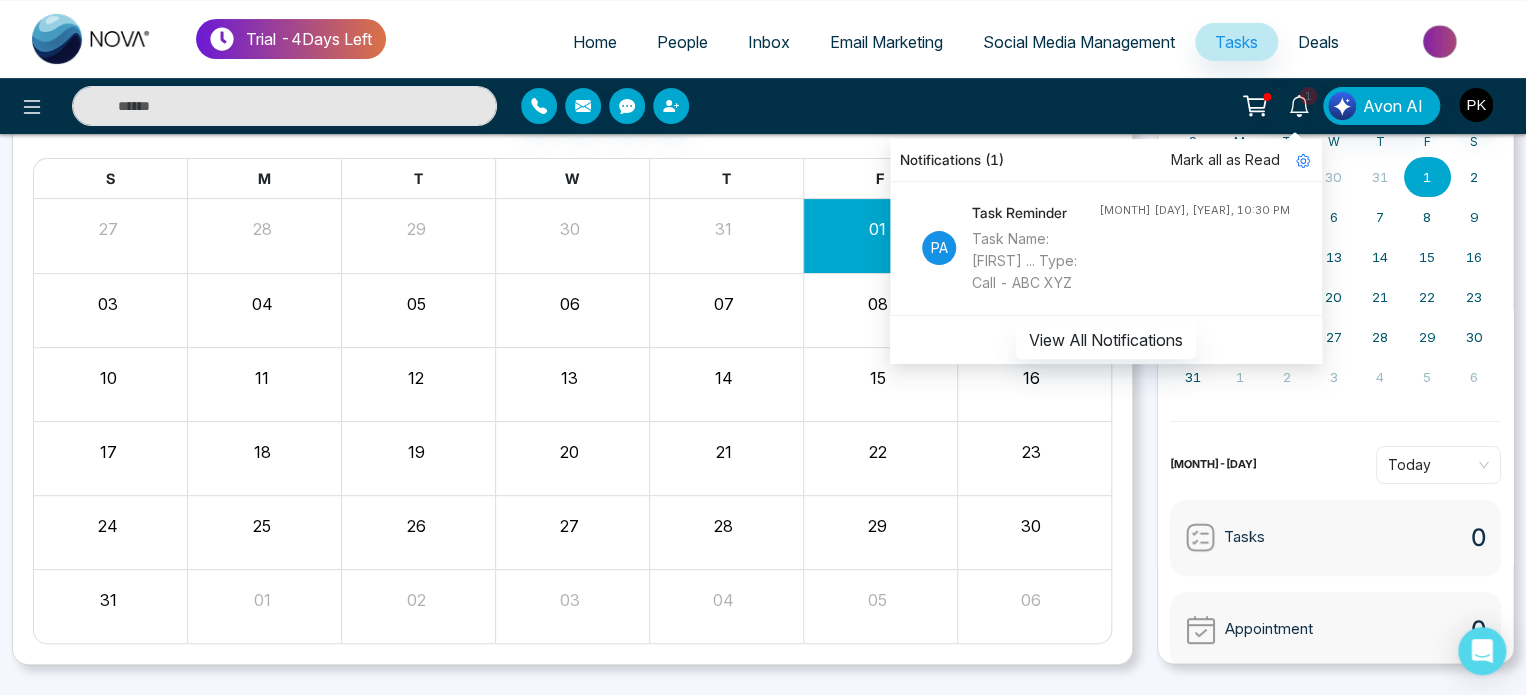 click on "Tasks 0" at bounding box center (1336, 538) 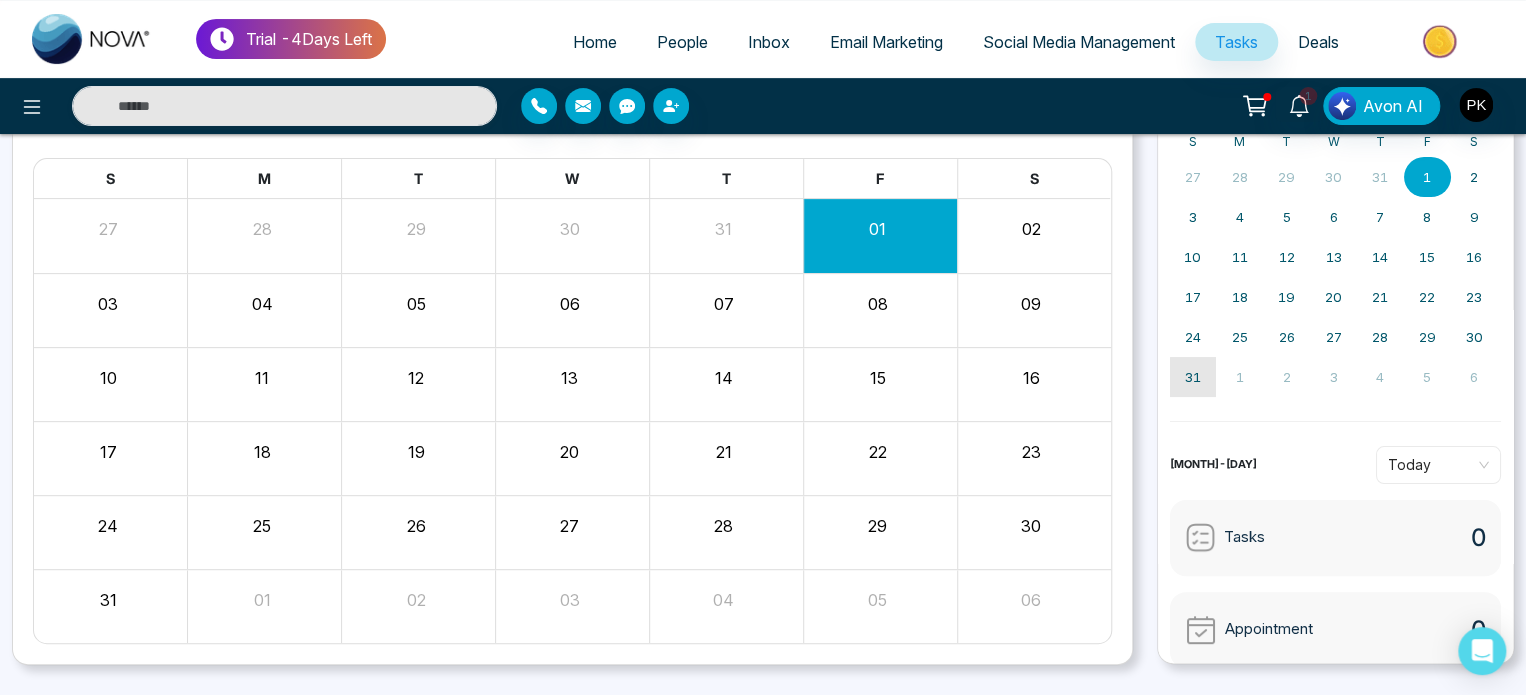 scroll, scrollTop: 0, scrollLeft: 0, axis: both 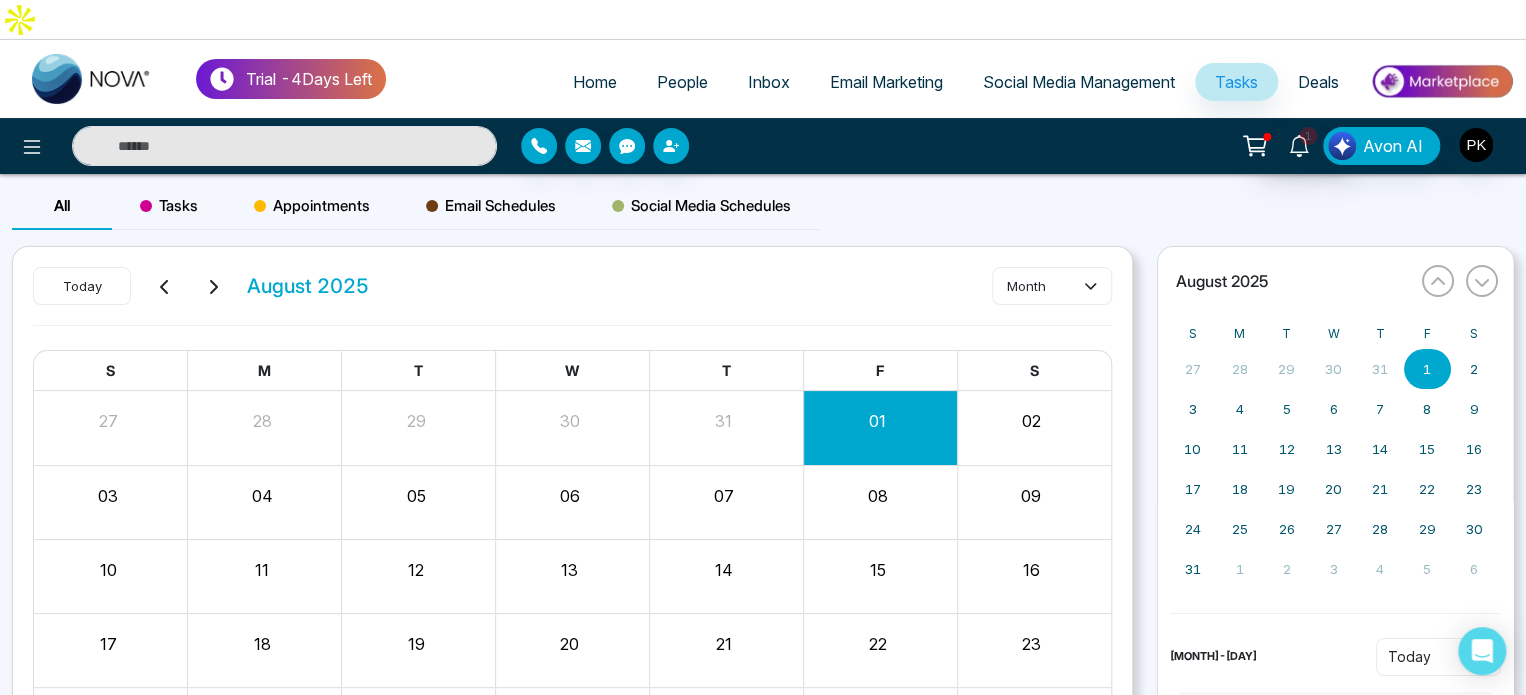 click 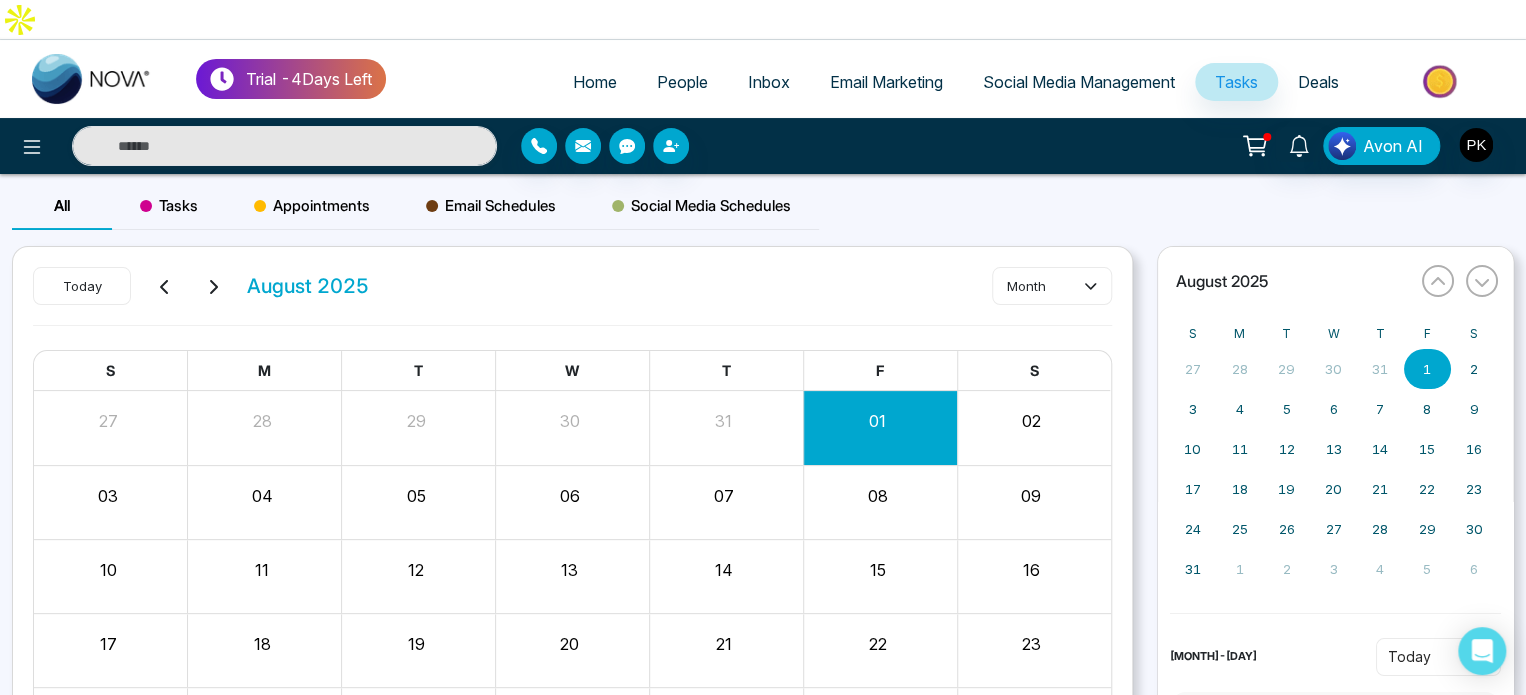 scroll, scrollTop: 192, scrollLeft: 0, axis: vertical 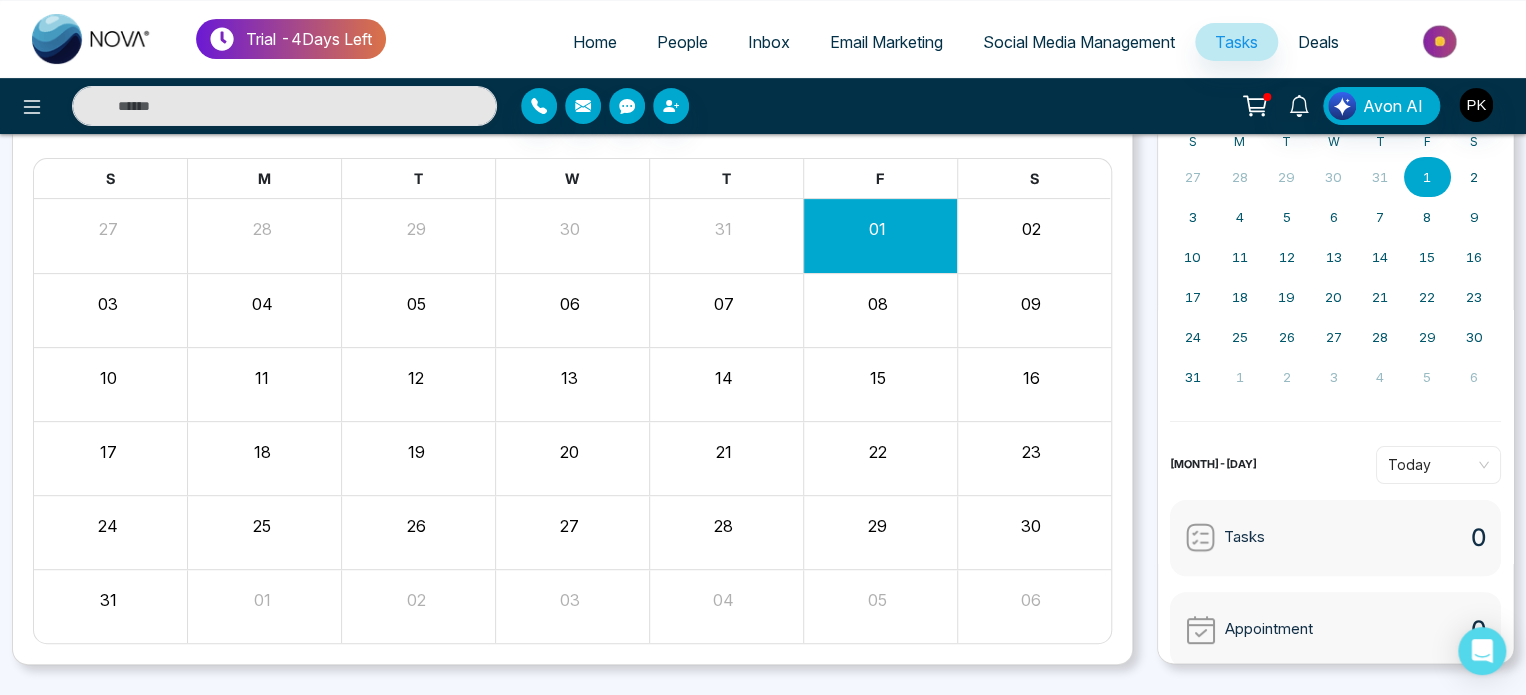 click on "05" at bounding box center [416, 301] 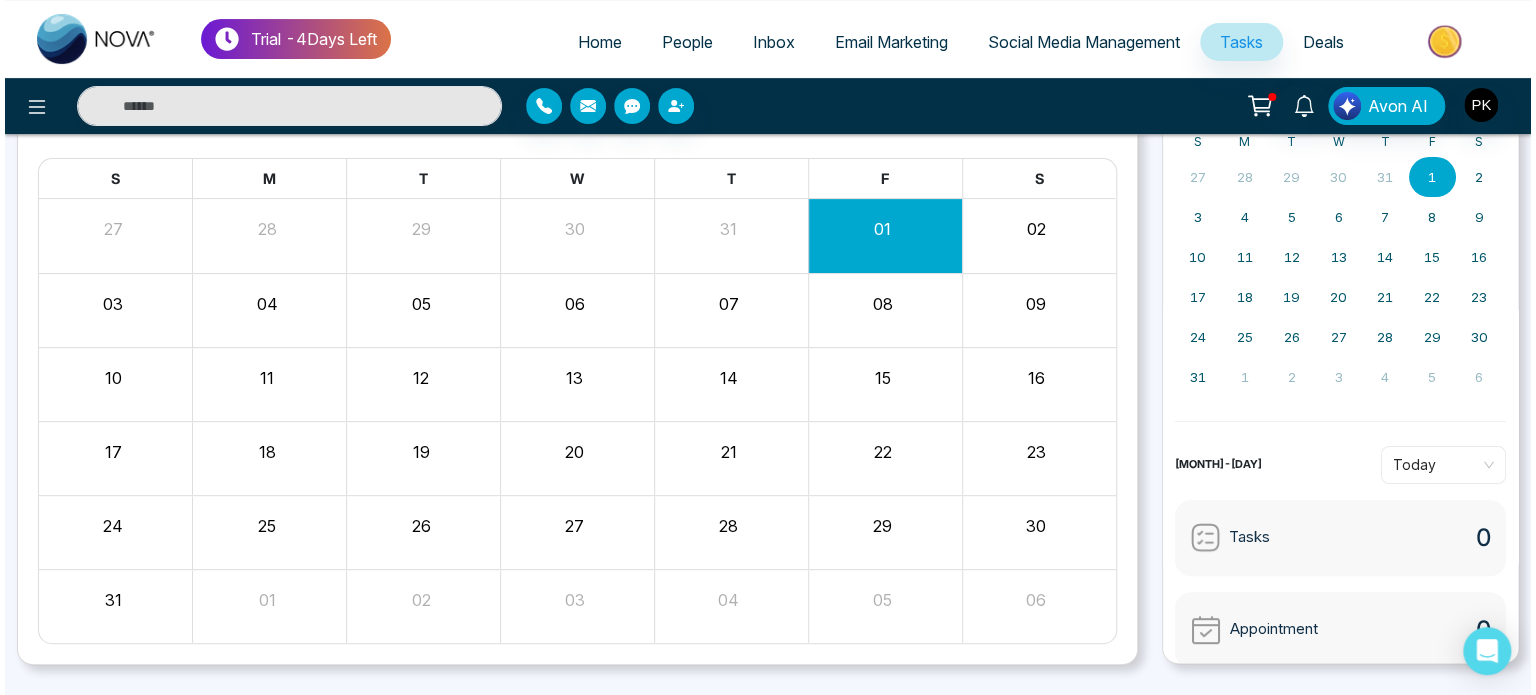 scroll, scrollTop: 0, scrollLeft: 0, axis: both 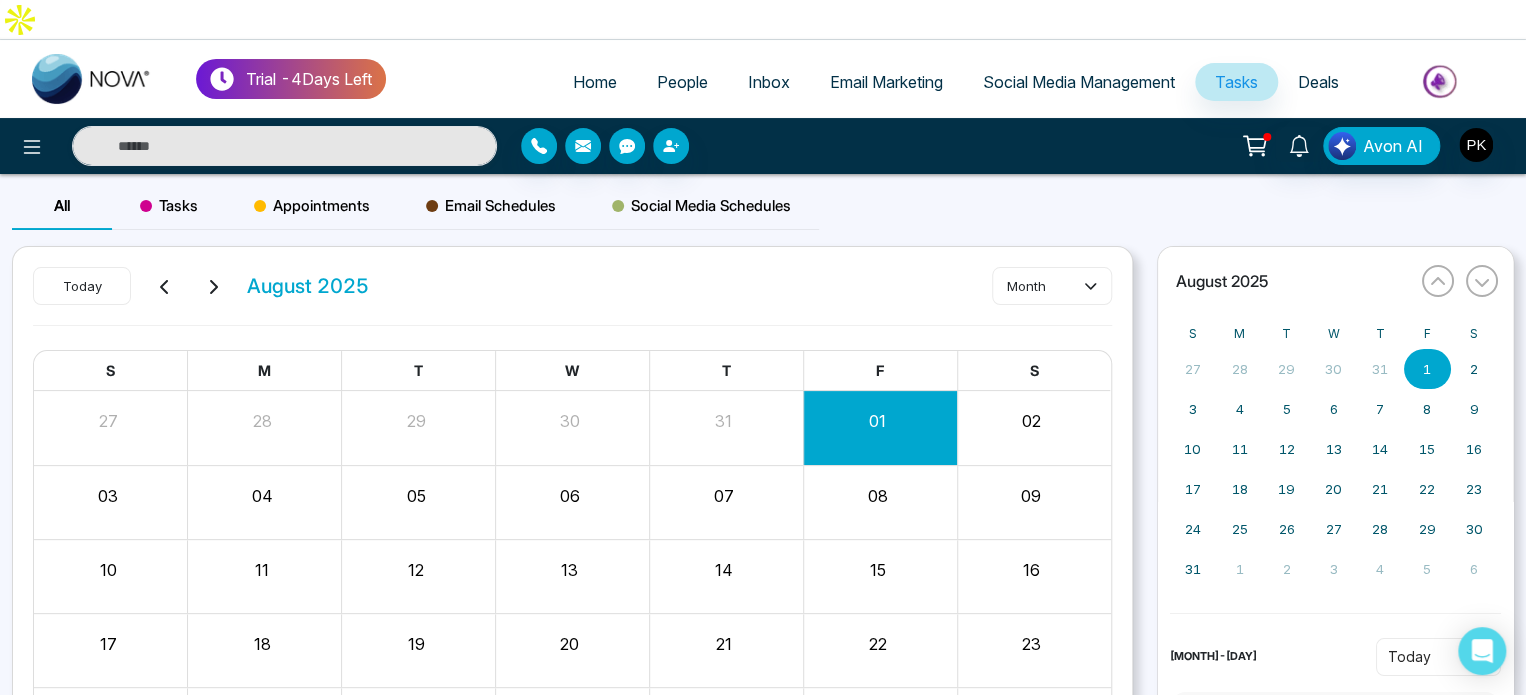 click on "Tasks" at bounding box center [169, 206] 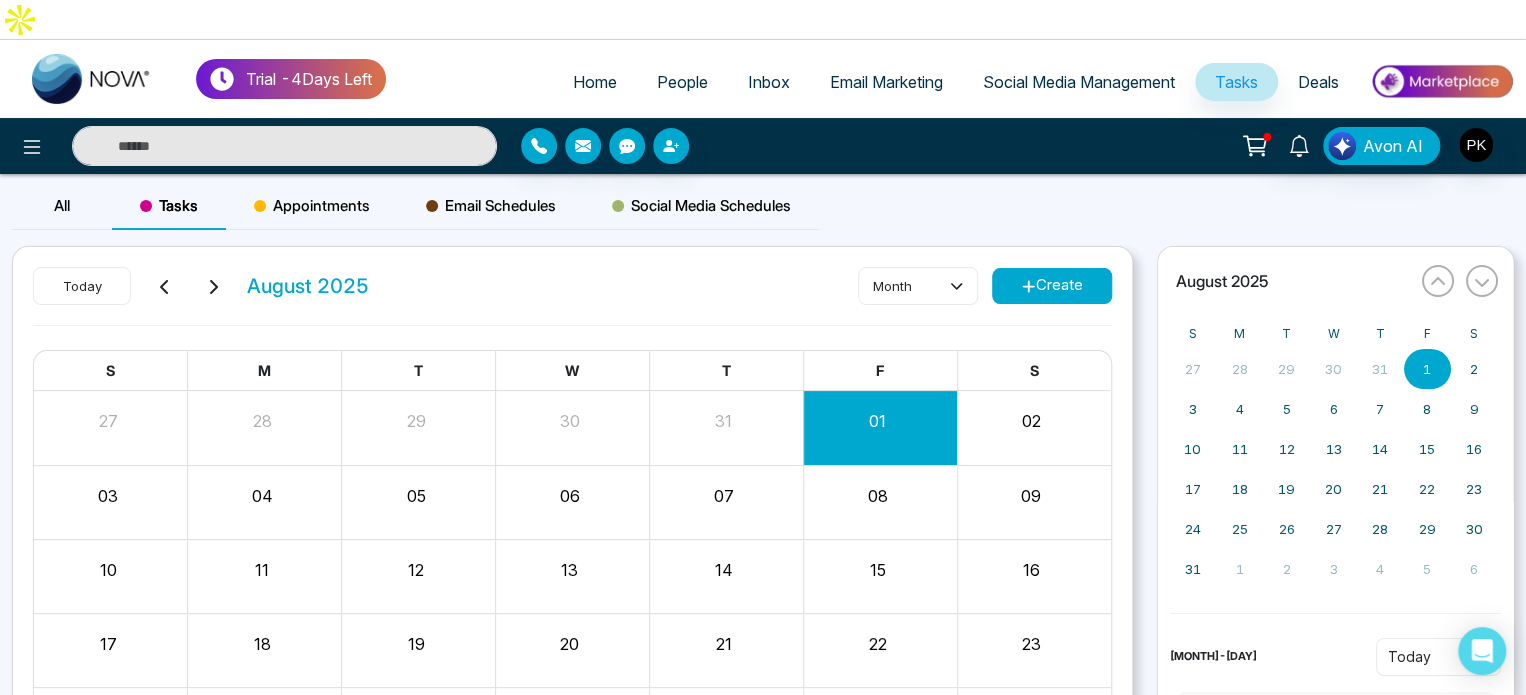 click on "Create" at bounding box center [1052, 286] 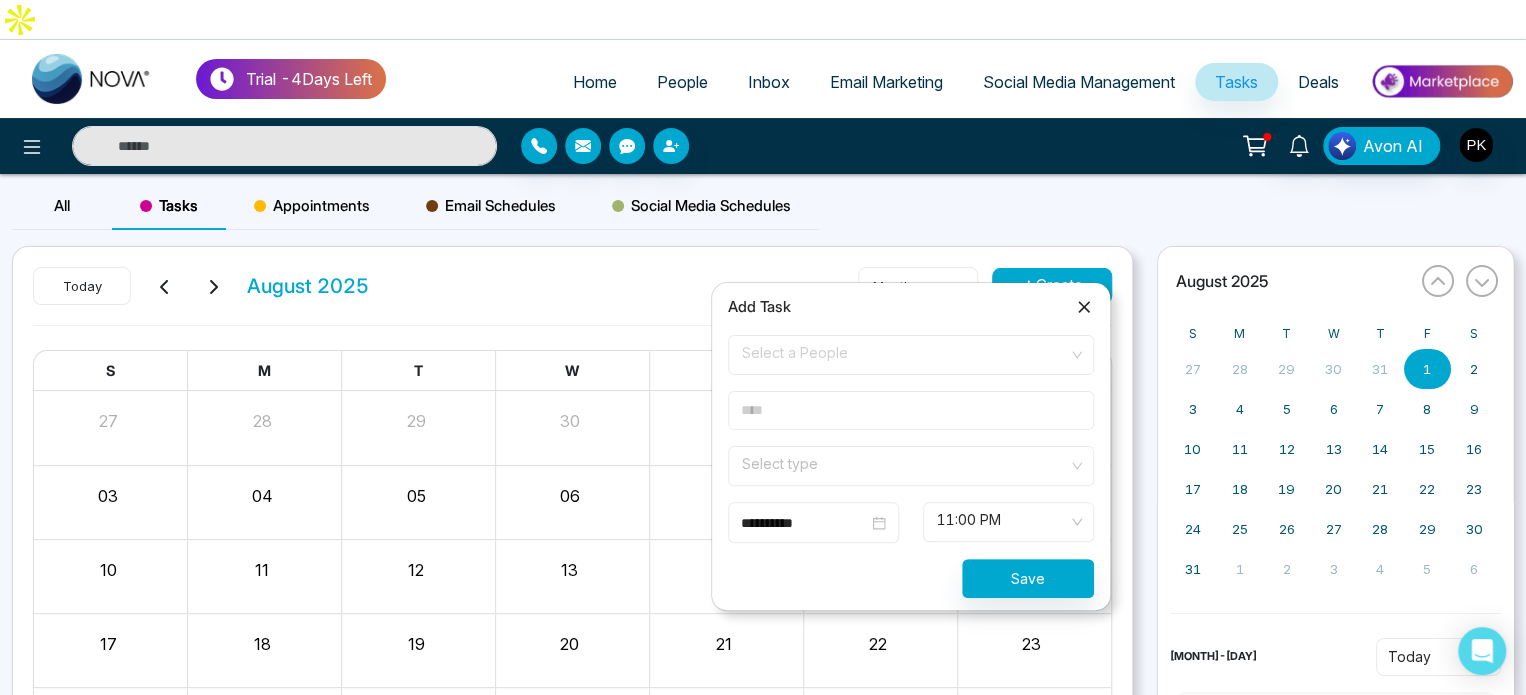 click 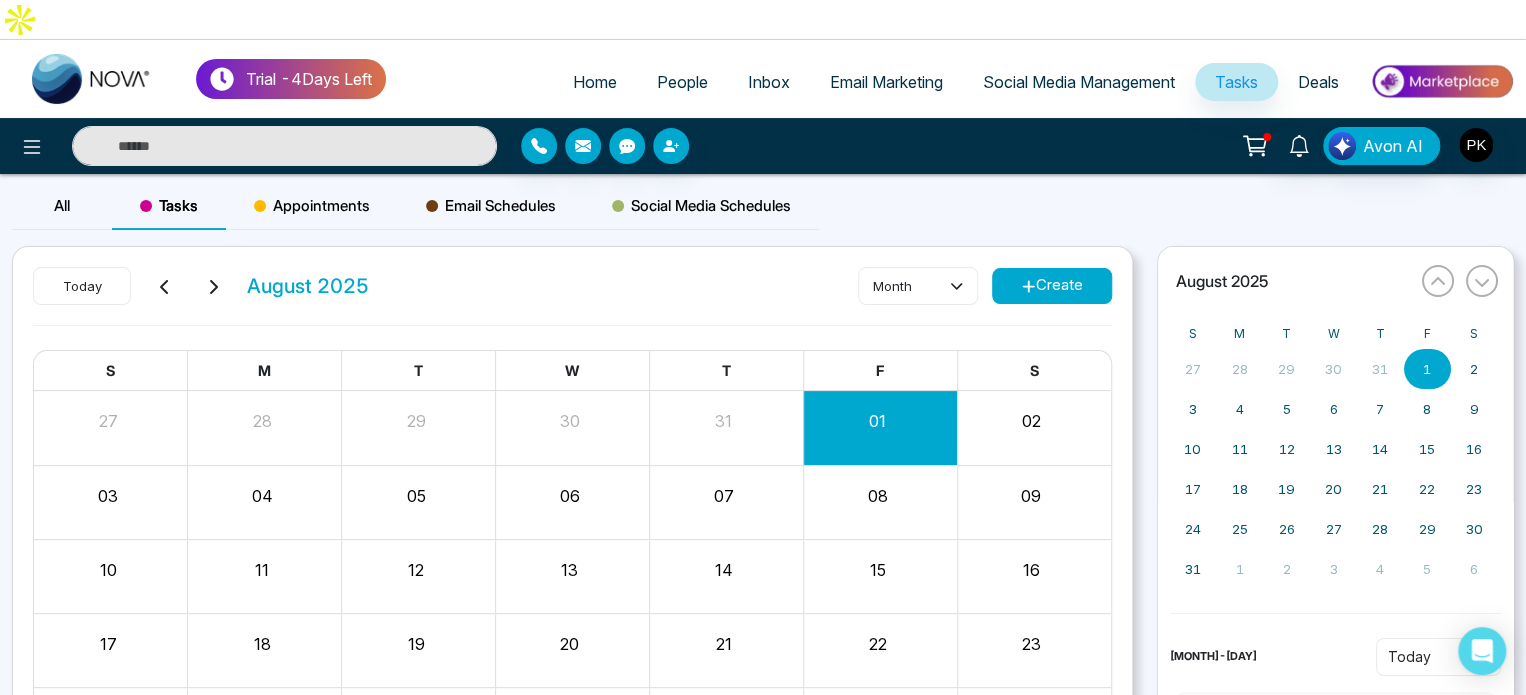 click on "04" at bounding box center (262, 493) 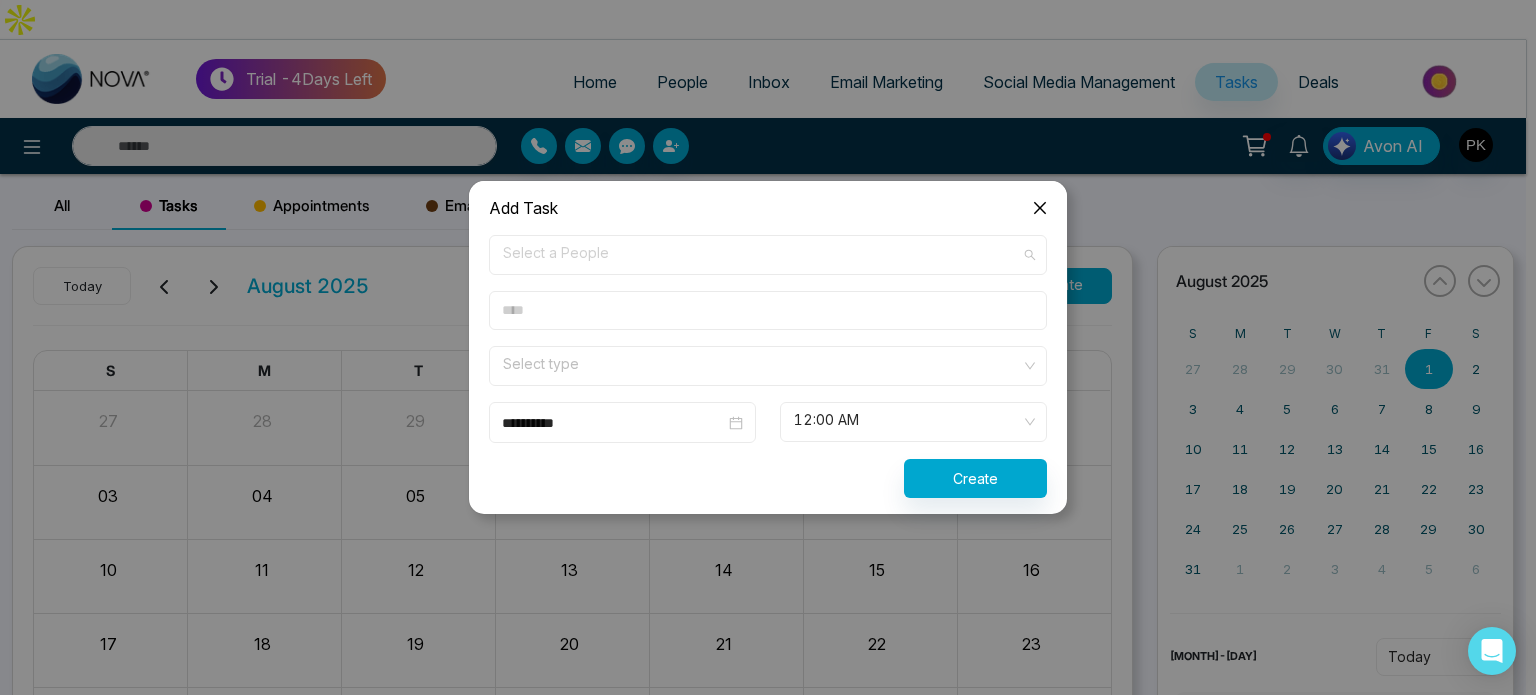 click on "Select a People" at bounding box center (768, 255) 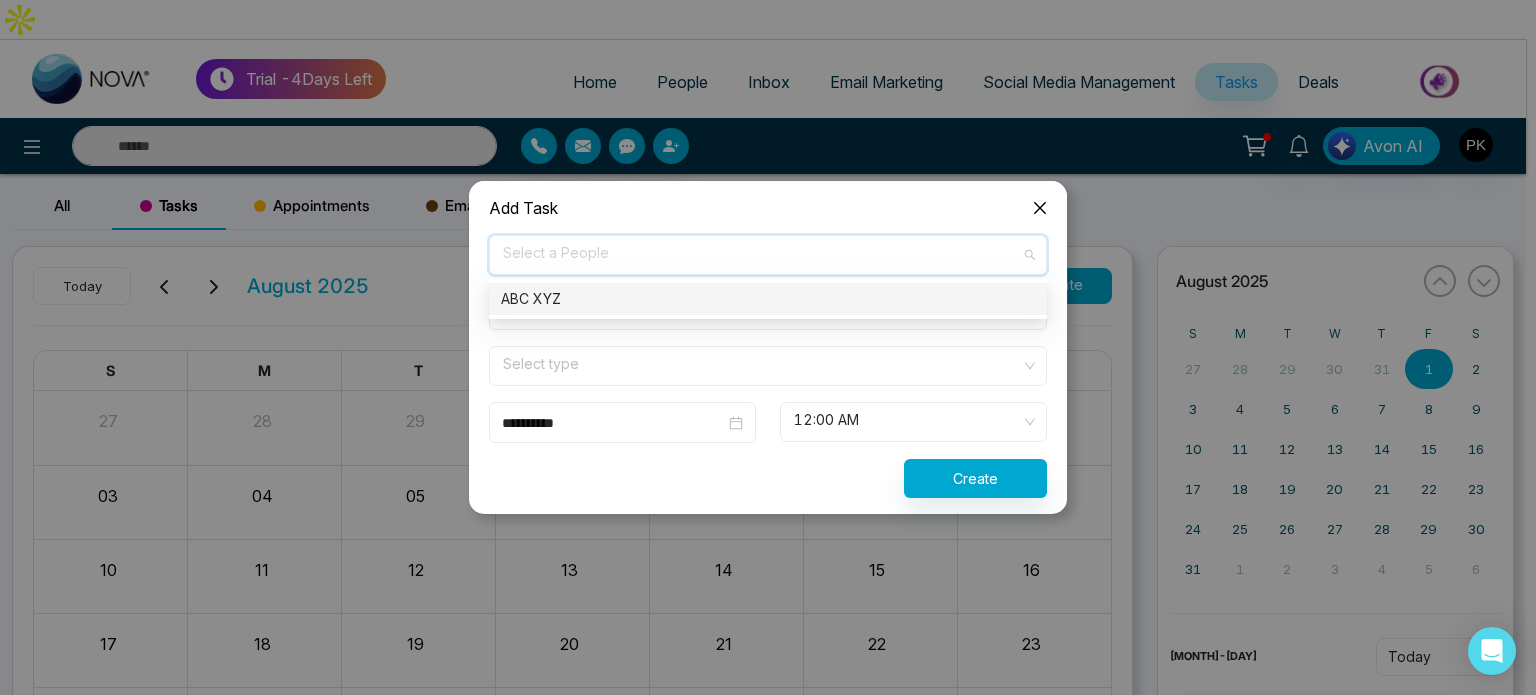 click on "ABC XYZ" at bounding box center [768, 299] 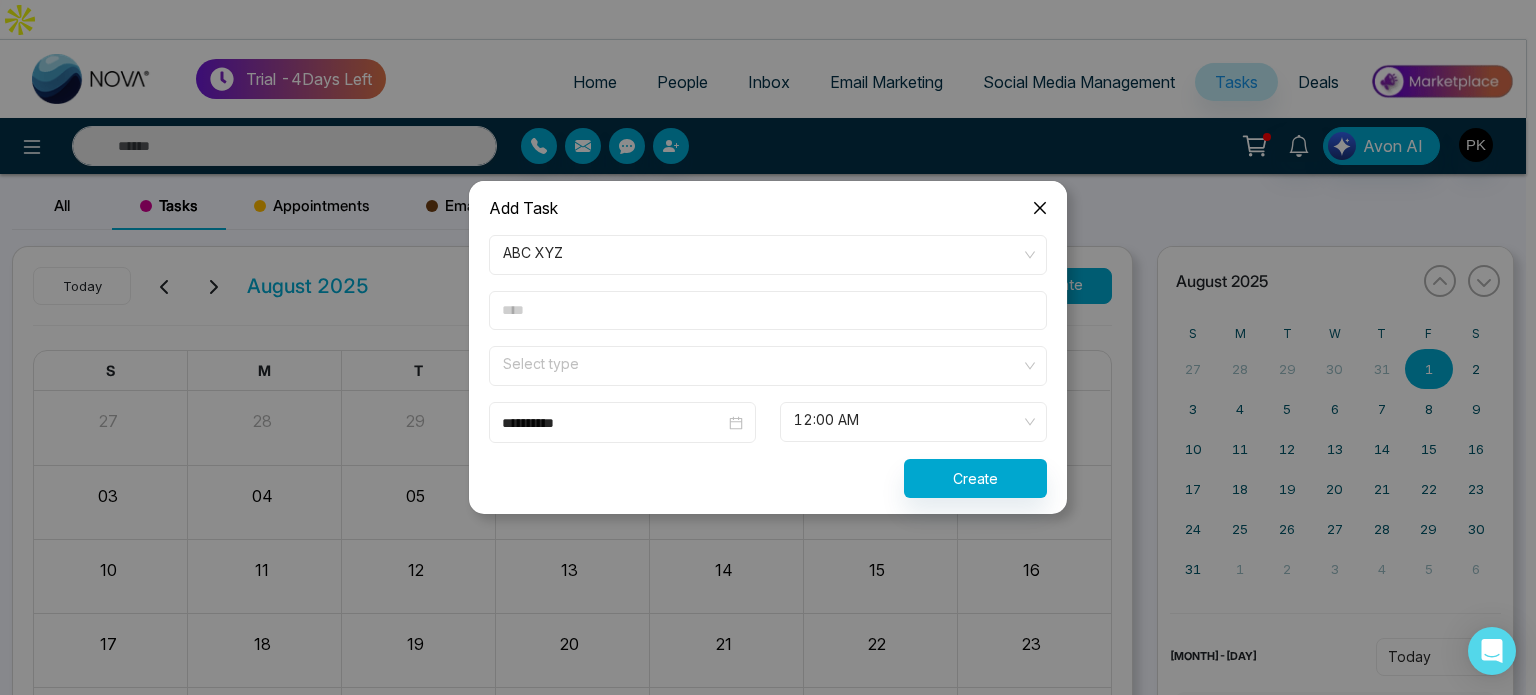 click at bounding box center [768, 310] 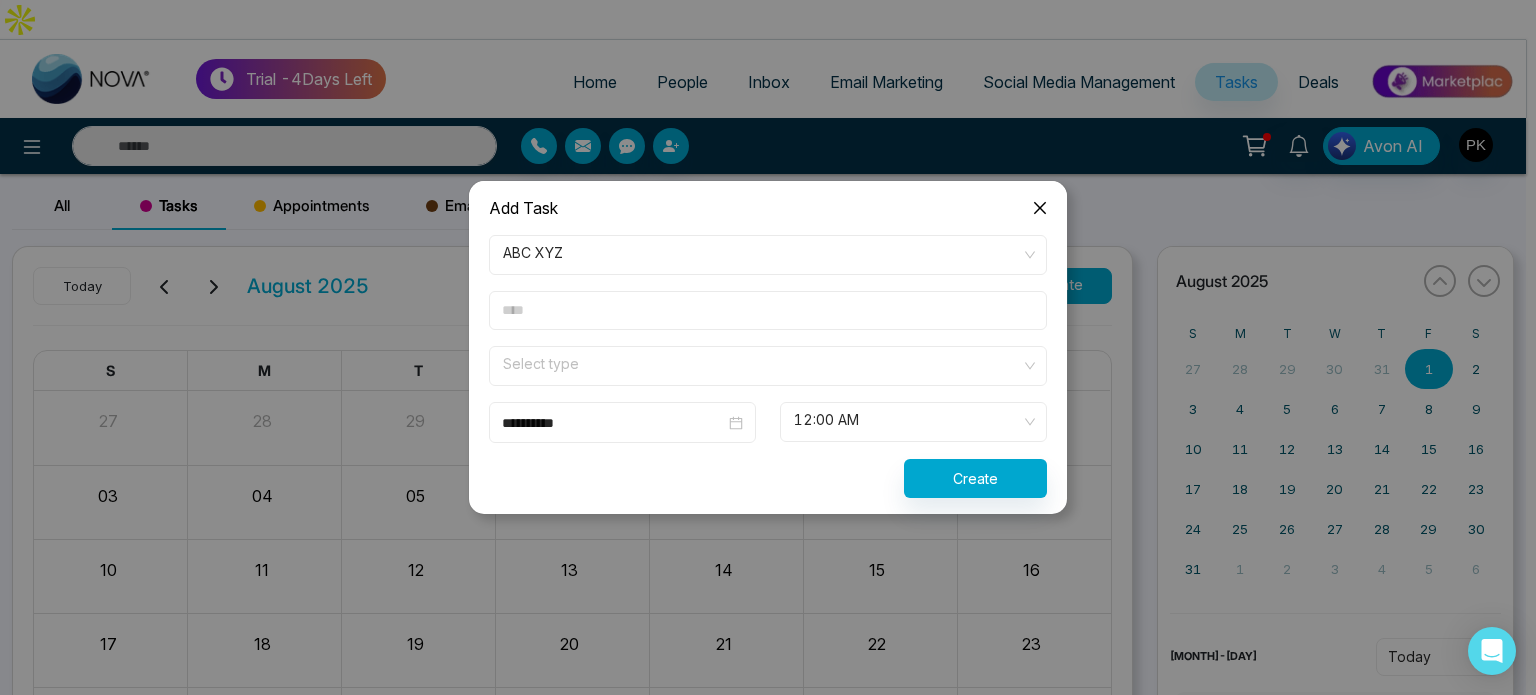 type on "**********" 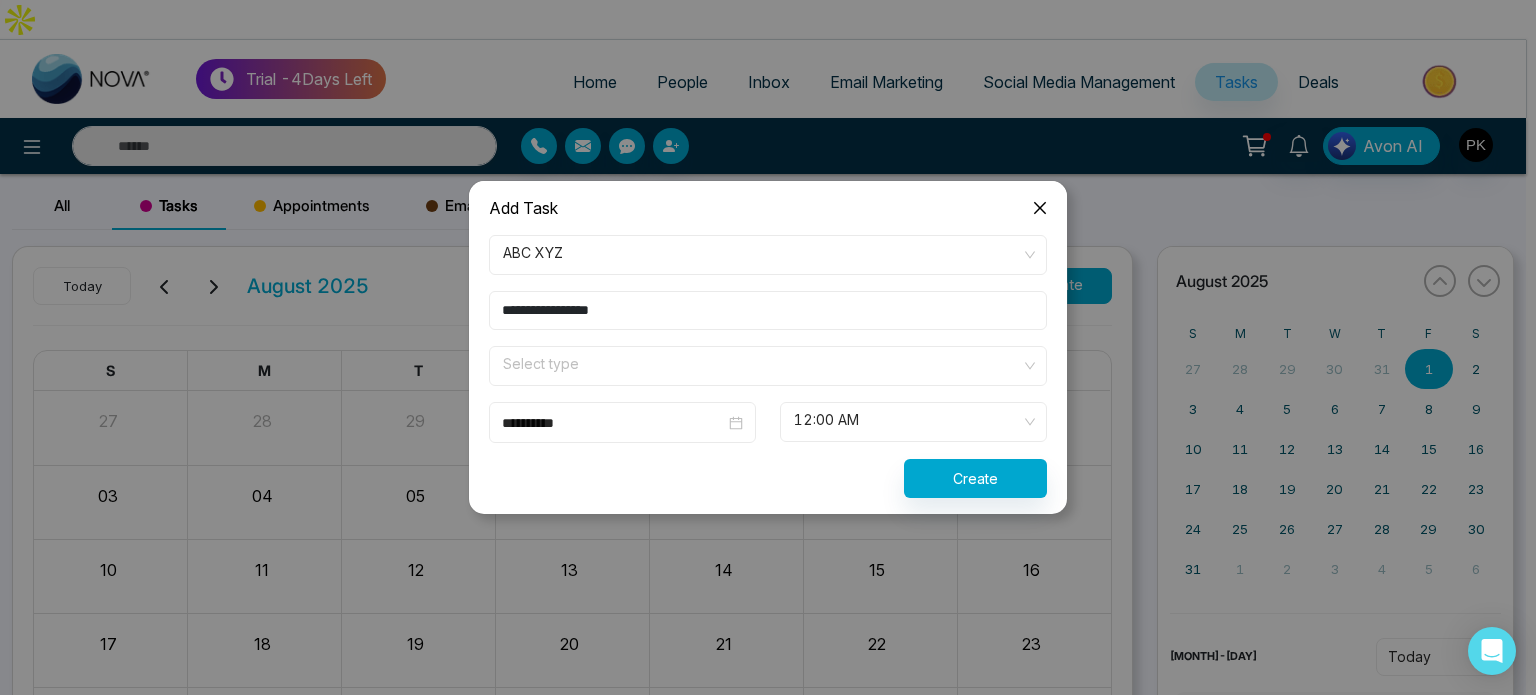 click at bounding box center (761, 362) 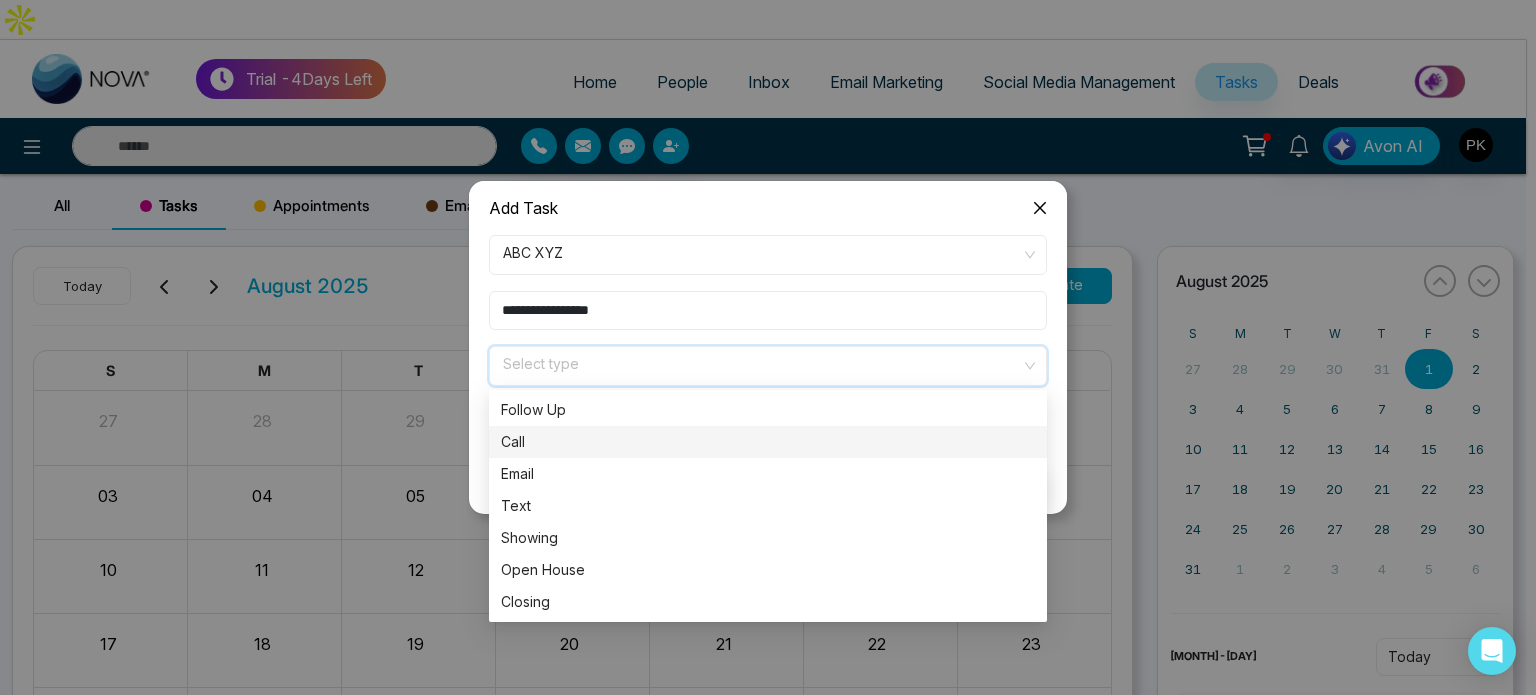 click on "Call" at bounding box center (768, 442) 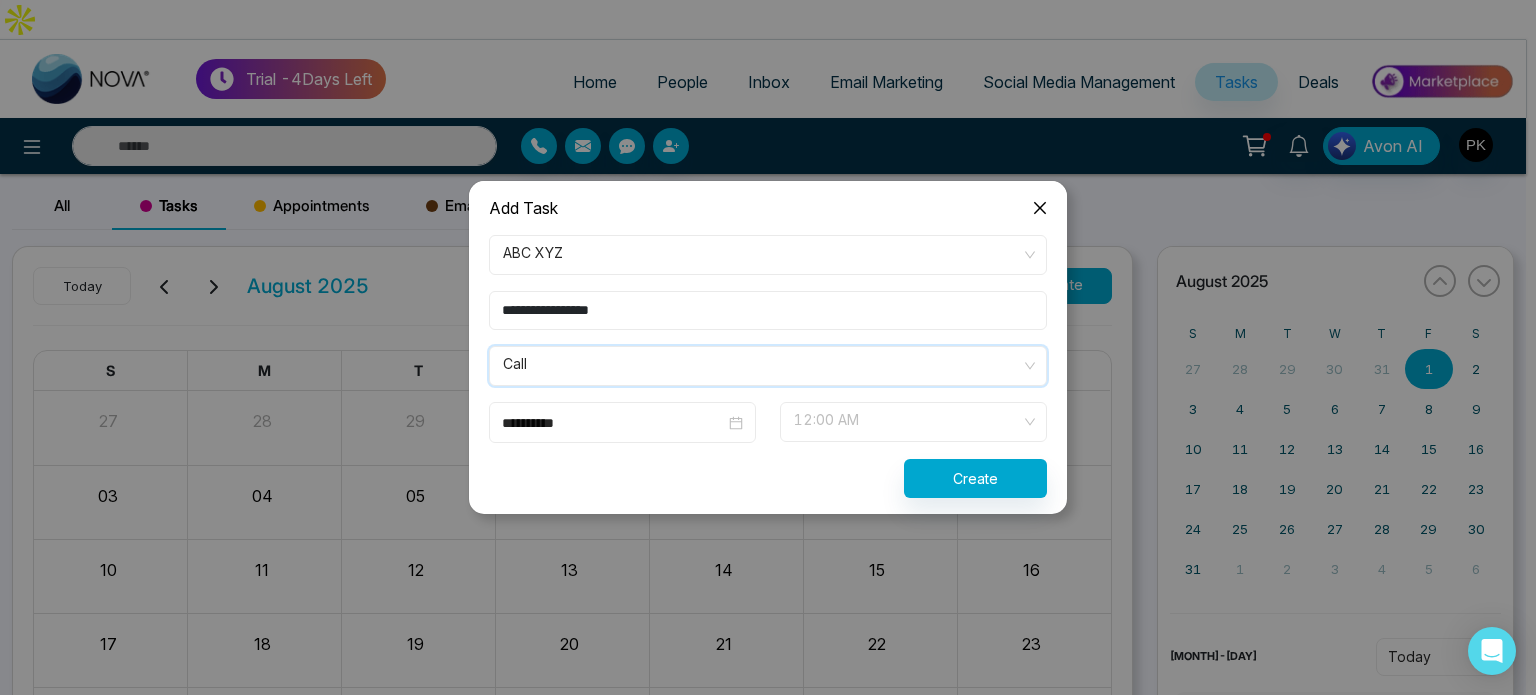 click on "12:00 AM" at bounding box center (913, 422) 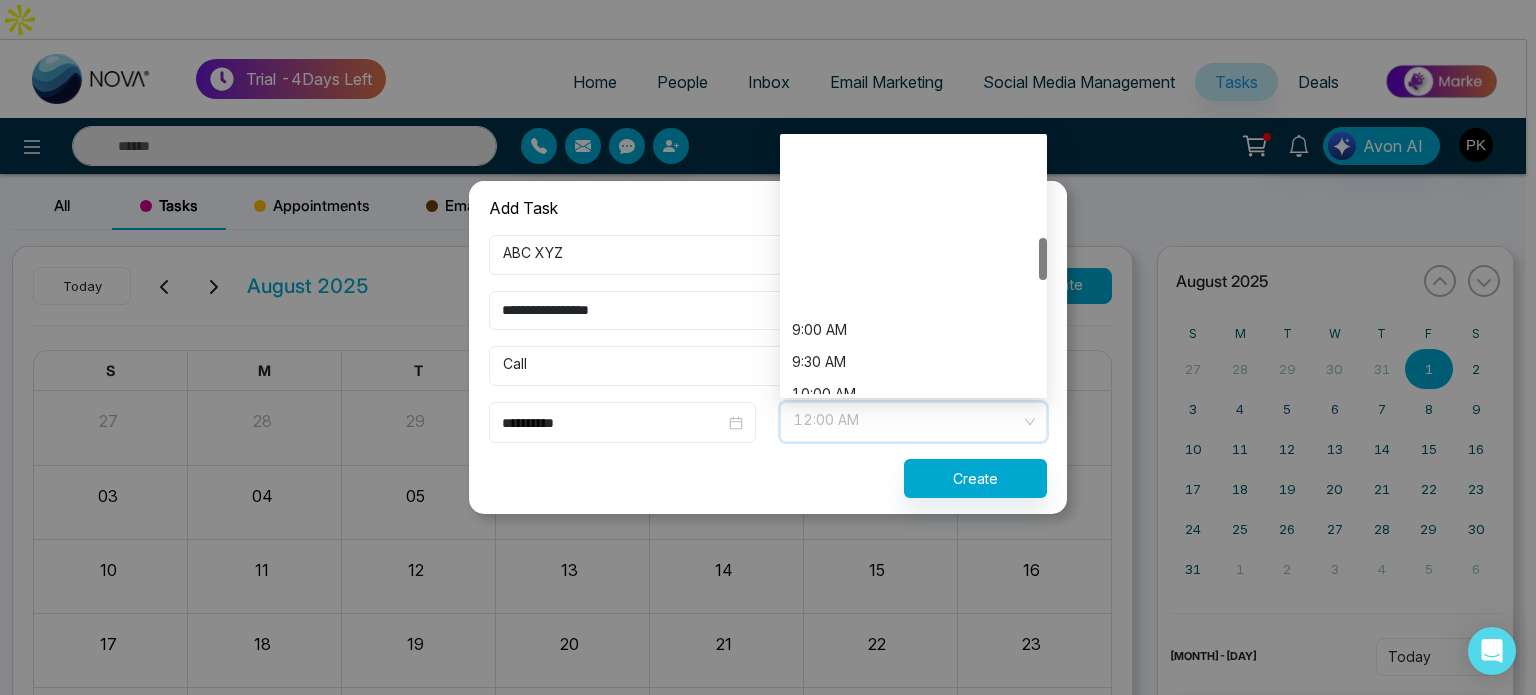 scroll, scrollTop: 600, scrollLeft: 0, axis: vertical 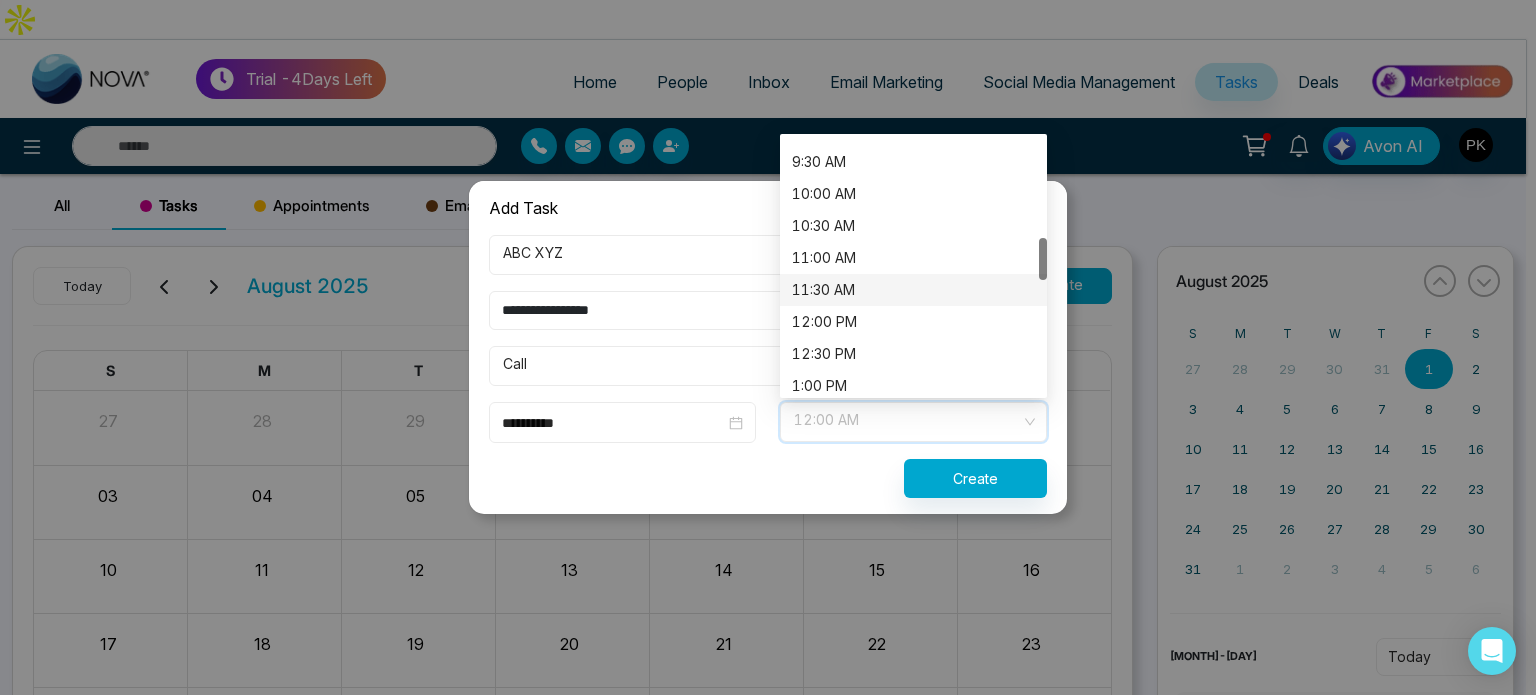 click on "11:30 AM" at bounding box center [913, 290] 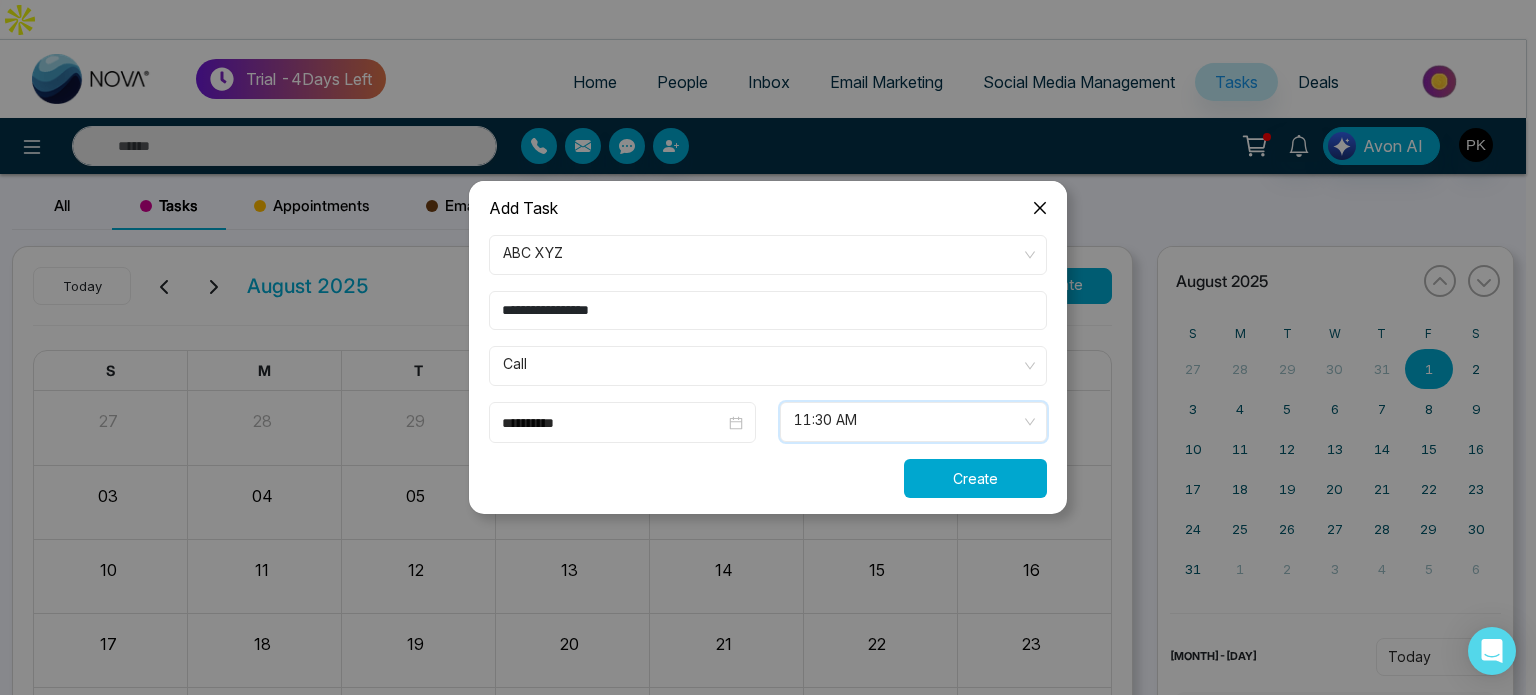 click on "Create" at bounding box center (975, 478) 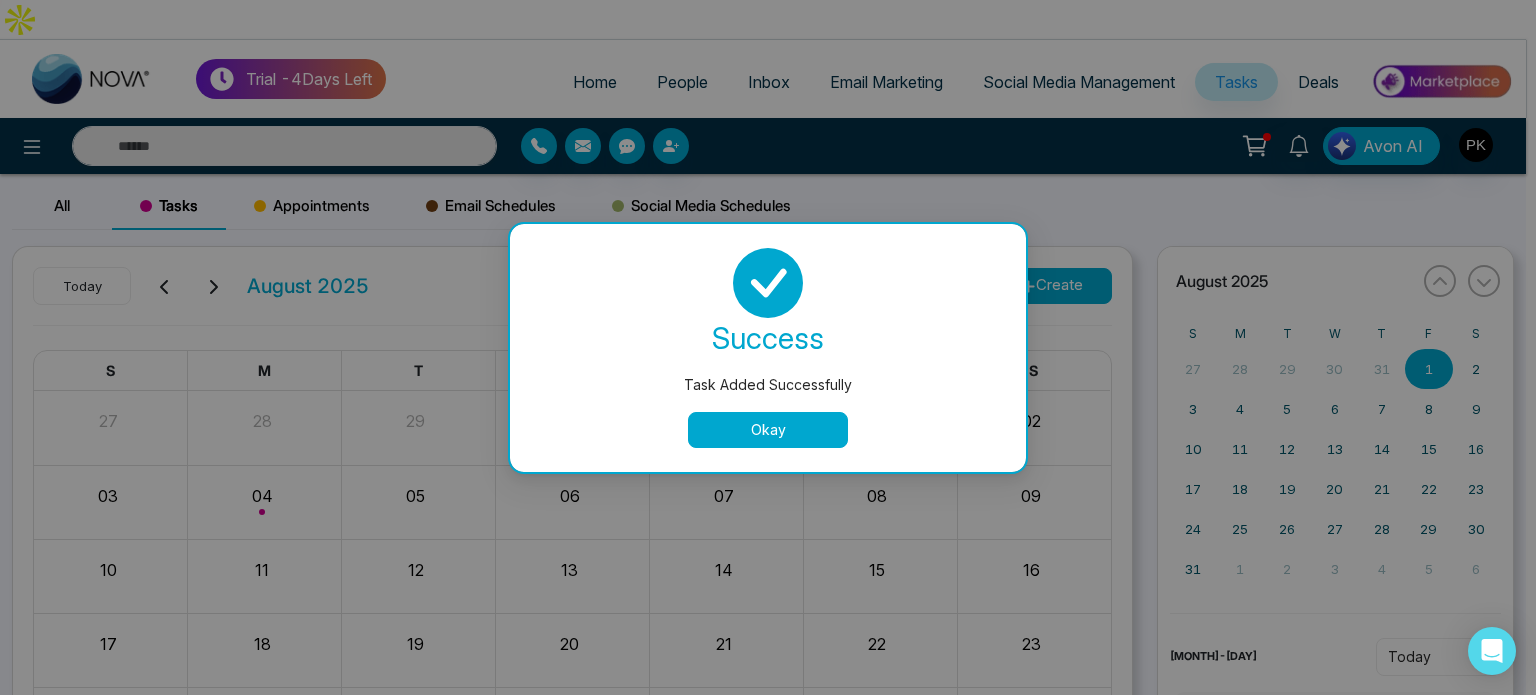 click on "Okay" at bounding box center (768, 430) 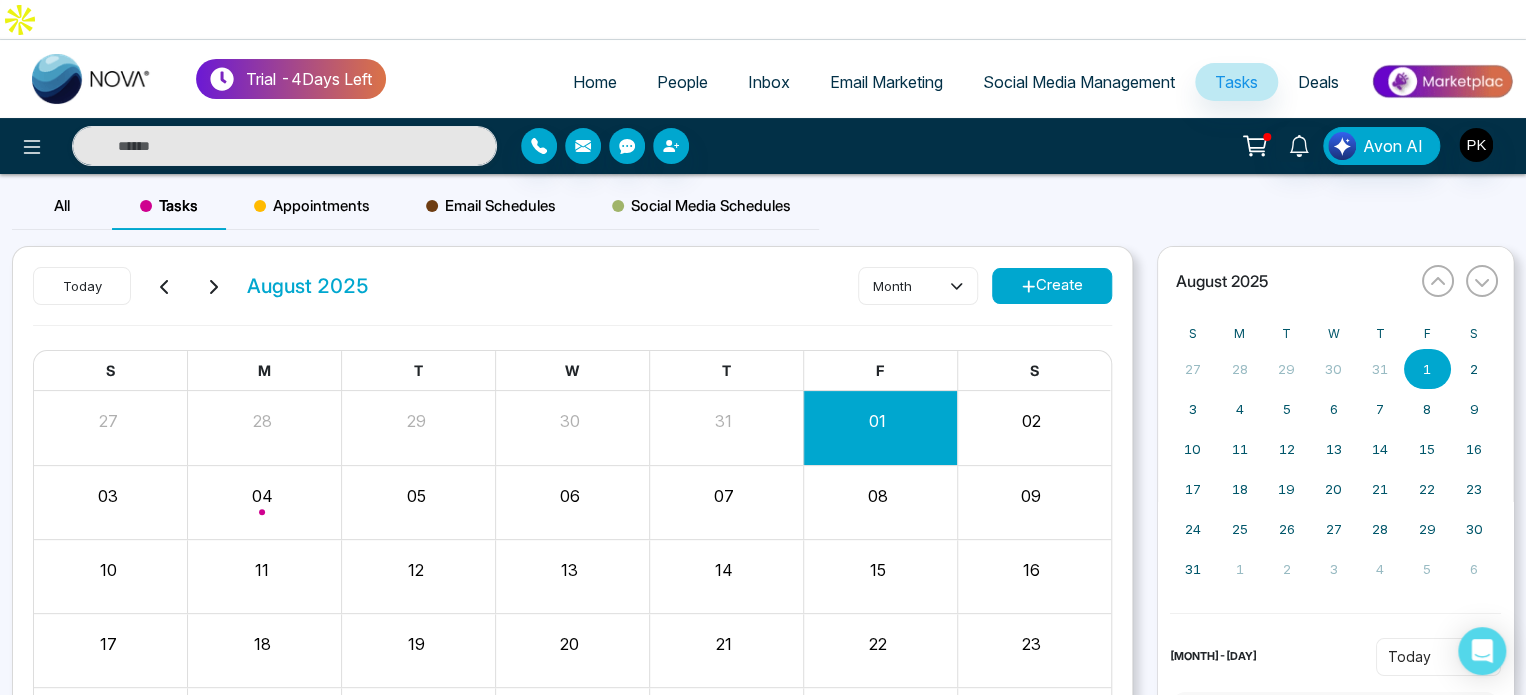 click on "People" at bounding box center (682, 82) 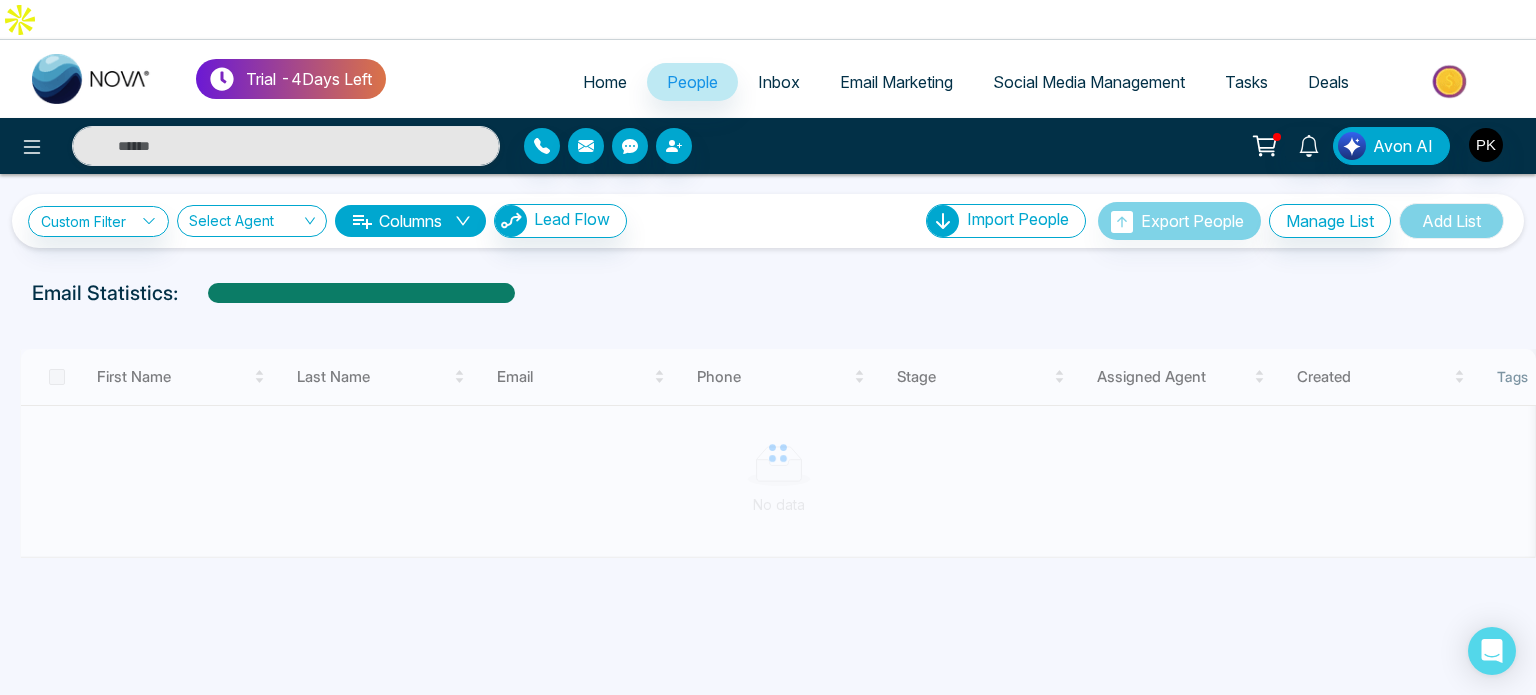 click on "Home" at bounding box center [605, 82] 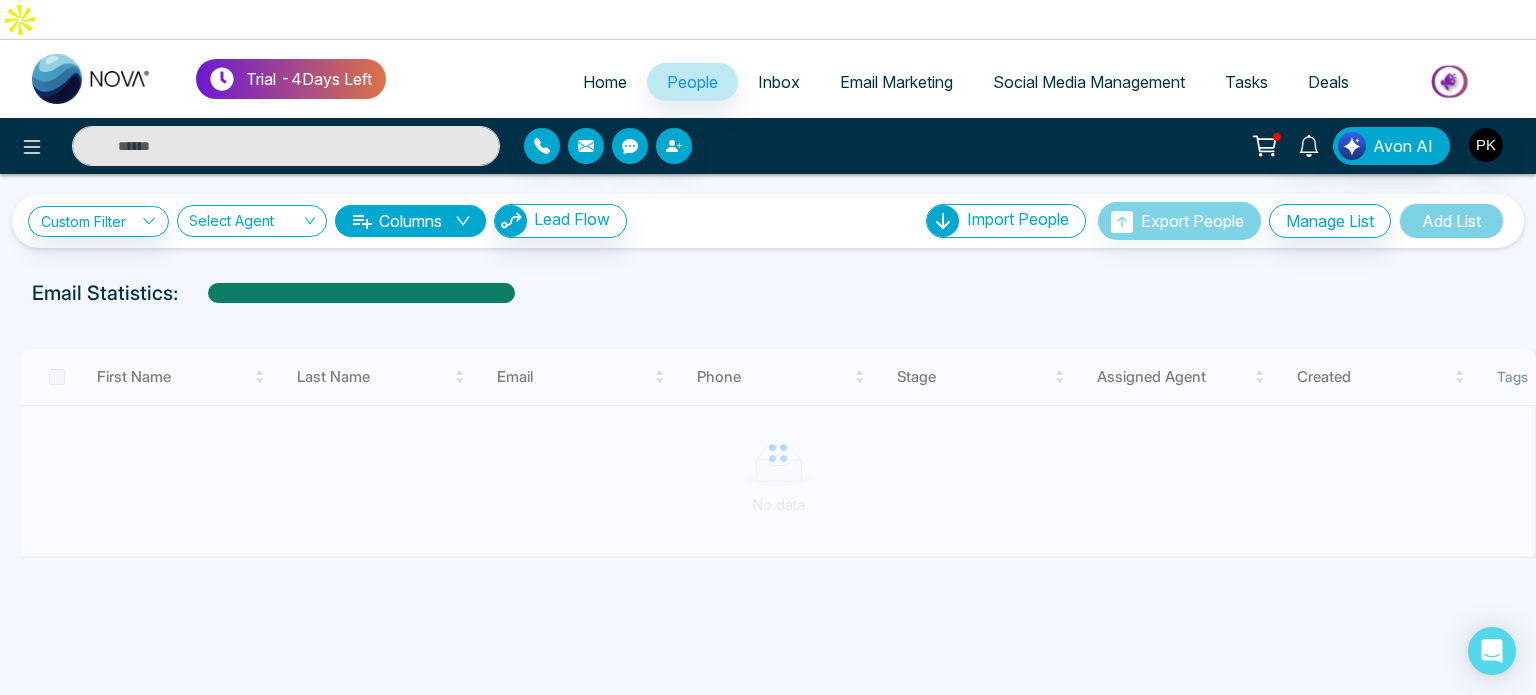select on "*" 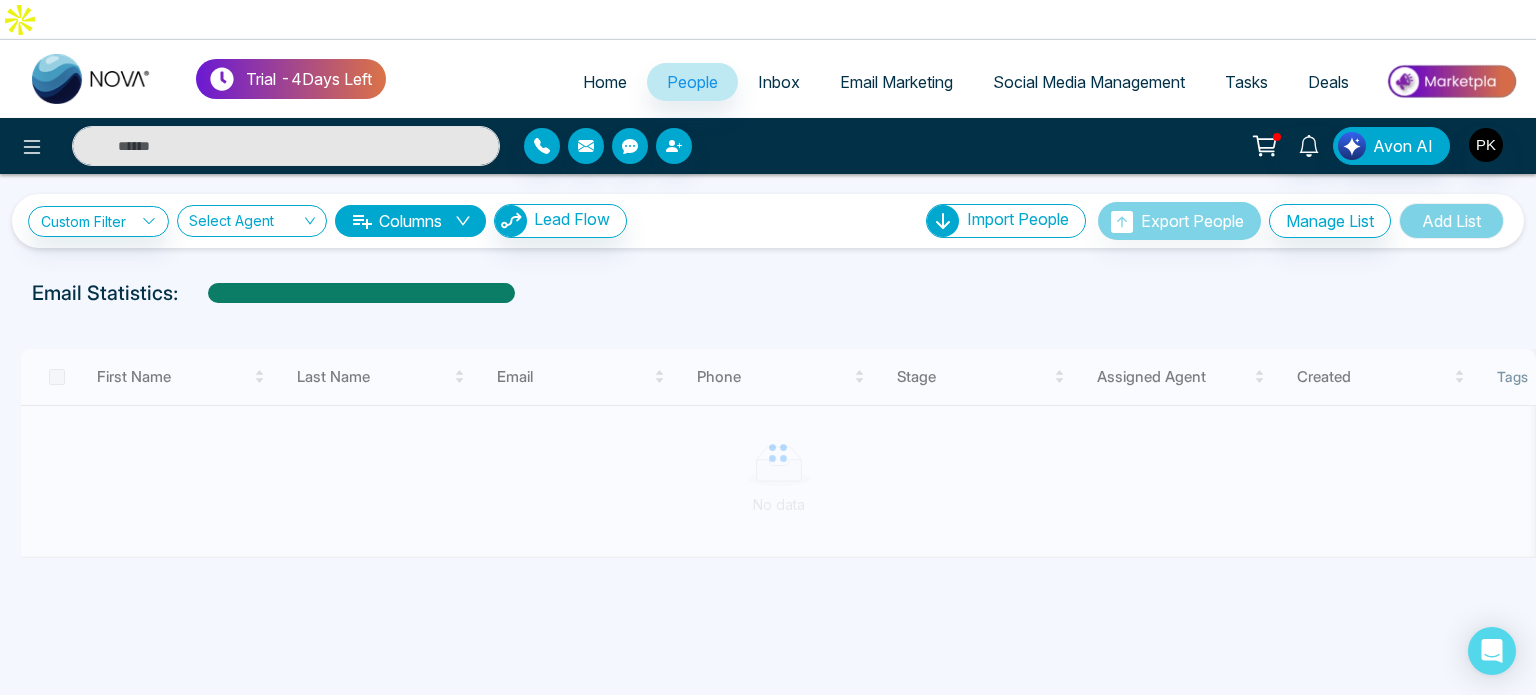 select on "*" 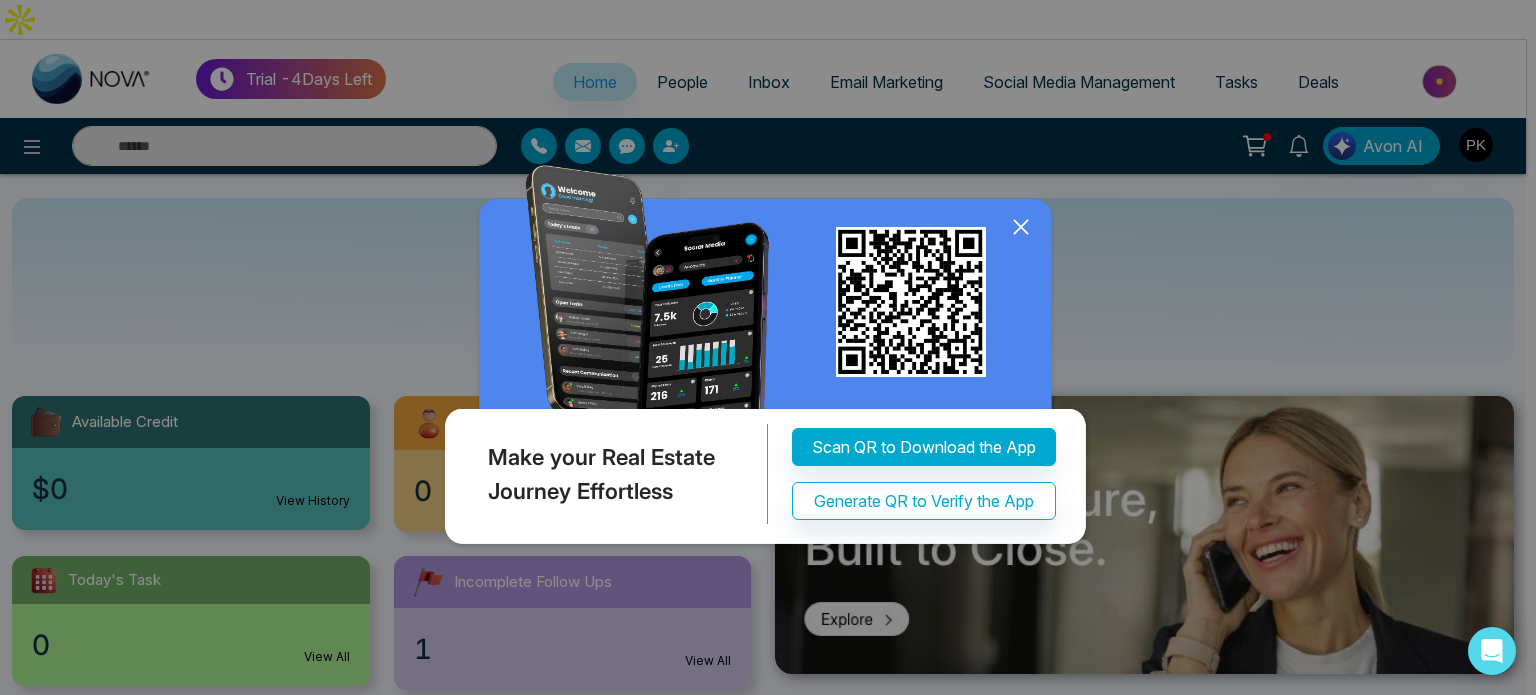 click 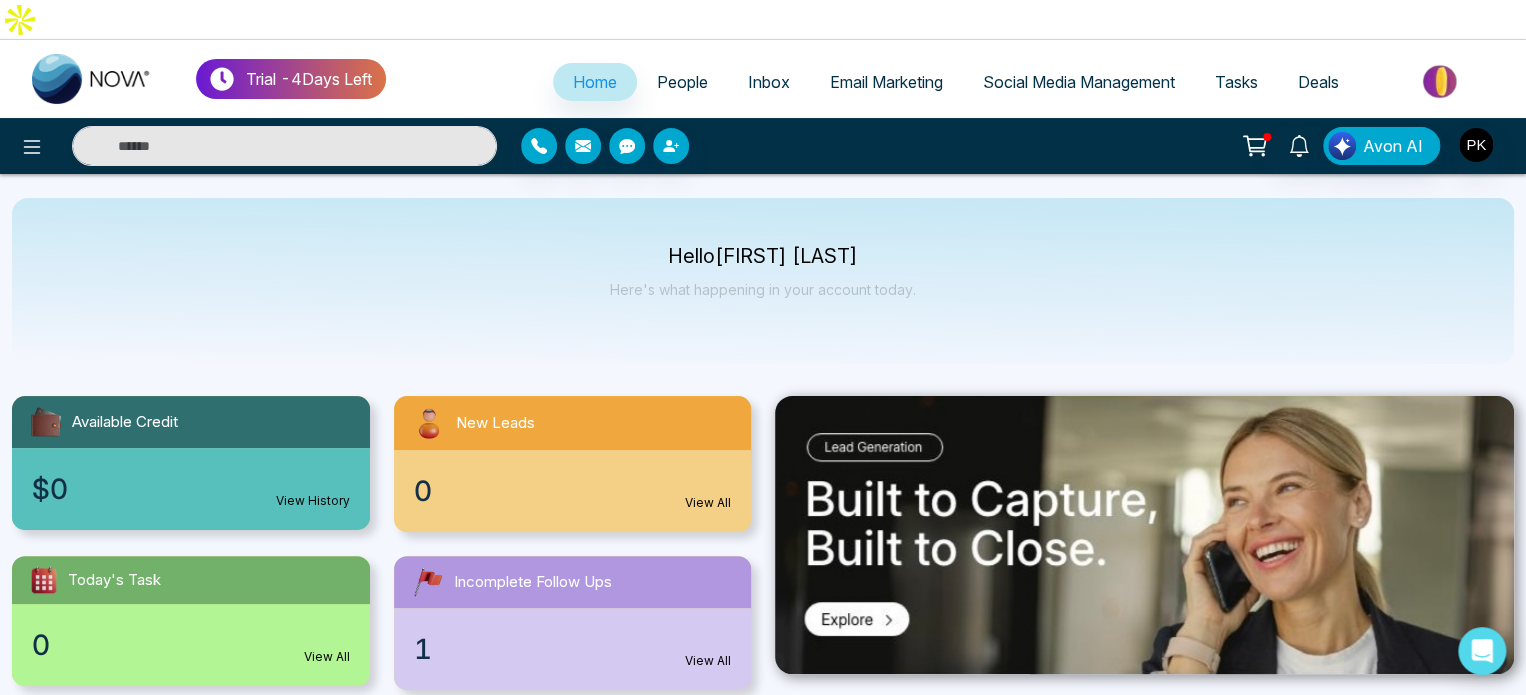 click on "1 View All" at bounding box center (573, 649) 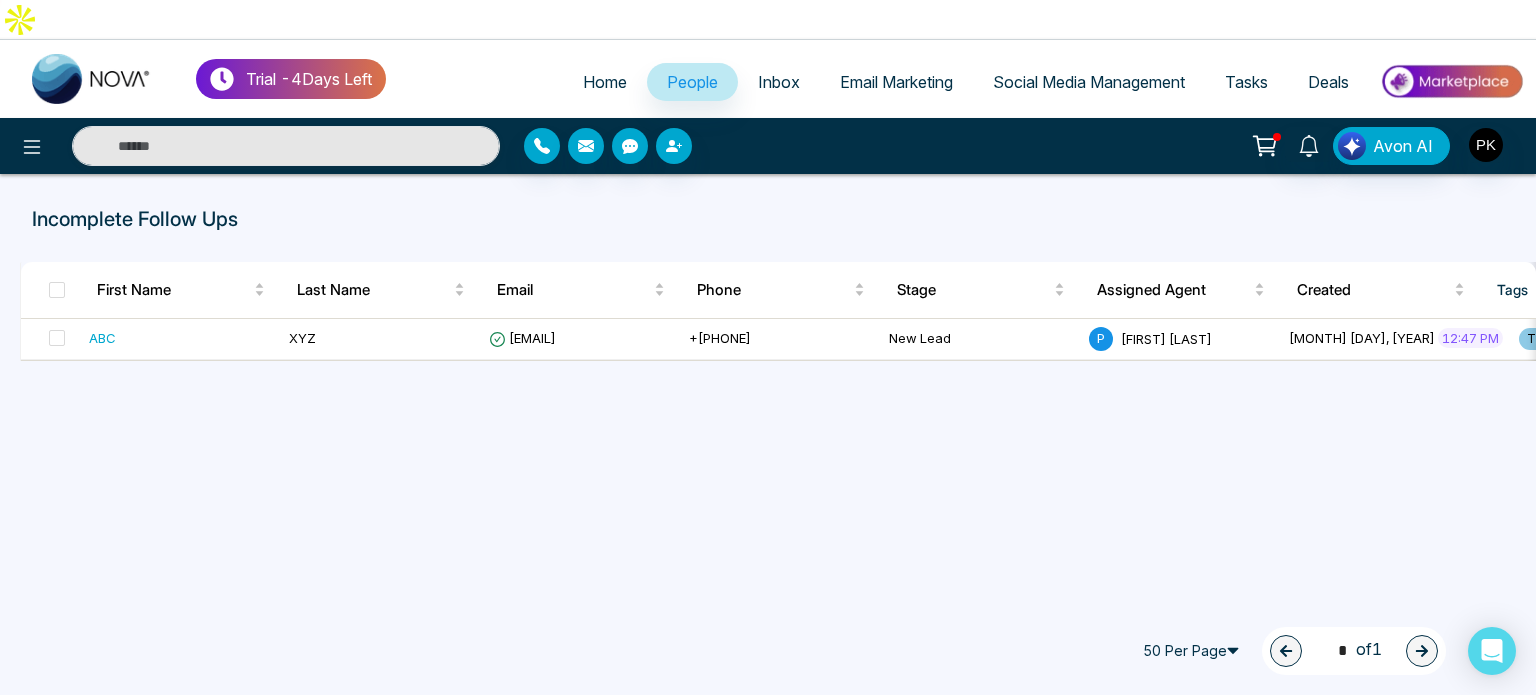 scroll, scrollTop: 0, scrollLeft: 64, axis: horizontal 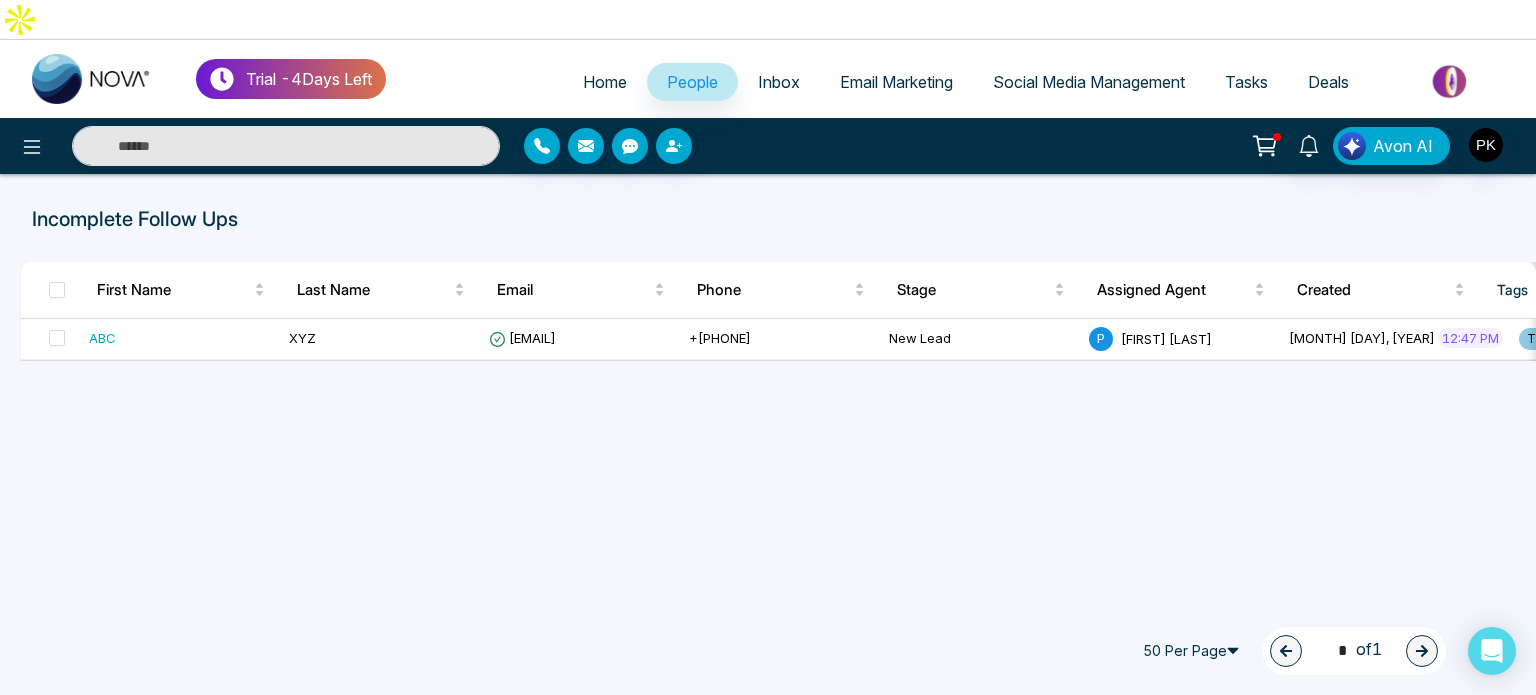 click on "Tasks" at bounding box center [1246, 82] 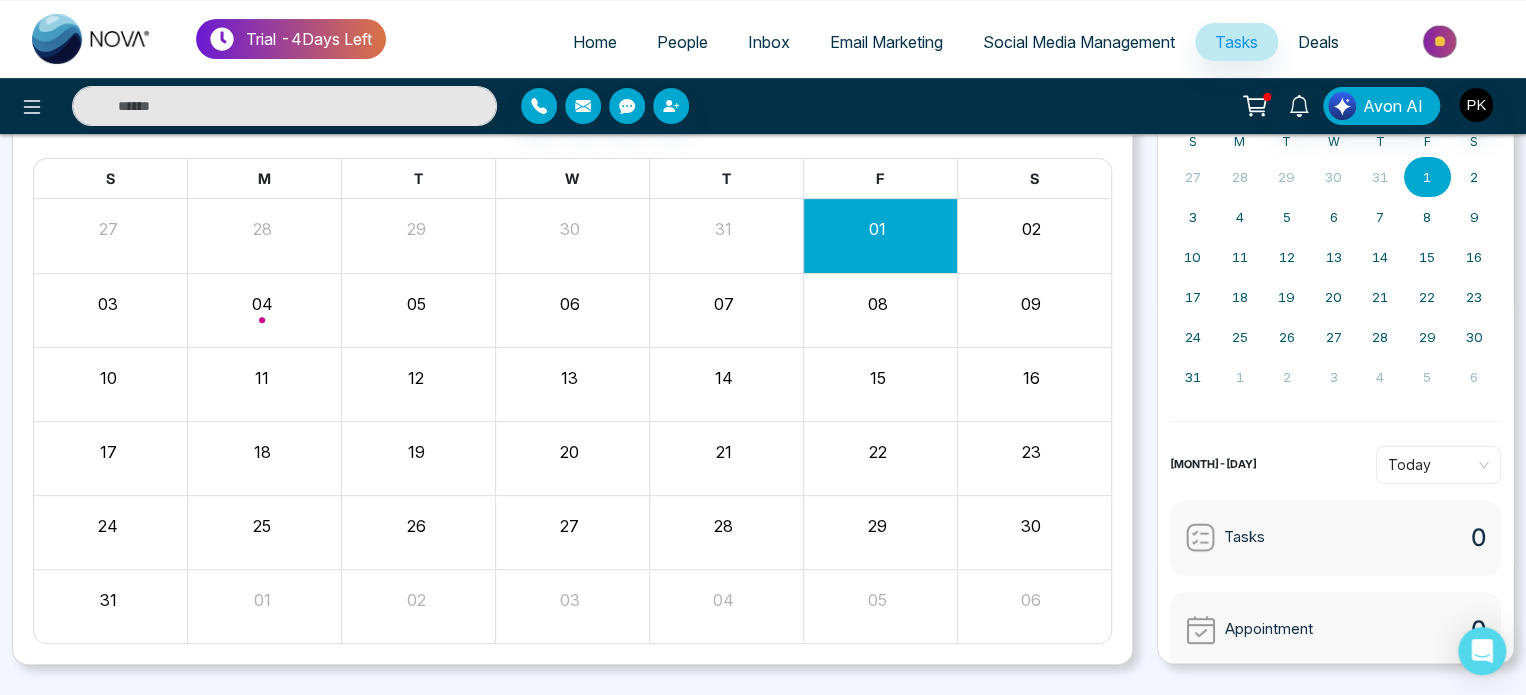 scroll, scrollTop: 0, scrollLeft: 0, axis: both 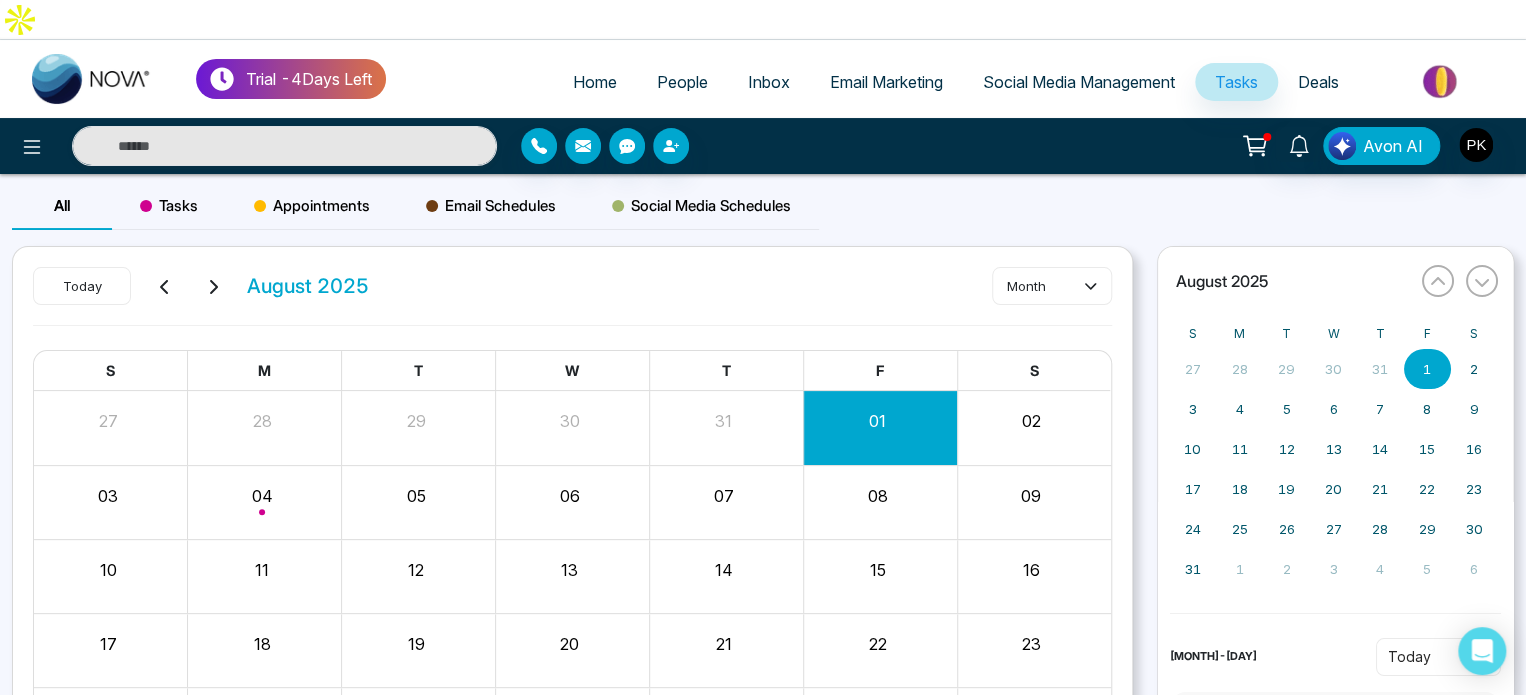 click on "Tasks" at bounding box center [169, 206] 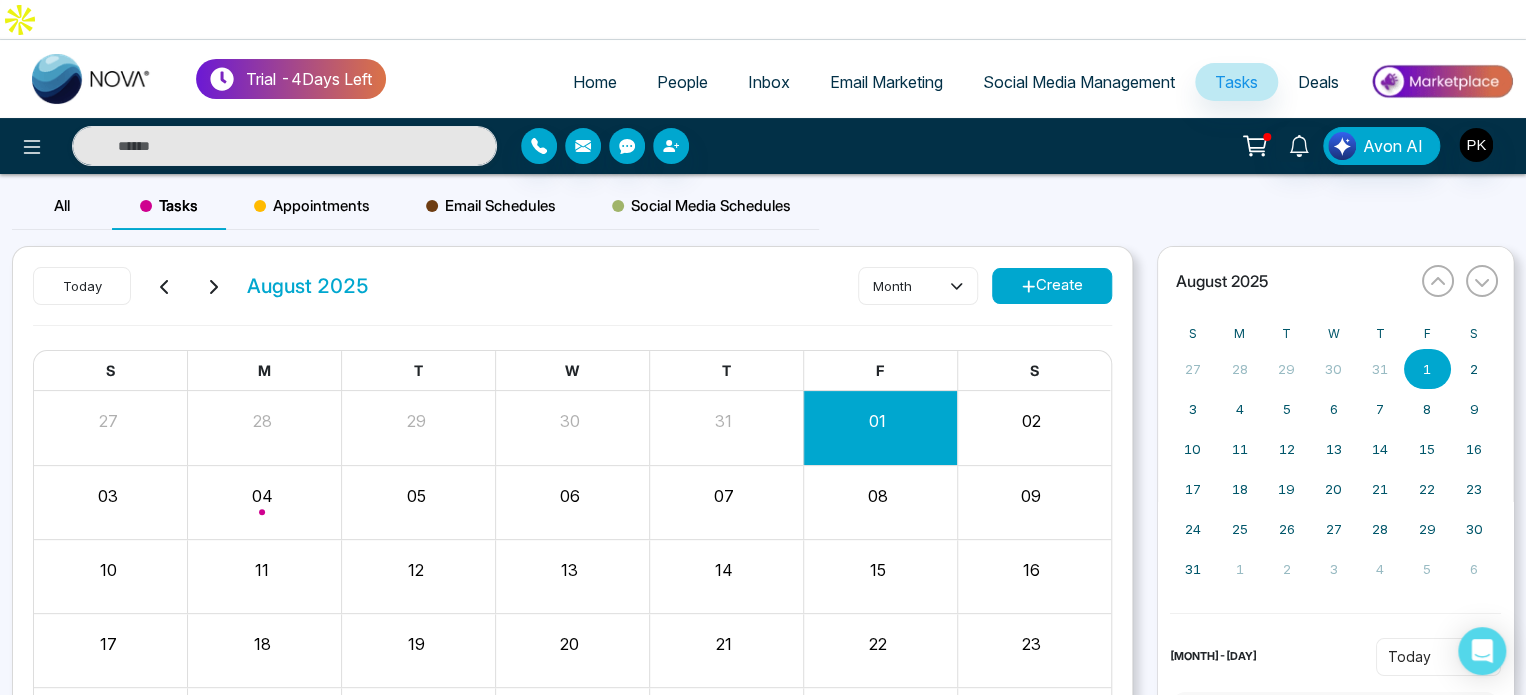 scroll, scrollTop: 100, scrollLeft: 0, axis: vertical 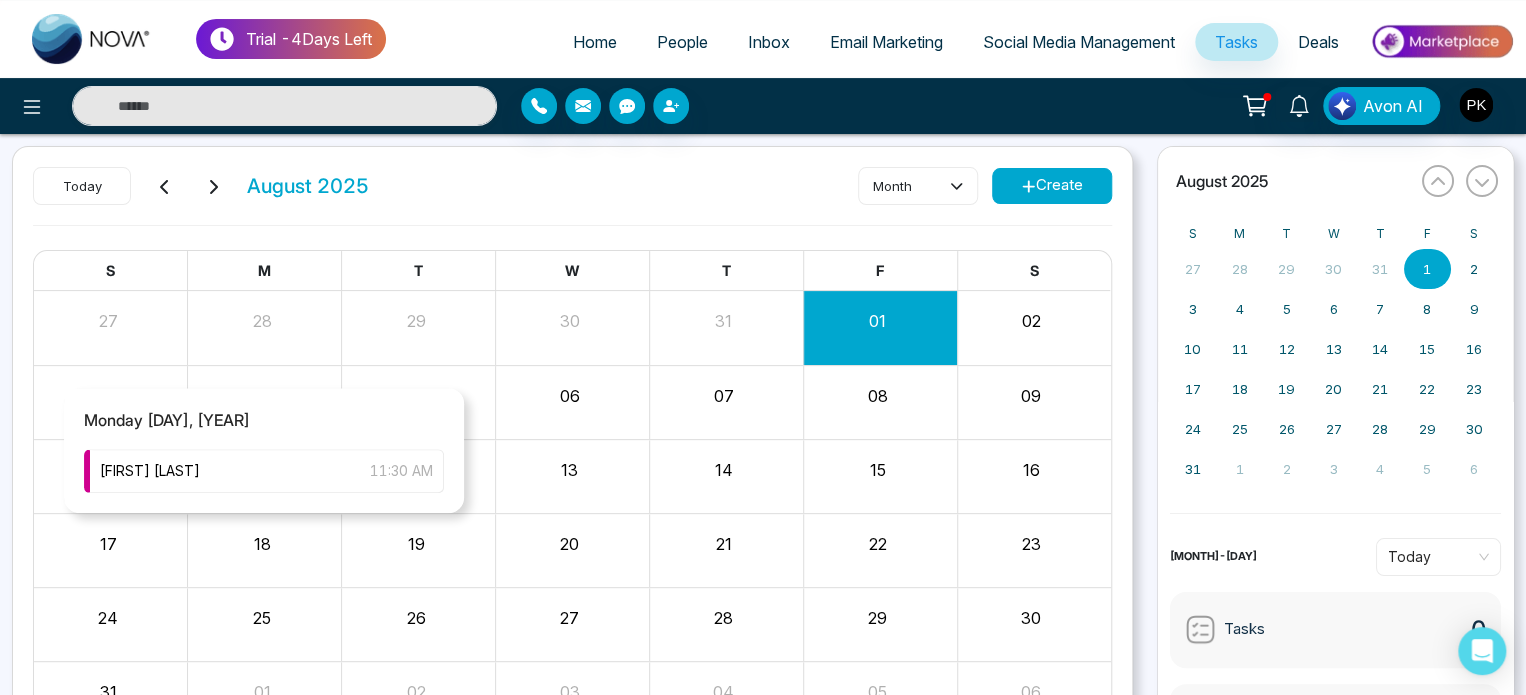 click at bounding box center (265, 402) 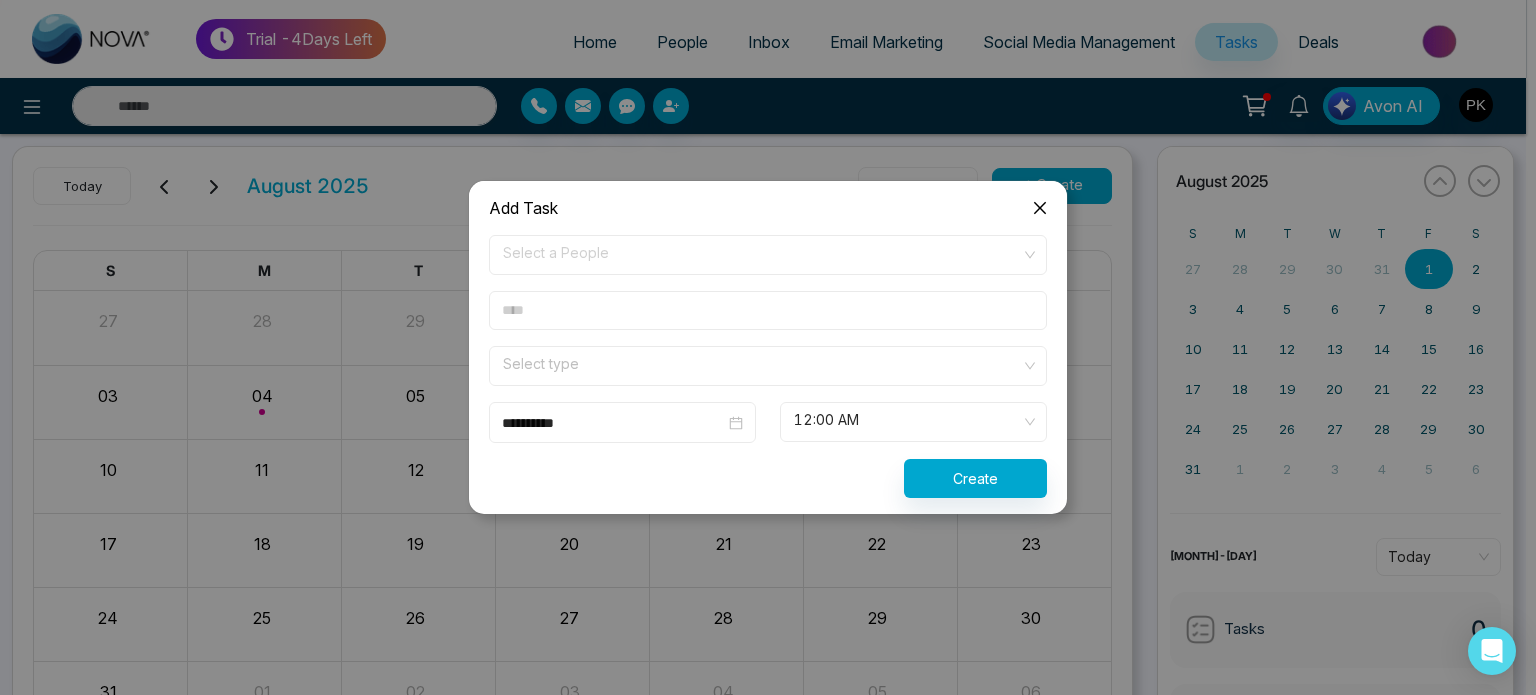 drag, startPoint x: 1033, startPoint y: 206, endPoint x: 814, endPoint y: 246, distance: 222.623 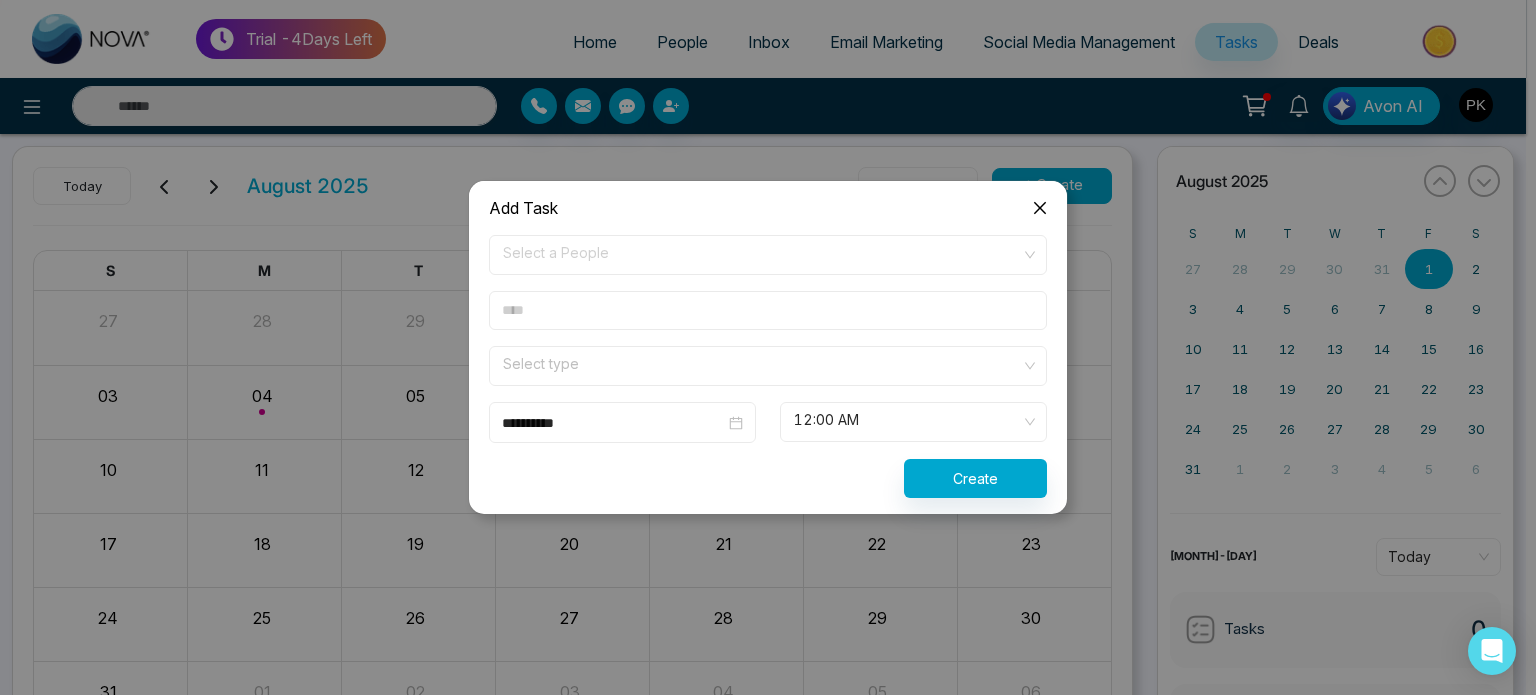 click at bounding box center (1040, 208) 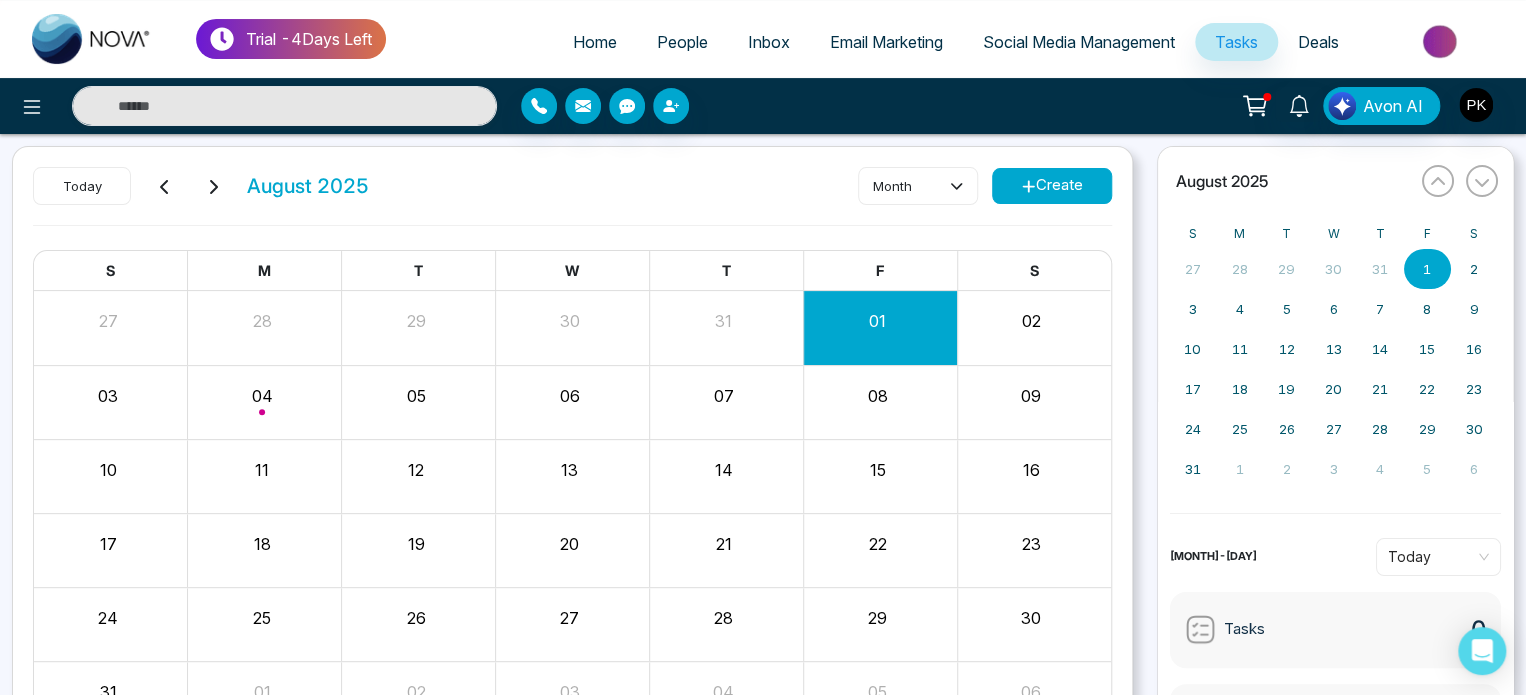 click on "Home" at bounding box center (595, 42) 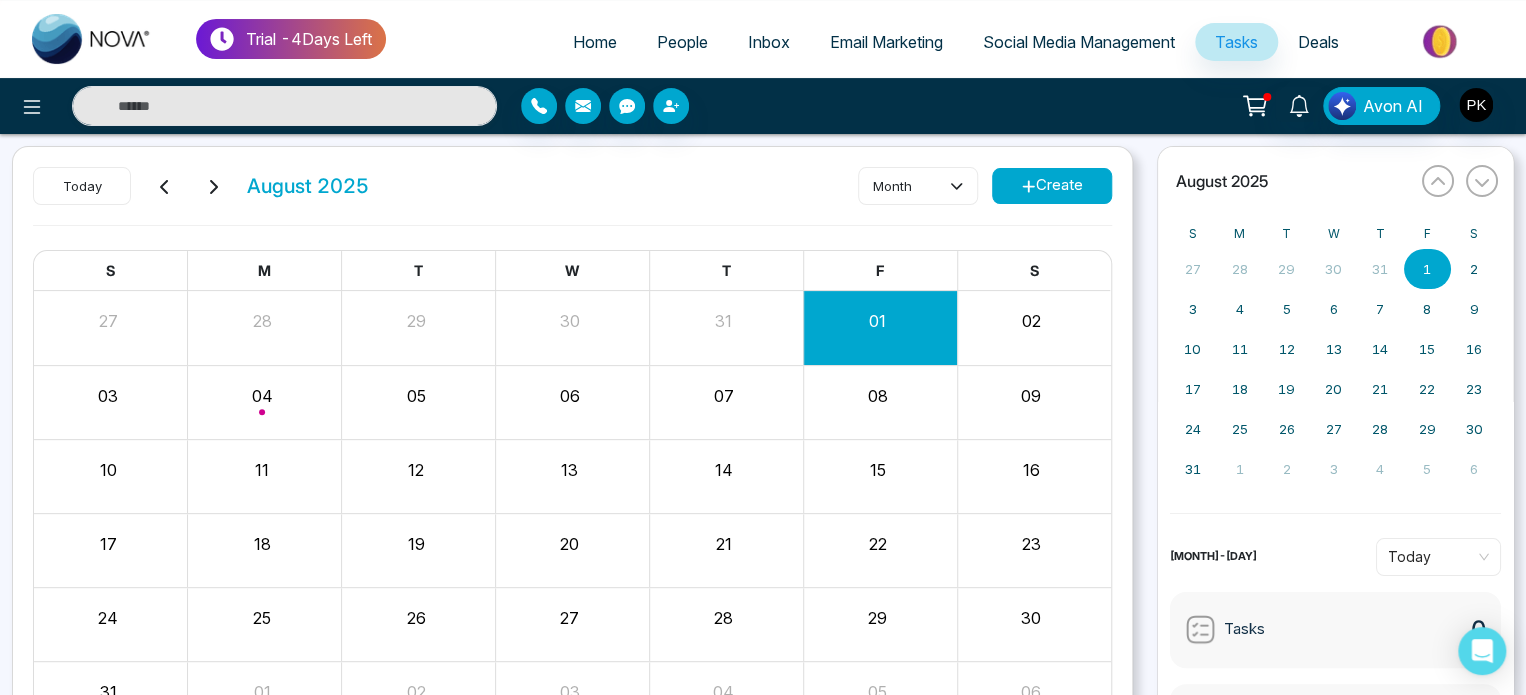 scroll, scrollTop: 0, scrollLeft: 0, axis: both 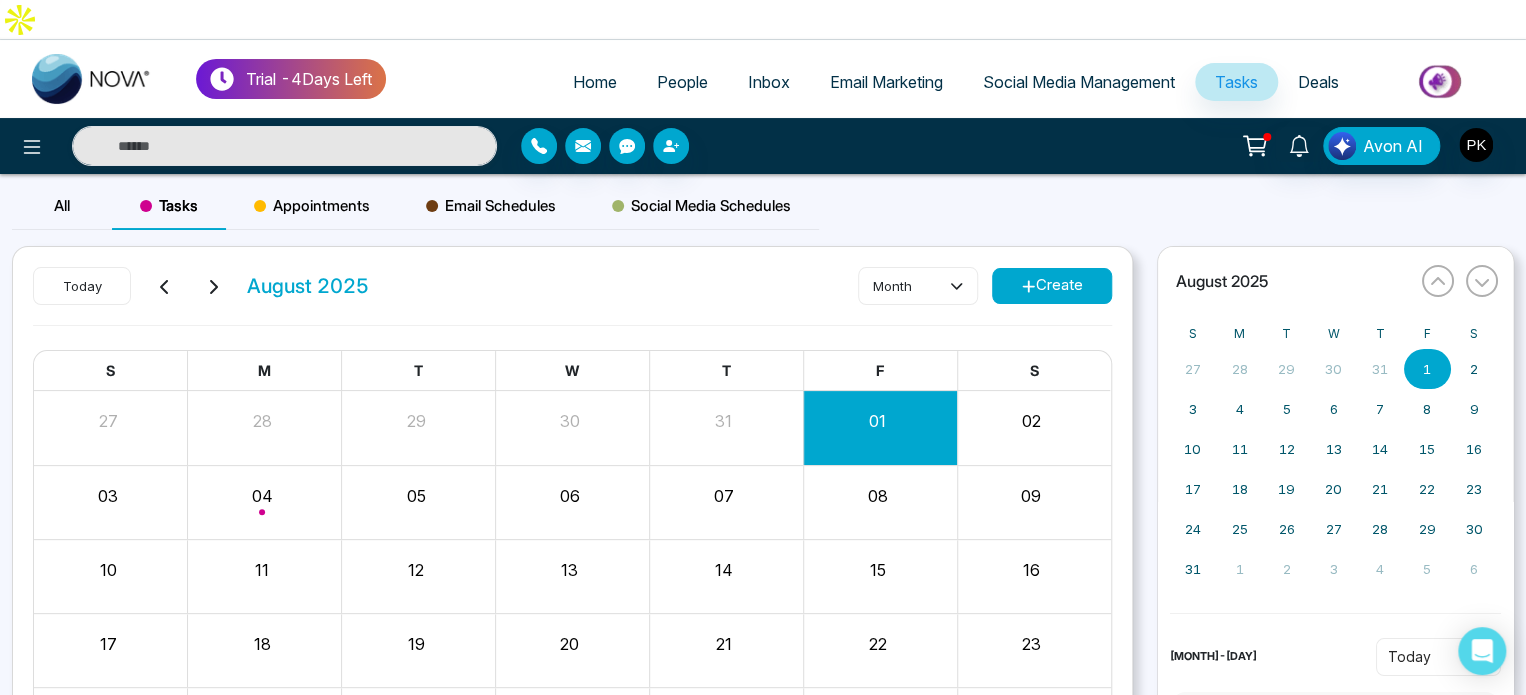 select on "*" 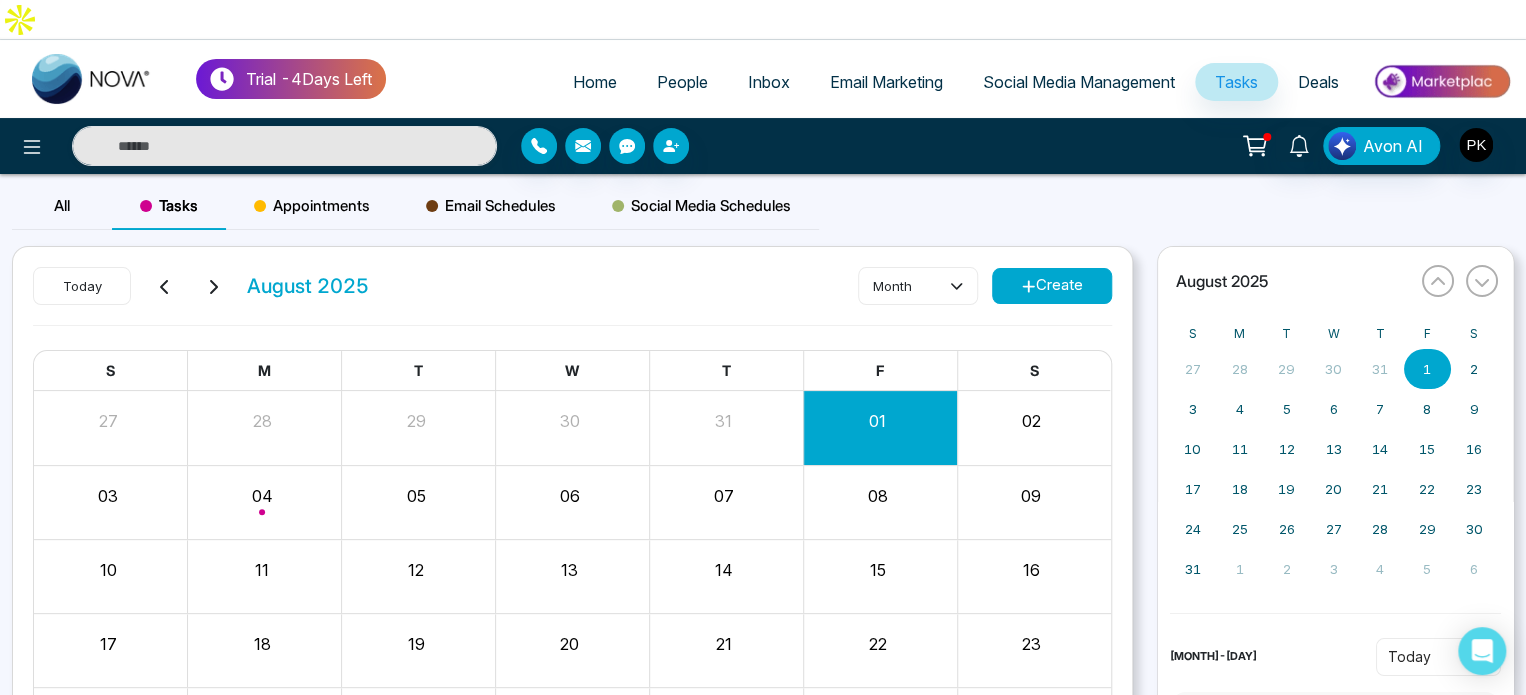 select on "*" 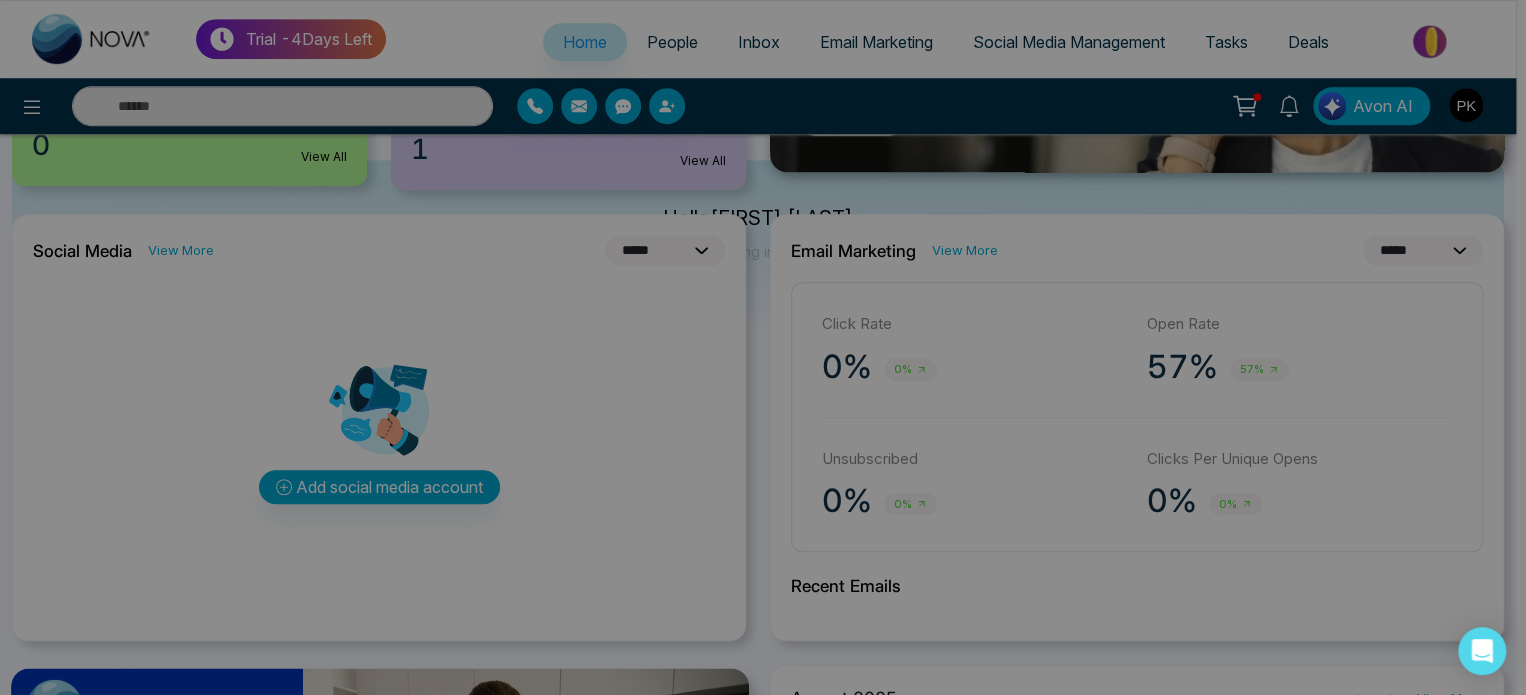 scroll, scrollTop: 0, scrollLeft: 0, axis: both 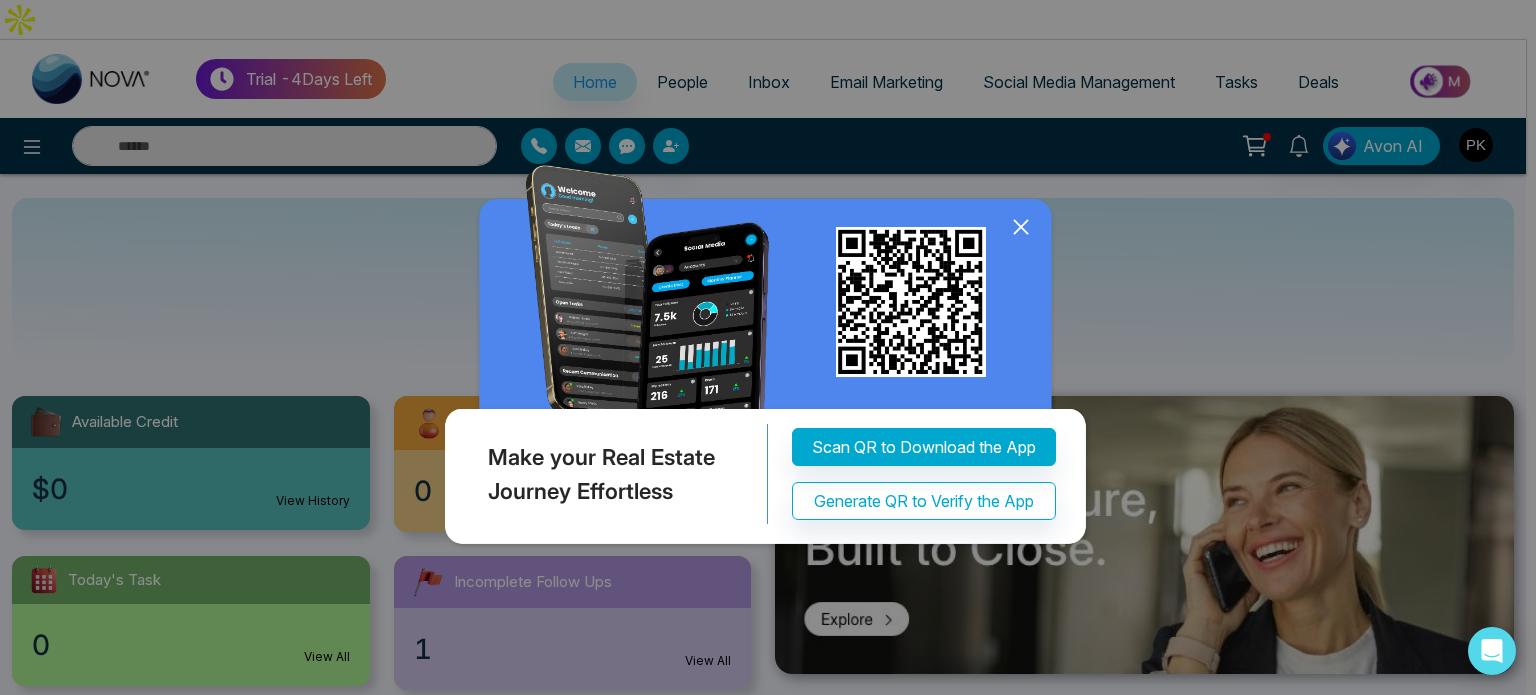 click 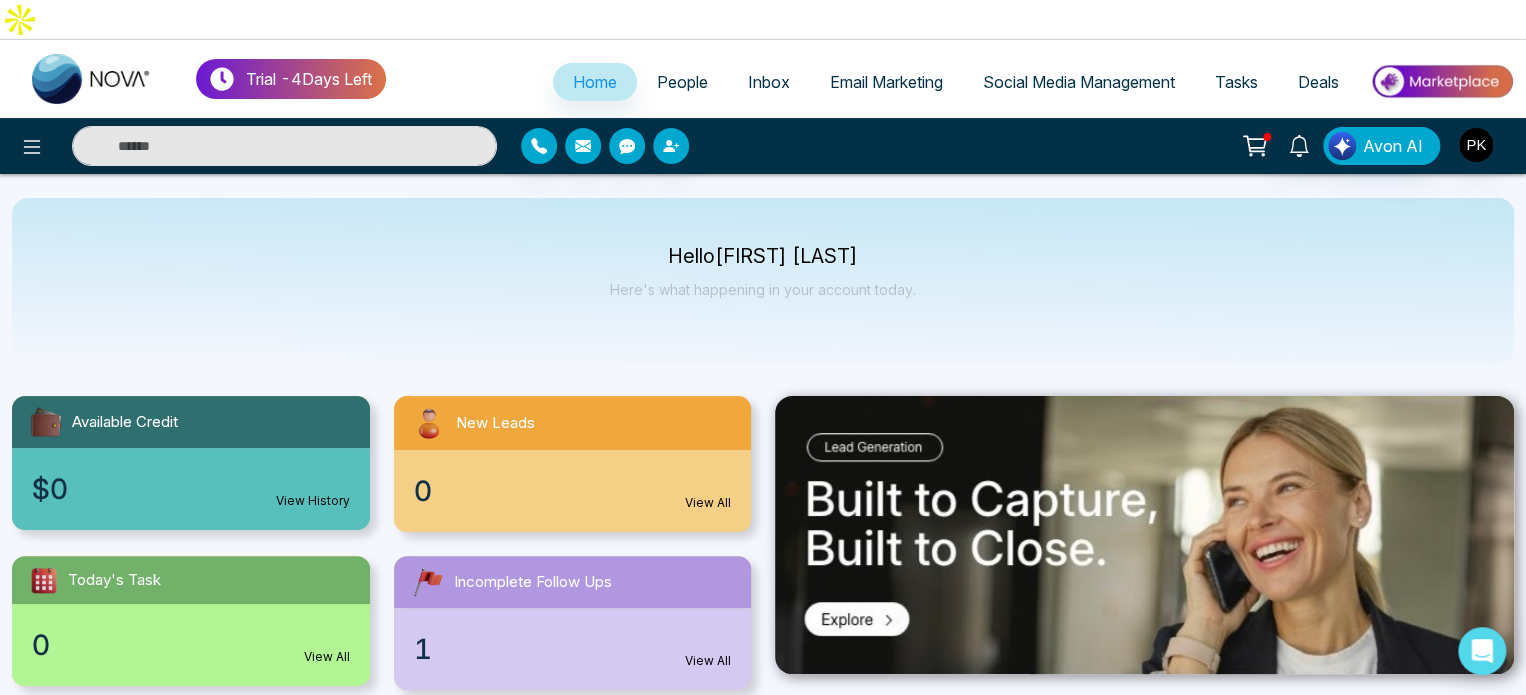 scroll, scrollTop: 100, scrollLeft: 0, axis: vertical 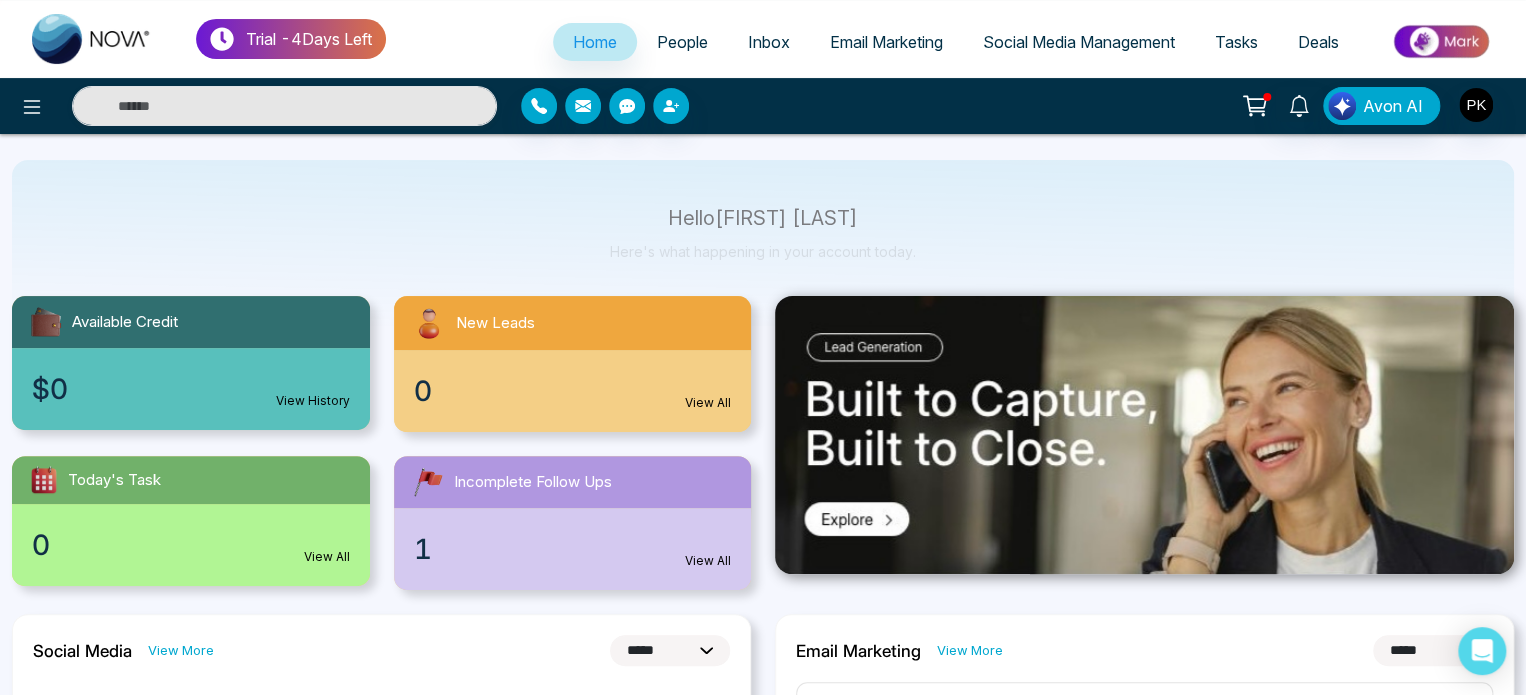 click on "Today's Task" at bounding box center [191, 480] 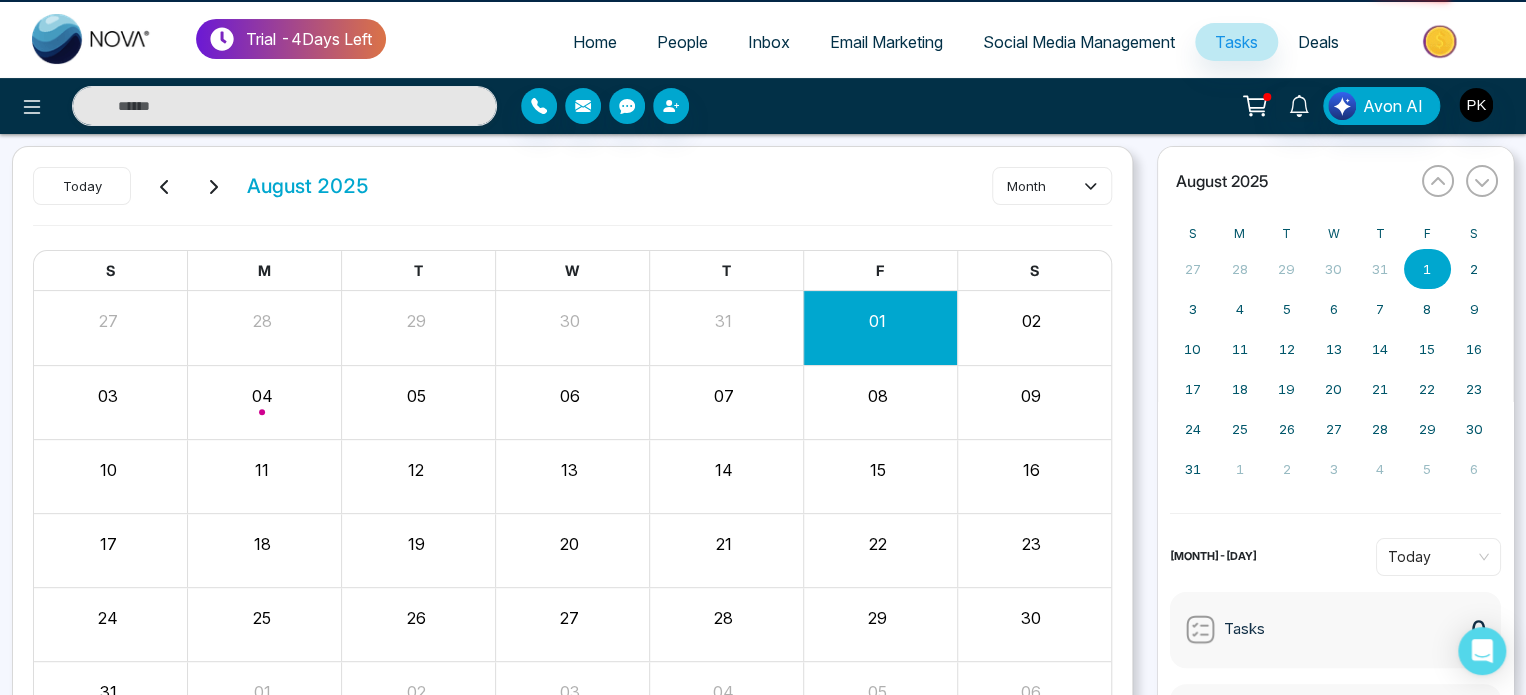 scroll, scrollTop: 0, scrollLeft: 0, axis: both 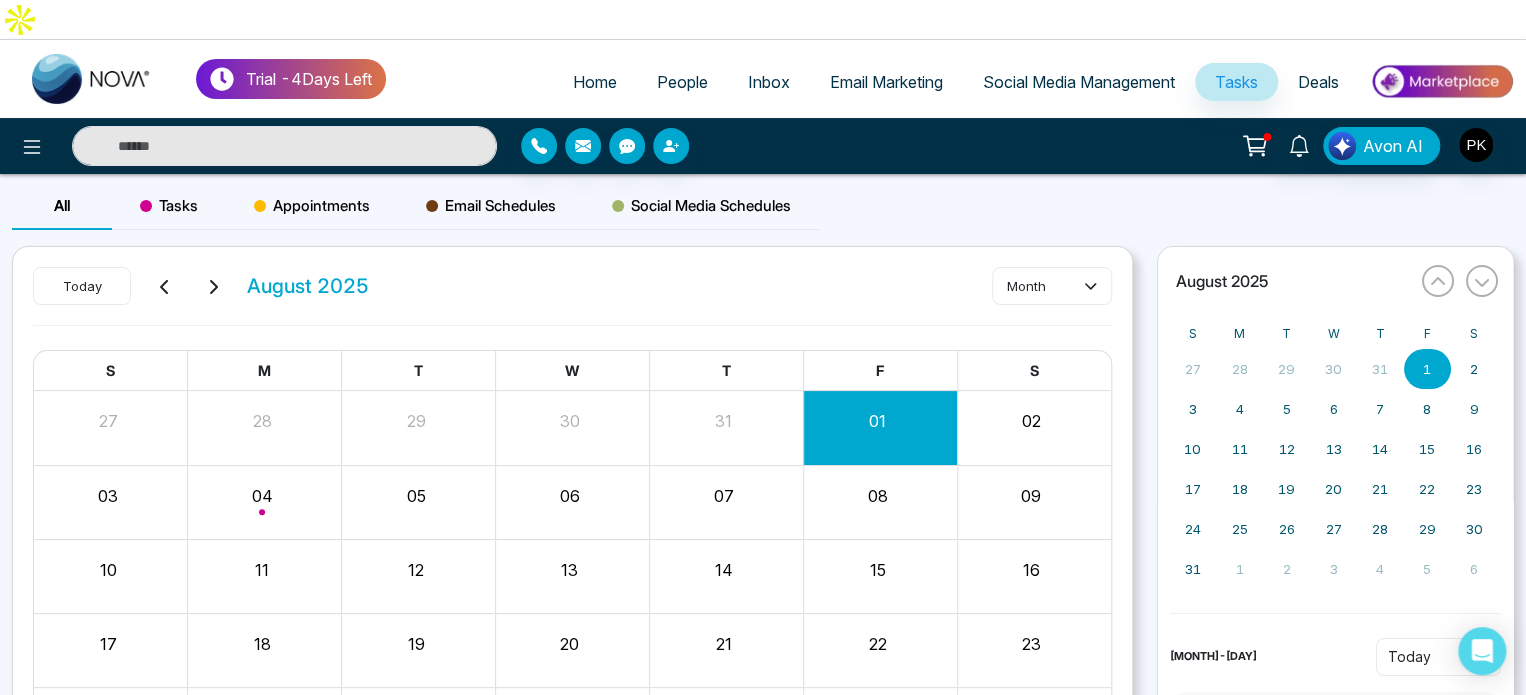 click on "Today [MONTH] [YEAR] month   S M T W T F S 27 28 29 30 31 01 02 03 04 05 06 07 08 09   10 11 12 13 14 15 16 17 18 19 20 21 22 23 24 25 26 27 28 29 30 31 01 02 03 04 05 06" at bounding box center [572, 552] 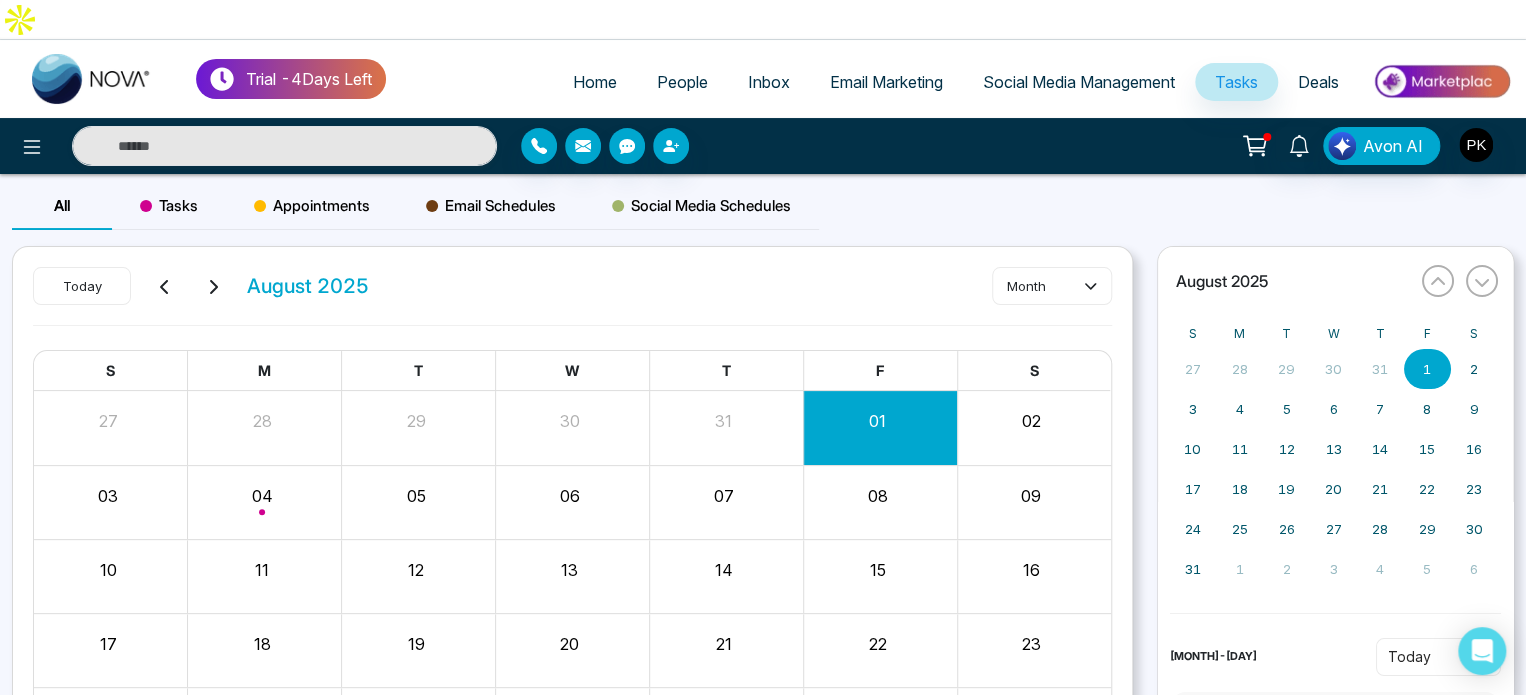 click on "Email Schedules" at bounding box center (491, 206) 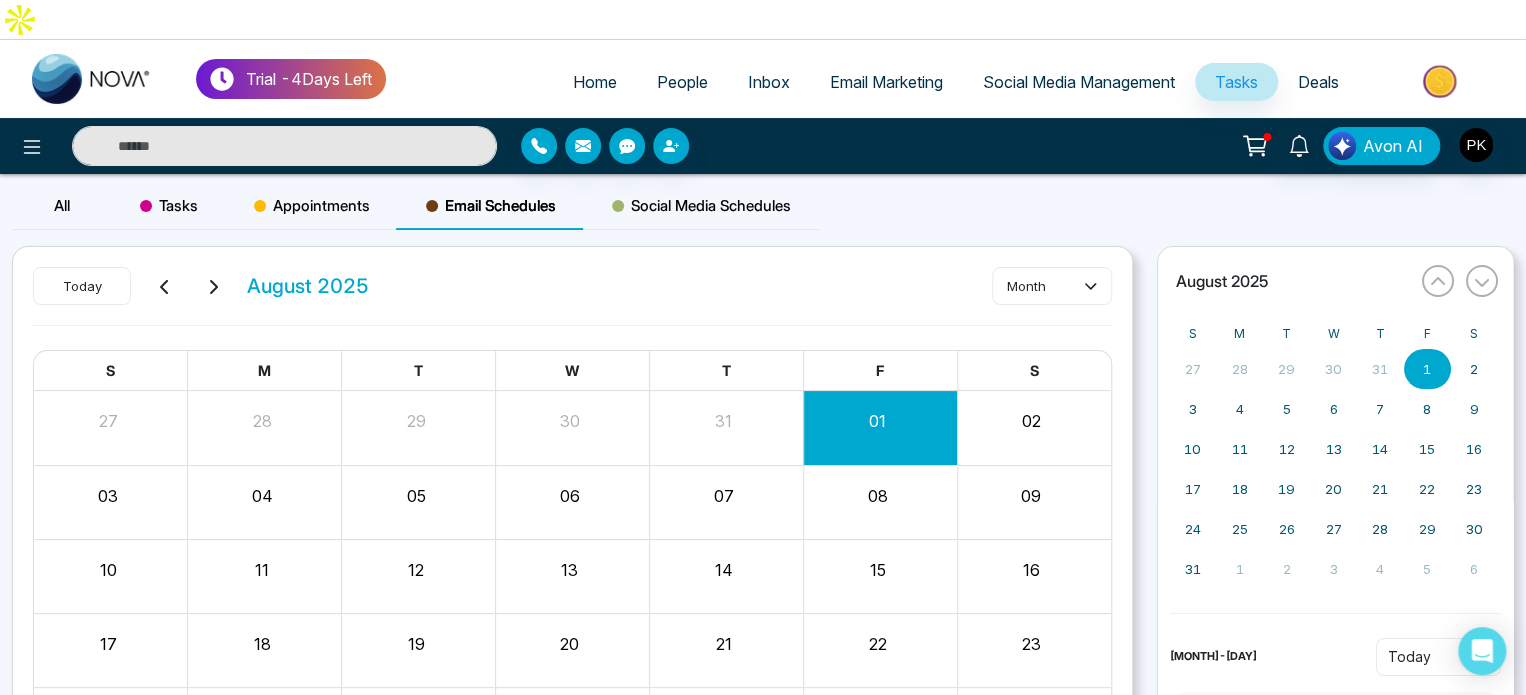 click on "05" at bounding box center [415, 496] 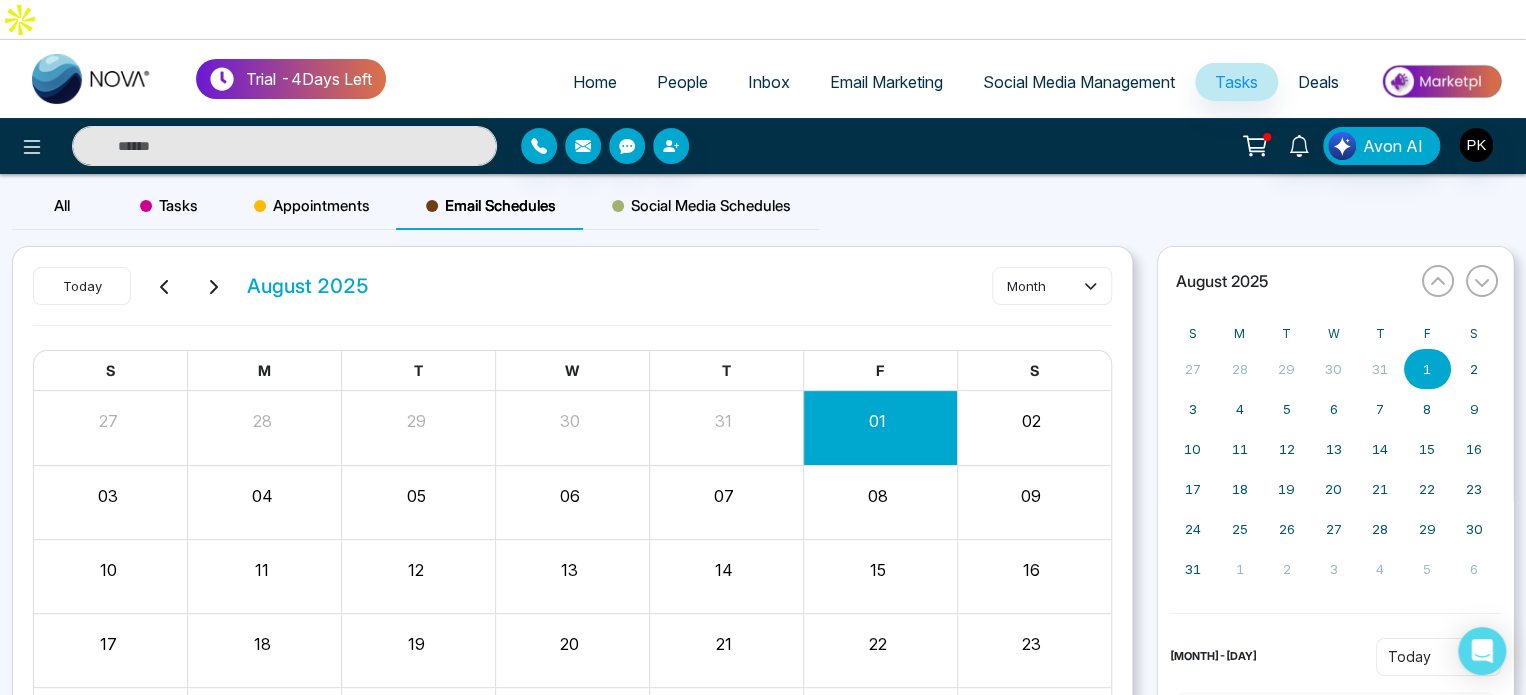 click on "Email Schedules" at bounding box center [491, 206] 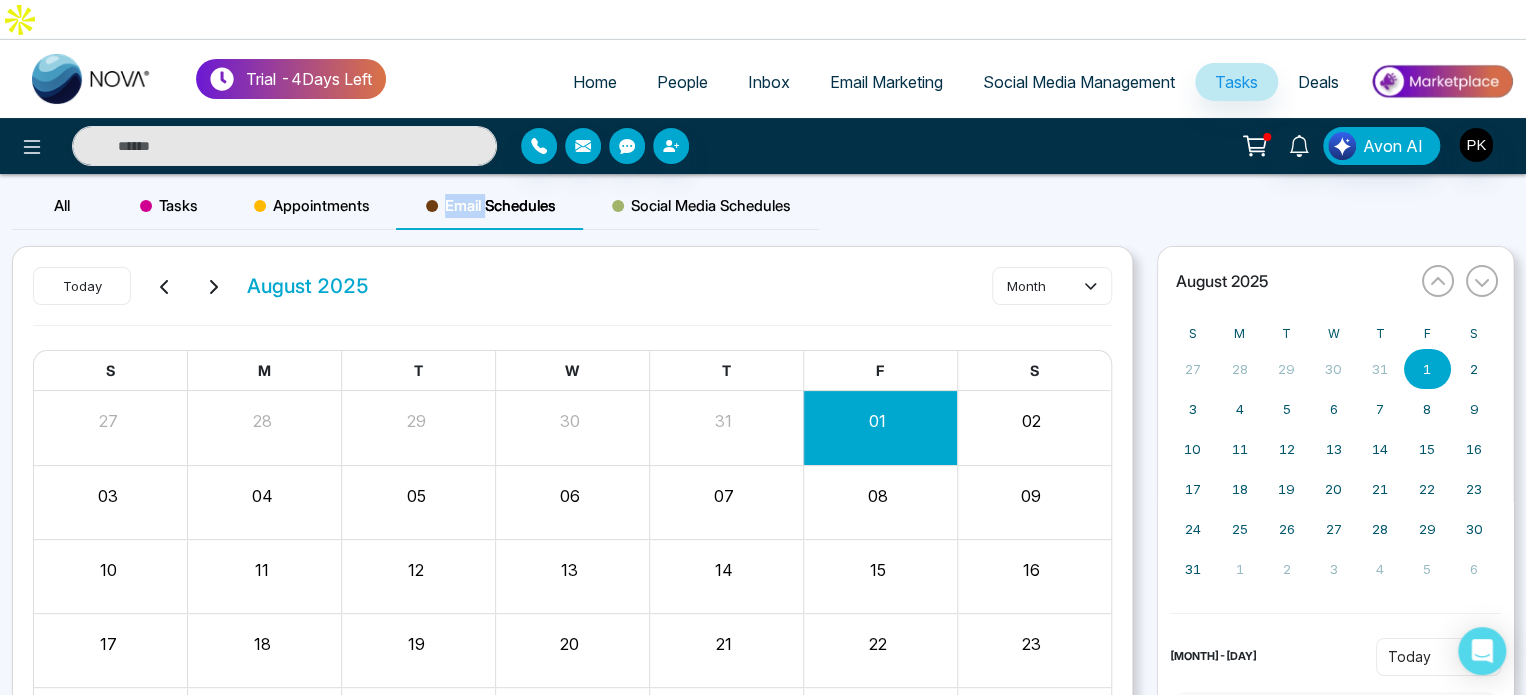 click on "Email Schedules" at bounding box center [491, 206] 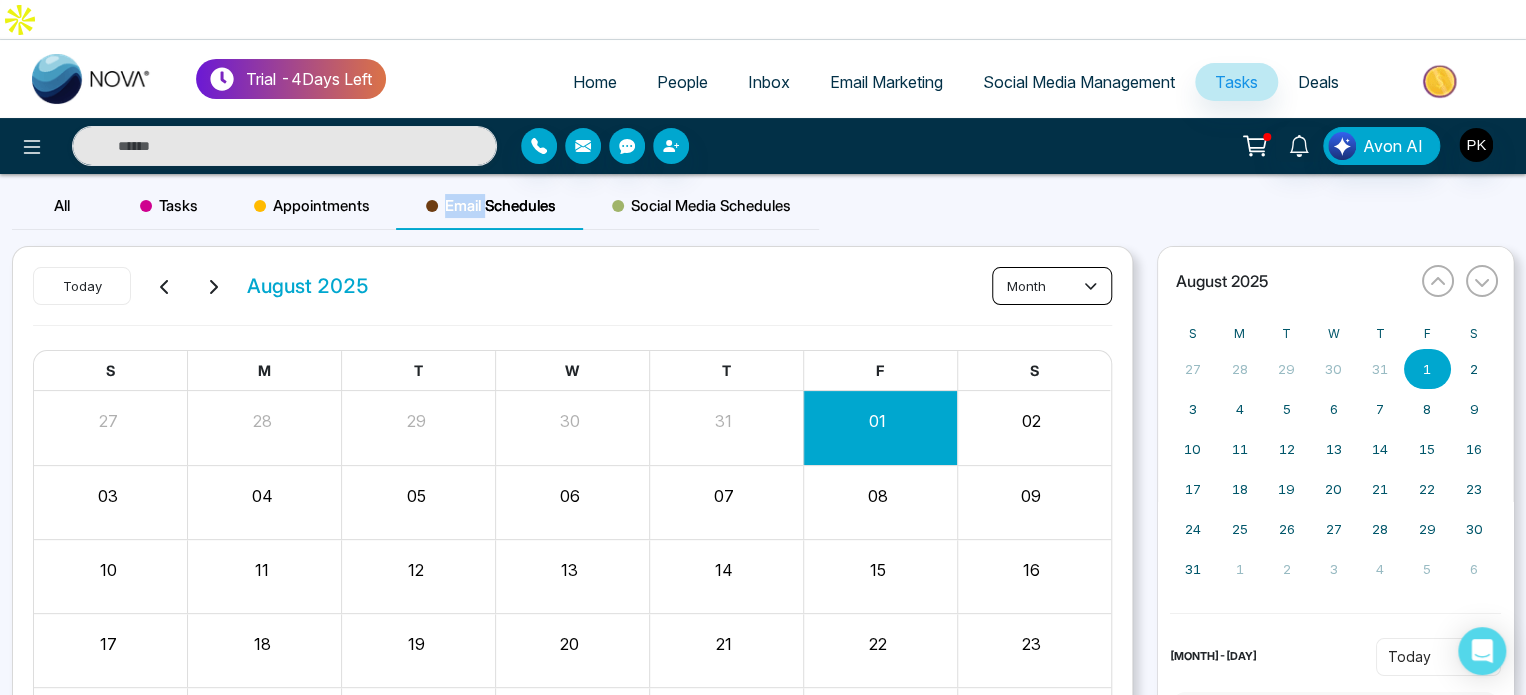 click on "month" at bounding box center (1052, 286) 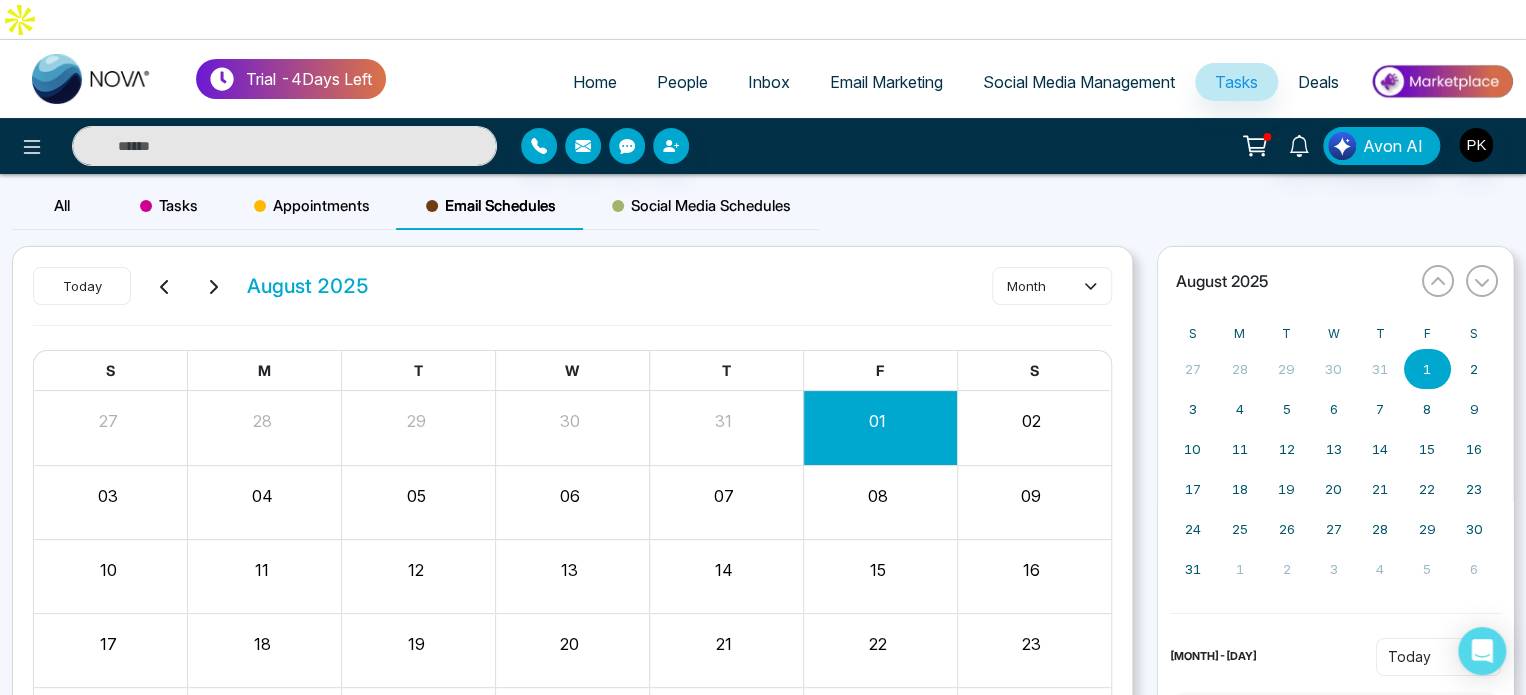 click on "Today [MONTH] [YEAR] month" at bounding box center (572, 296) 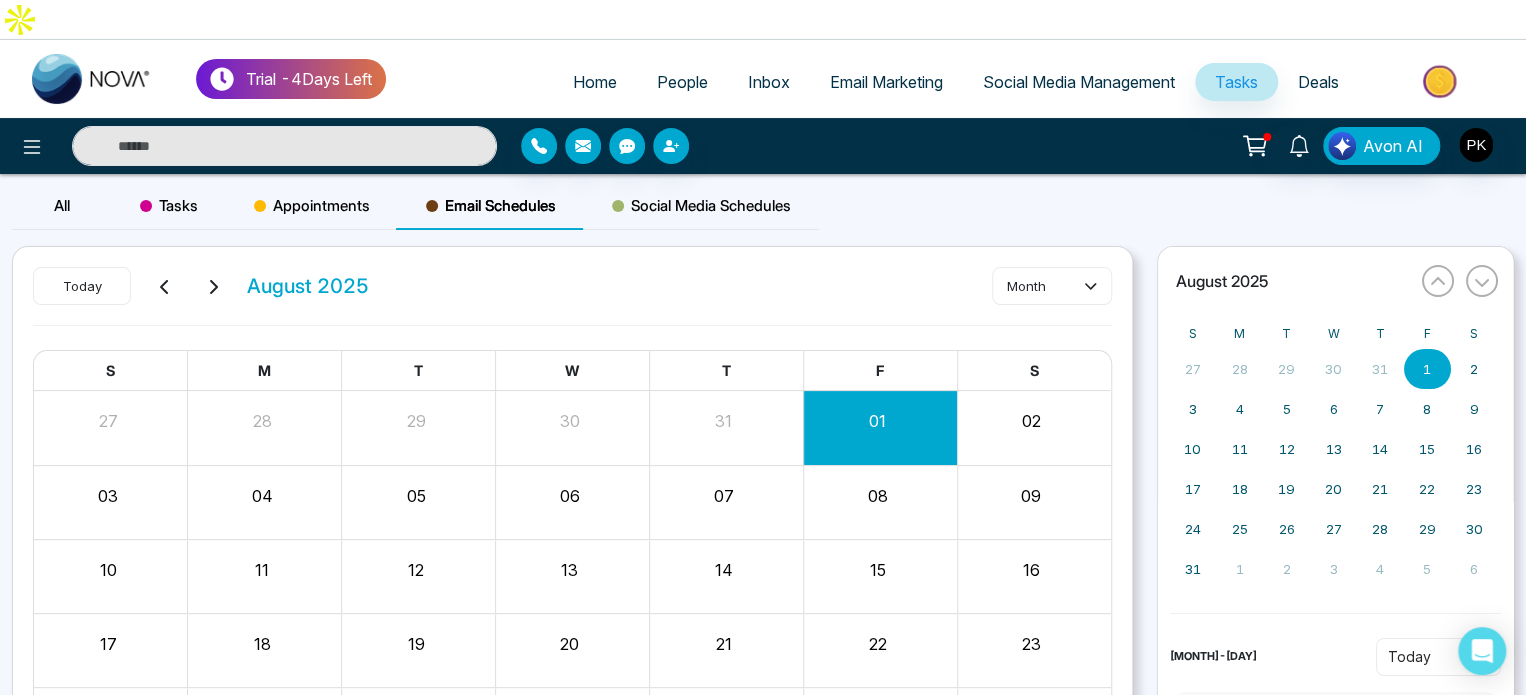 click on "05" at bounding box center [416, 493] 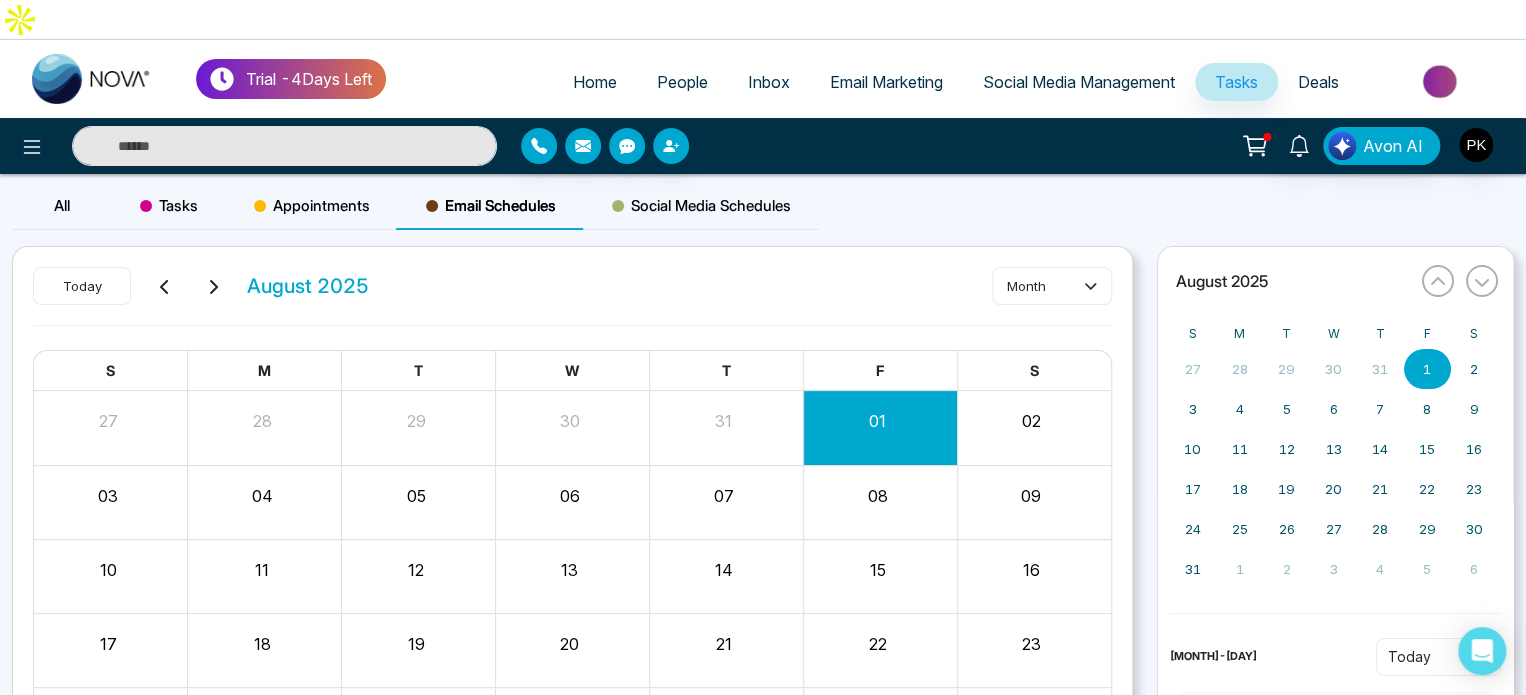 click on "05" at bounding box center [416, 493] 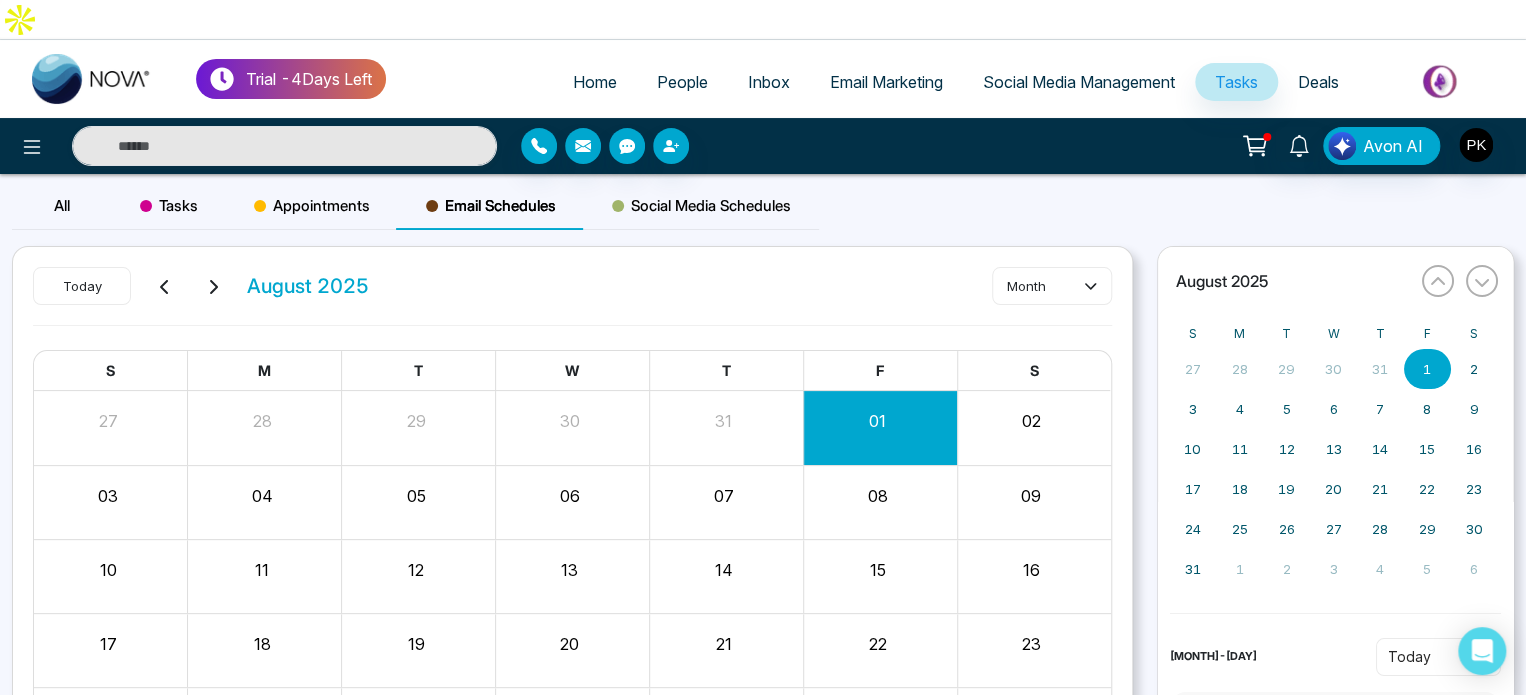 click on "05" at bounding box center (415, 496) 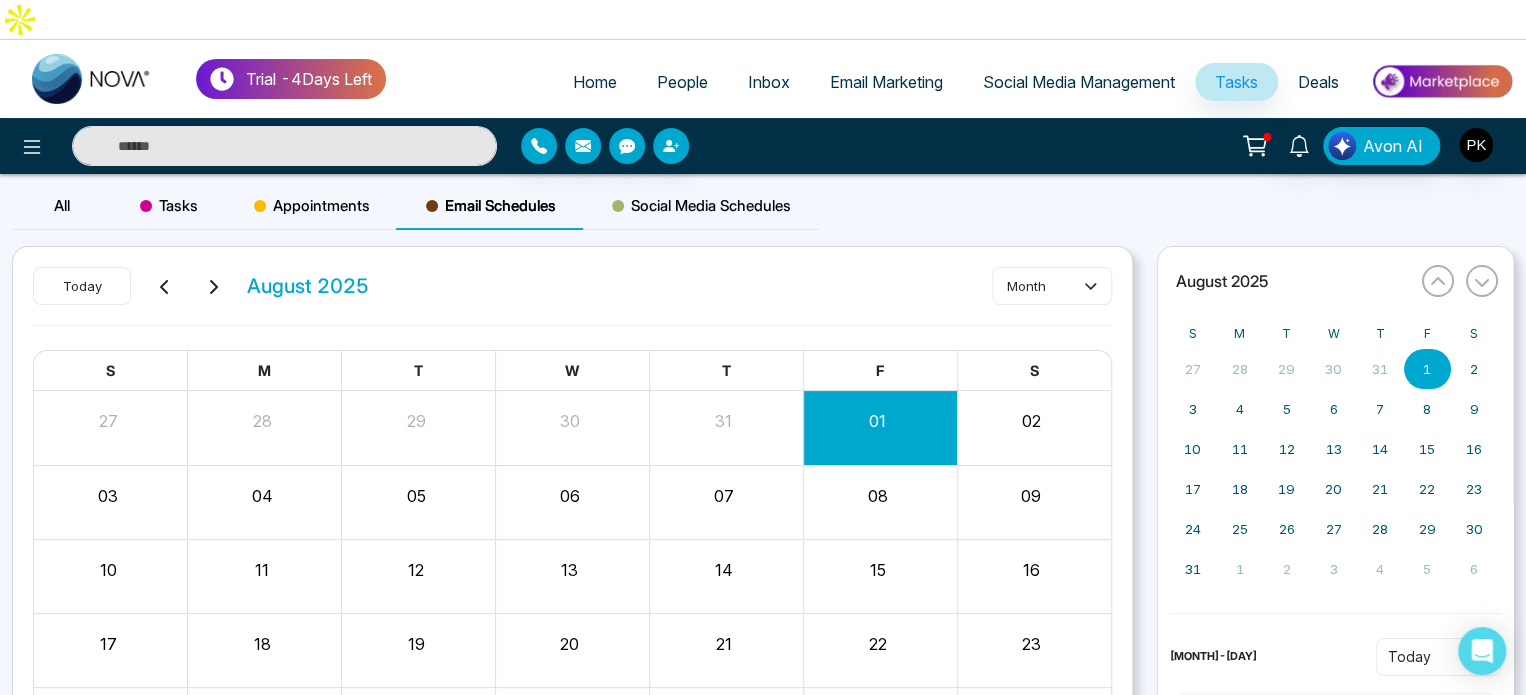 drag, startPoint x: 300, startPoint y: 441, endPoint x: 288, endPoint y: 419, distance: 25.059929 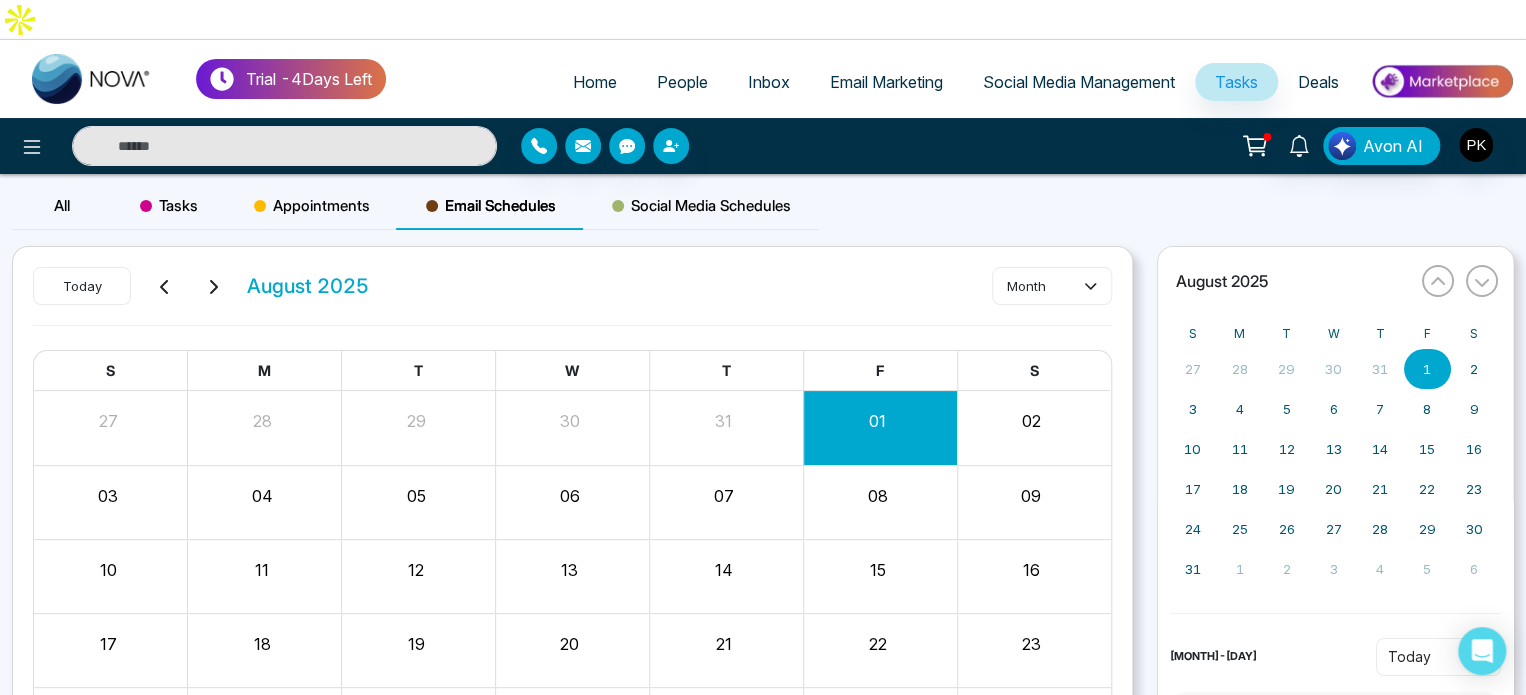 click on "04" at bounding box center (262, 493) 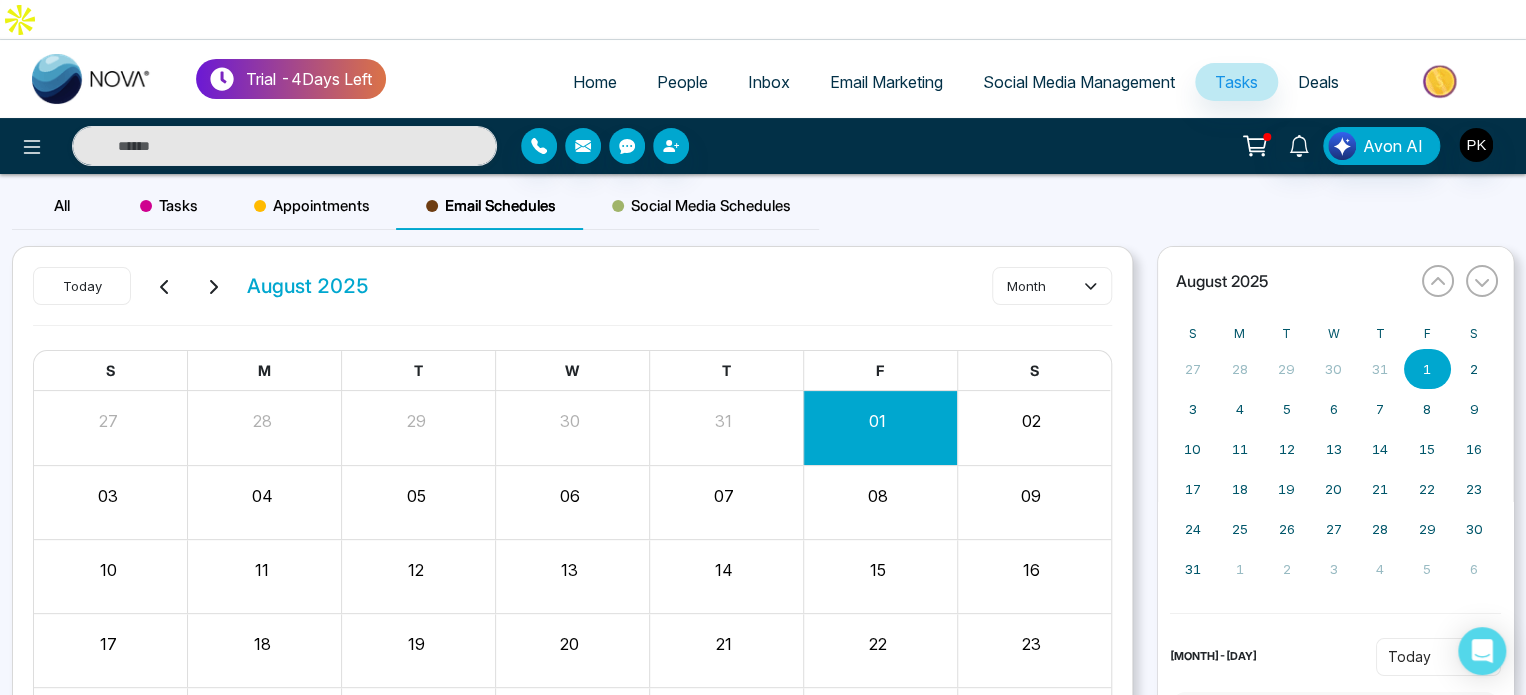 click on "Avon AI" at bounding box center [763, 146] 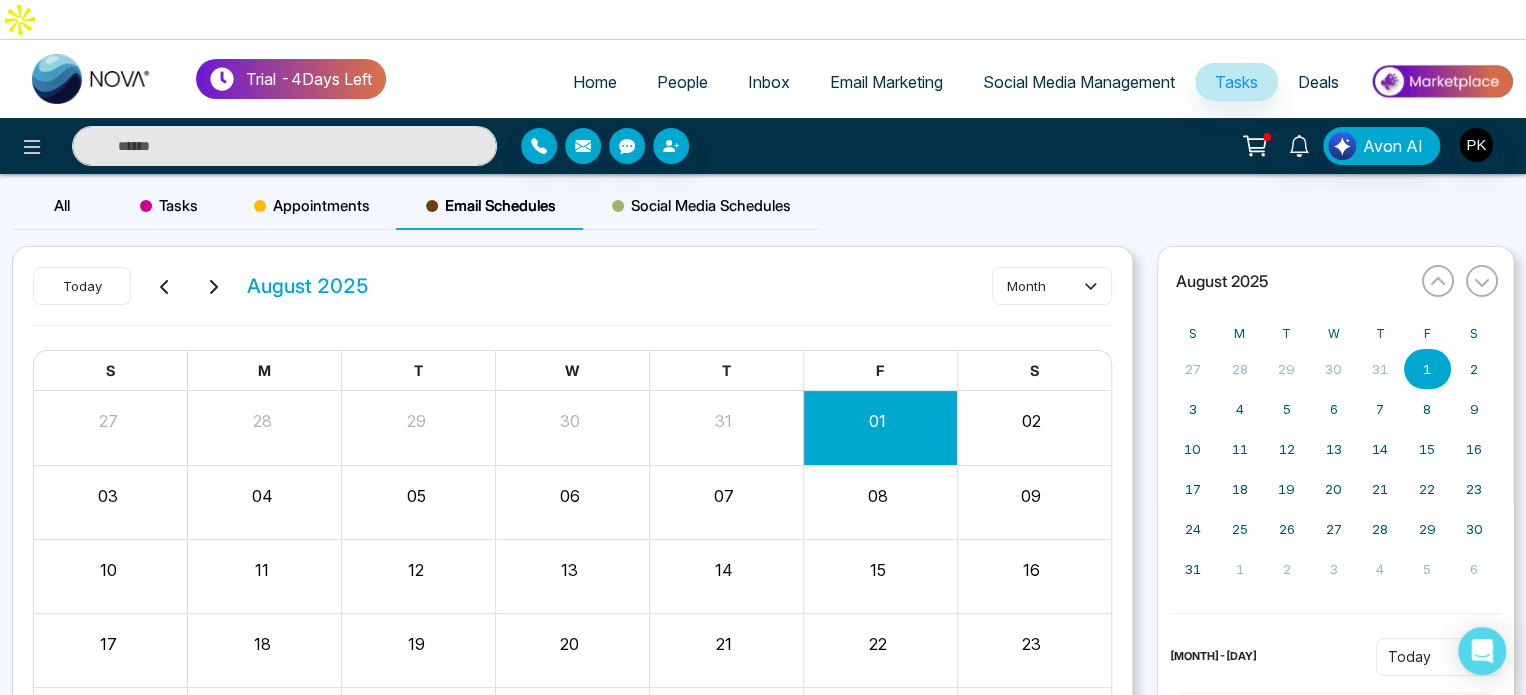click on "Social Media Schedules" at bounding box center [701, 206] 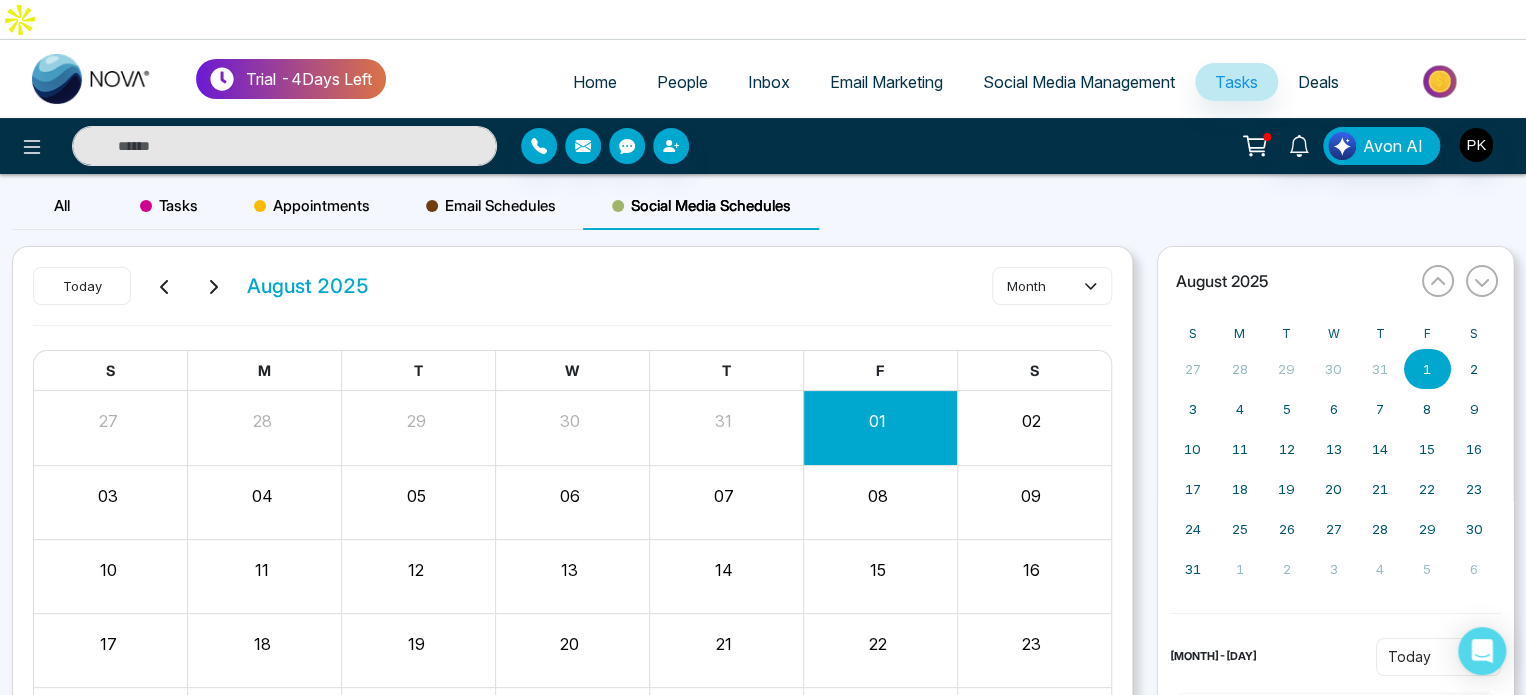click on "Appointments" at bounding box center (312, 206) 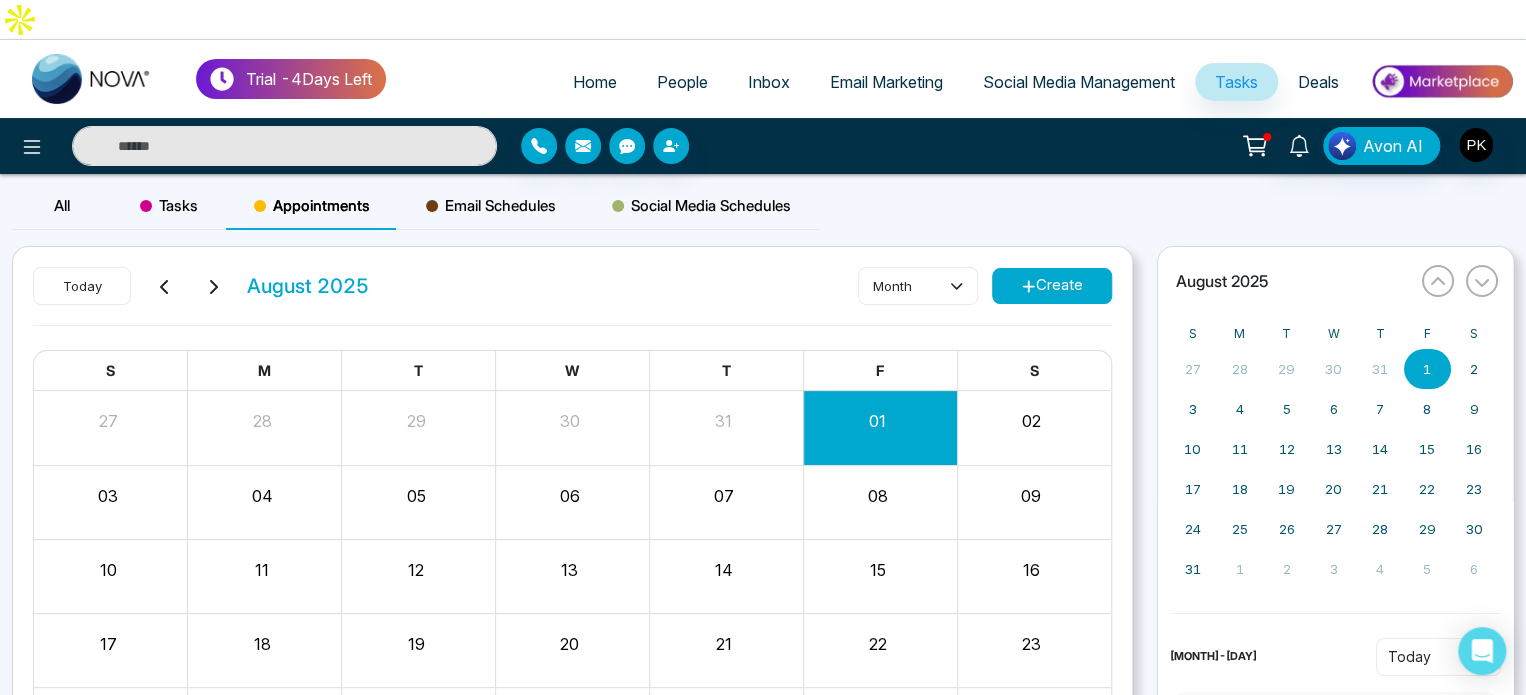 click on "Create" at bounding box center (1052, 286) 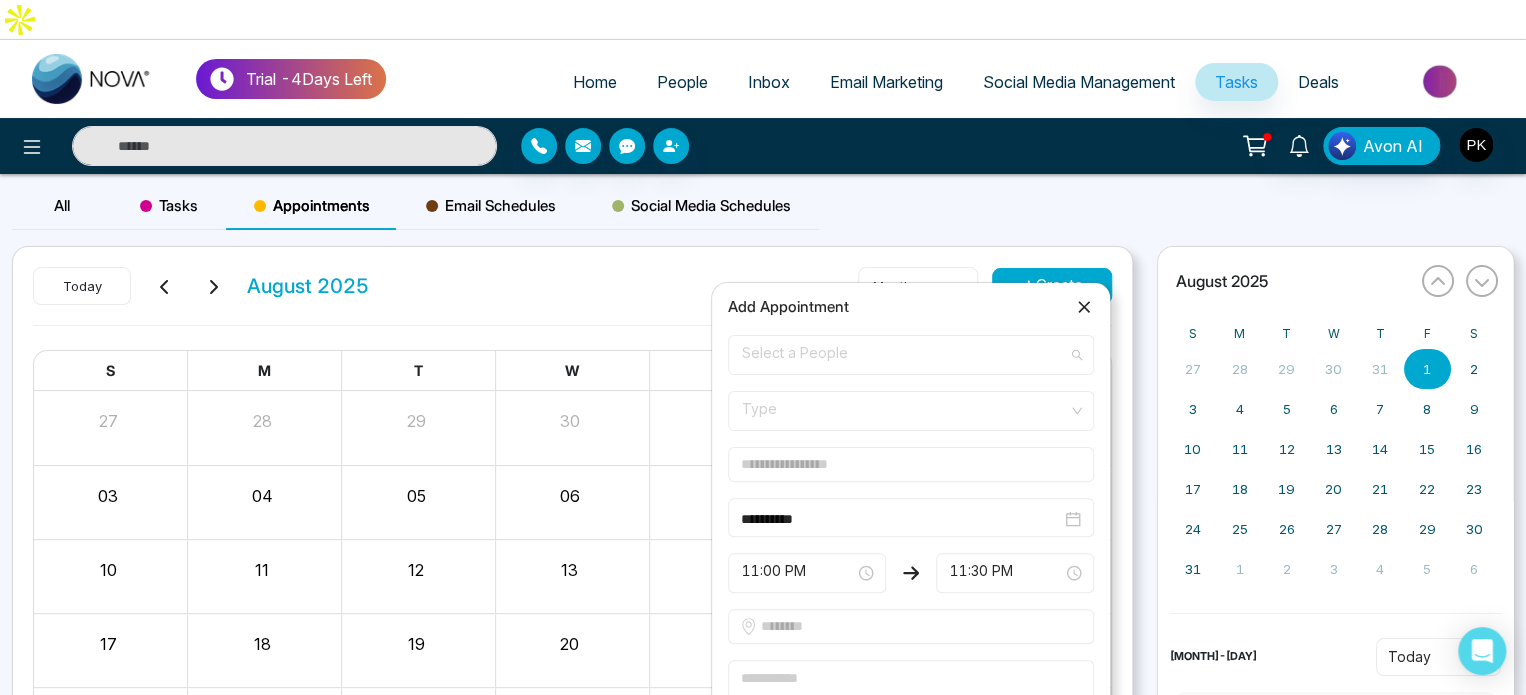 click on "Select a People" at bounding box center [911, 355] 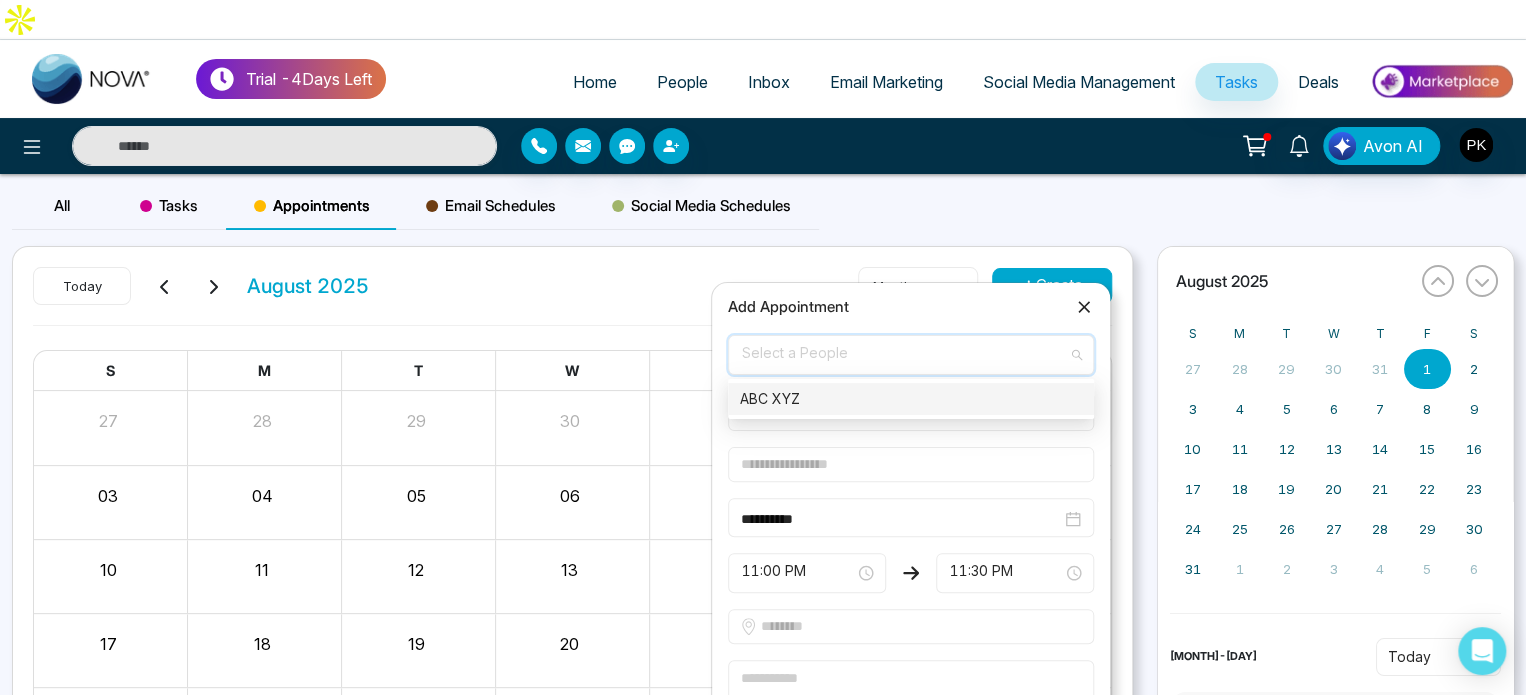click on "ABC XYZ" at bounding box center (911, 399) 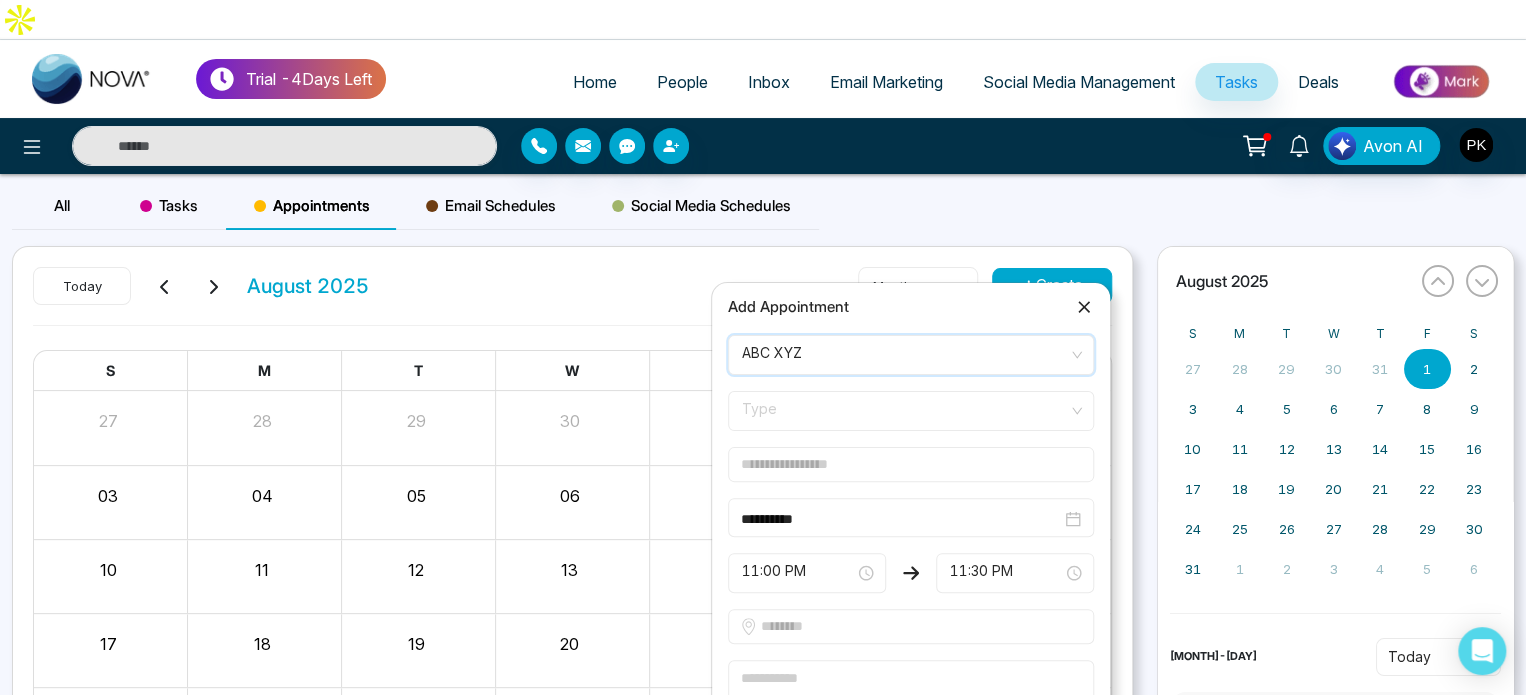 click on "Today [MONTH] [YEAR] month    Create" at bounding box center [572, 296] 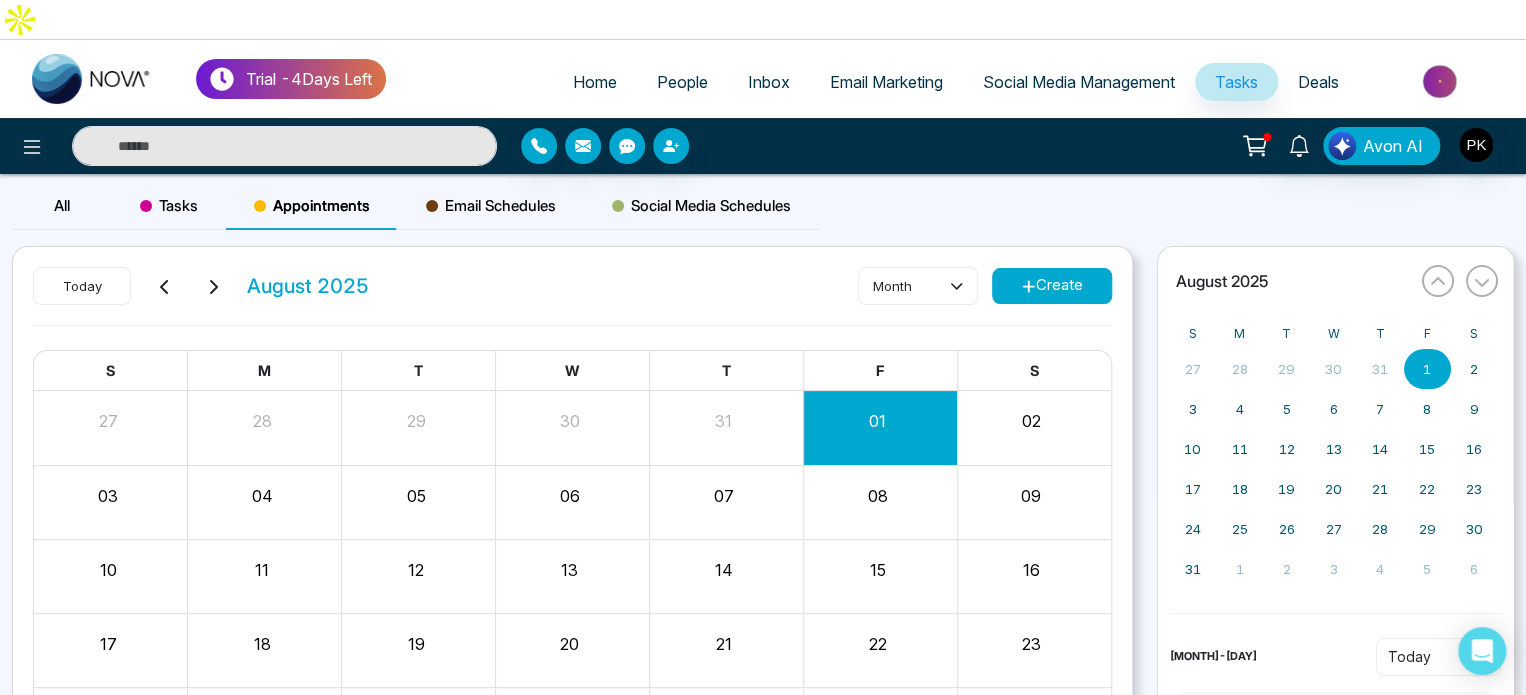 click on "05" at bounding box center (416, 493) 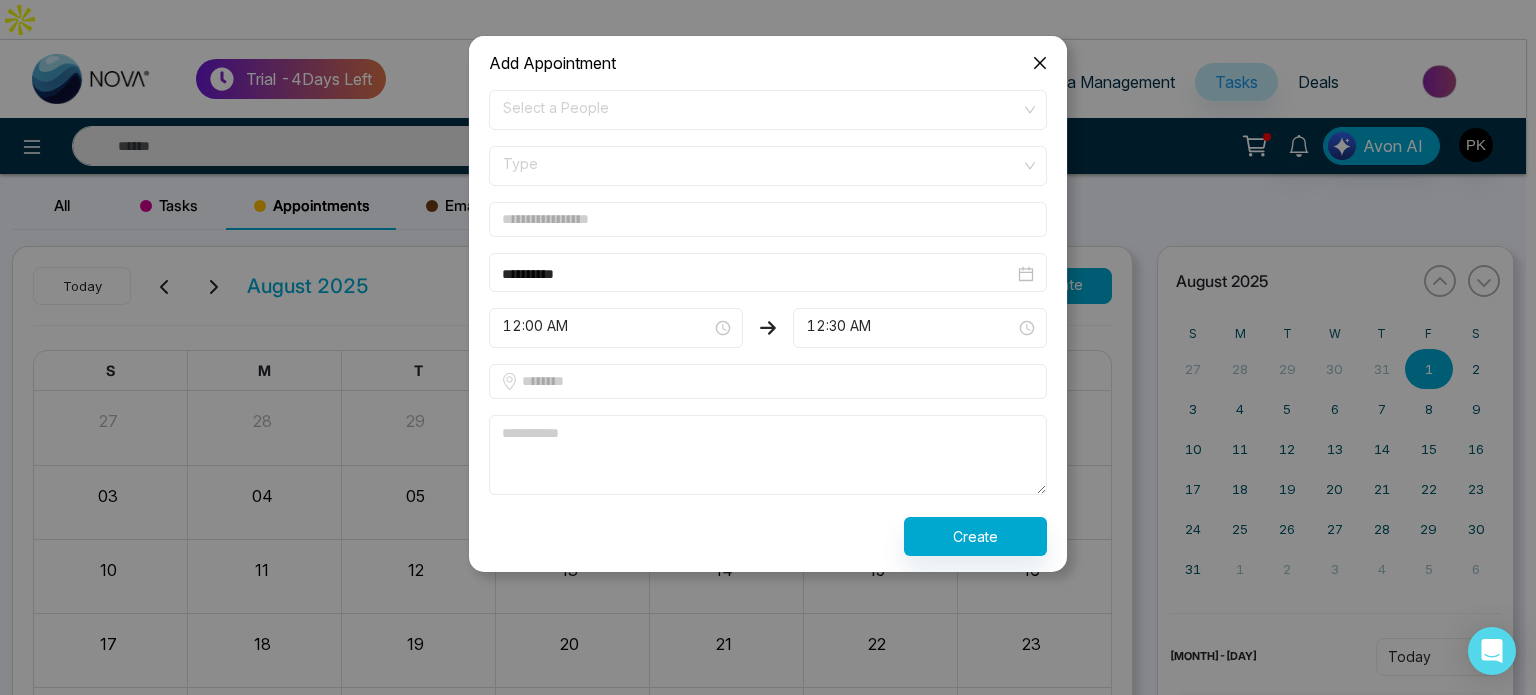 click on "**********" at bounding box center (768, 365) 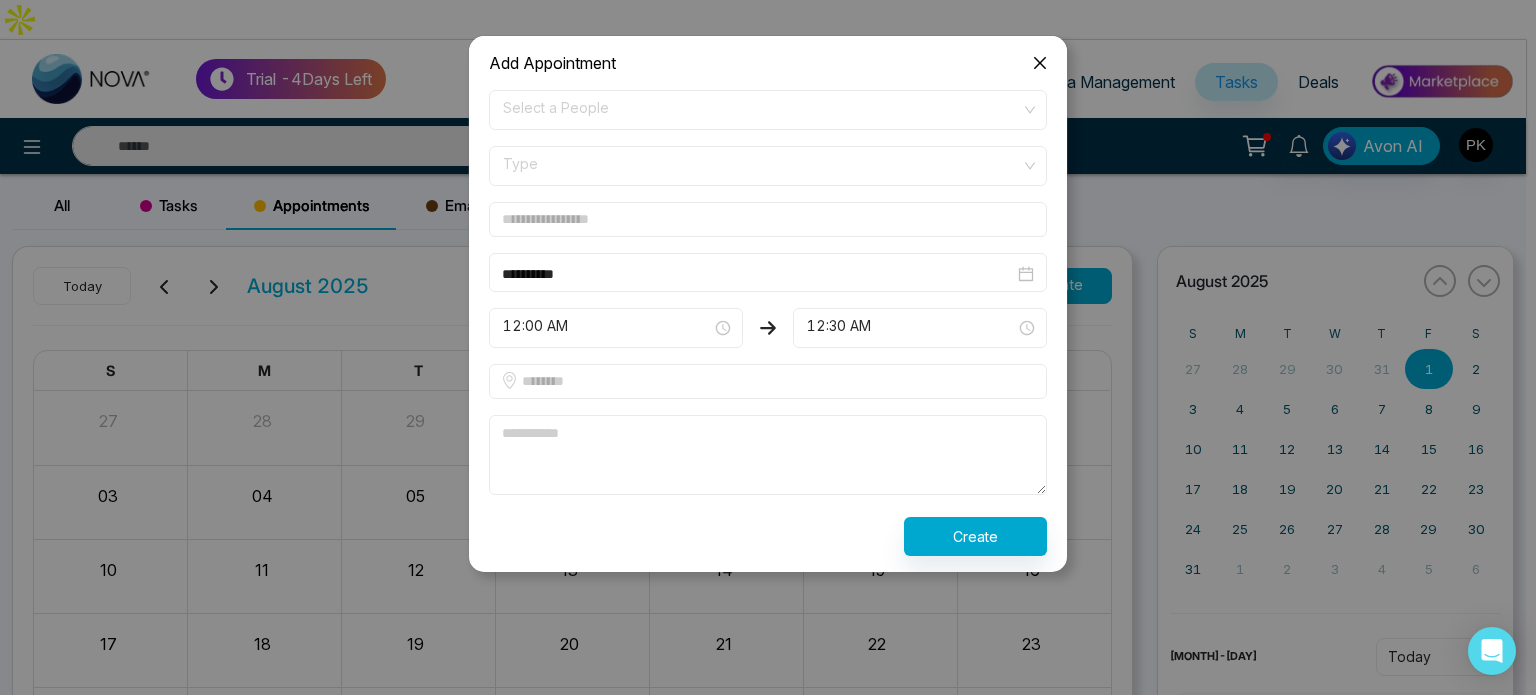 click at bounding box center (768, 219) 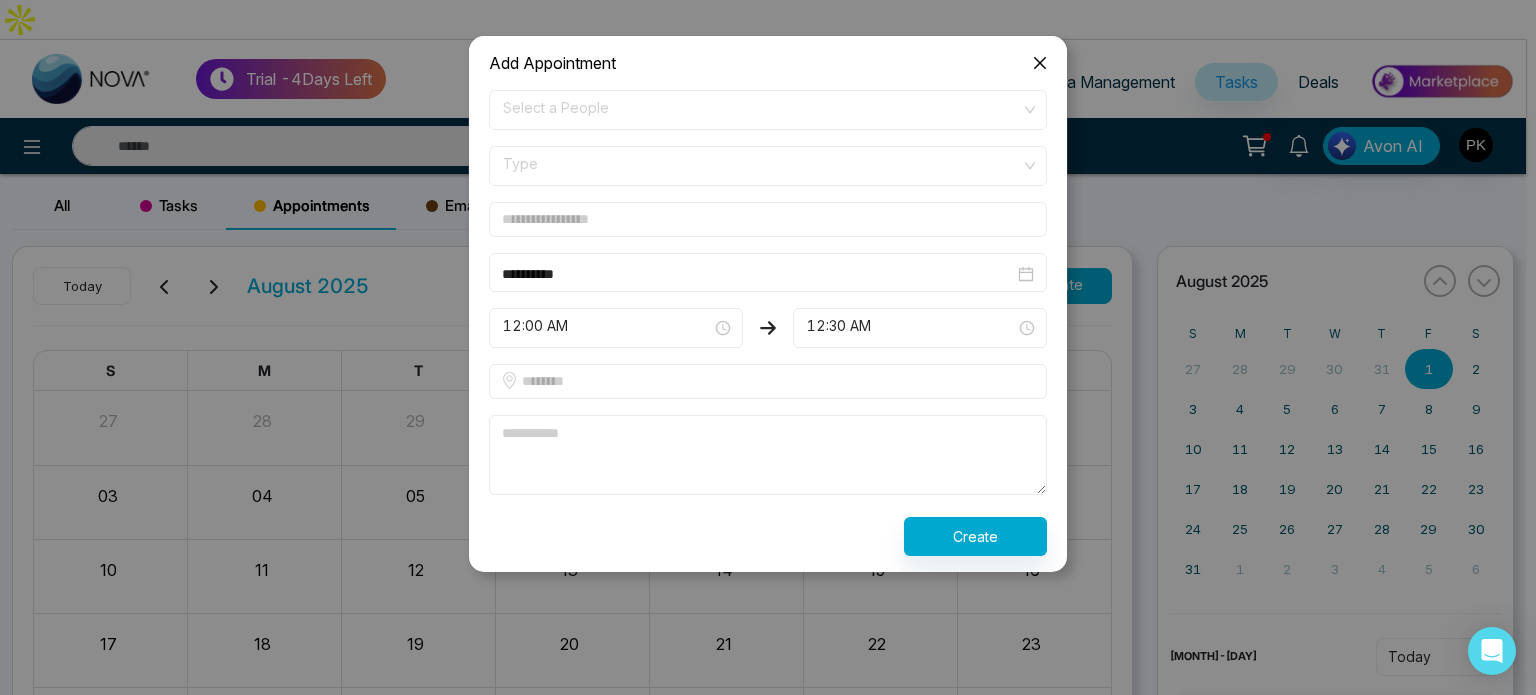 click at bounding box center (768, 219) 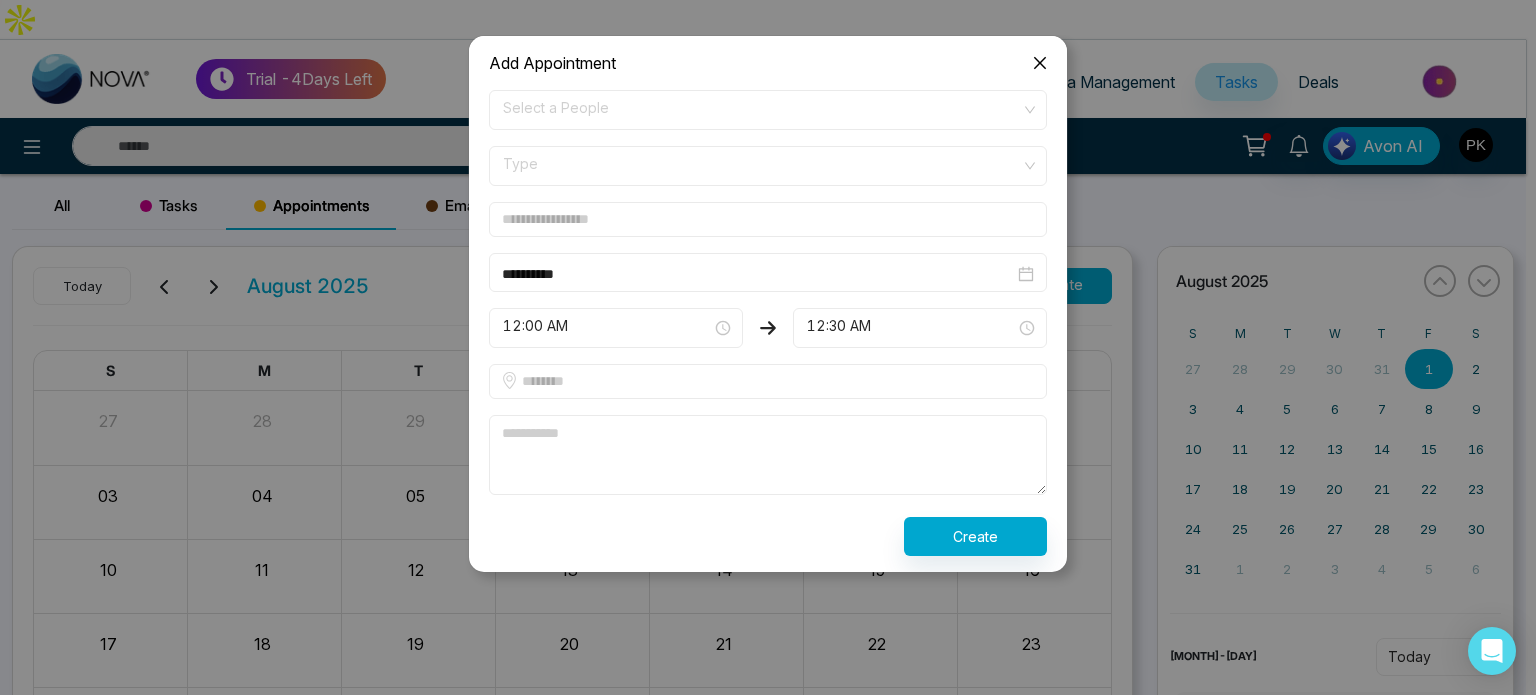 click on "**********" at bounding box center [768, 323] 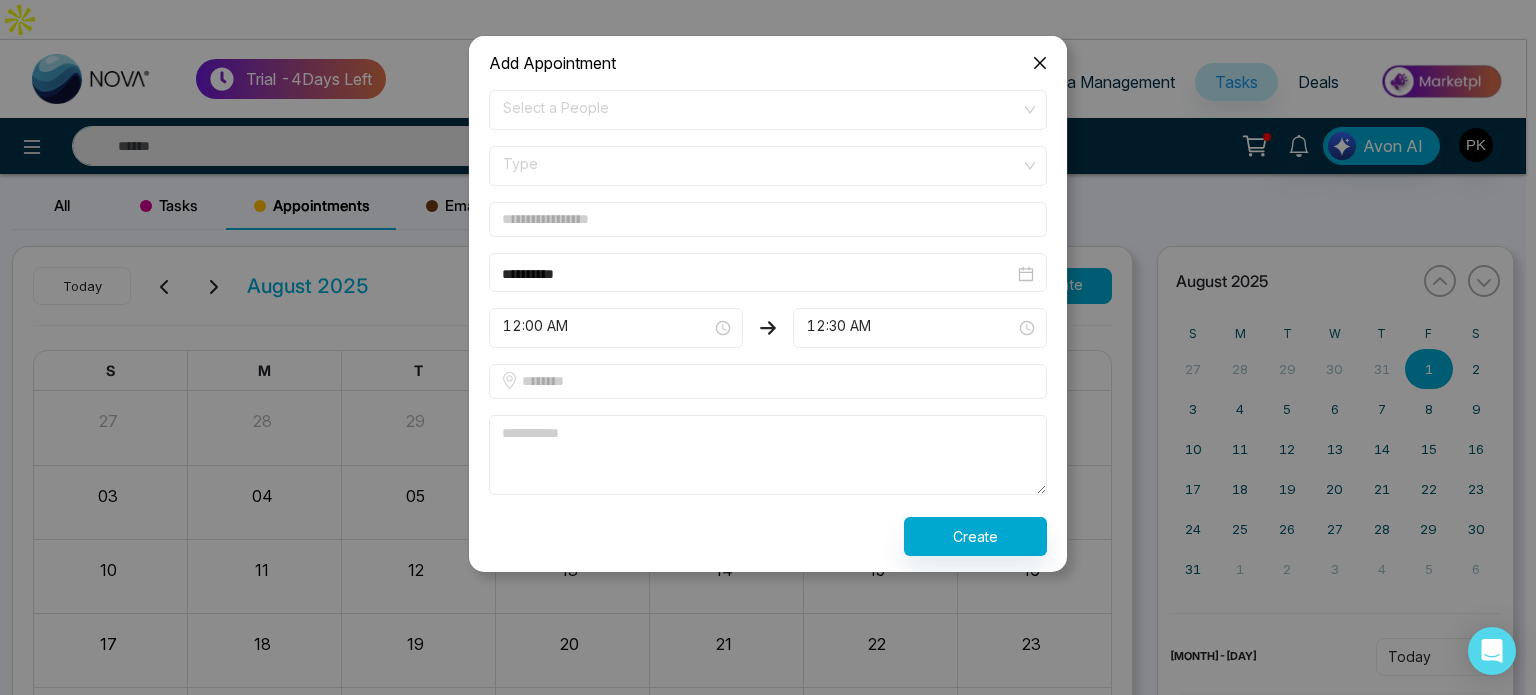 click at bounding box center (768, 381) 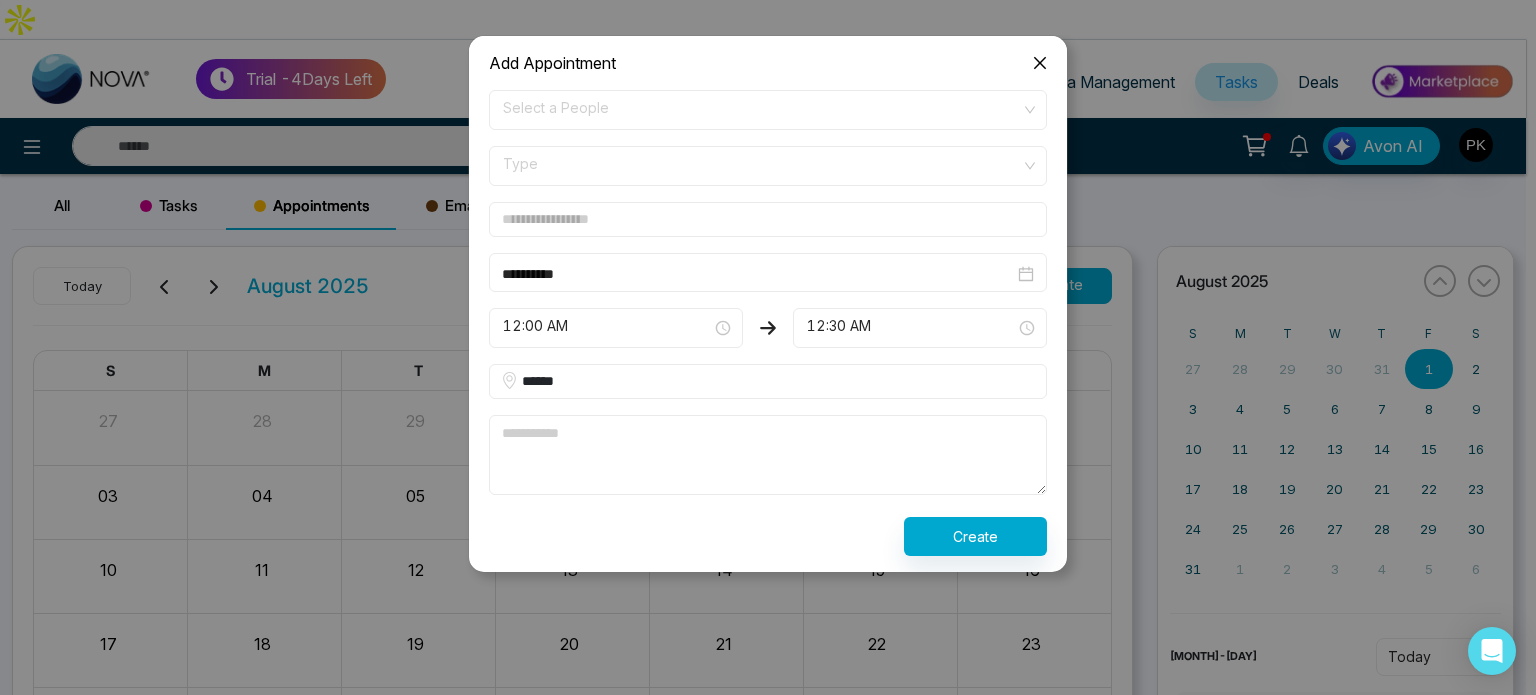 click at bounding box center [768, 455] 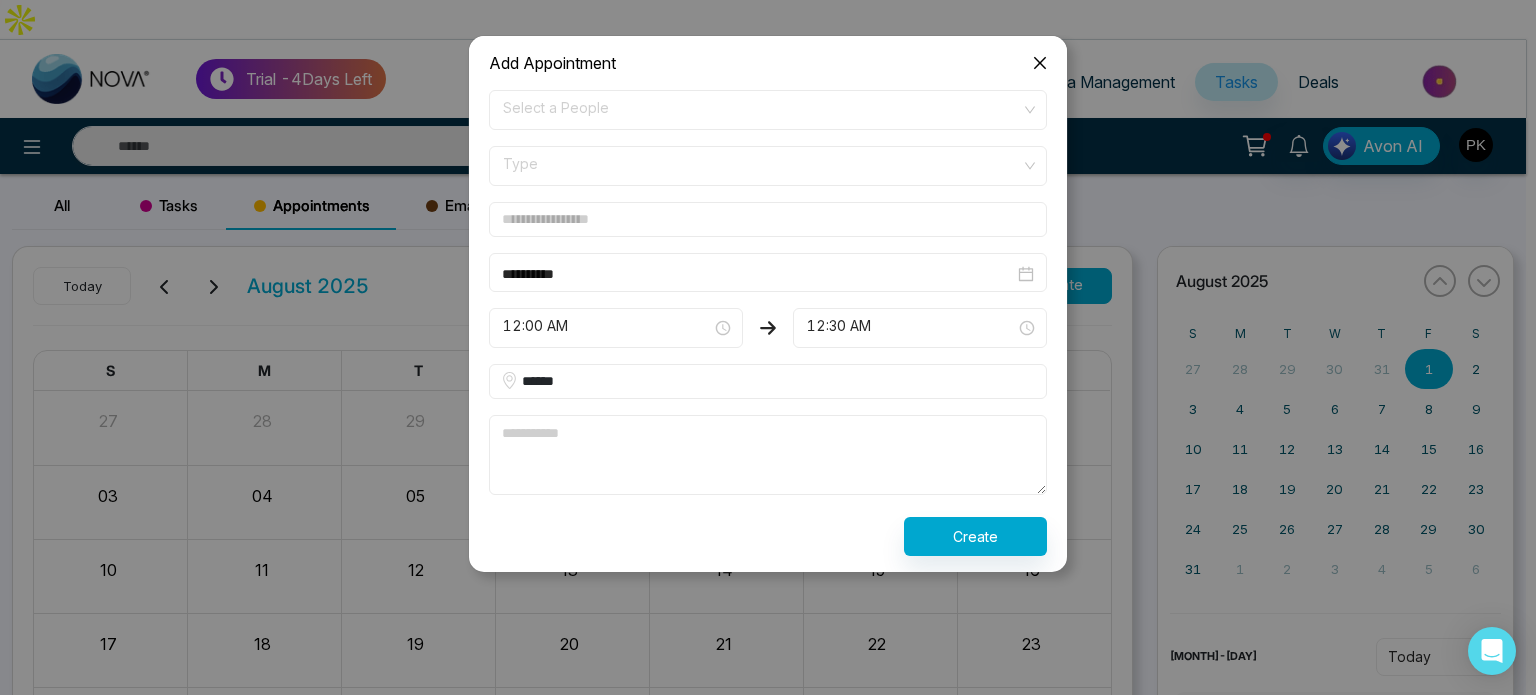 drag, startPoint x: 645, startPoint y: 383, endPoint x: 303, endPoint y: 383, distance: 342 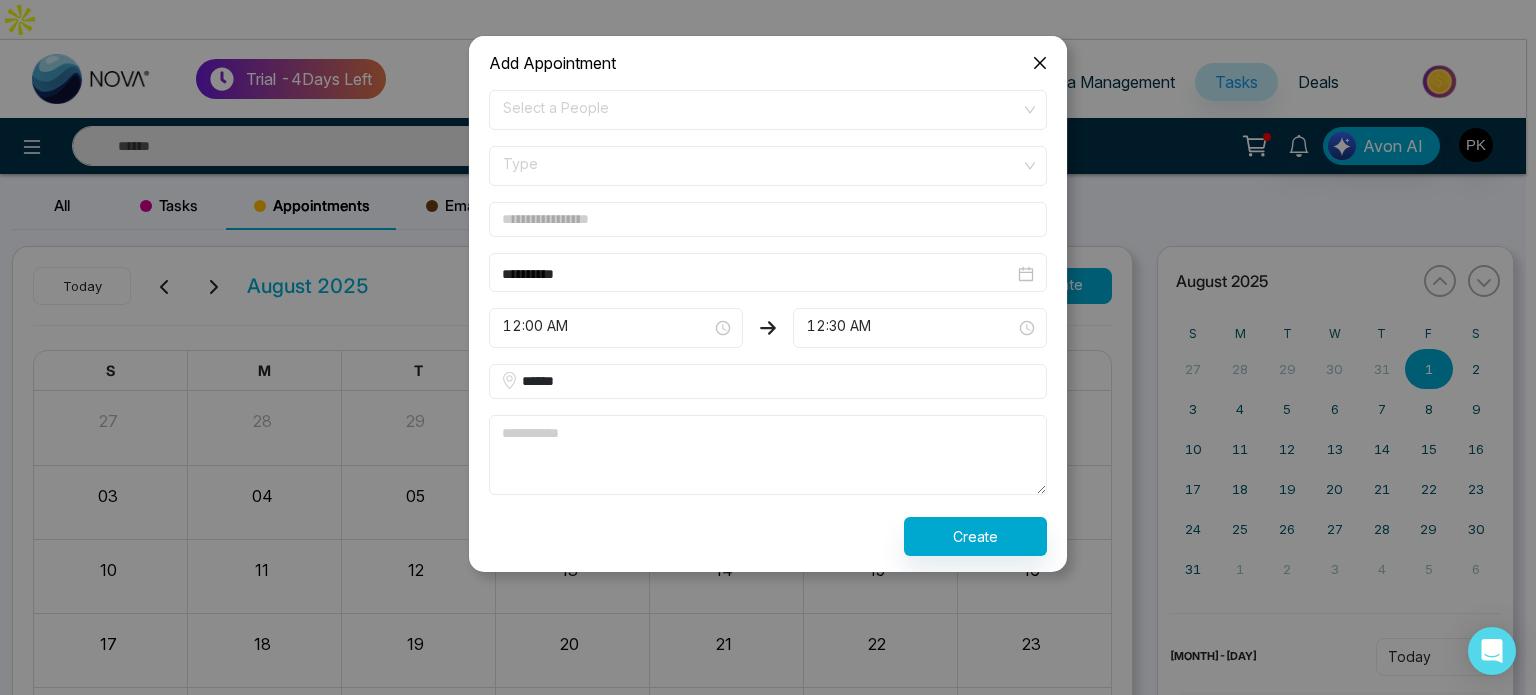 click on "**********" at bounding box center (768, 365) 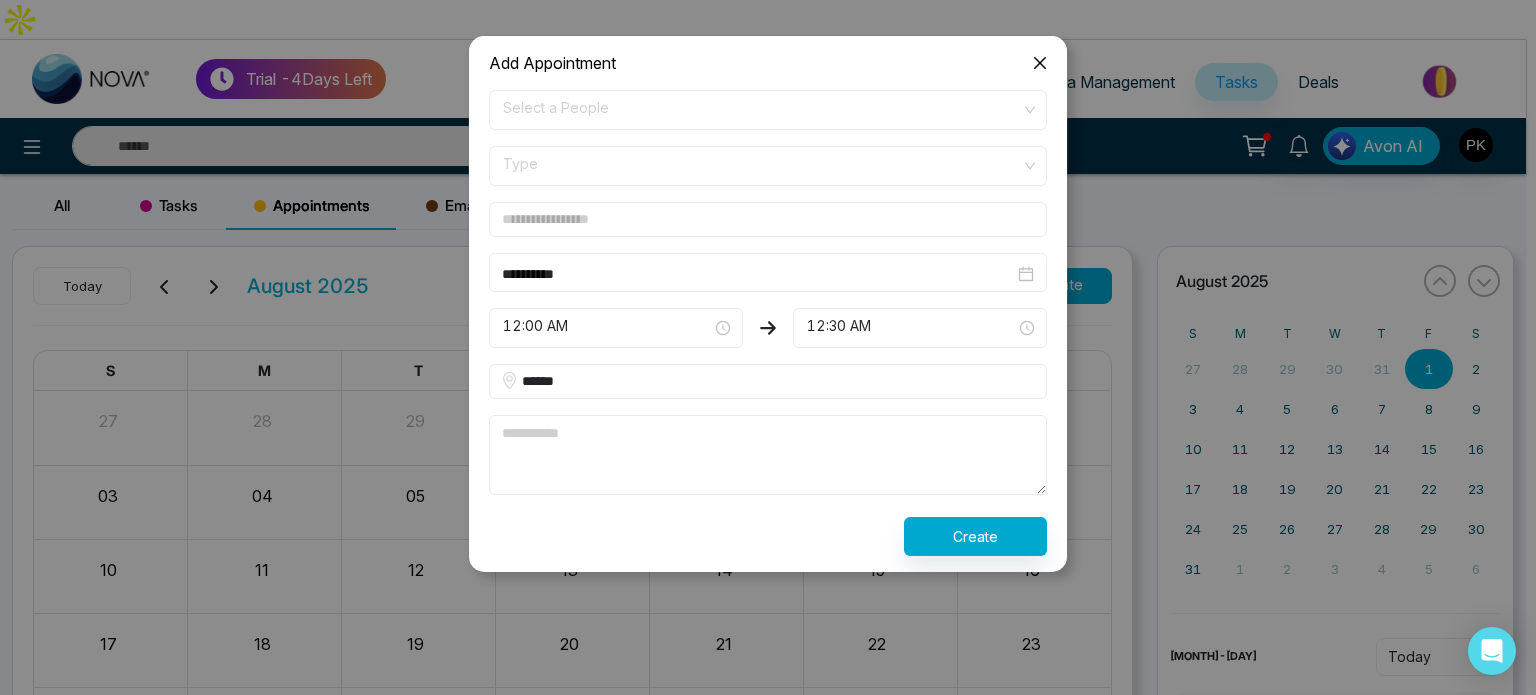 type on "*****" 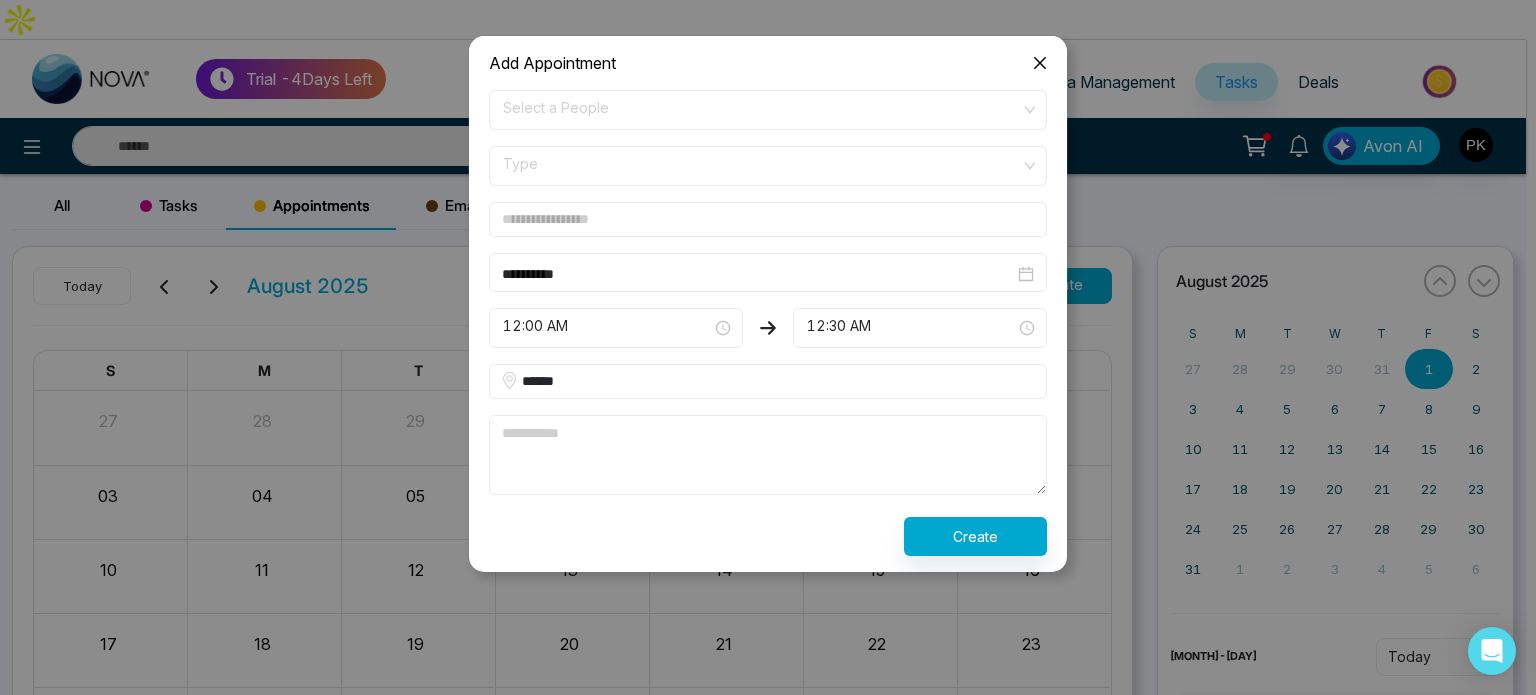 click 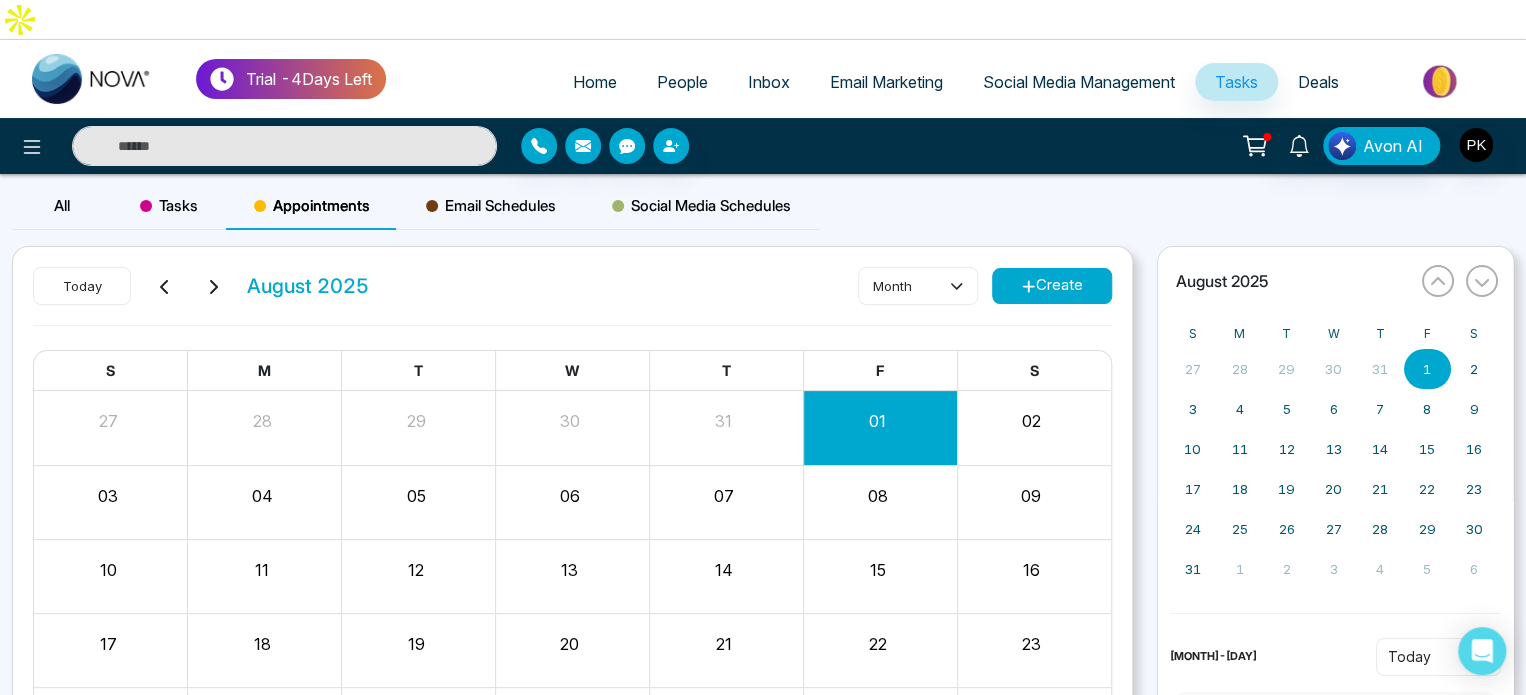 click on "Today [MONTH] [YEAR] month    Create" at bounding box center (572, 296) 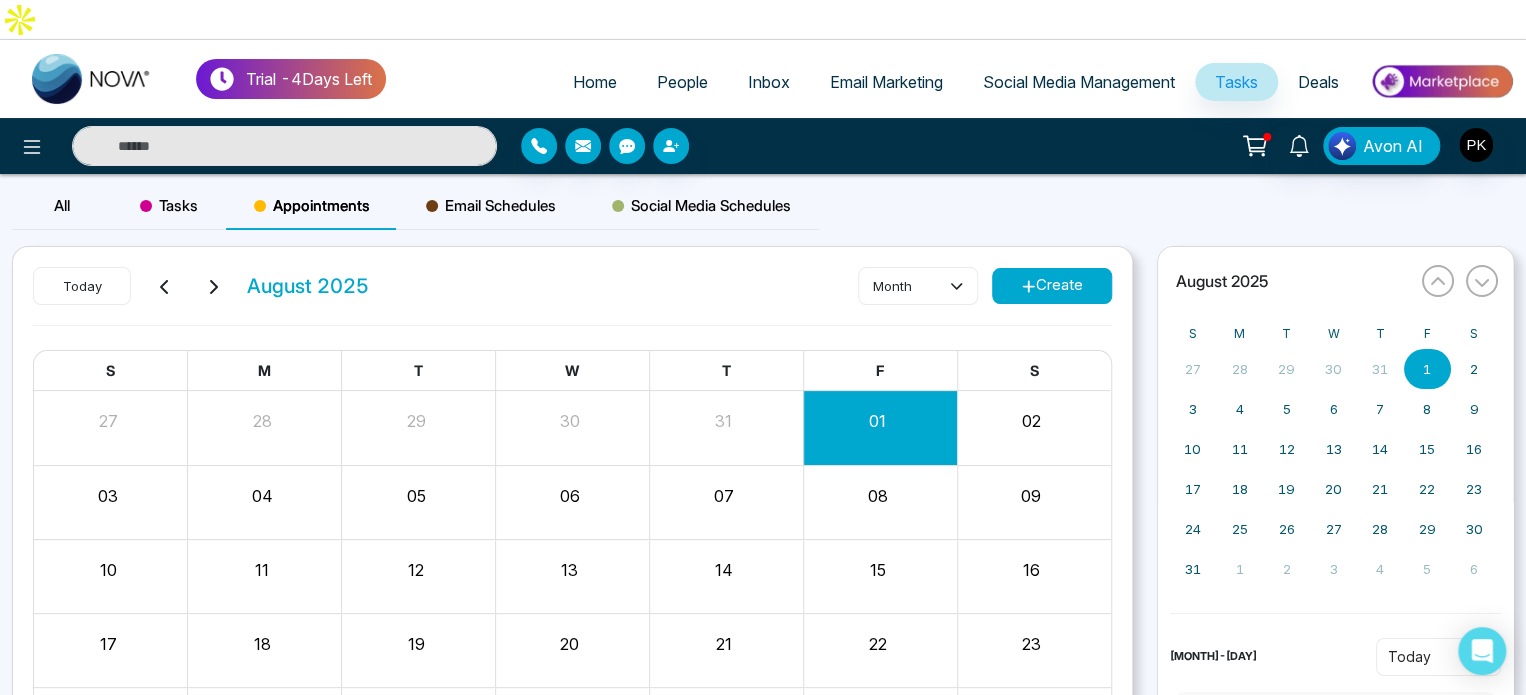 click on "Home" at bounding box center (595, 82) 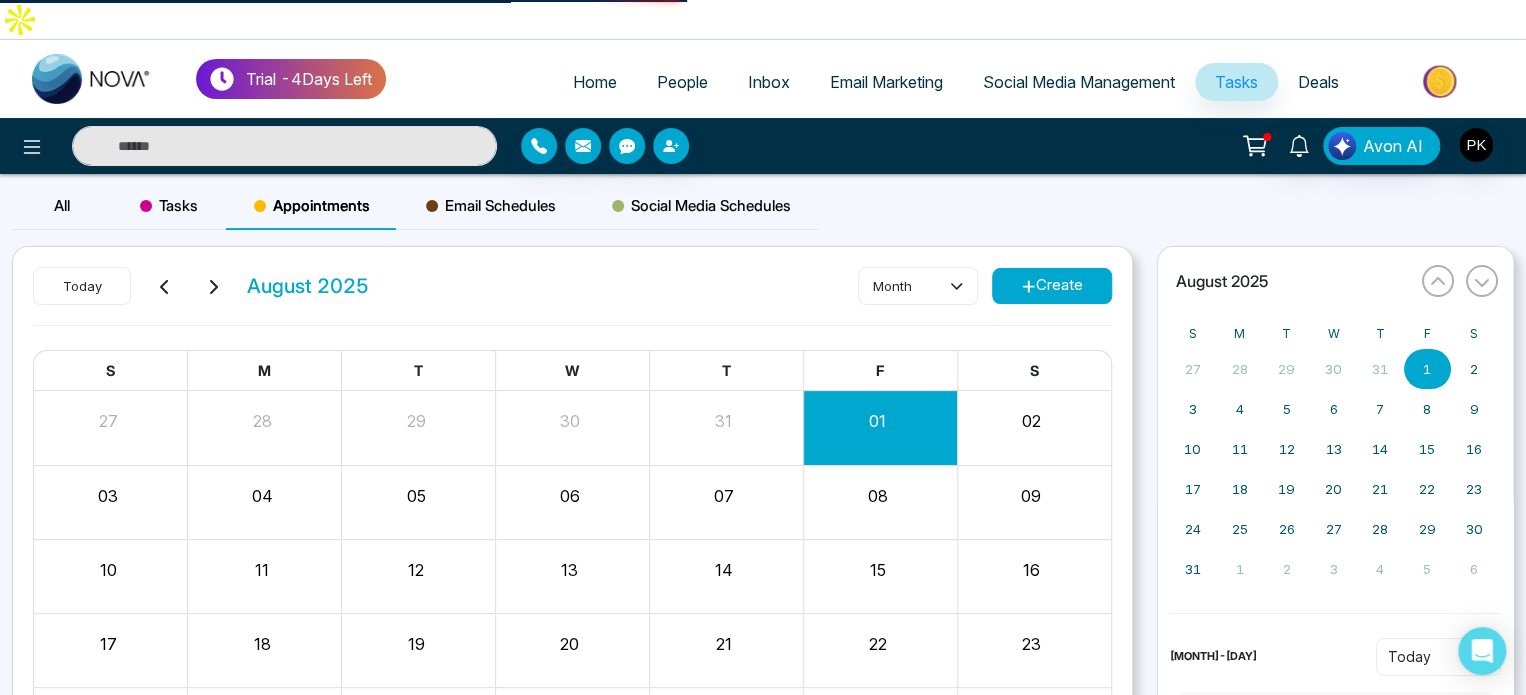 select on "*" 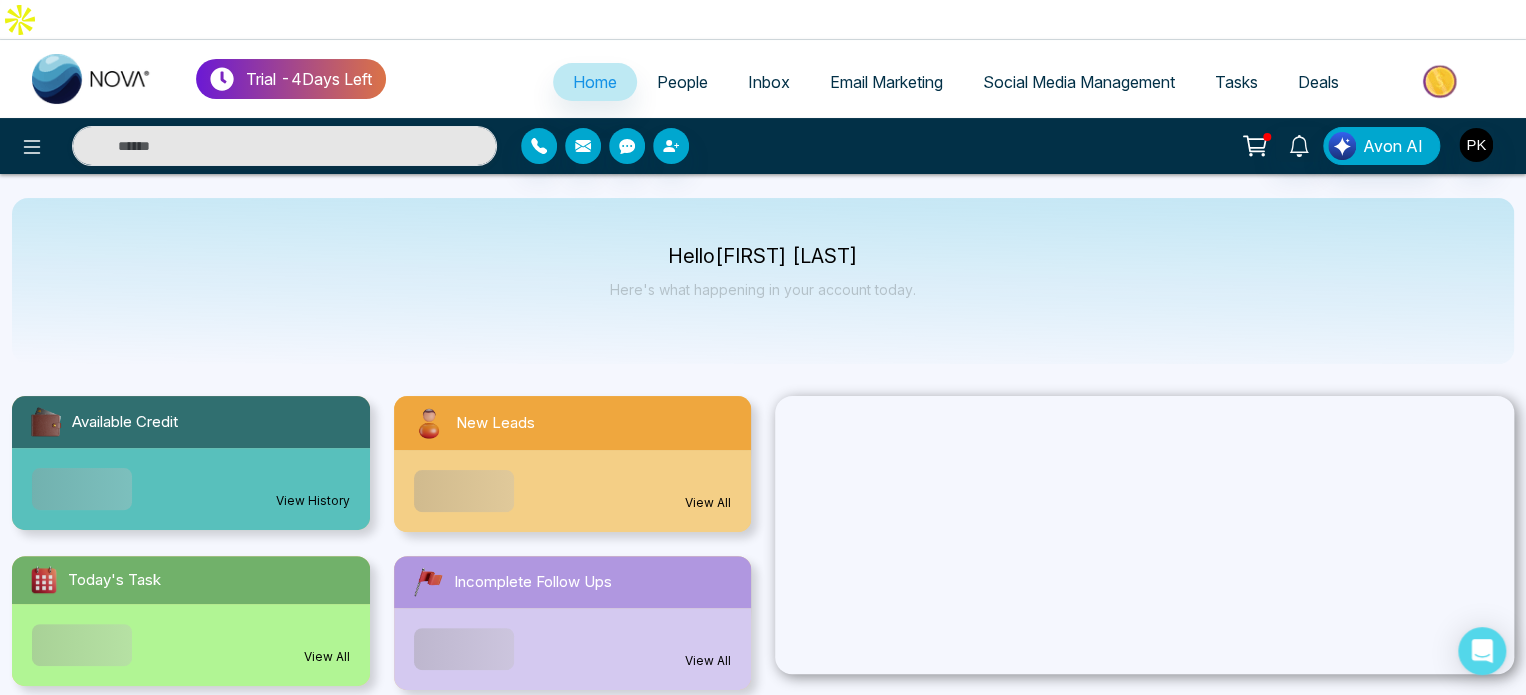 scroll, scrollTop: 100, scrollLeft: 0, axis: vertical 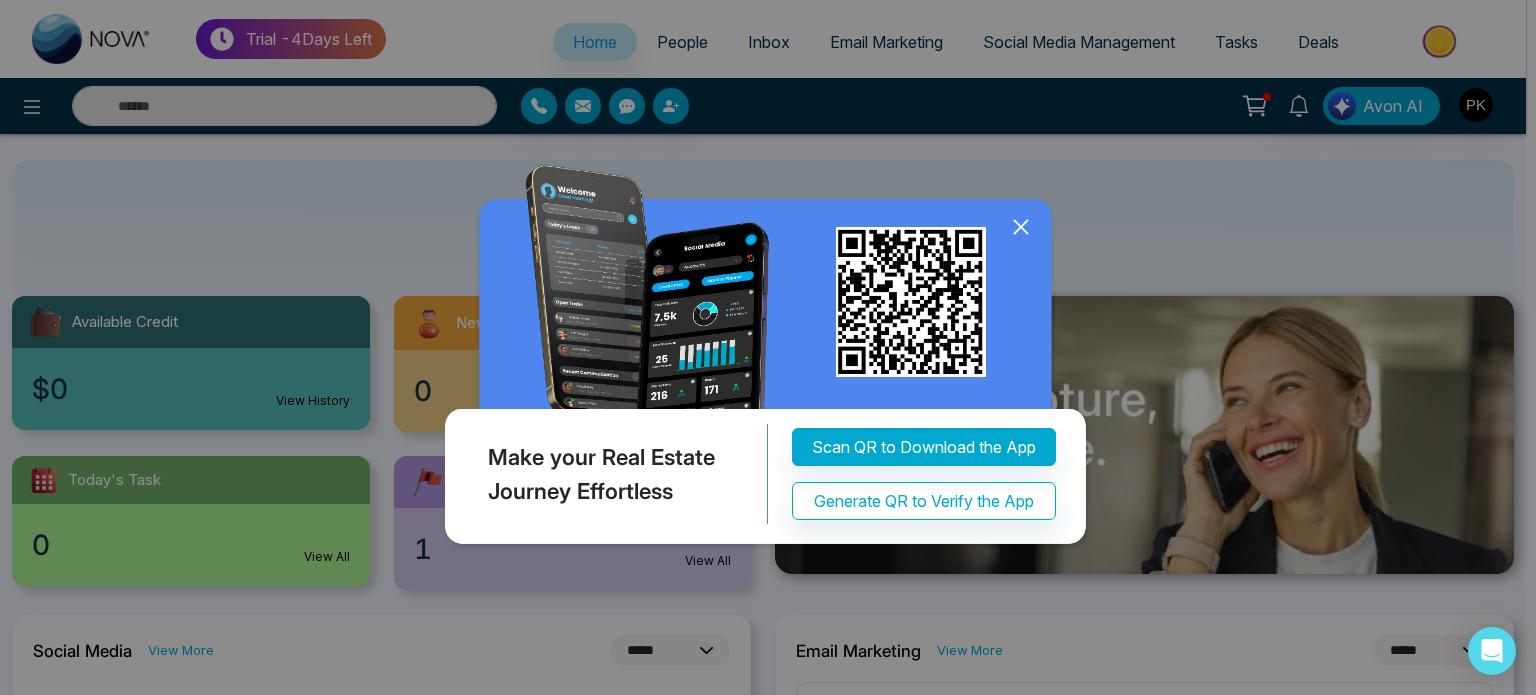 click 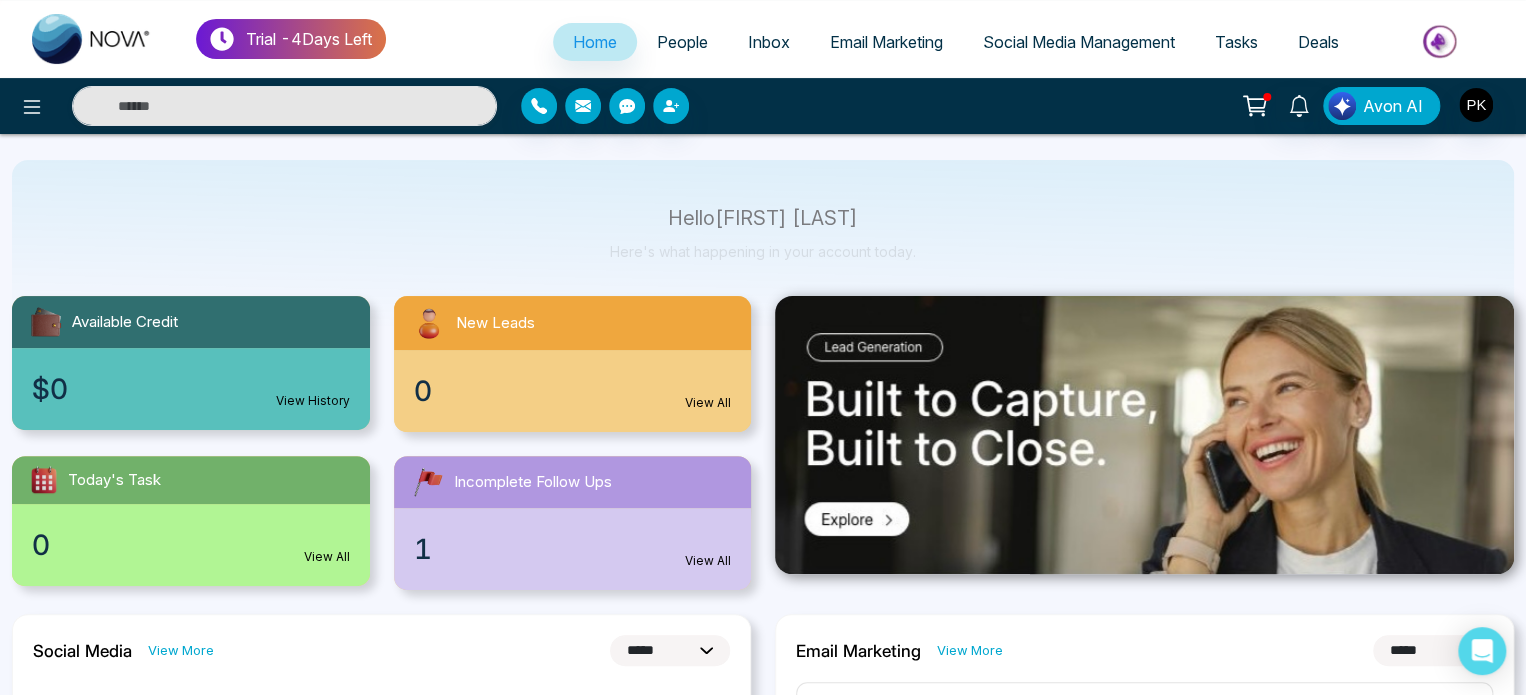 click on "Avon AI" at bounding box center (763, 106) 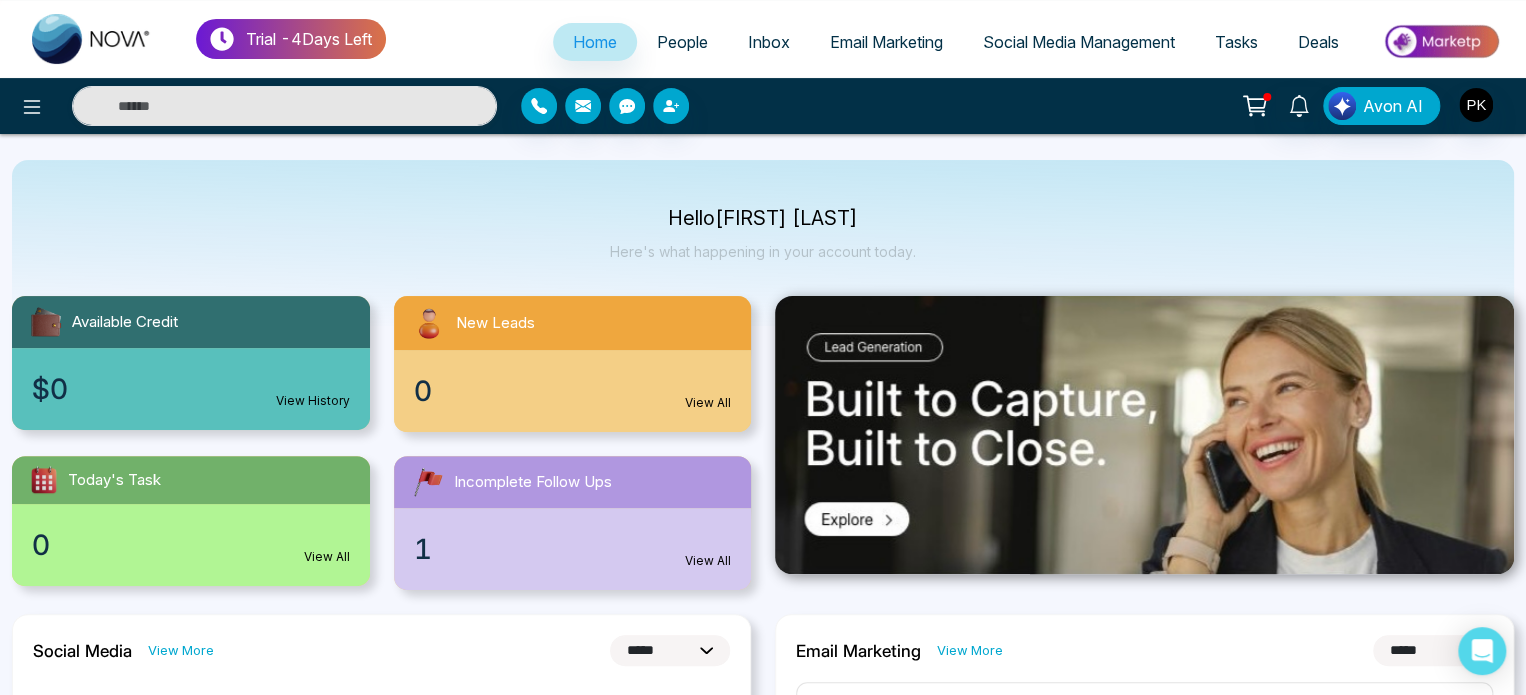 scroll, scrollTop: 0, scrollLeft: 0, axis: both 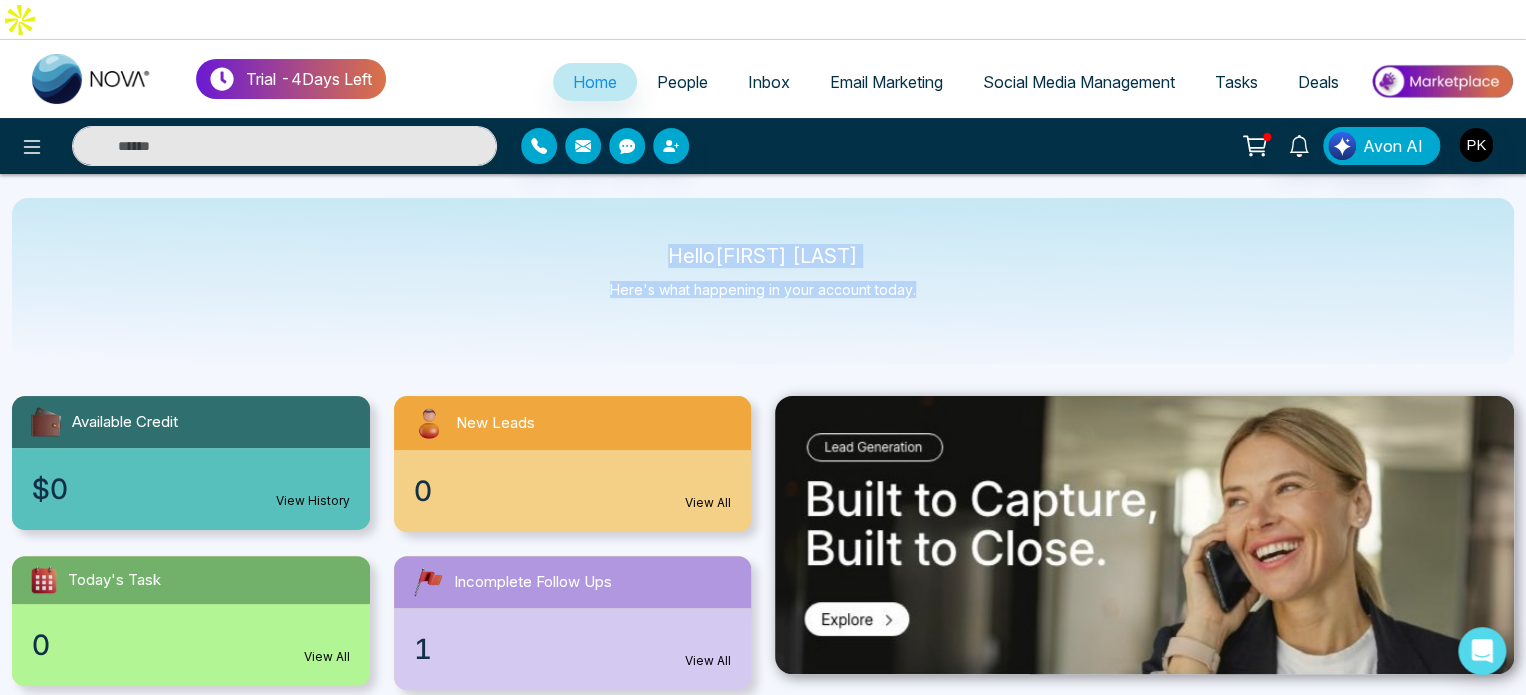drag, startPoint x: 582, startPoint y: 168, endPoint x: 991, endPoint y: 275, distance: 422.7647 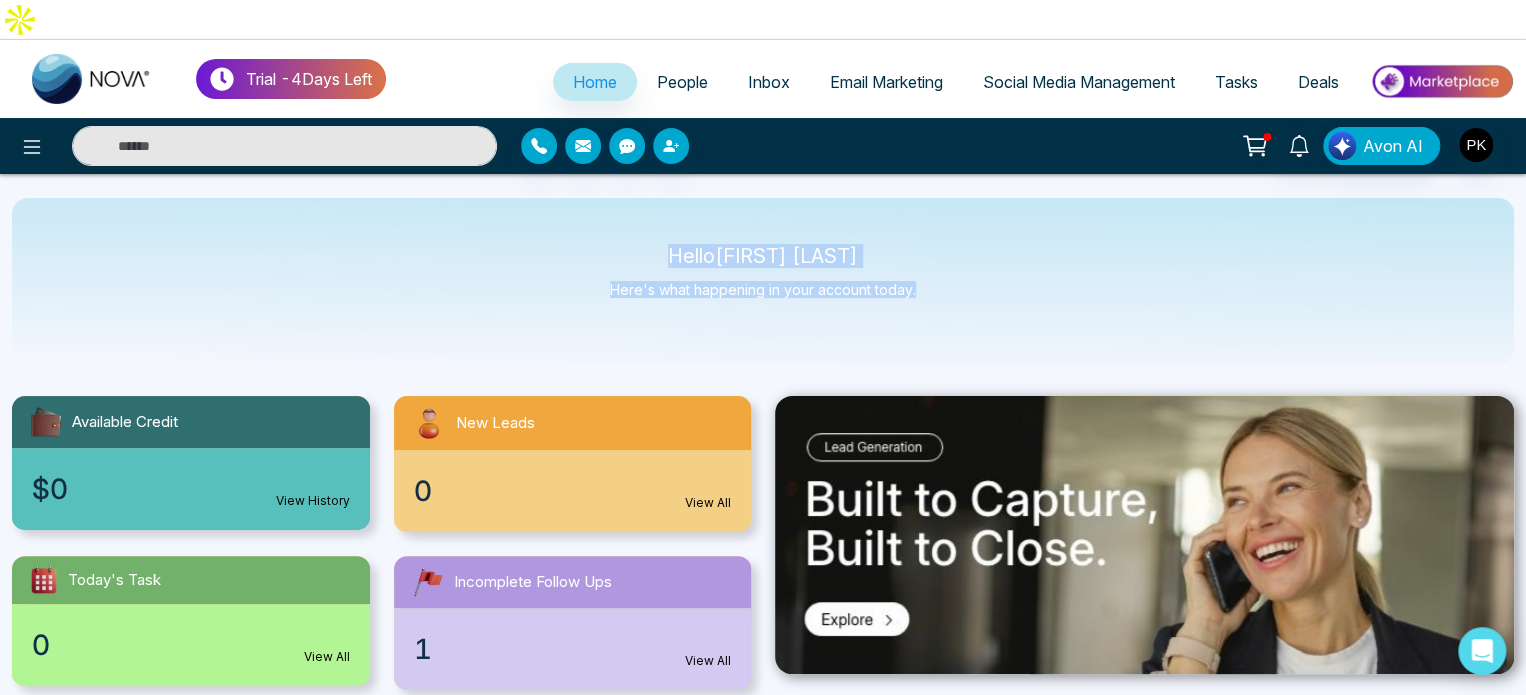 click on "Hello  [FIRST] [LAST] Here's what happening in your account today." at bounding box center (763, 281) 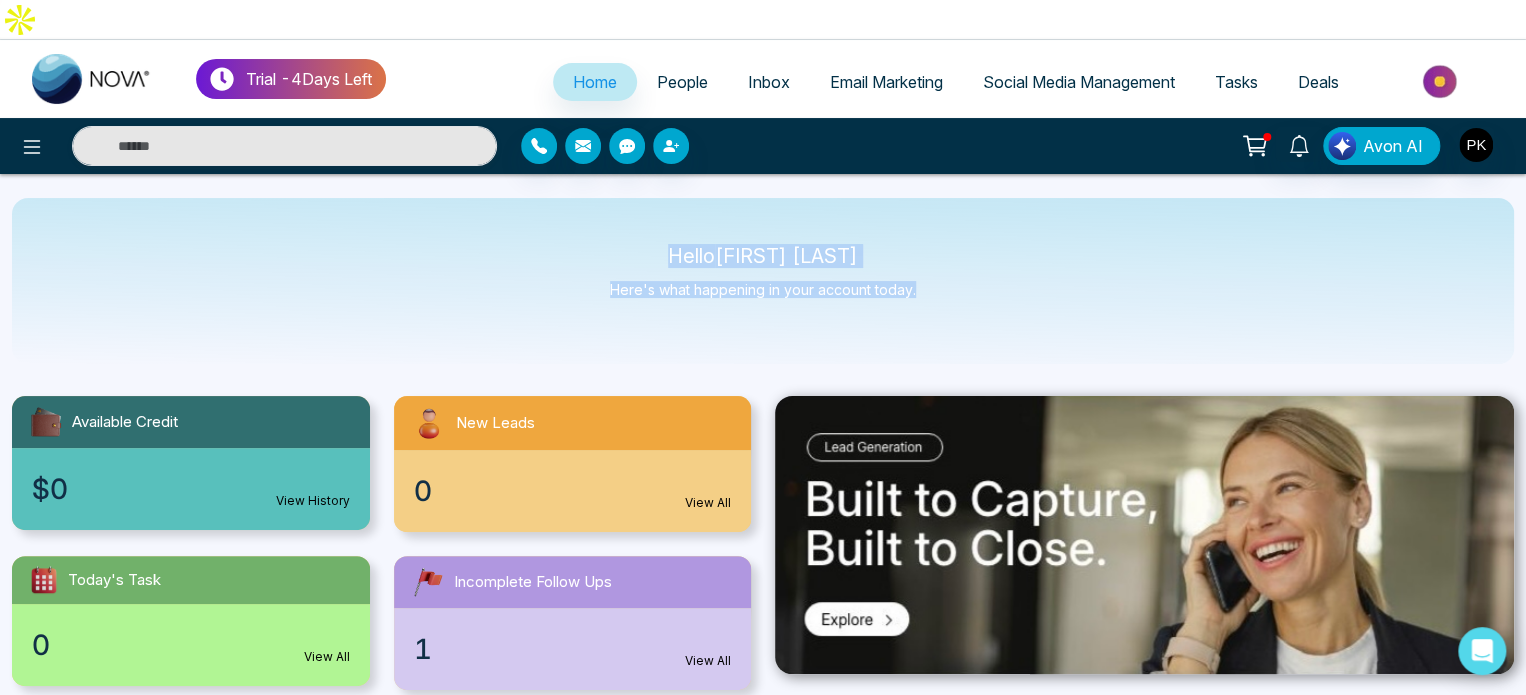 click on "Hello  [FIRST] [LAST] Here's what happening in your account today." at bounding box center [763, 281] 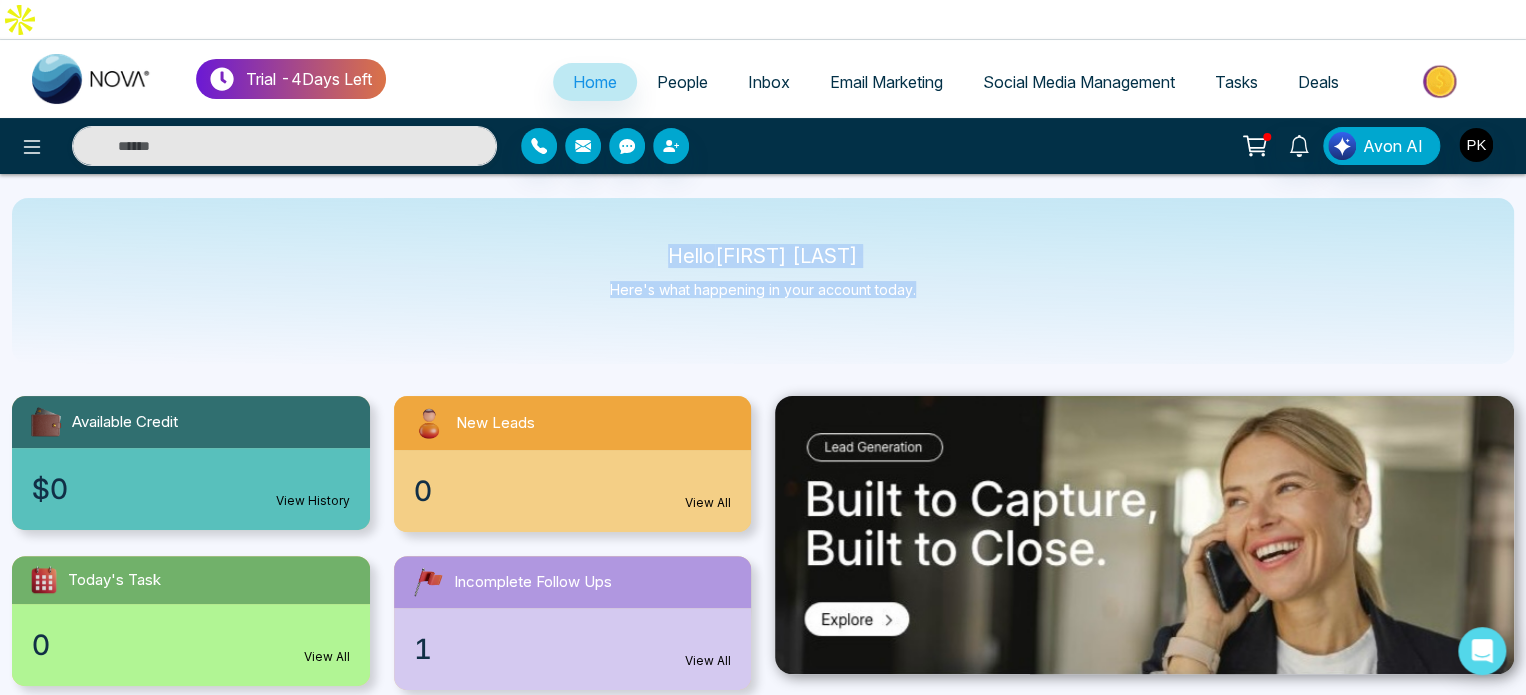 drag, startPoint x: 975, startPoint y: 253, endPoint x: 623, endPoint y: 199, distance: 356.11795 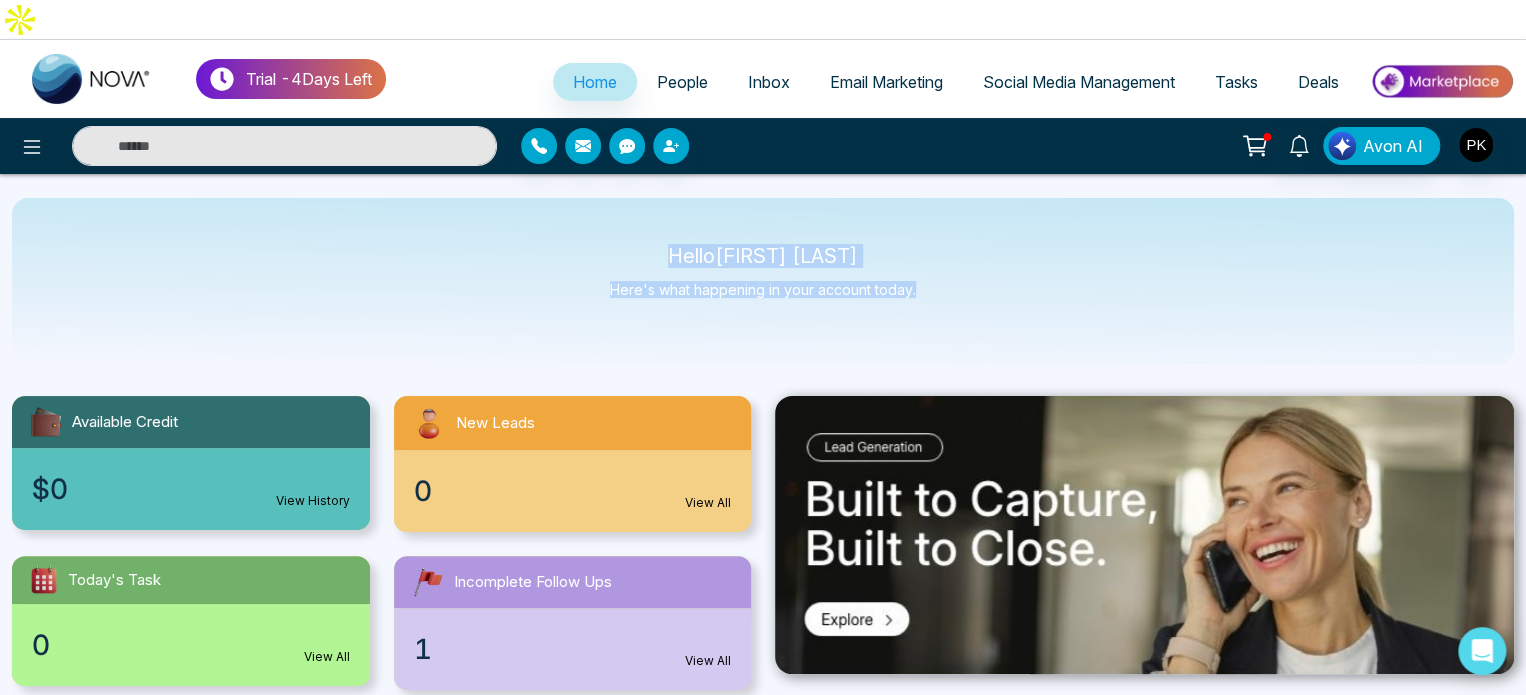 click on "Hello  [FIRST] [LAST] Here's what happening in your account today." at bounding box center [763, 281] 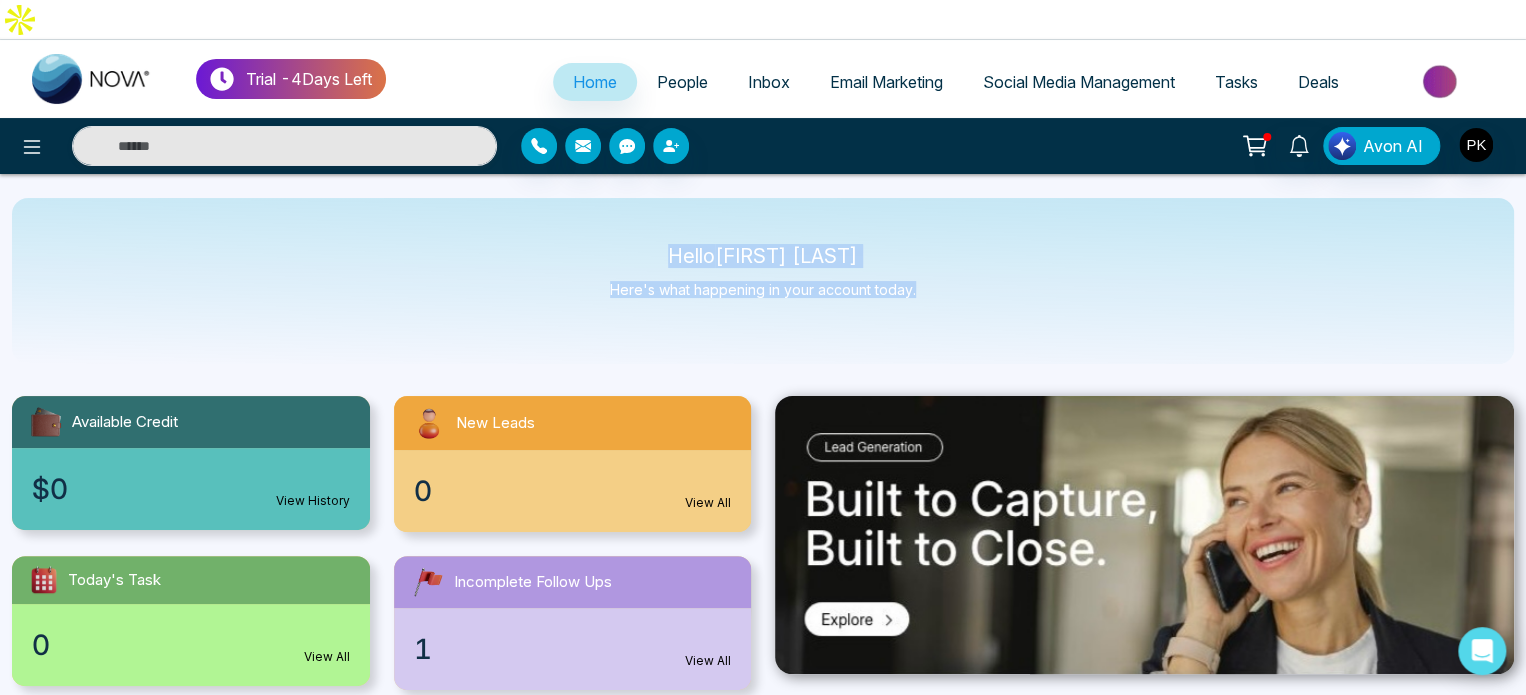 click on "Hello  [FIRST] [LAST]" at bounding box center (763, 256) 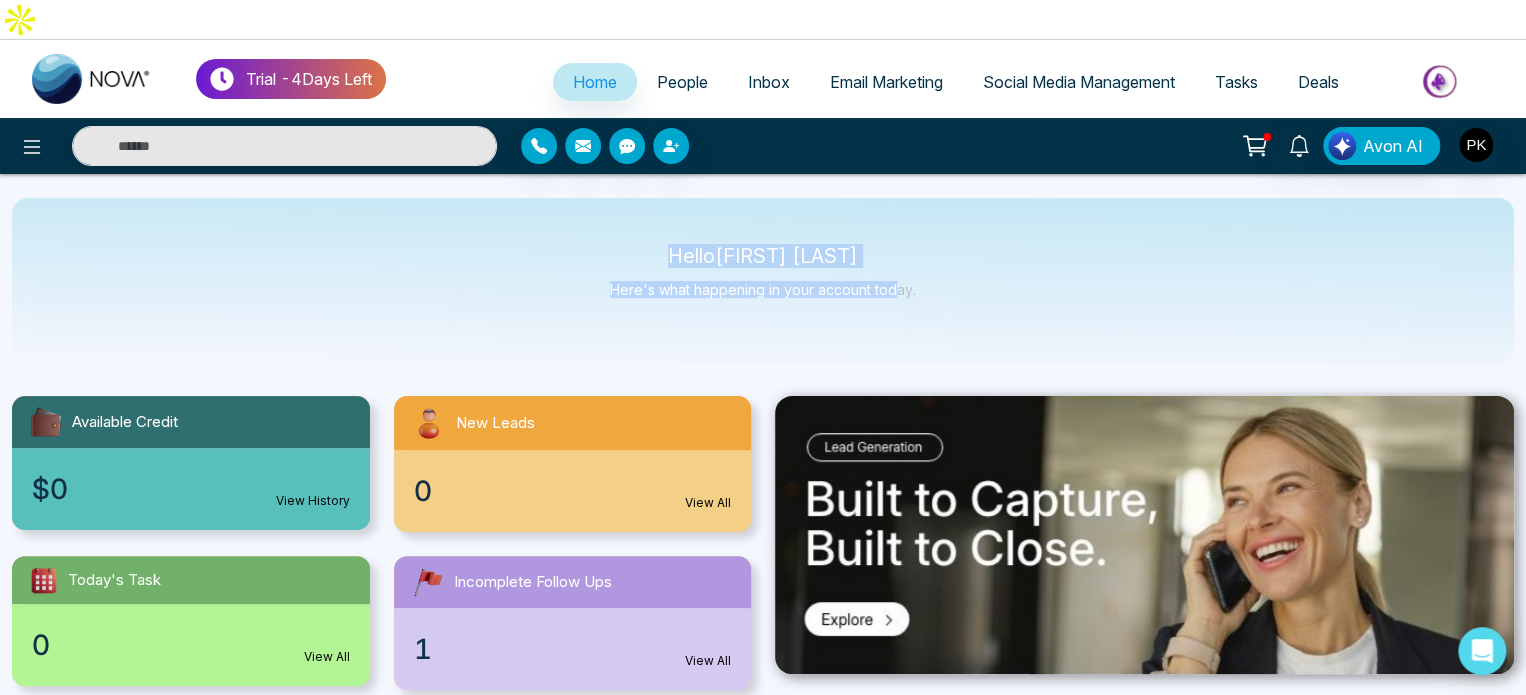 drag, startPoint x: 642, startPoint y: 218, endPoint x: 896, endPoint y: 269, distance: 259.0695 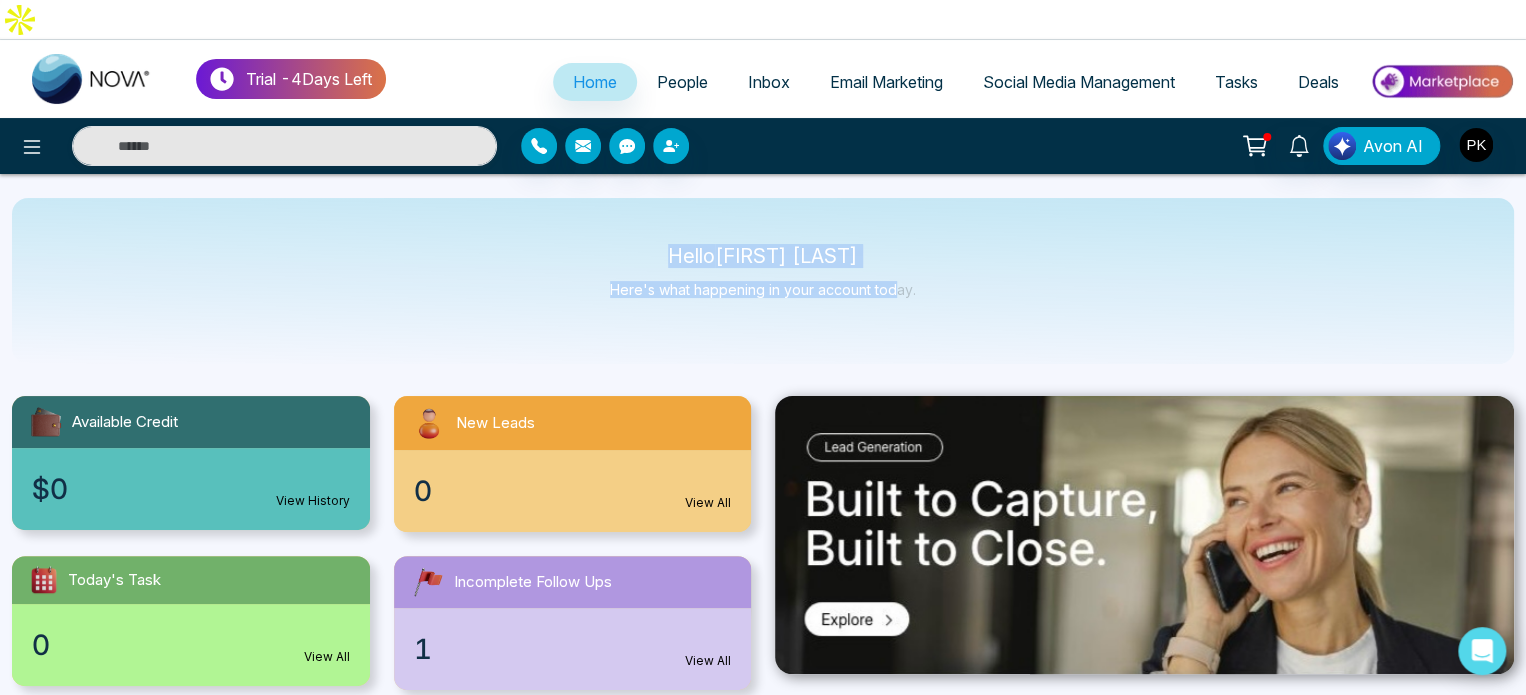 click on "Hello  [FIRST] [LAST] Here's what happening in your account today." at bounding box center (763, 281) 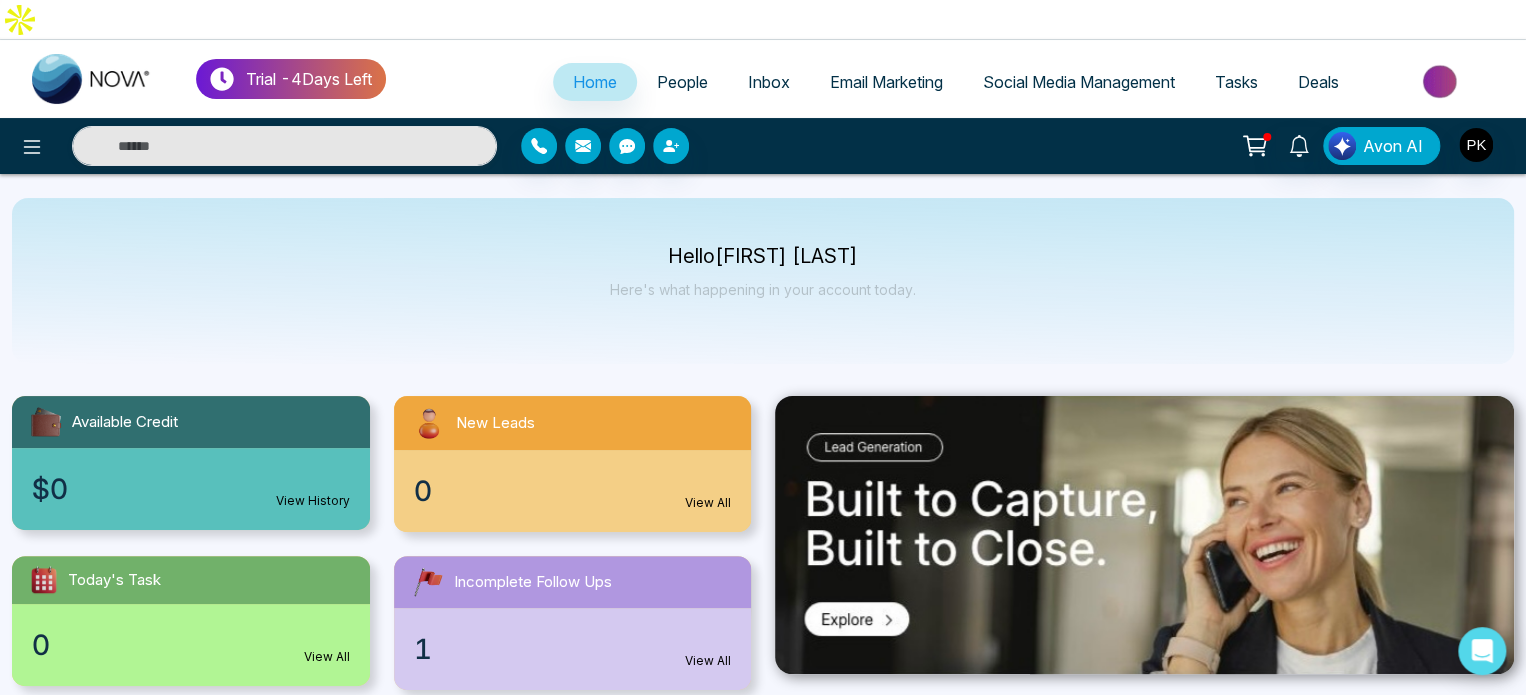 click on "Hello  [FIRST] [LAST] Here's what happening in your account today." at bounding box center (763, 281) 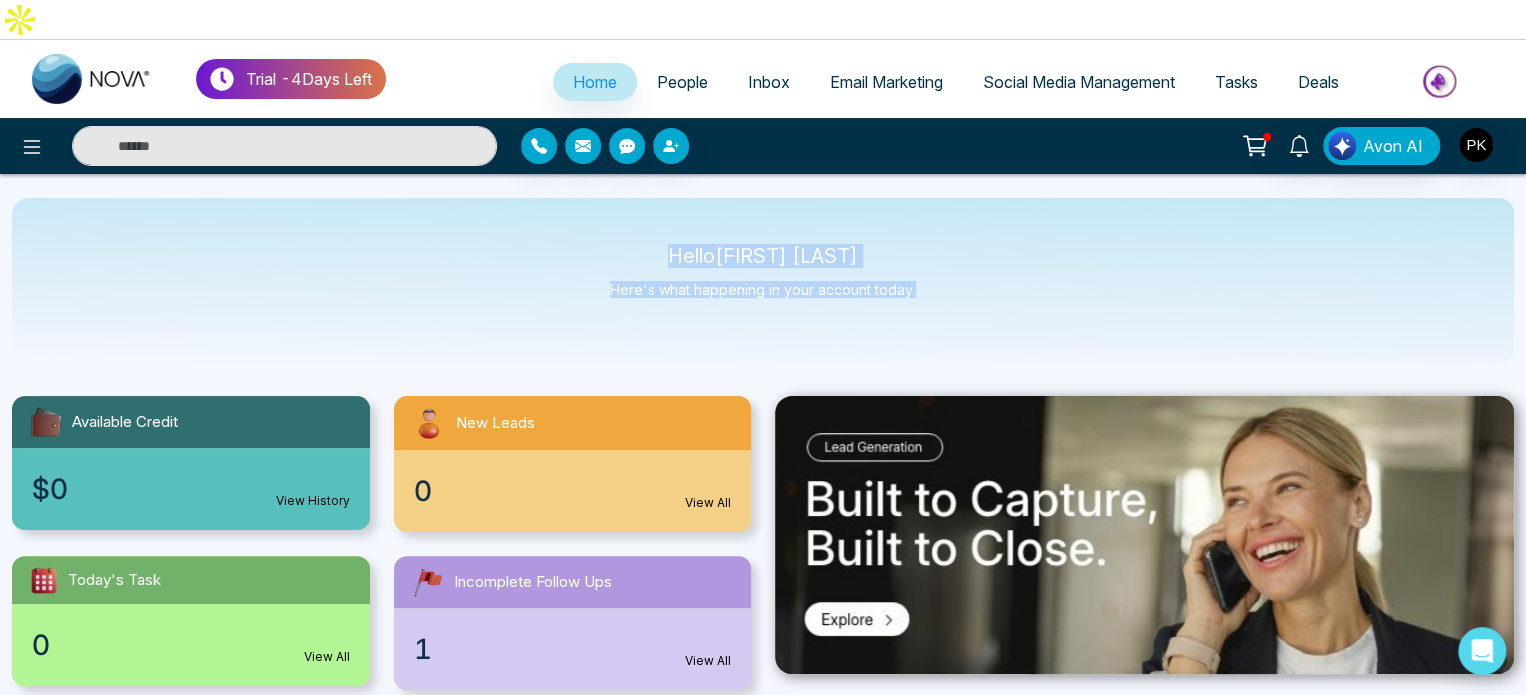 drag, startPoint x: 942, startPoint y: 255, endPoint x: 568, endPoint y: 189, distance: 379.77887 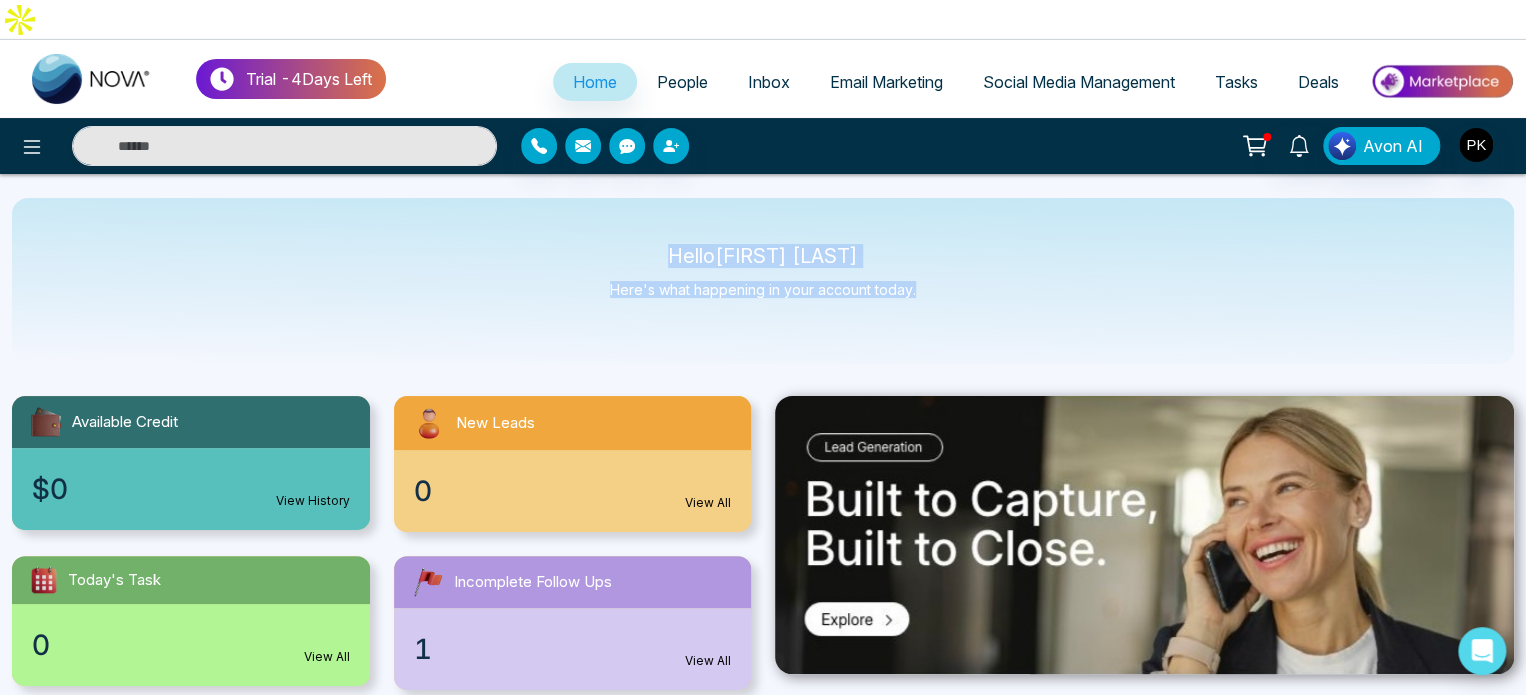 click on "Hello  [FIRST] [LAST] Here's what happening in your account today." at bounding box center (763, 281) 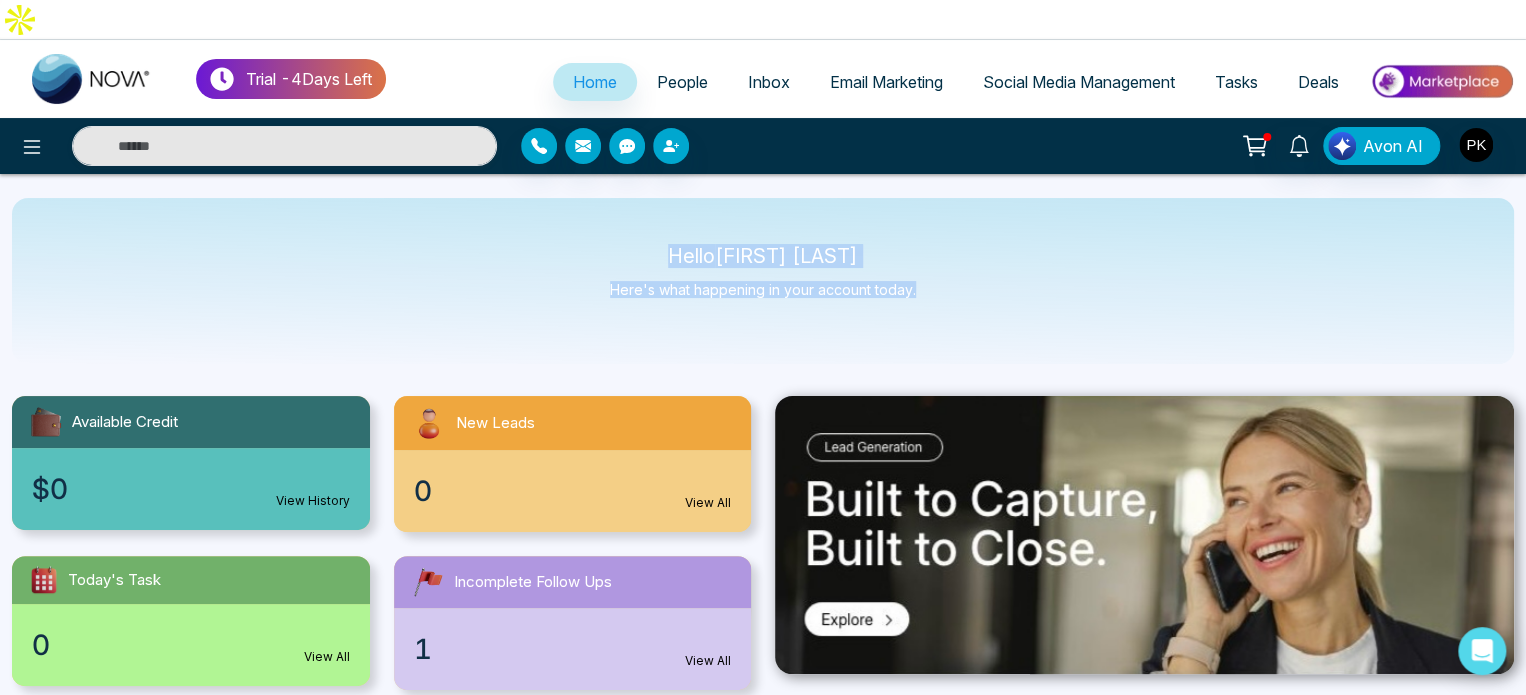 drag, startPoint x: 632, startPoint y: 209, endPoint x: 951, endPoint y: 259, distance: 322.8947 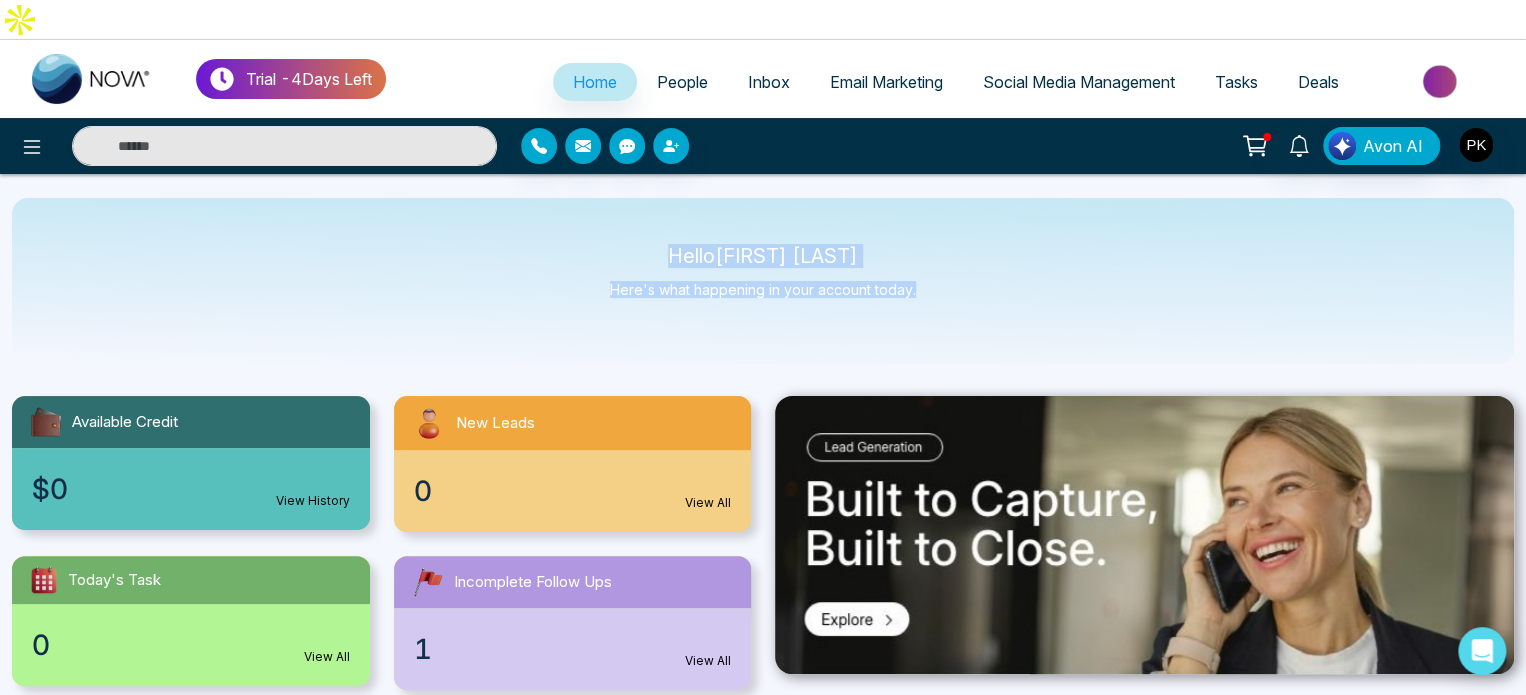 click on "Hello  [FIRST] [LAST] Here's what happening in your account today." at bounding box center [763, 281] 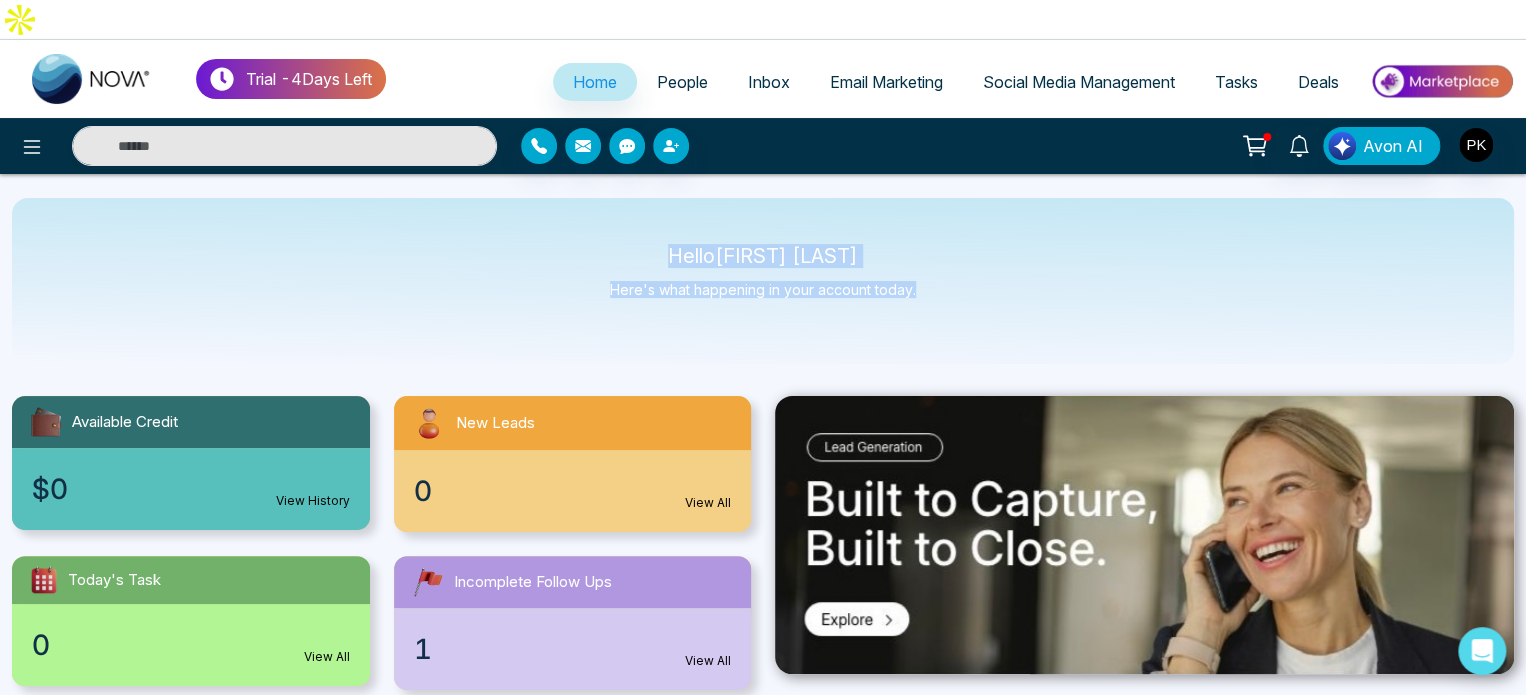 click on "Hello  [FIRST] [LAST] Here's what happening in your account today." at bounding box center (763, 281) 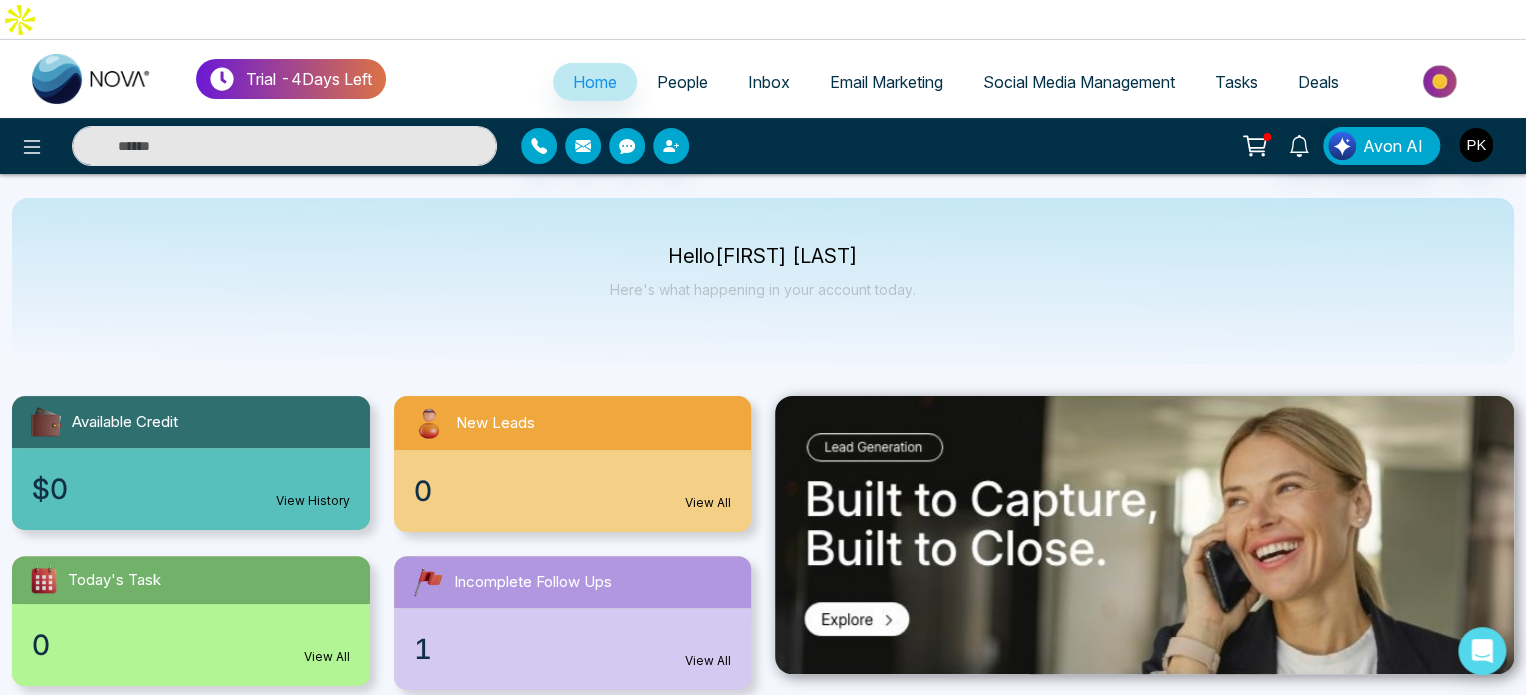 click on "Hello  [FIRST] [LAST] Here's what happening in your account today." at bounding box center [763, 281] 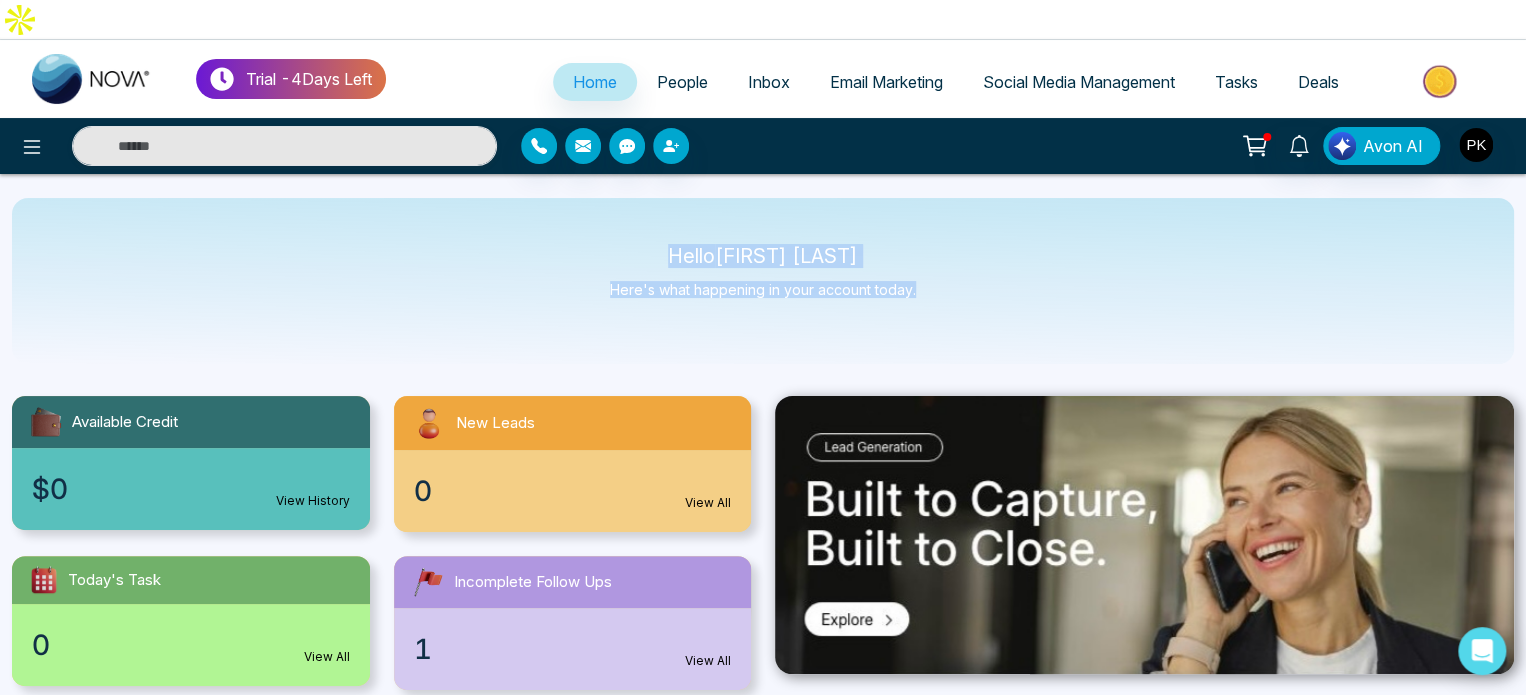 drag, startPoint x: 947, startPoint y: 259, endPoint x: 629, endPoint y: 212, distance: 321.4545 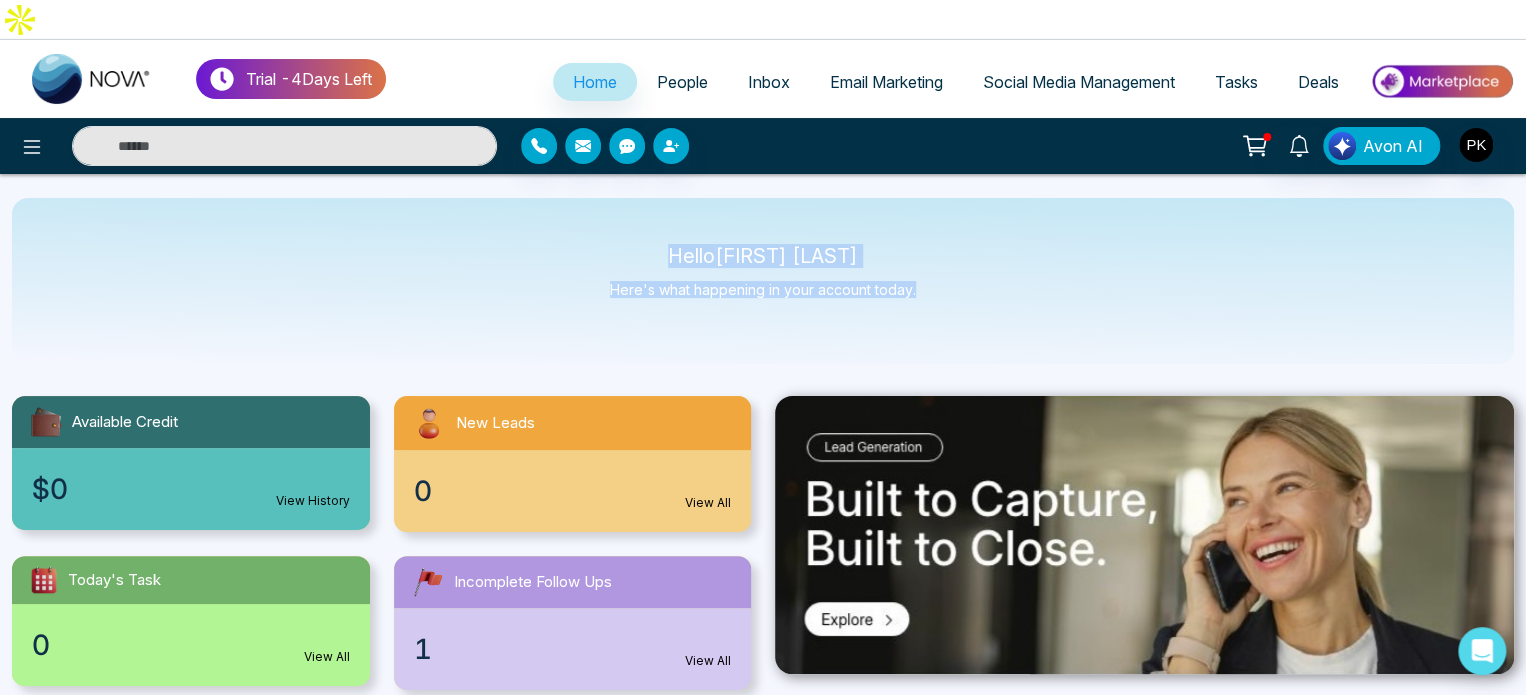 click on "Hello  [FIRST] [LAST] Here's what happening in your account today." at bounding box center (763, 281) 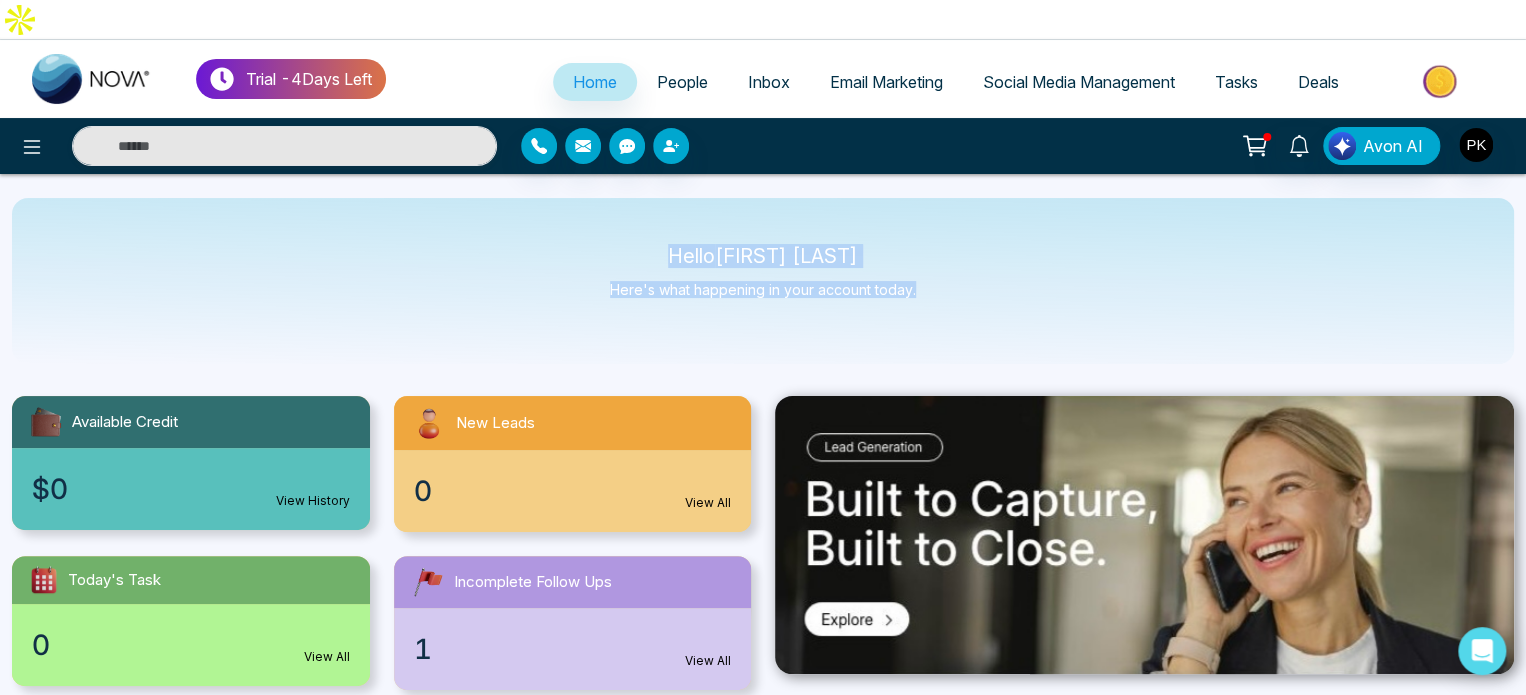 click on "Hello  [FIRST] [LAST]" at bounding box center (763, 256) 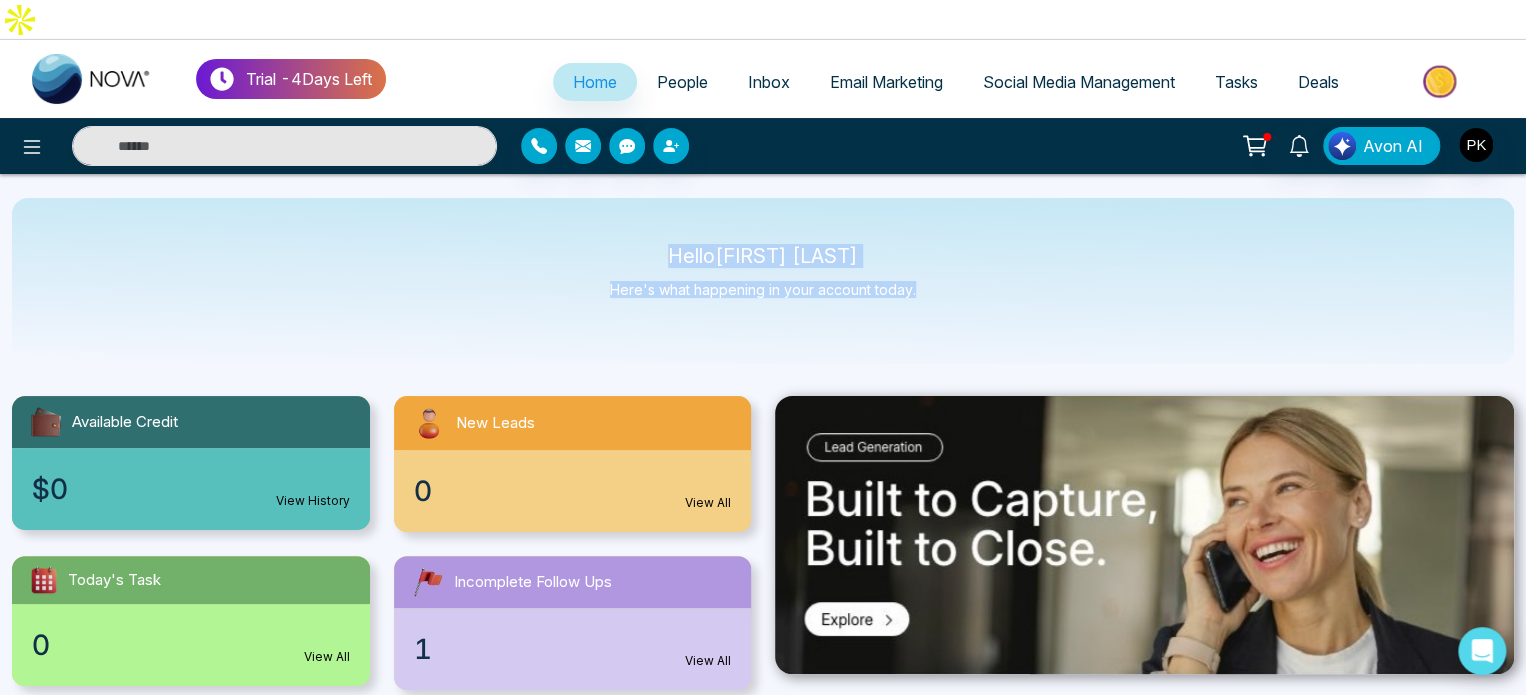 drag, startPoint x: 639, startPoint y: 217, endPoint x: 920, endPoint y: 244, distance: 282.29416 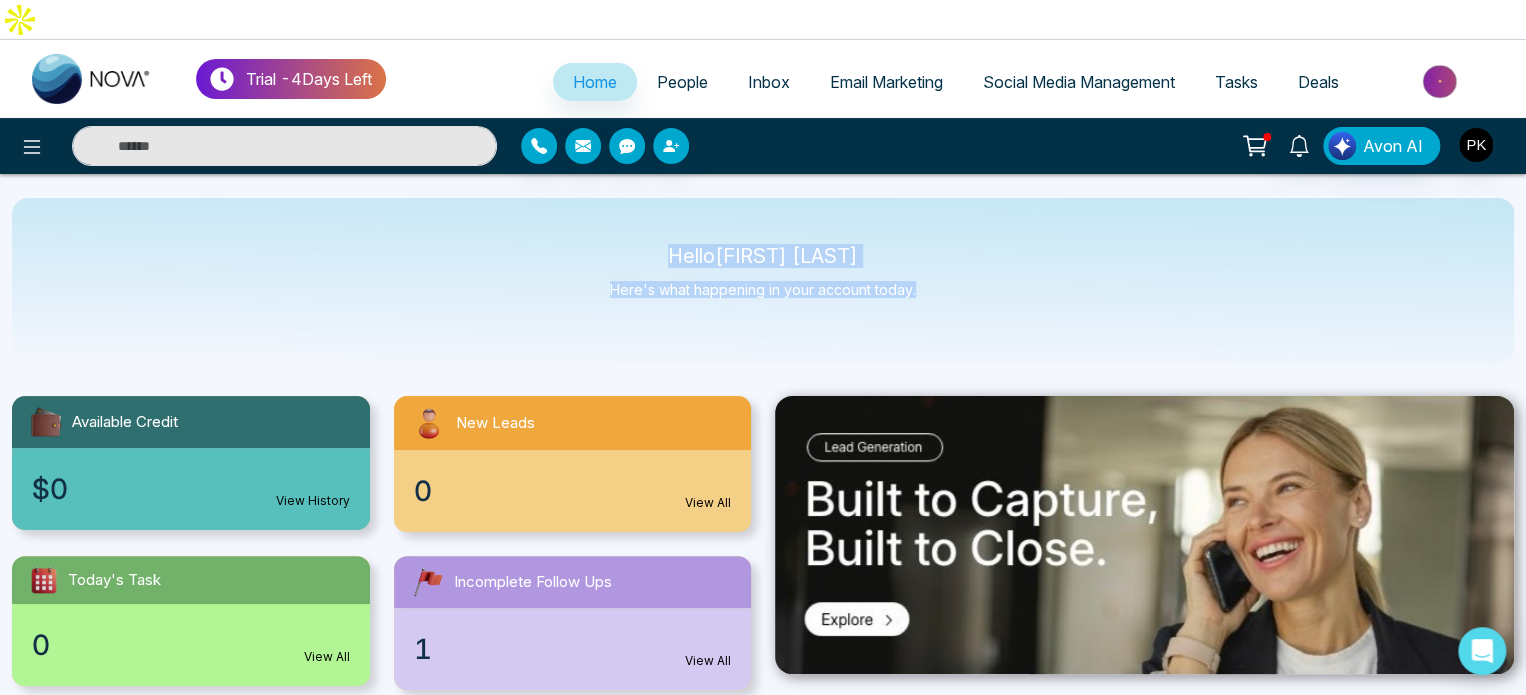 click on "Hello  [FIRST] [LAST] Here's what happening in your account today." at bounding box center [763, 281] 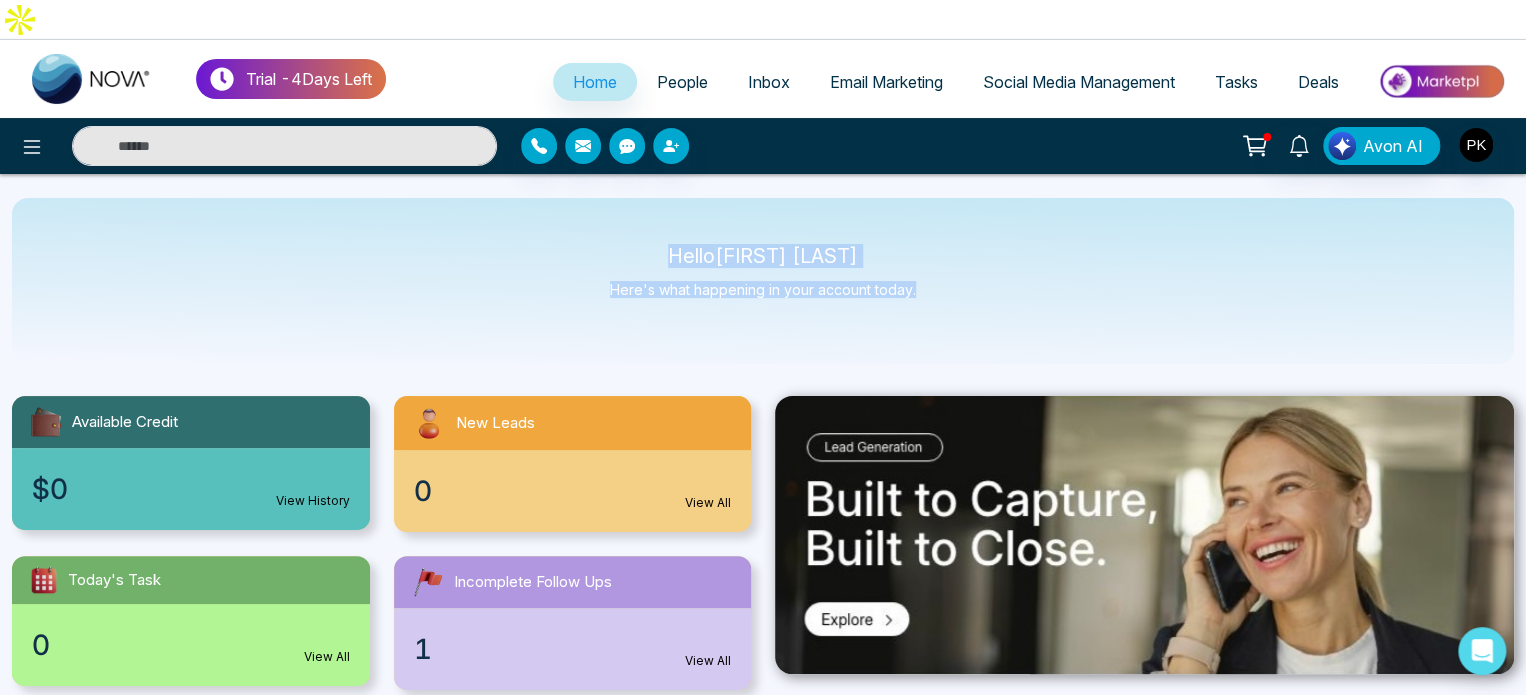 click on "Here's what happening in your account today." at bounding box center (763, 289) 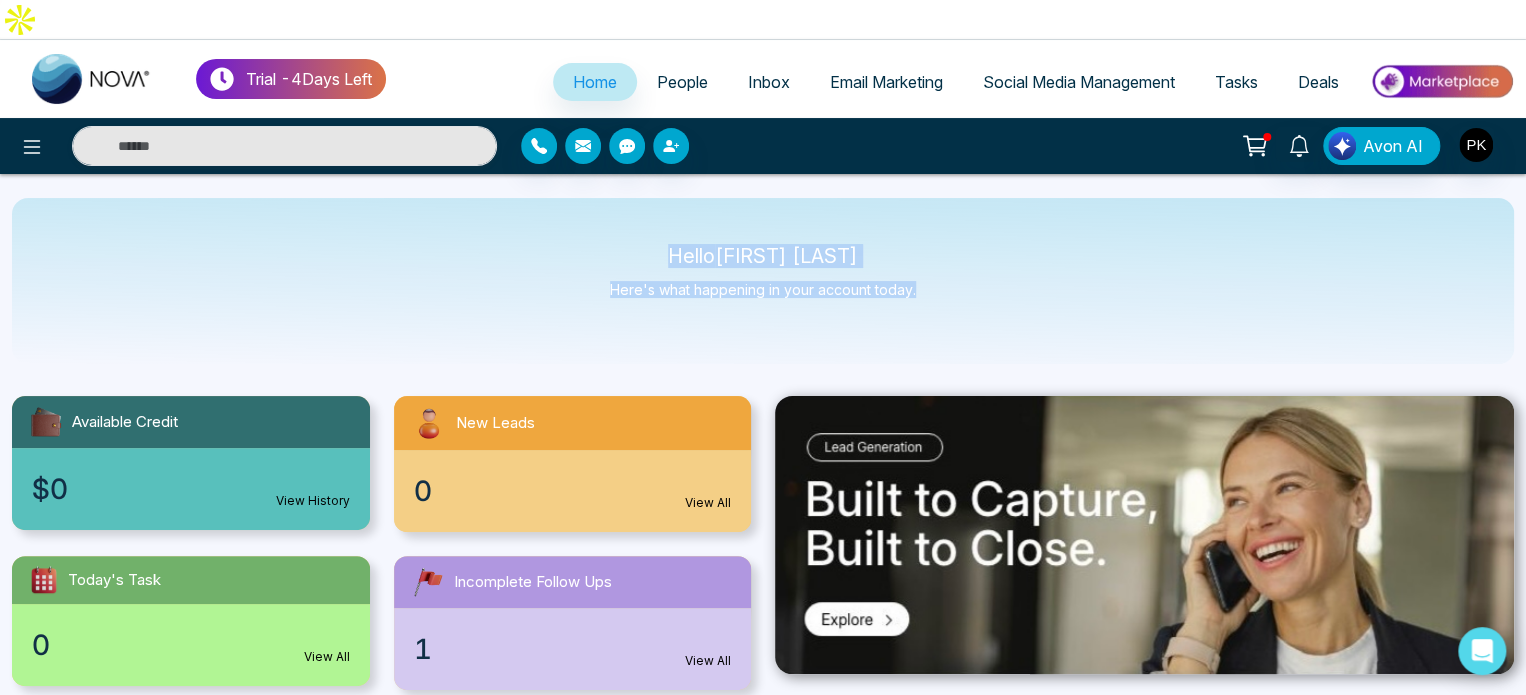 drag, startPoint x: 922, startPoint y: 251, endPoint x: 627, endPoint y: 203, distance: 298.87958 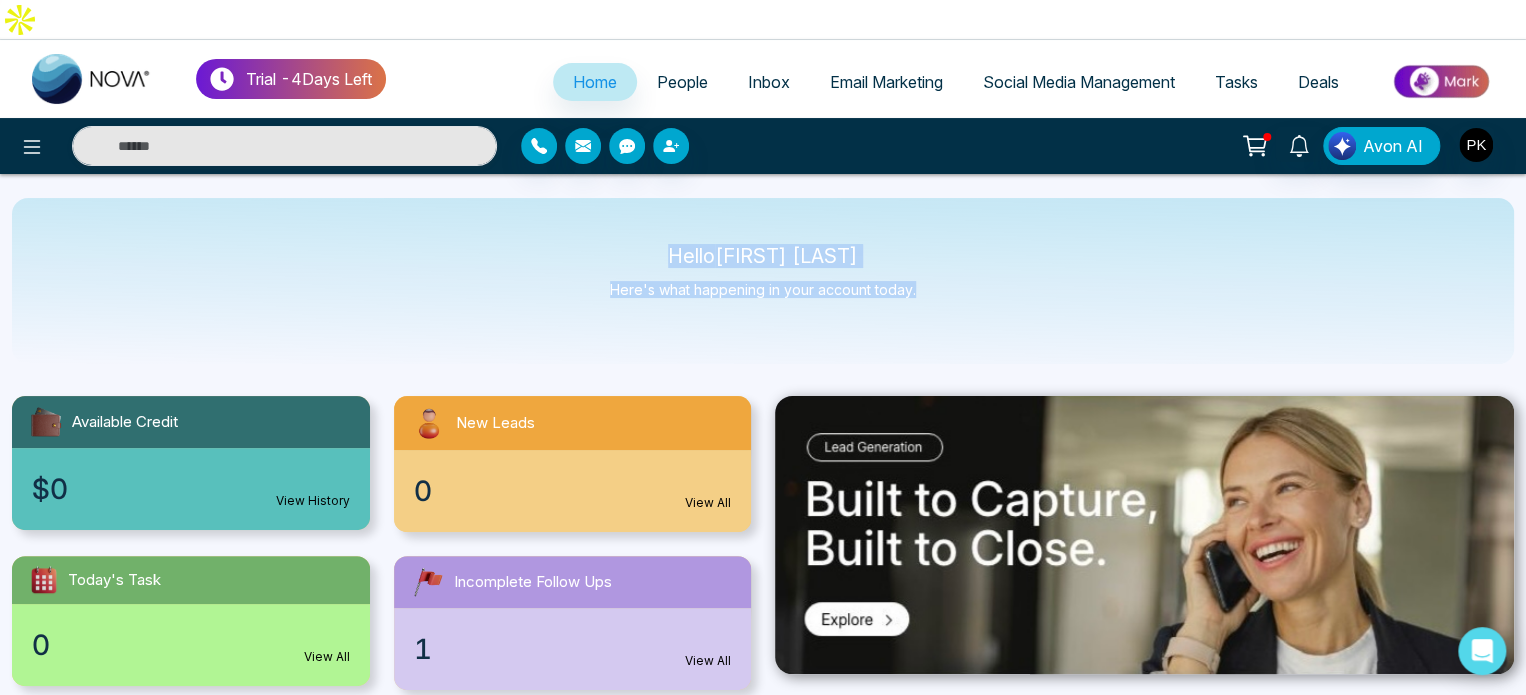 click on "Hello  [FIRST] [LAST] Here's what happening in your account today." at bounding box center (763, 281) 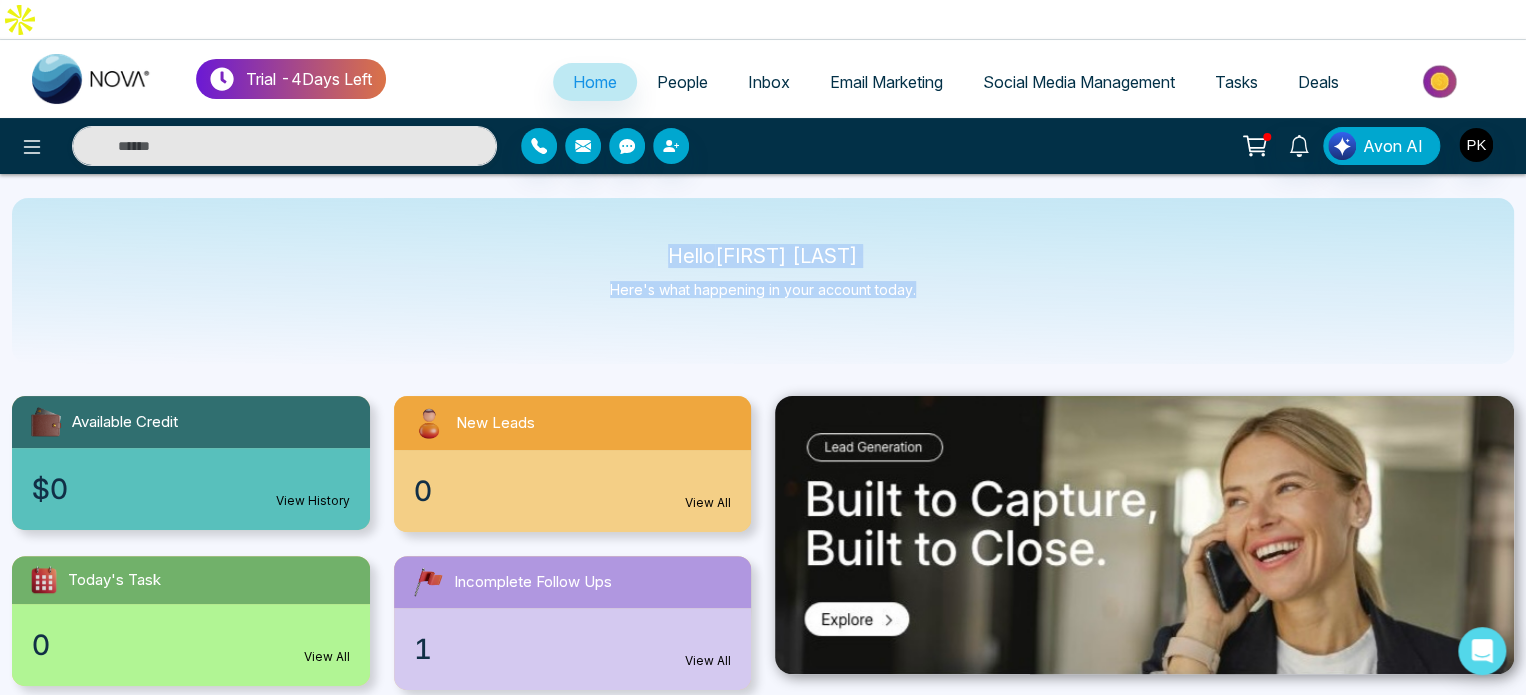click on "Hello  [FIRST] [LAST] Here's what happening in your account today." at bounding box center [763, 281] 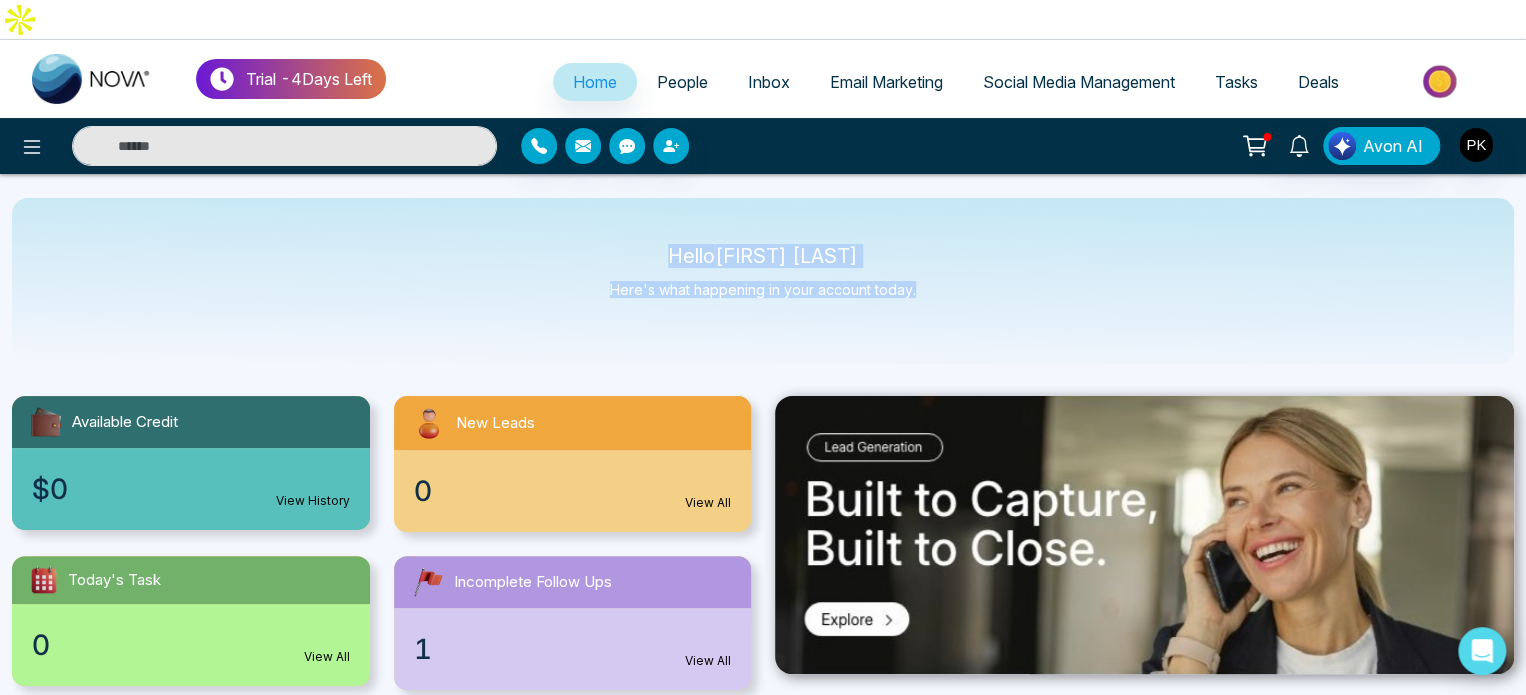 drag, startPoint x: 941, startPoint y: 246, endPoint x: 636, endPoint y: 196, distance: 309.0712 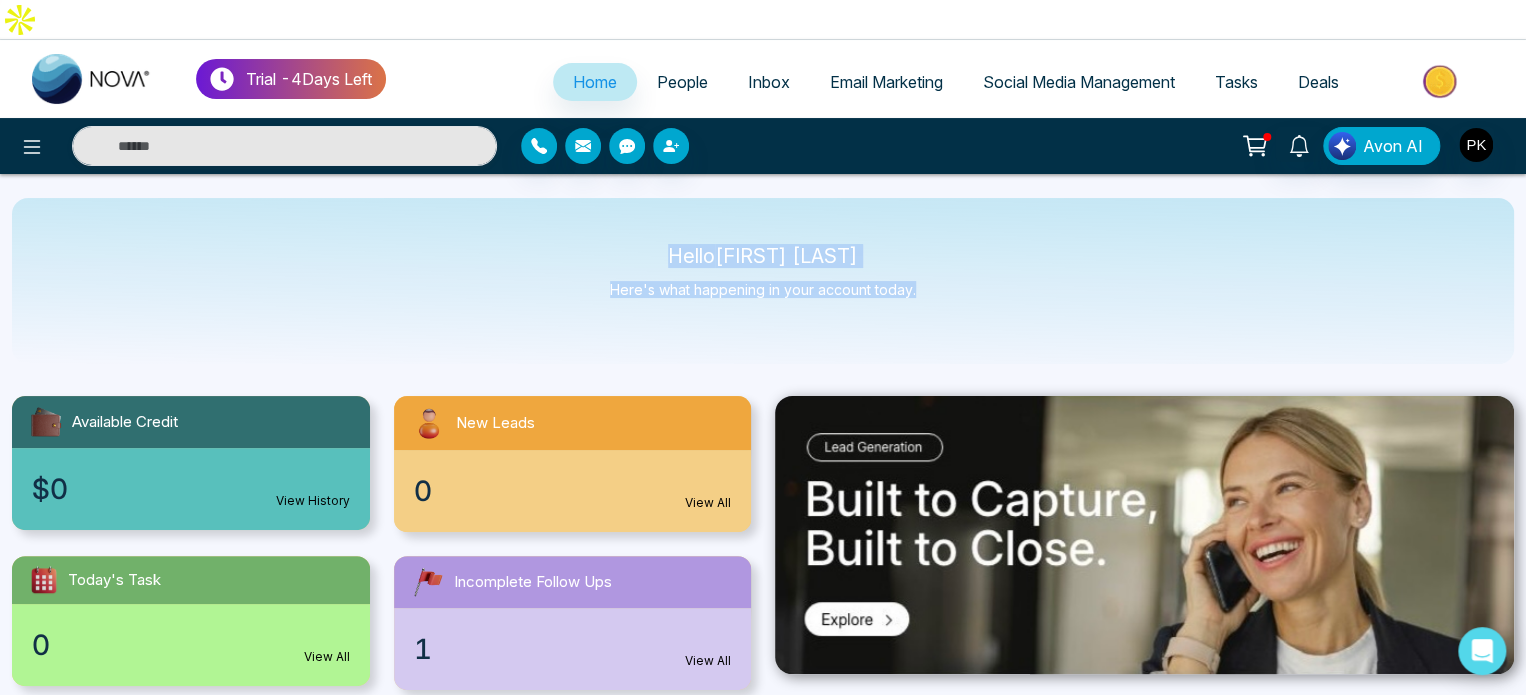 click on "Hello  [FIRST] [LAST] Here's what happening in your account today." at bounding box center [763, 281] 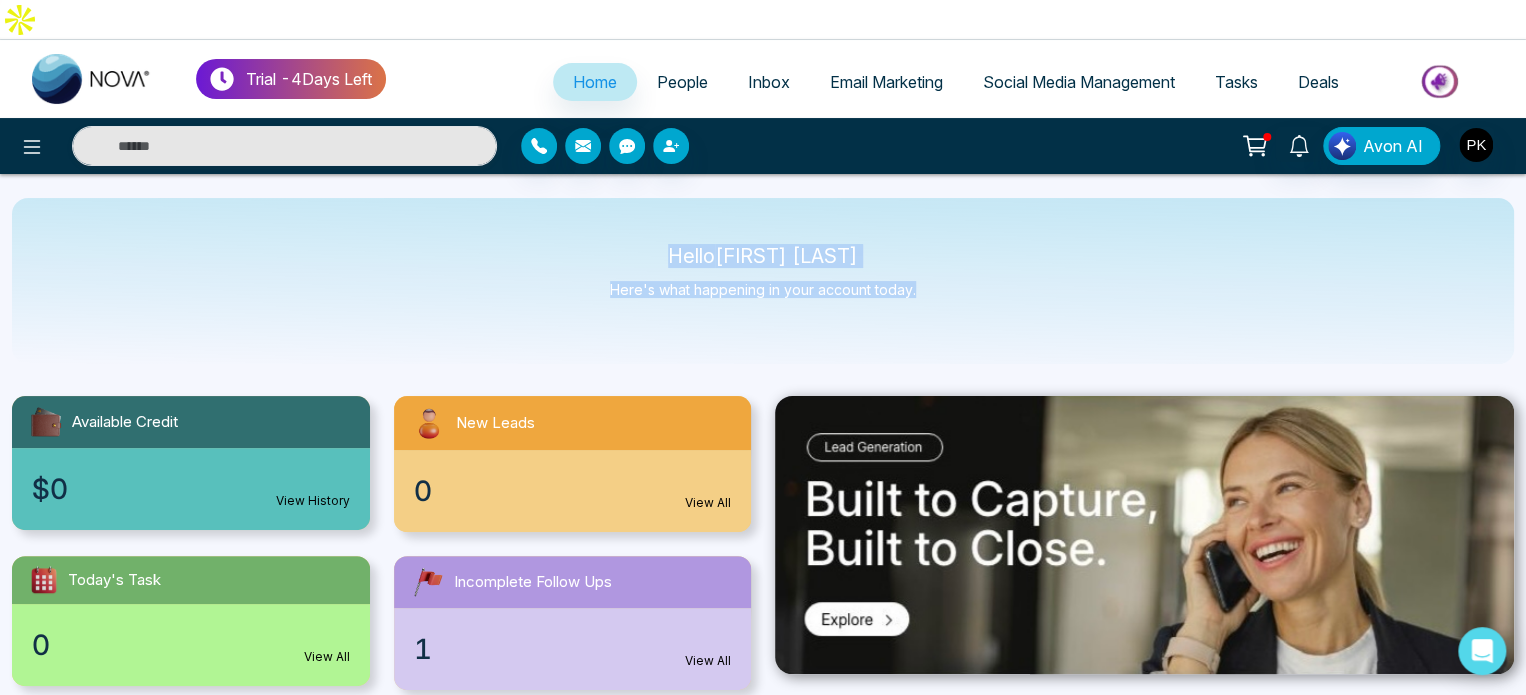 click on "Hello  [FIRST] [LAST] Here's what happening in your account today." at bounding box center [763, 281] 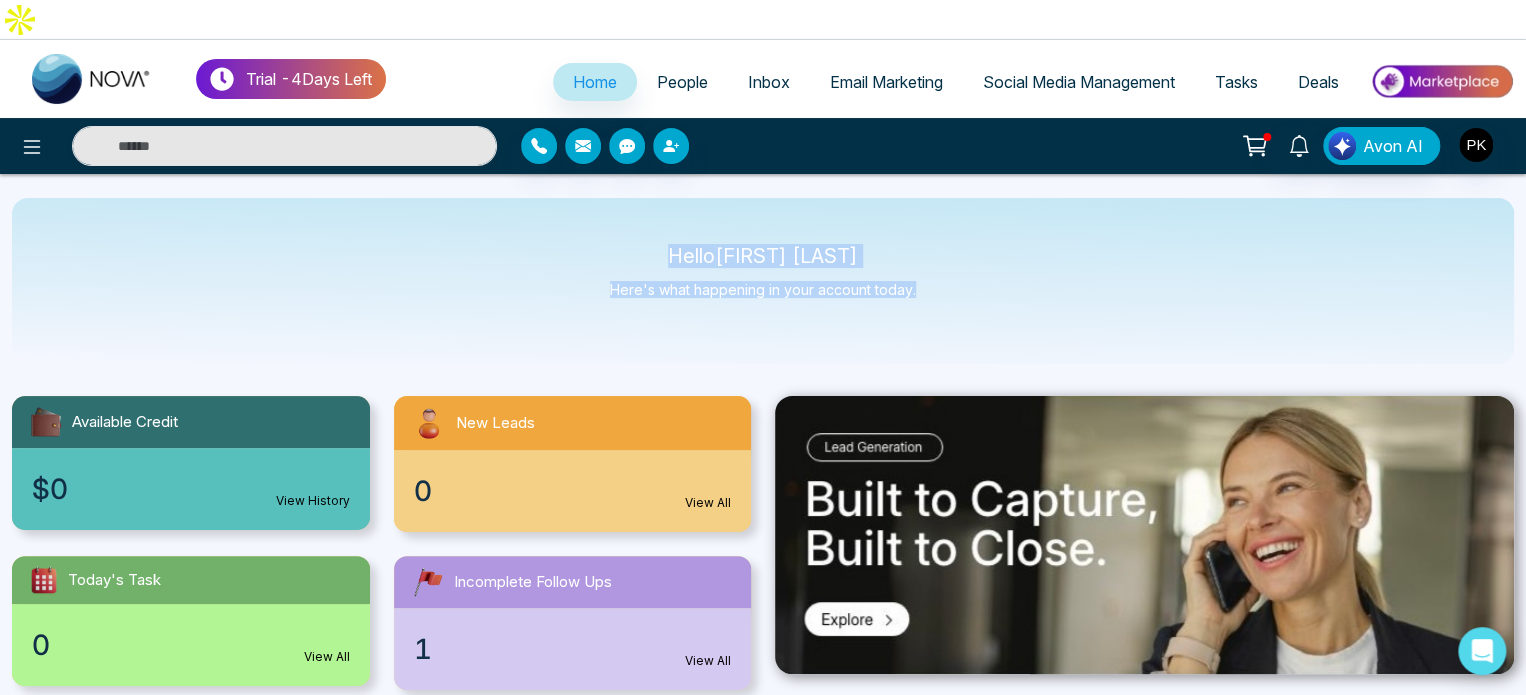 drag, startPoint x: 956, startPoint y: 244, endPoint x: 616, endPoint y: 185, distance: 345.08115 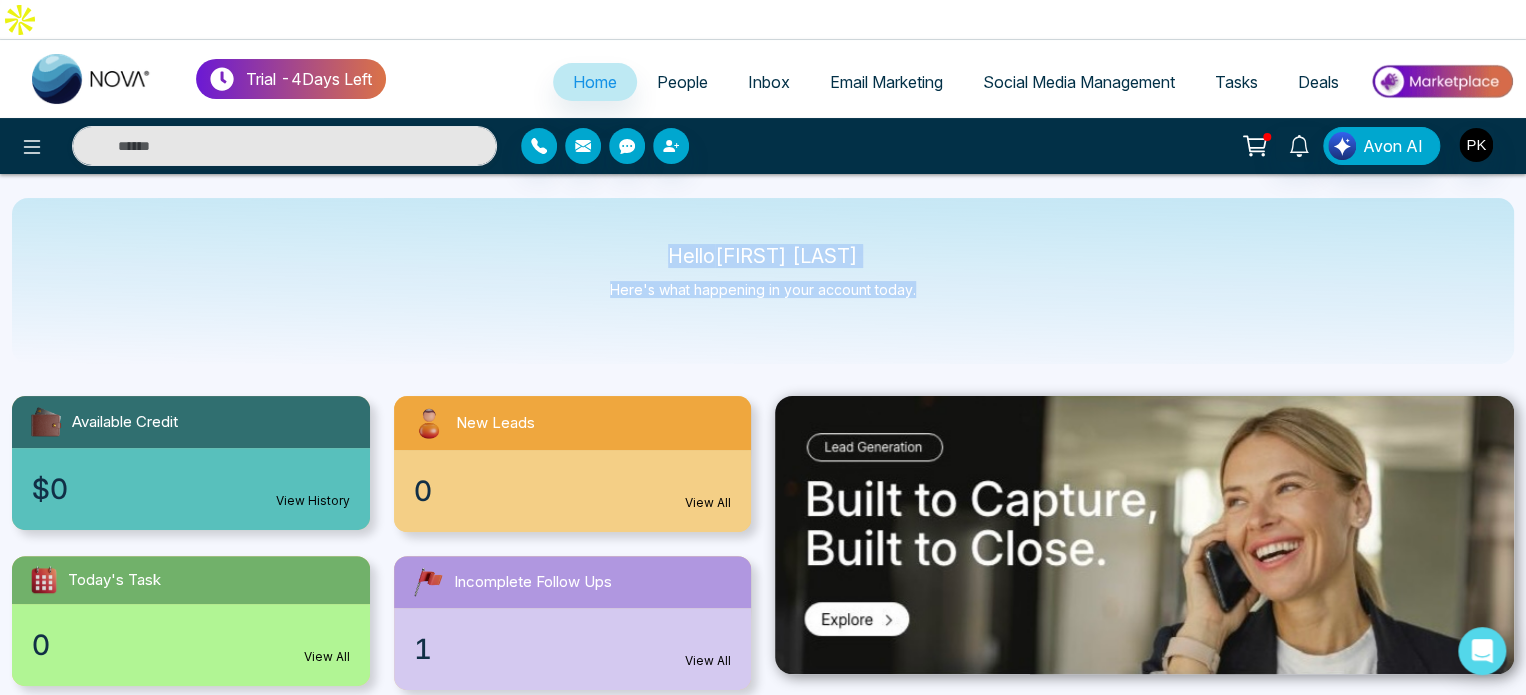 click on "Hello  [FIRST] [LAST] Here's what happening in your account today." at bounding box center [763, 281] 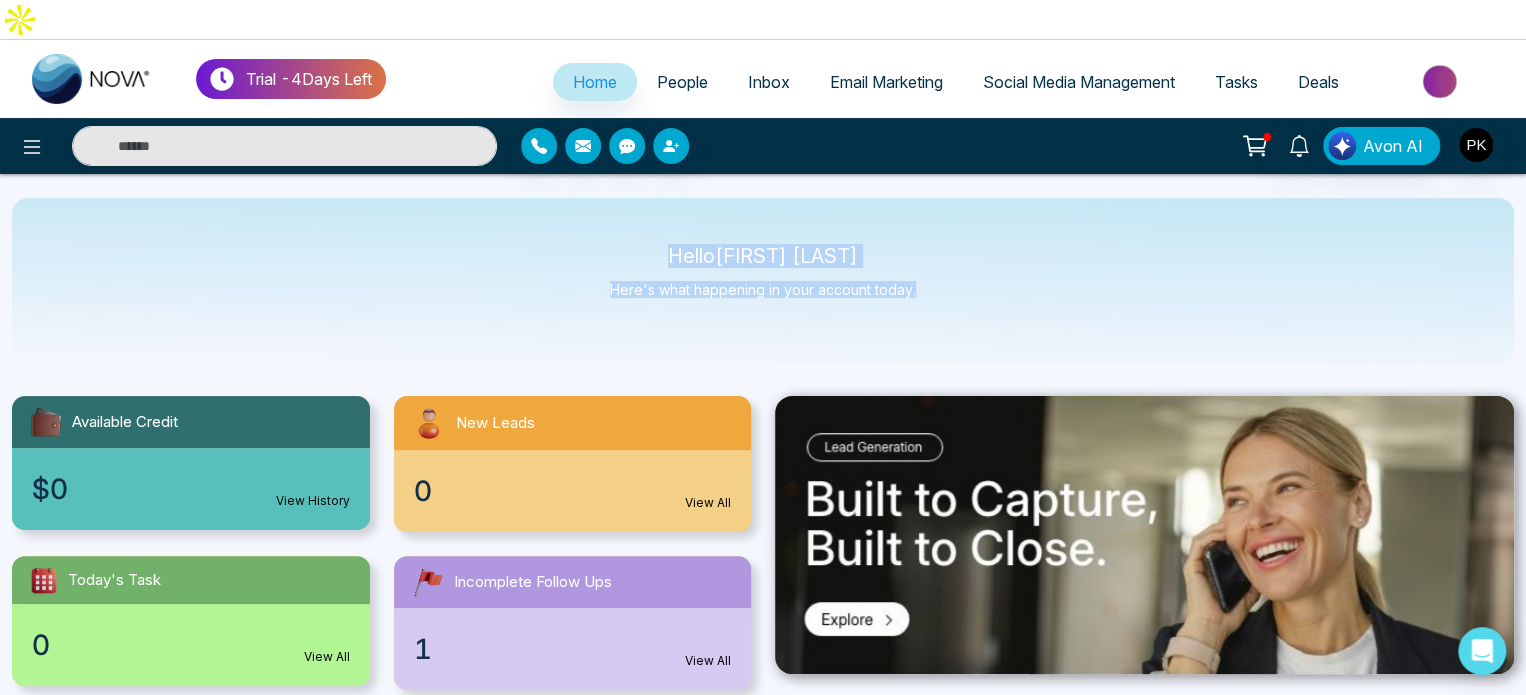 click on "Hello  [FIRST] [LAST] Here's what happening in your account today." at bounding box center (763, 281) 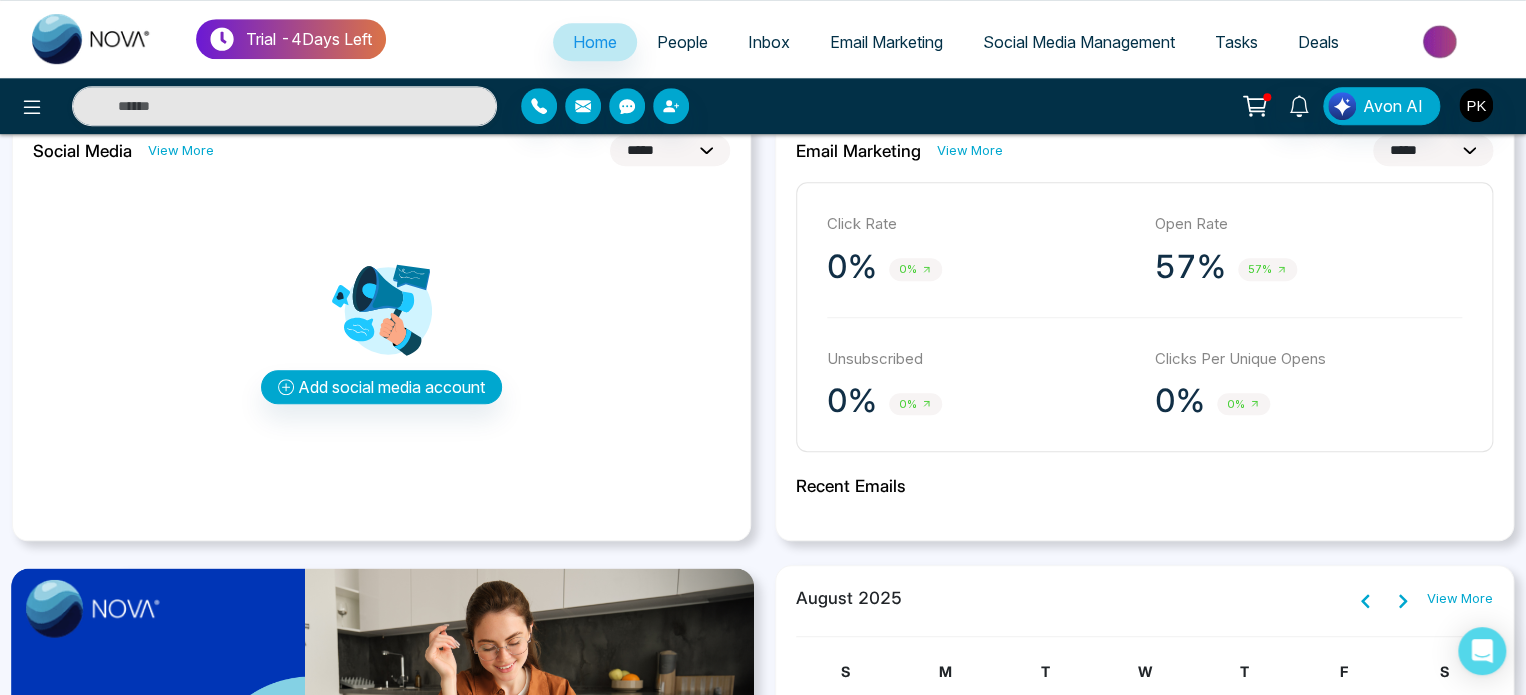 scroll, scrollTop: 500, scrollLeft: 0, axis: vertical 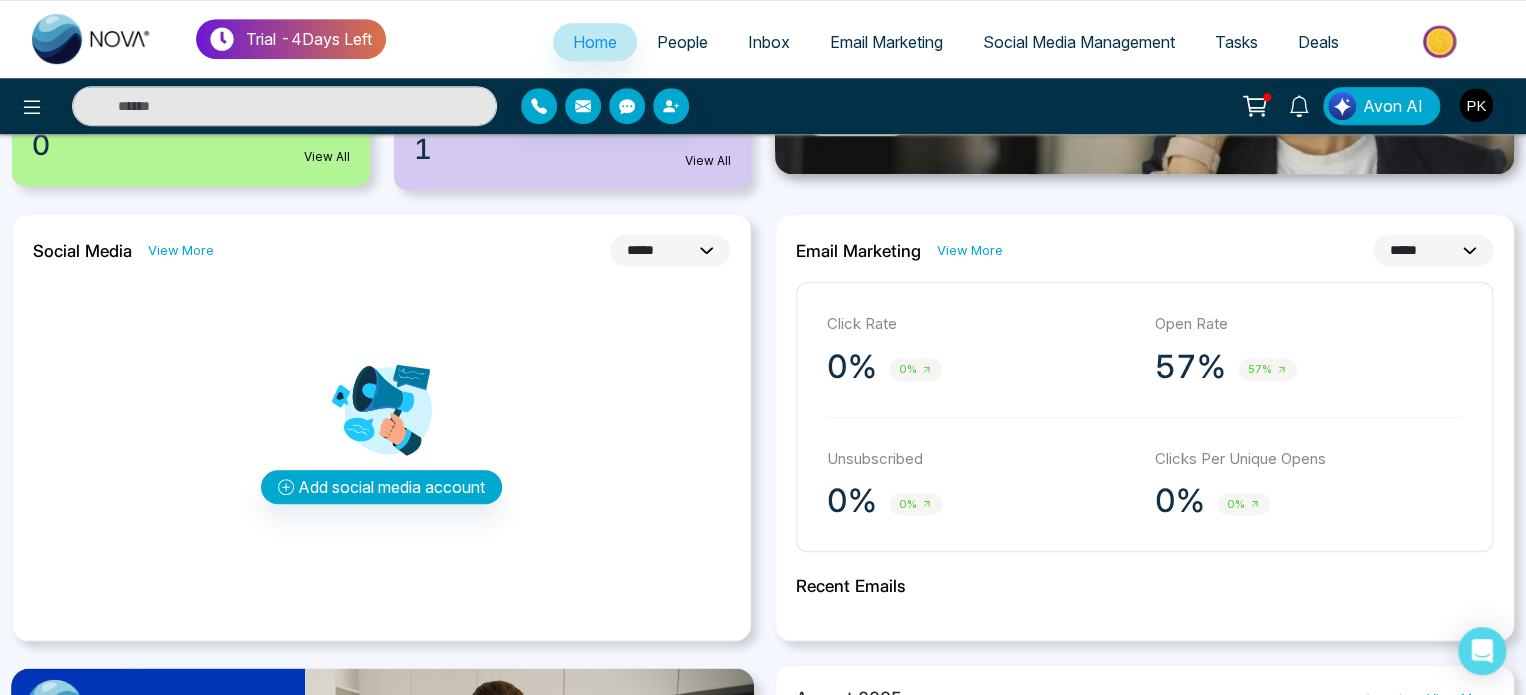 click on "57% 57%" at bounding box center (1309, 367) 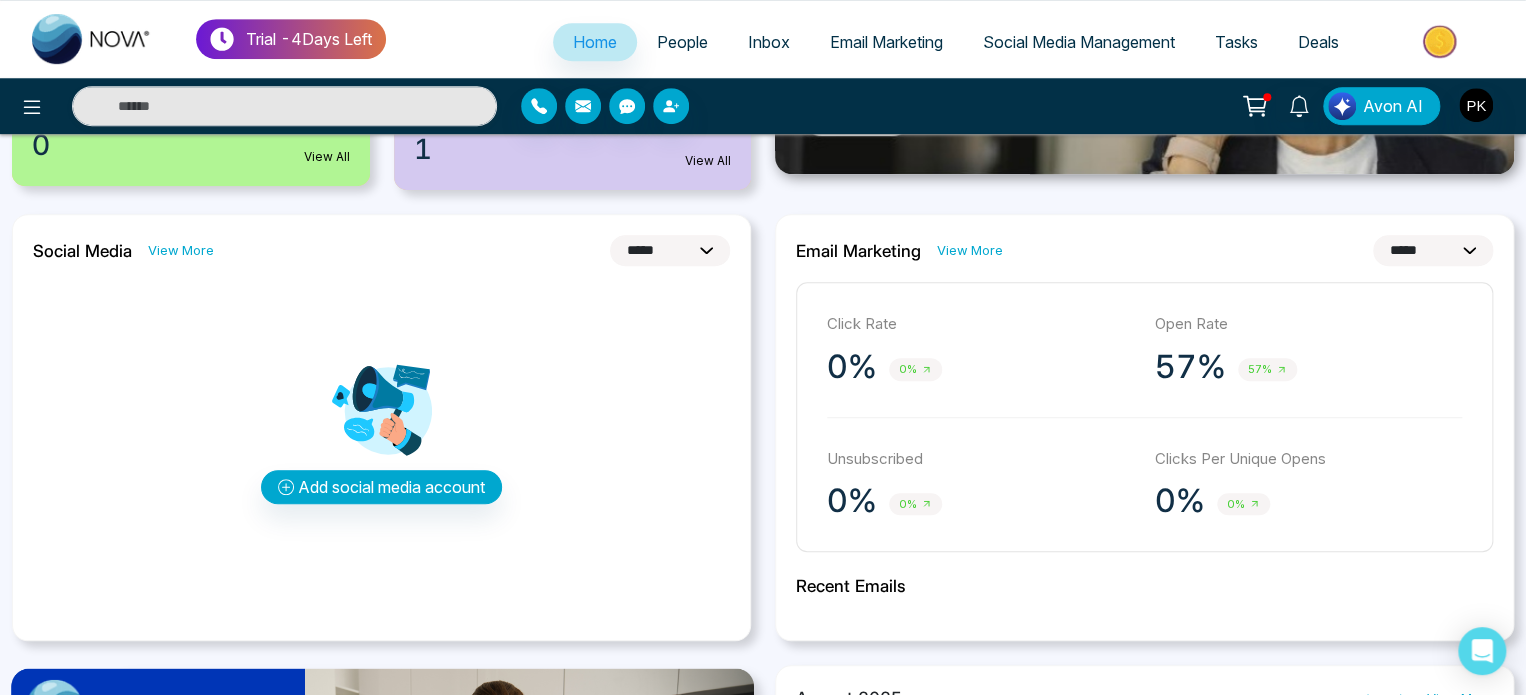 click on "57%" at bounding box center [1267, 369] 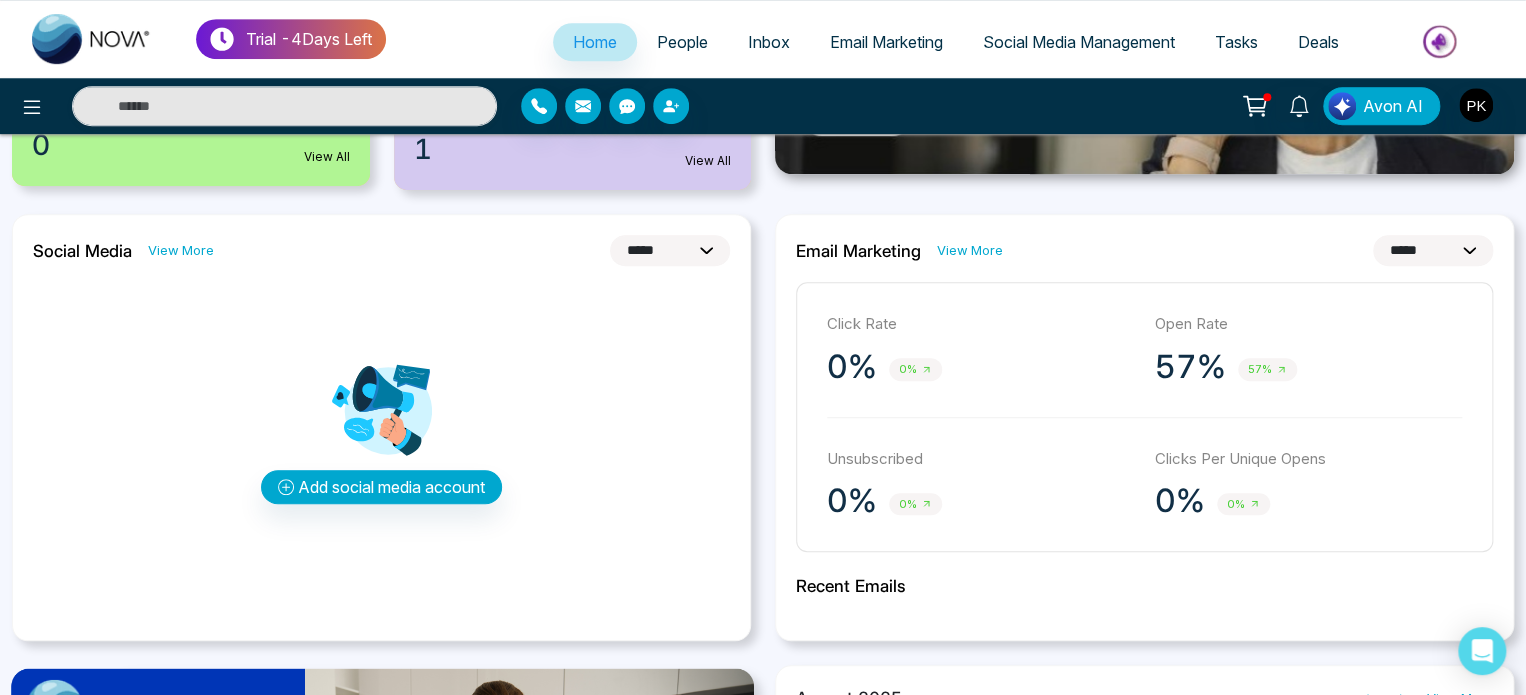 click on "Open Rate" at bounding box center [1309, 324] 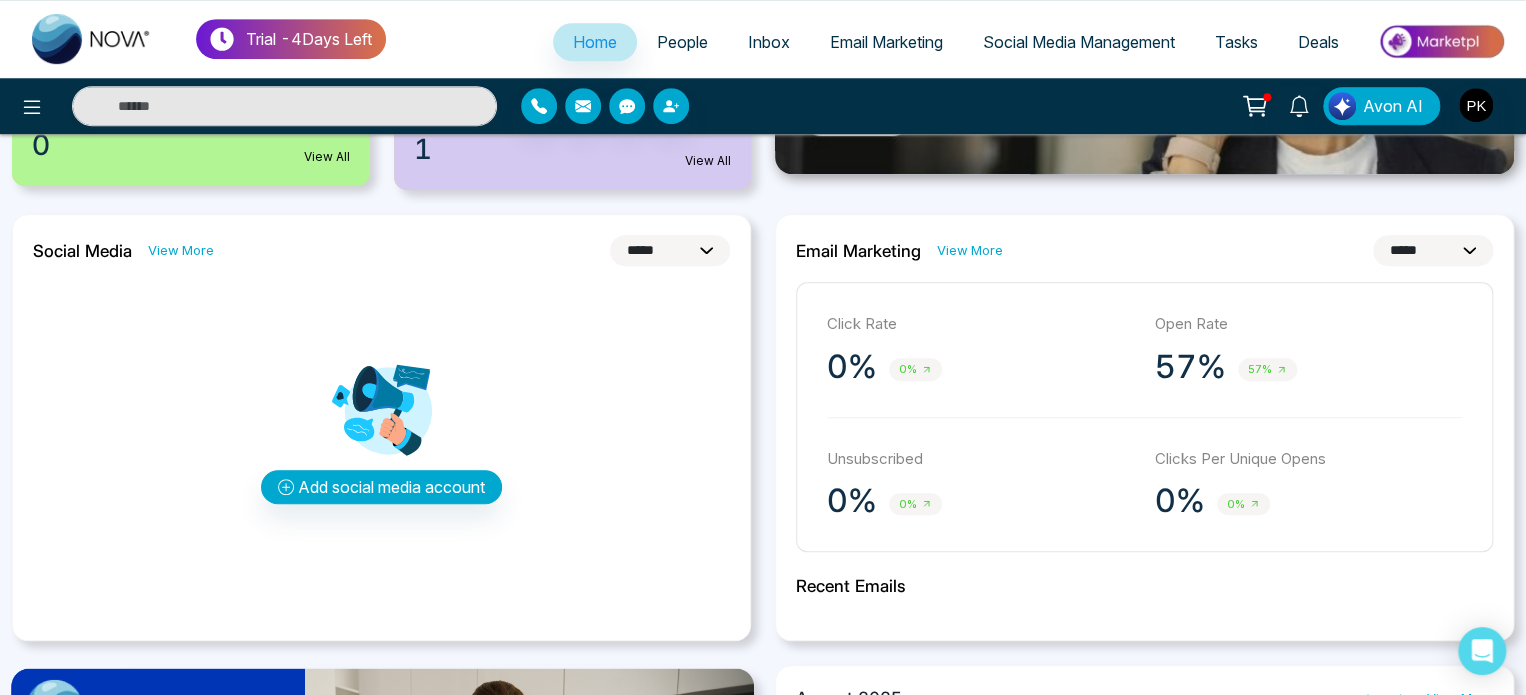 click on "57% 57%" at bounding box center [1309, 367] 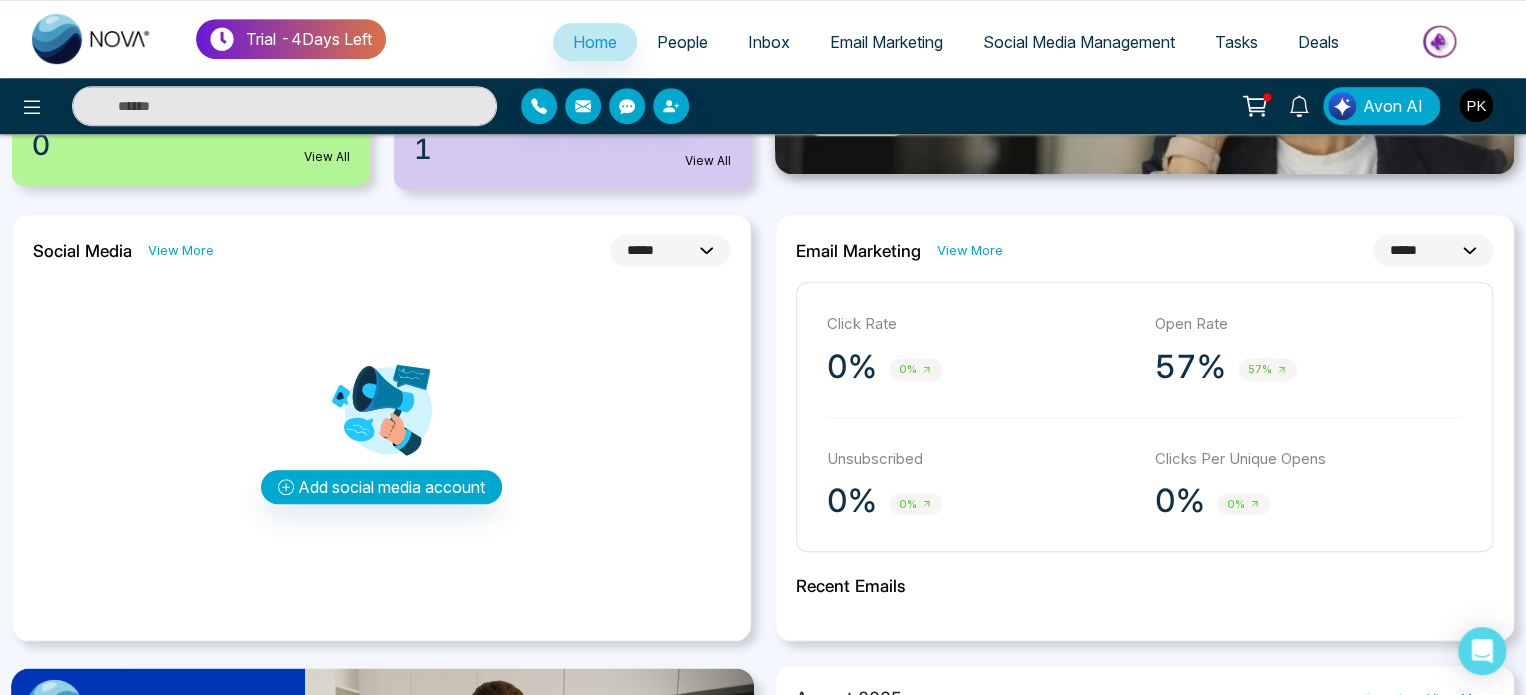 click on "**********" at bounding box center [1433, 250] 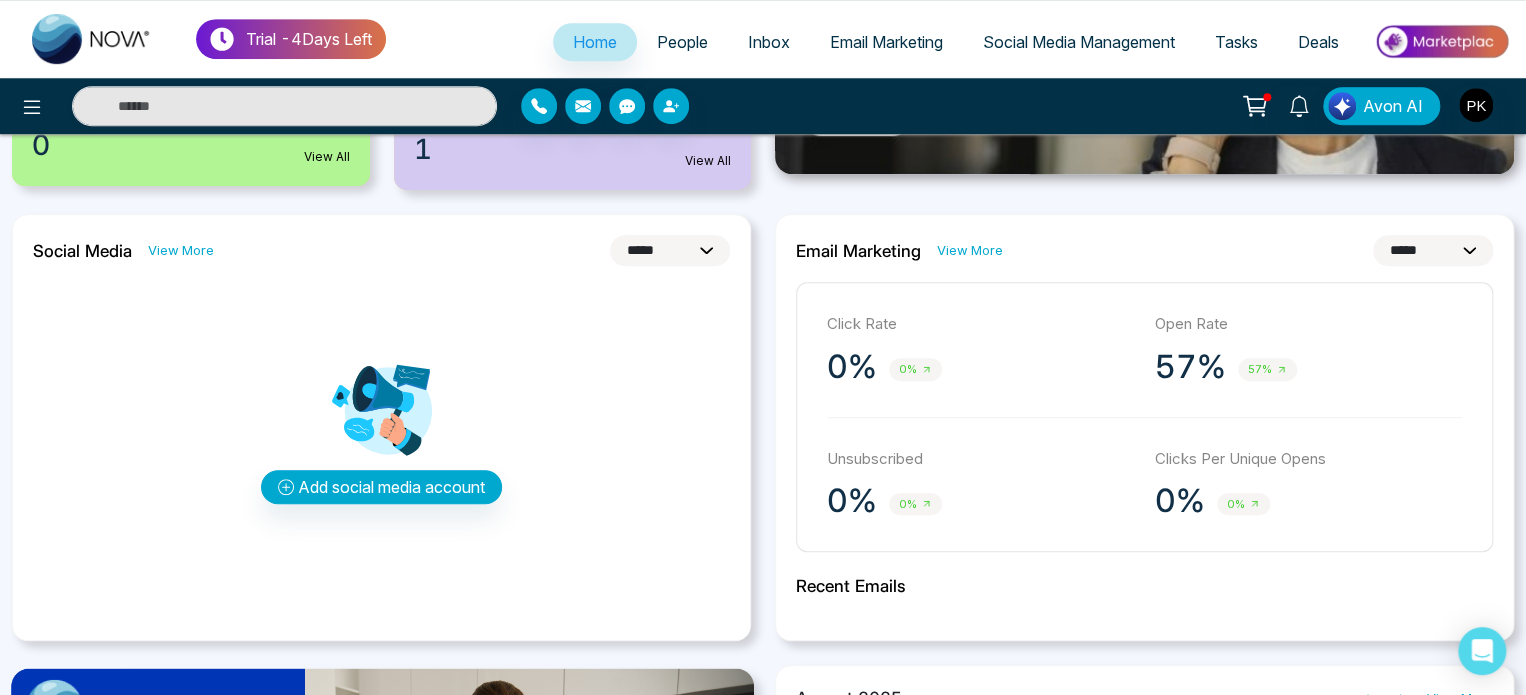 click on "**********" at bounding box center (1433, 250) 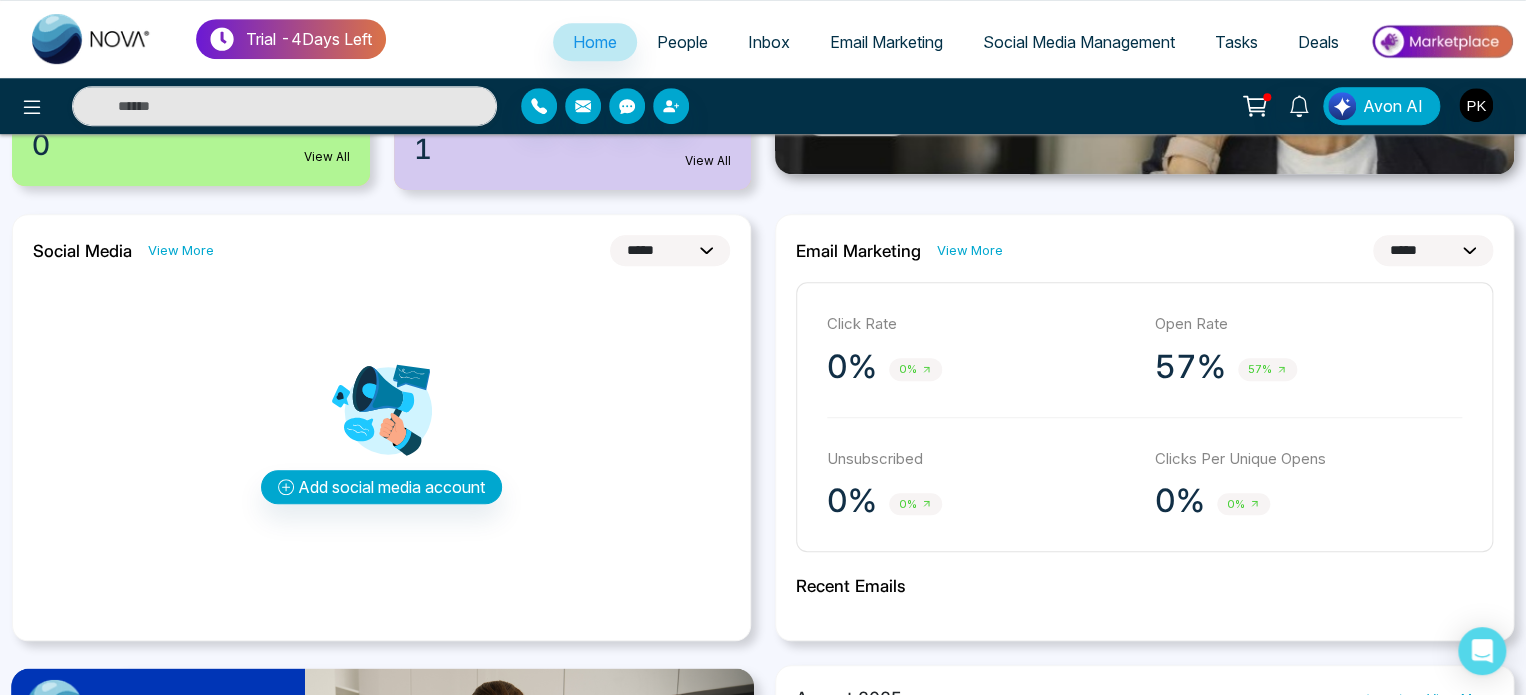click on "**********" at bounding box center (1433, 250) 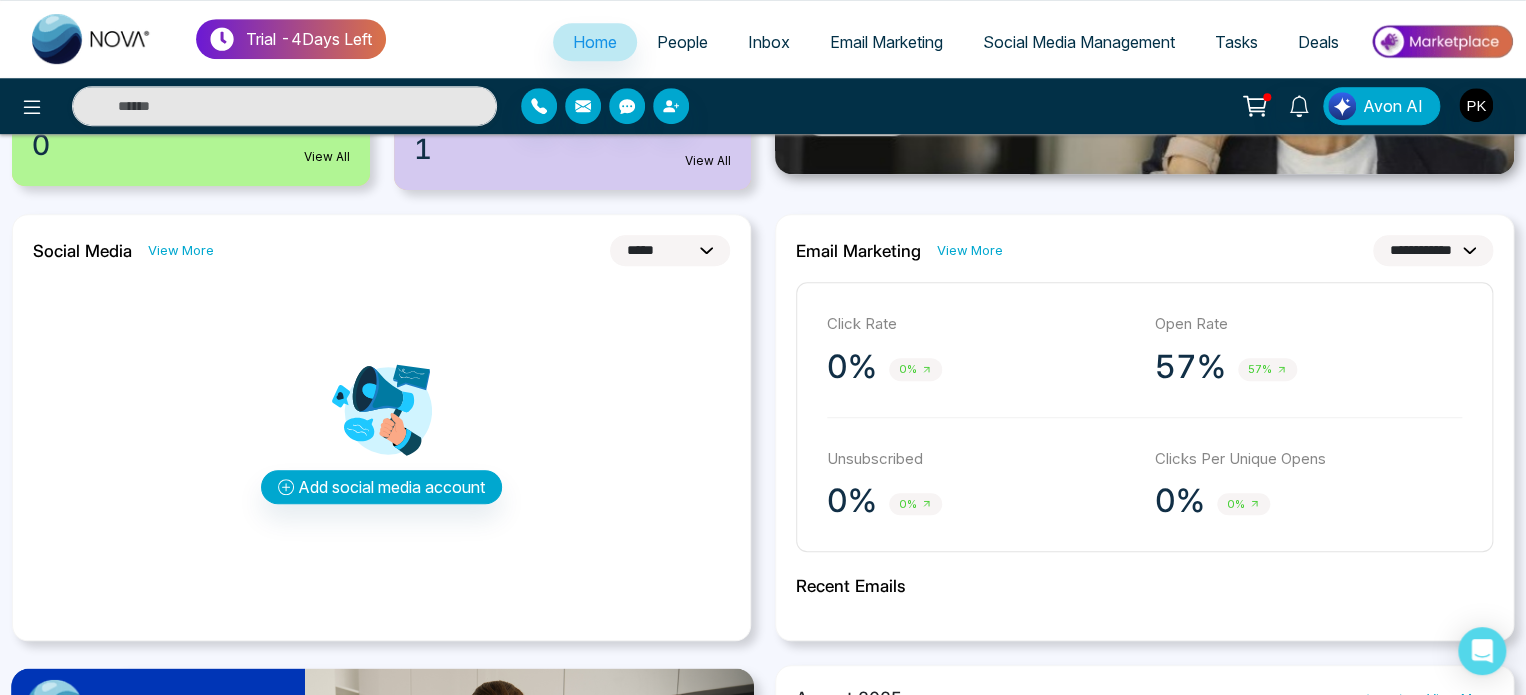 click on "**********" at bounding box center (1433, 250) 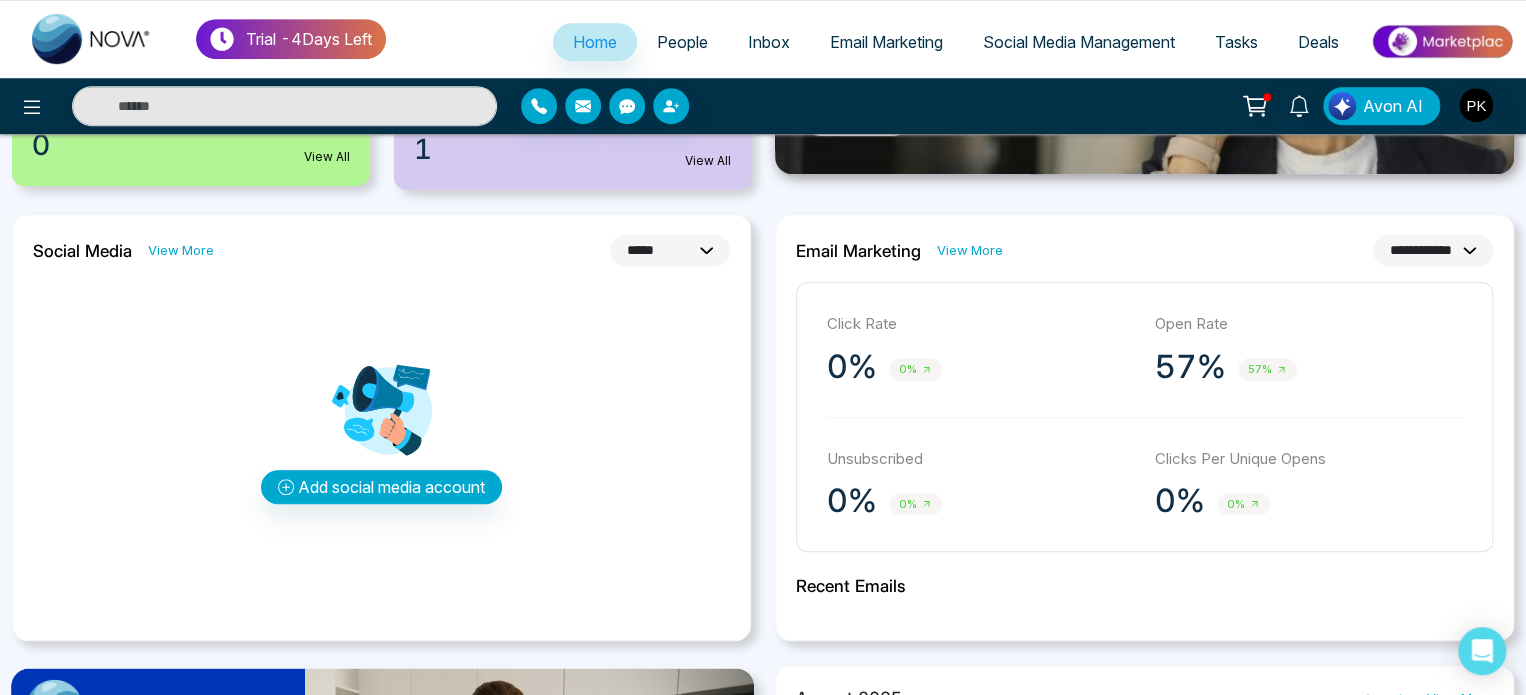 click on "**********" at bounding box center [1433, 250] 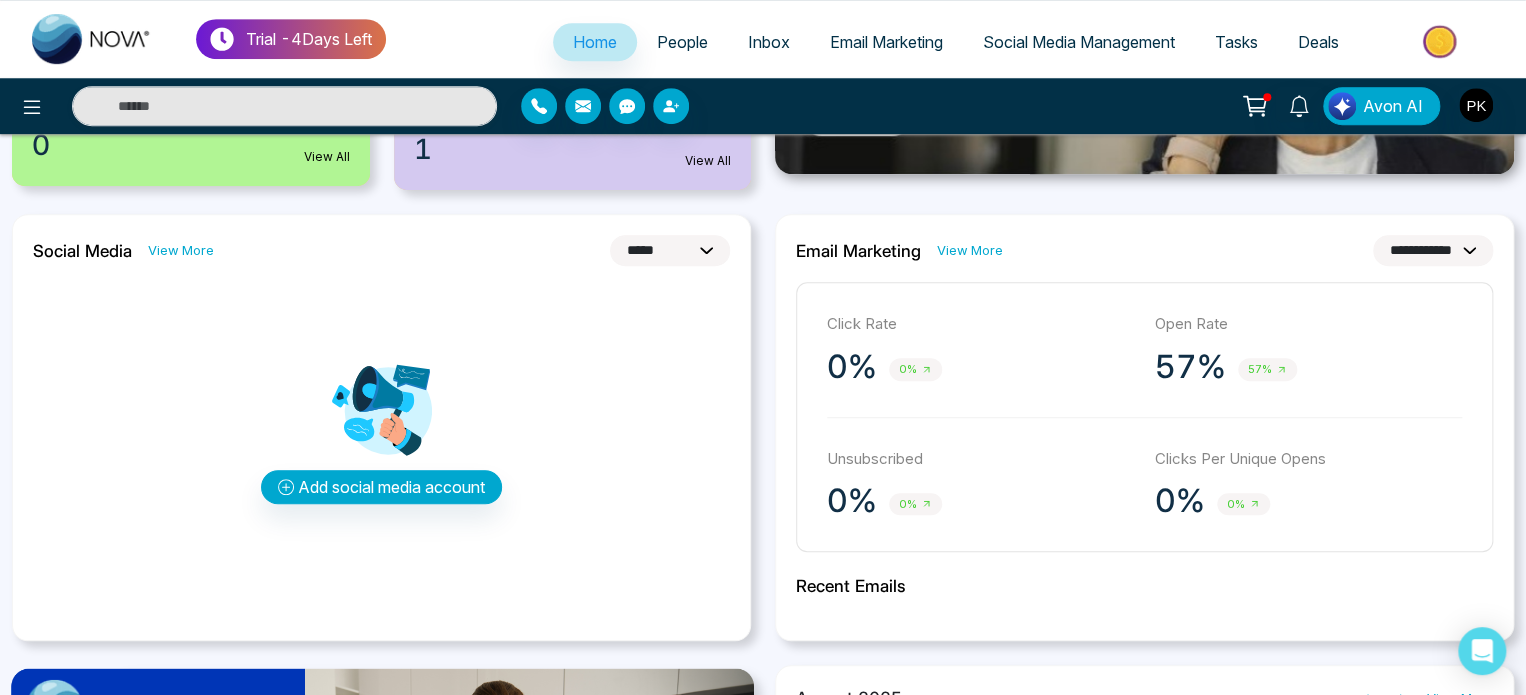 select on "*" 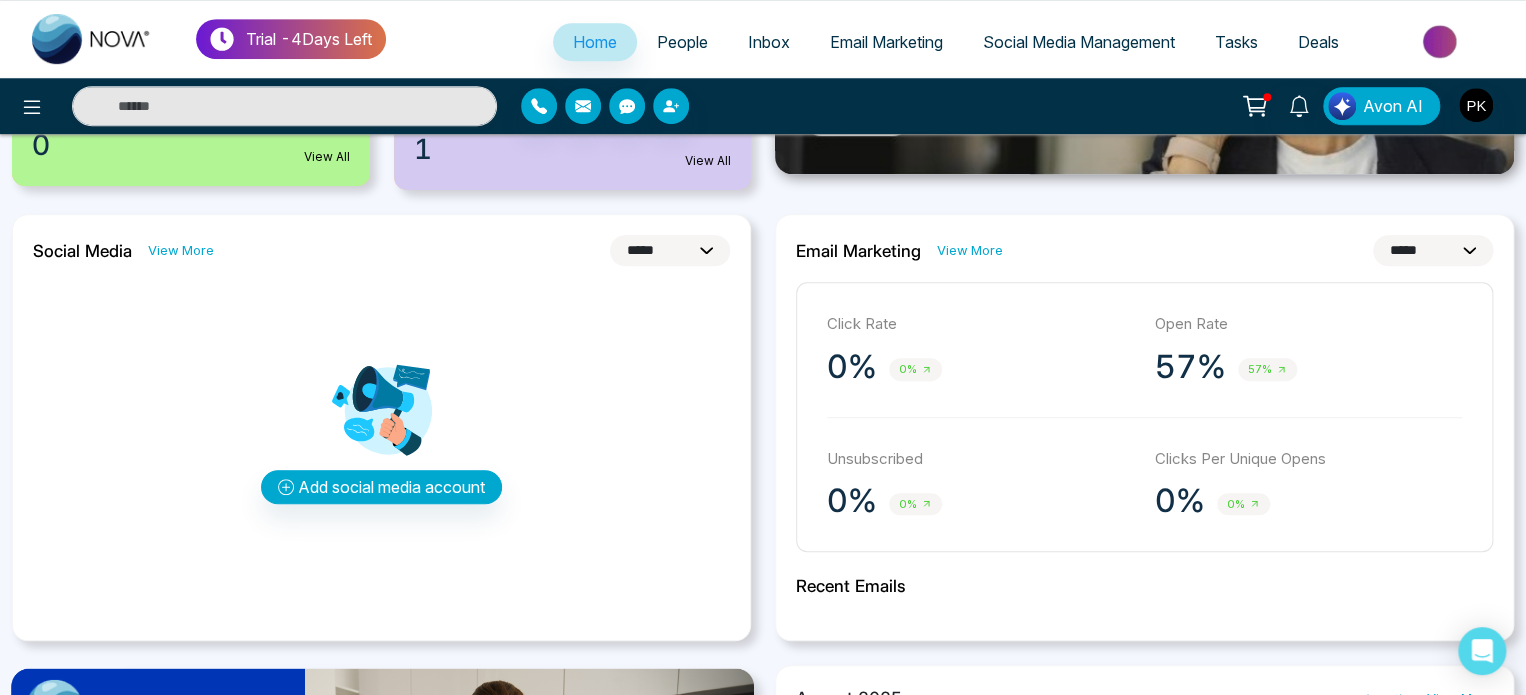 click on "**********" at bounding box center [1433, 250] 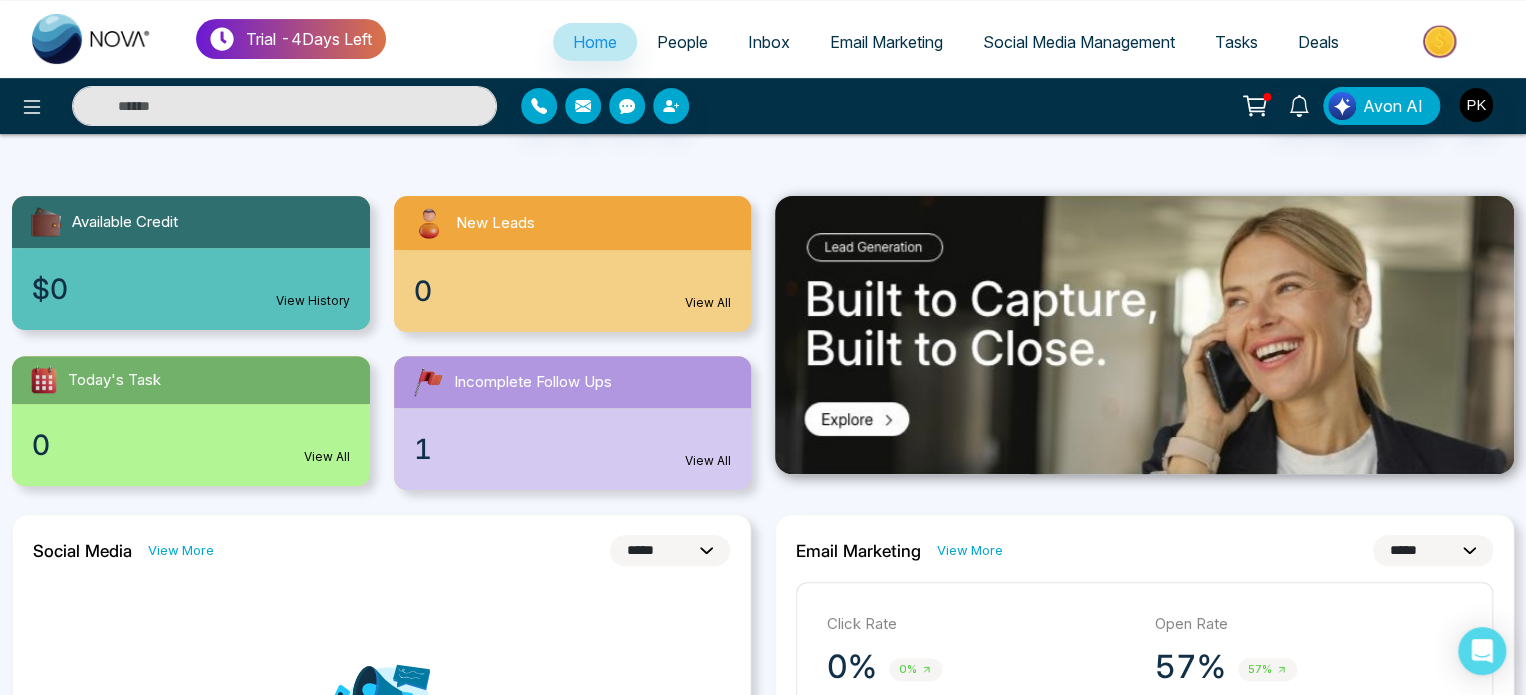 scroll, scrollTop: 100, scrollLeft: 0, axis: vertical 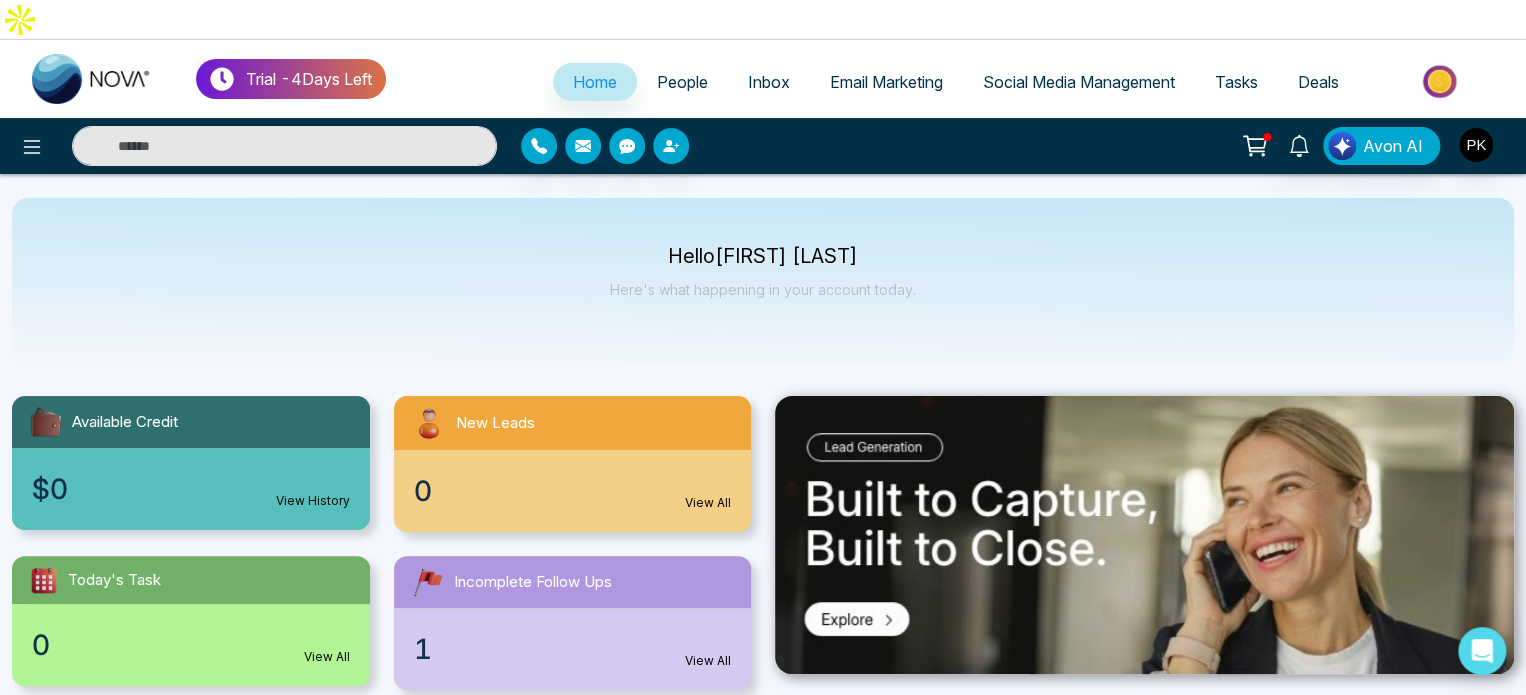 click on "Hello  [FIRST] [LAST] Here's what happening in your account today." at bounding box center [763, 281] 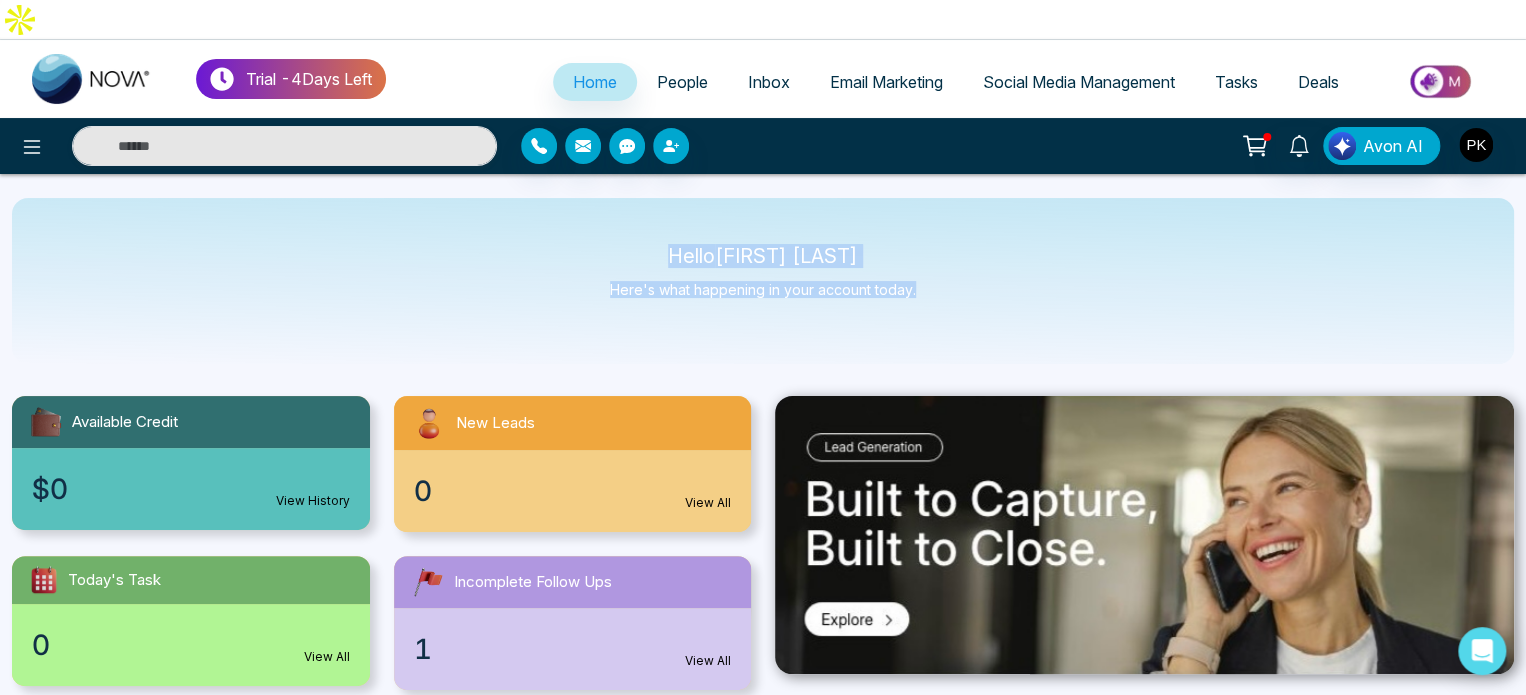 drag, startPoint x: 937, startPoint y: 250, endPoint x: 641, endPoint y: 201, distance: 300.02832 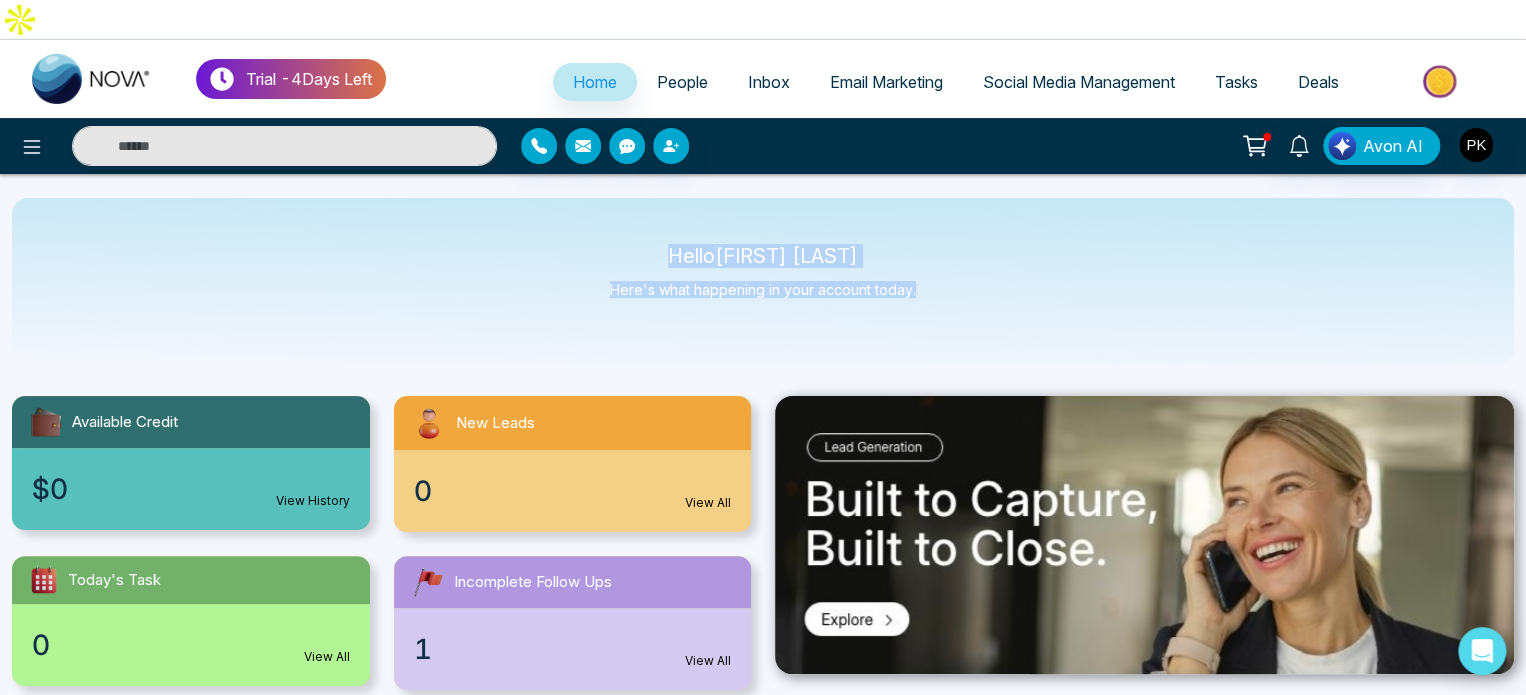 click on "Hello  [FIRST] [LAST] Here's what happening in your account today." at bounding box center (763, 281) 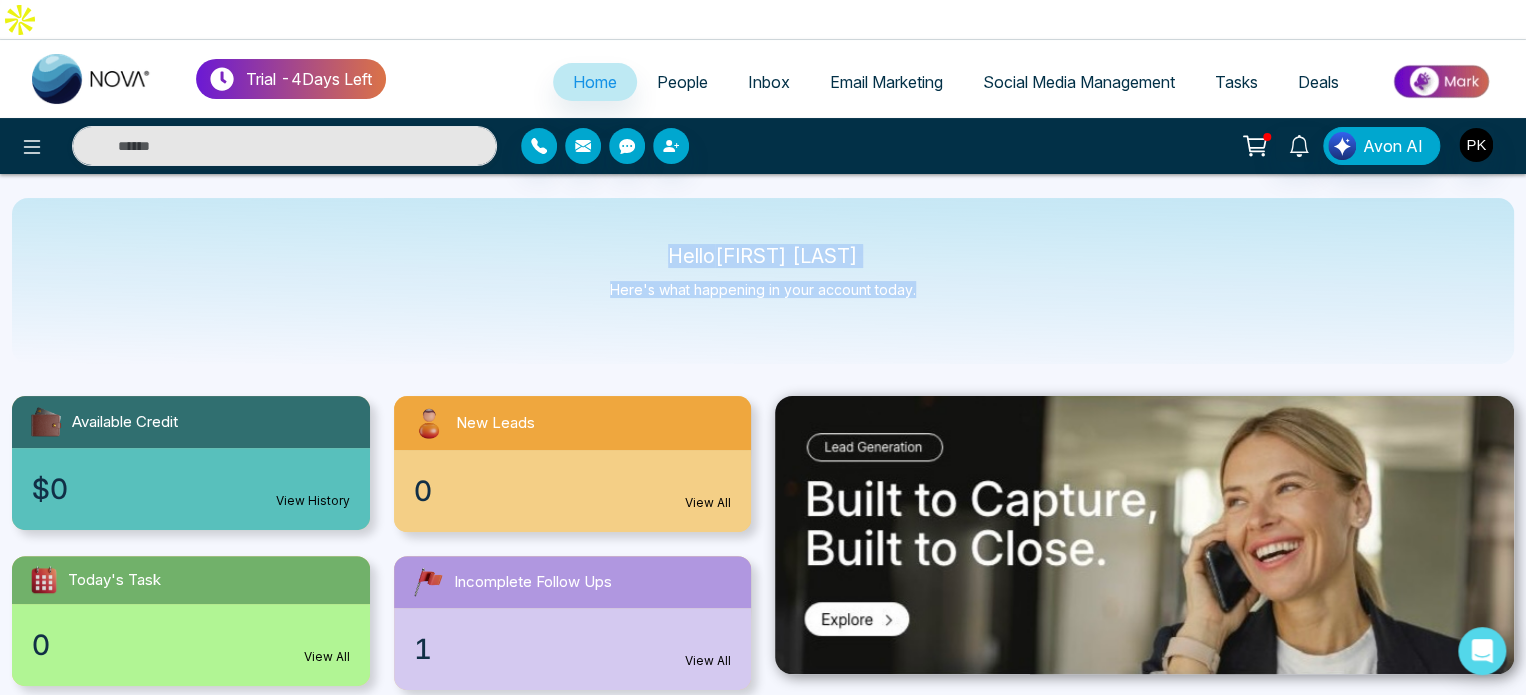 click on "Hello  [FIRST] [LAST] Here's what happening in your account today." at bounding box center (763, 281) 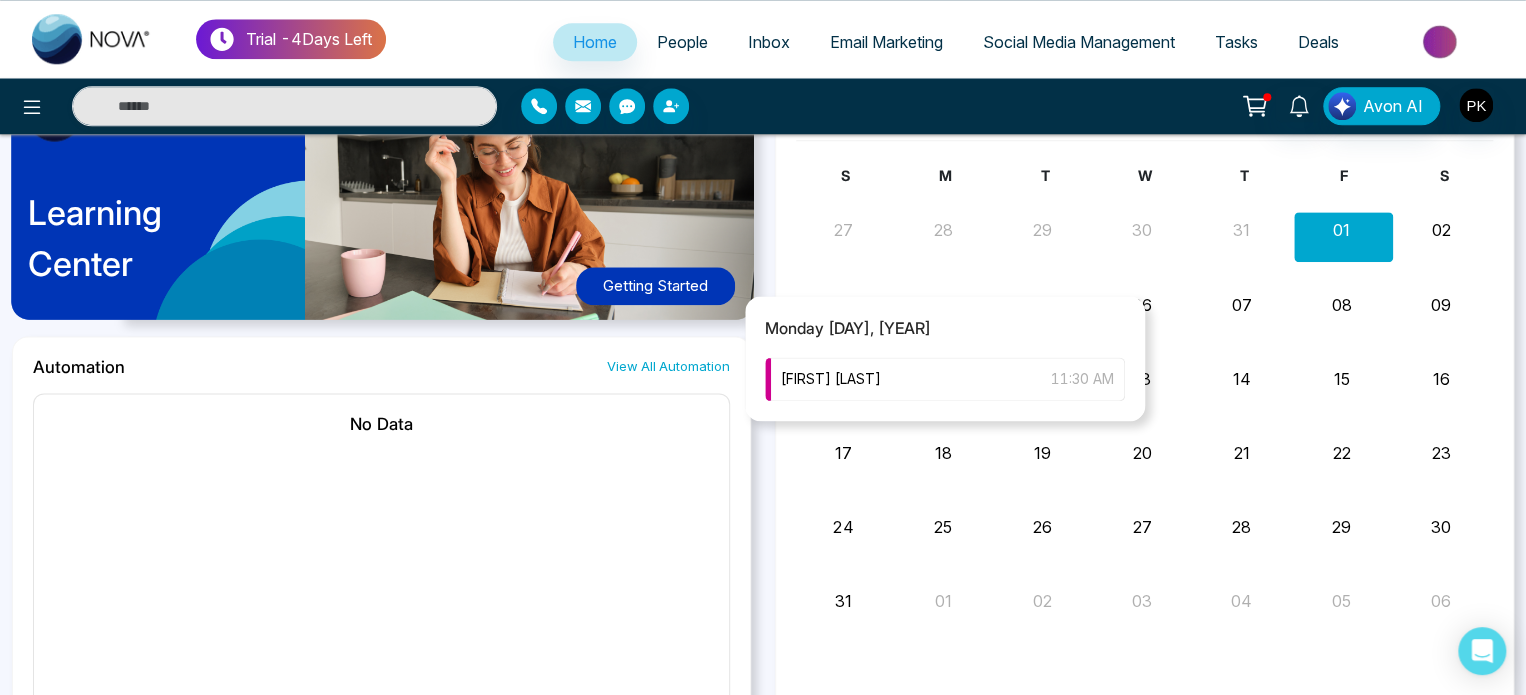 scroll, scrollTop: 1196, scrollLeft: 0, axis: vertical 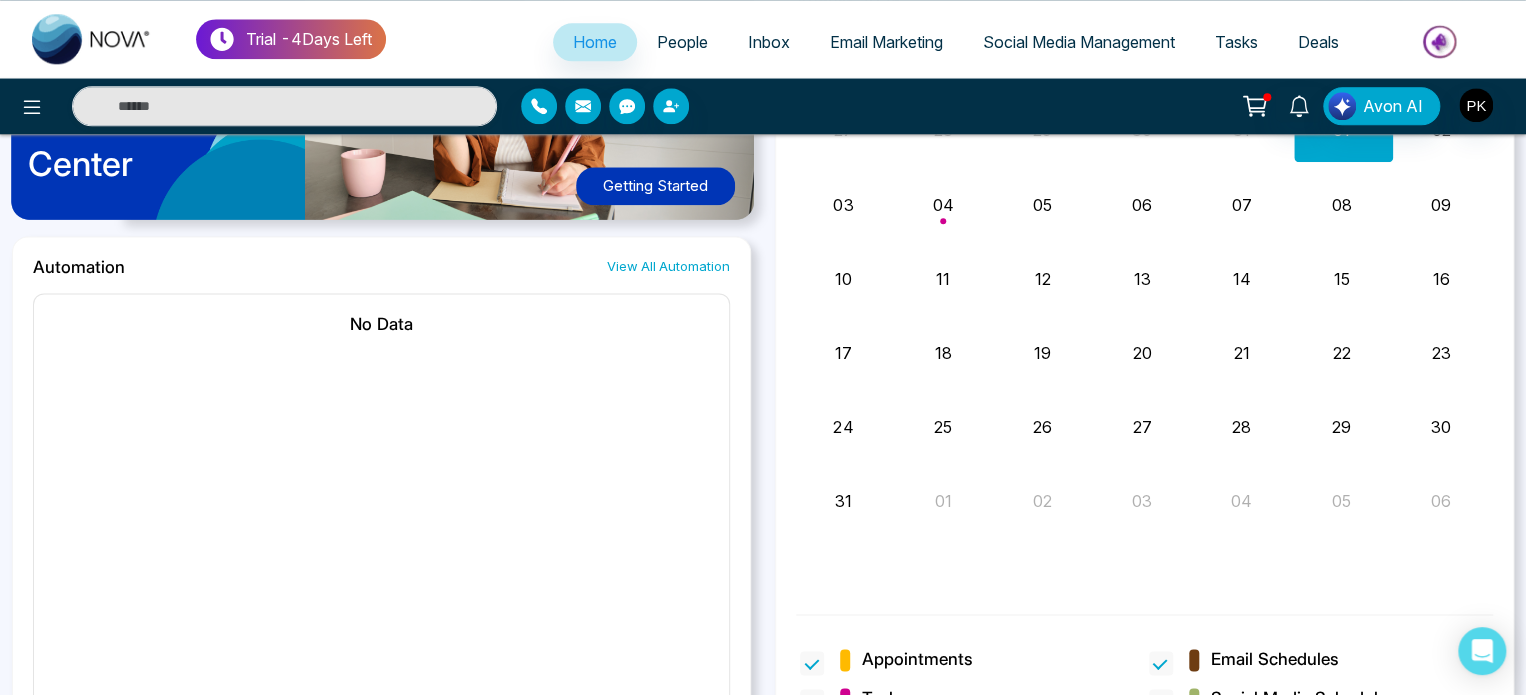 click on "No Data" at bounding box center (381, 505) 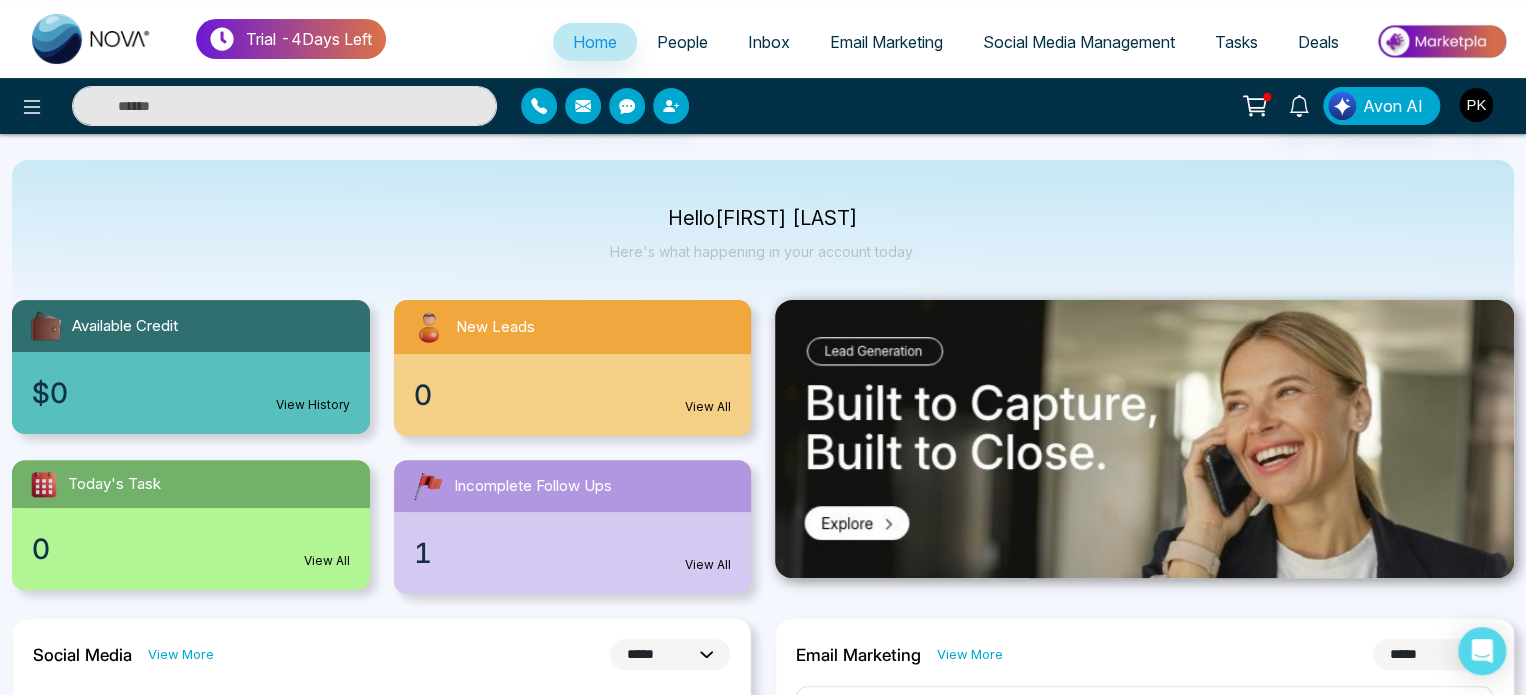 scroll, scrollTop: 0, scrollLeft: 0, axis: both 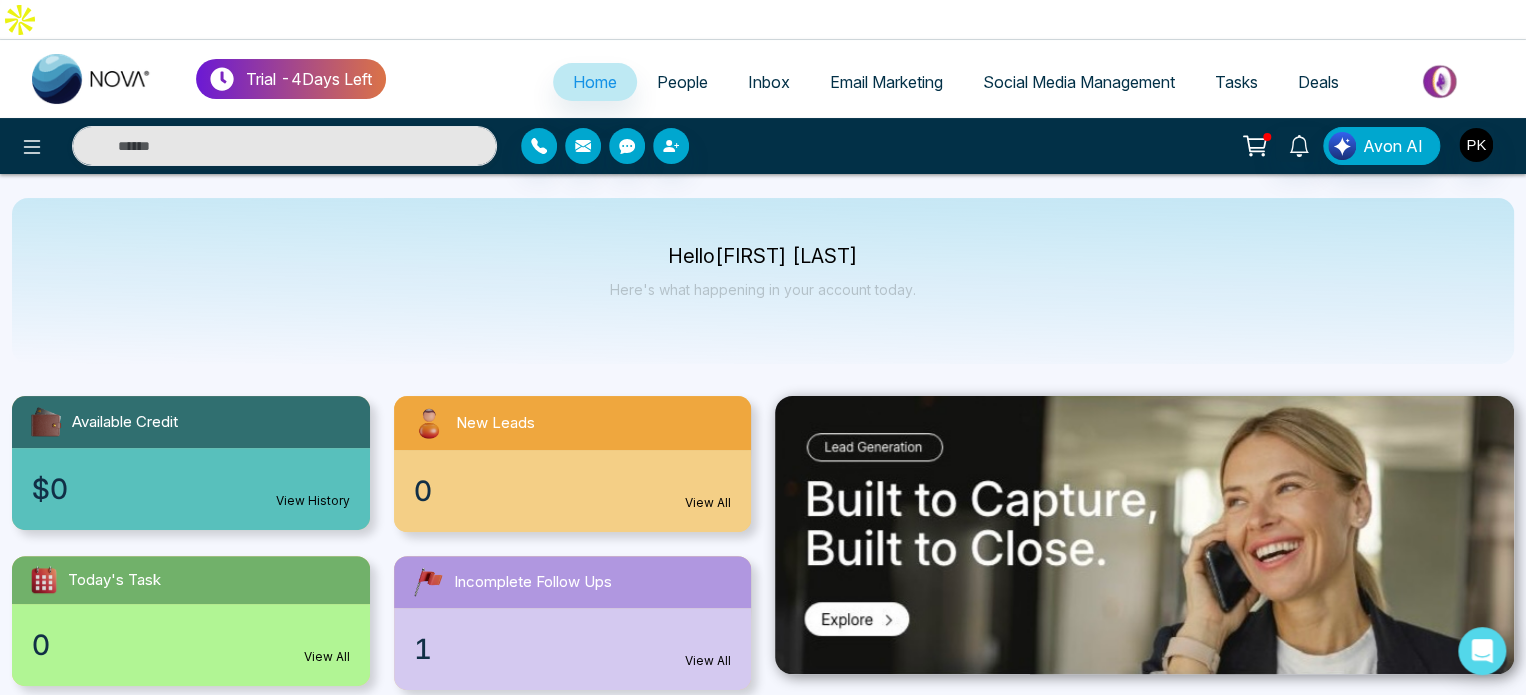 click on "Hello  [FIRST] [LAST] Here's what happening in your account today." at bounding box center [763, 281] 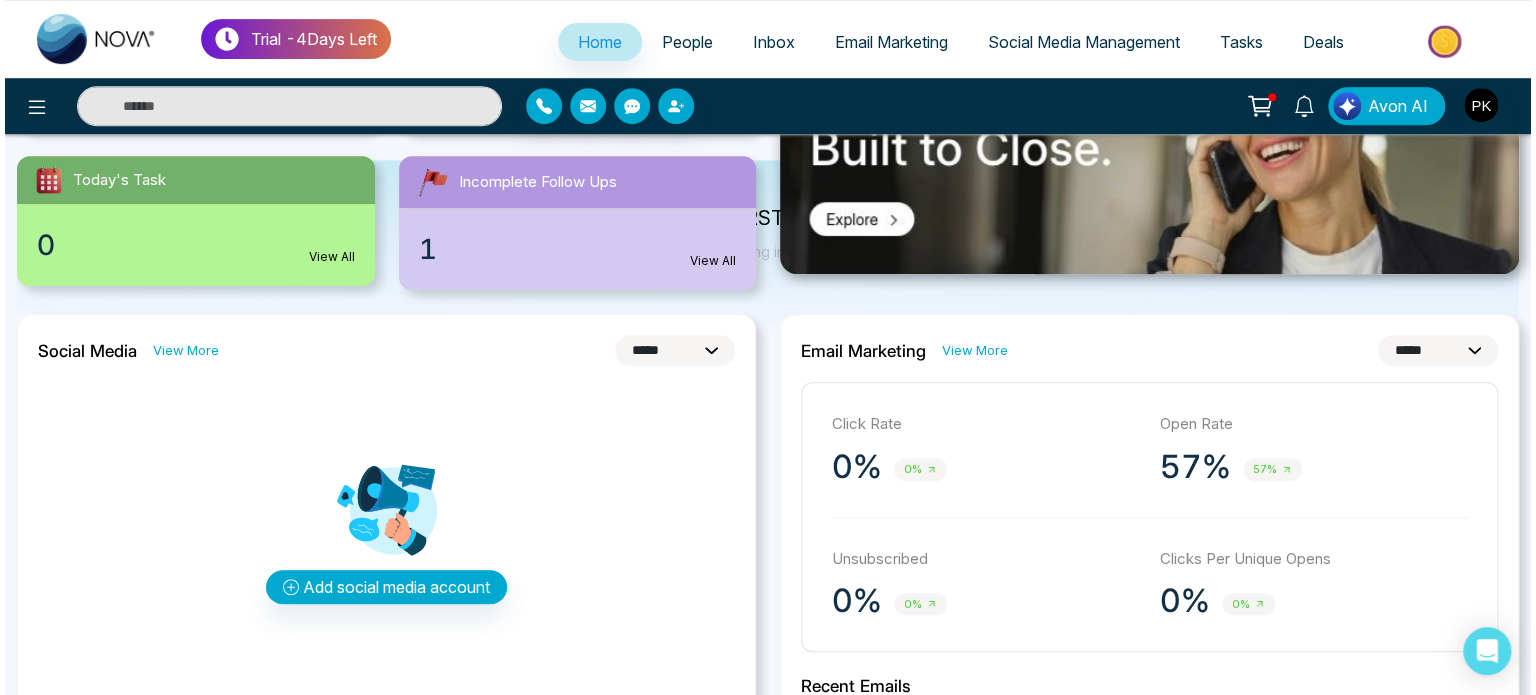 scroll, scrollTop: 0, scrollLeft: 0, axis: both 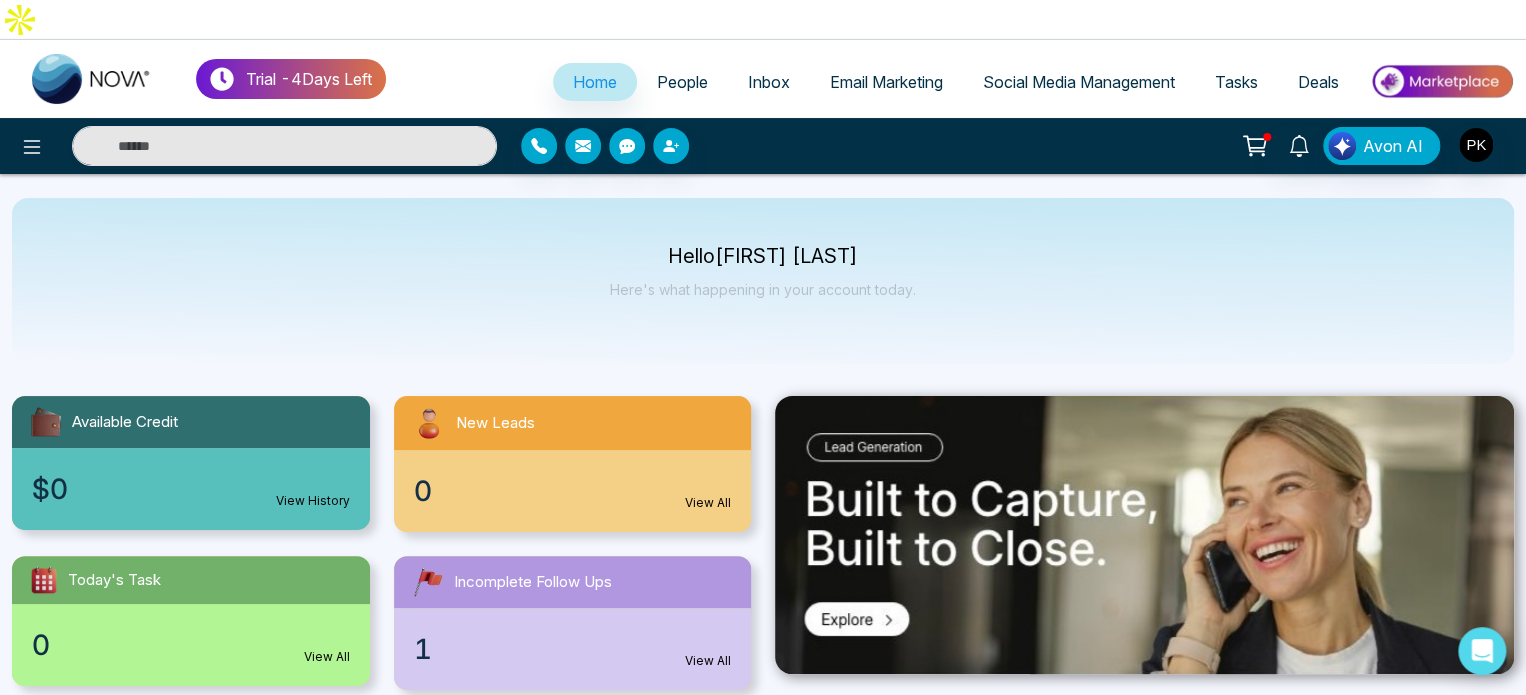click on "Home People Inbox Email Marketing Social Media Management Tasks Deals" at bounding box center [950, 83] 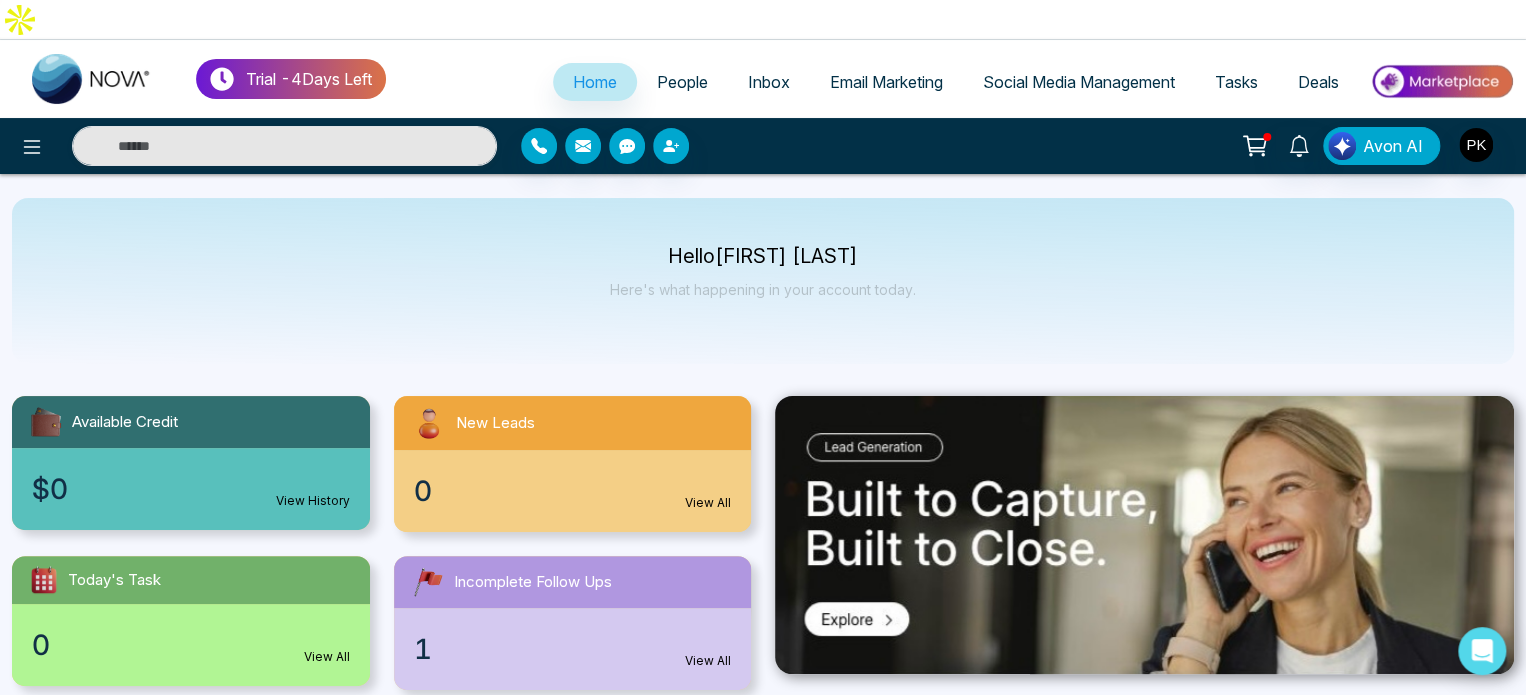 click on "People" at bounding box center [682, 82] 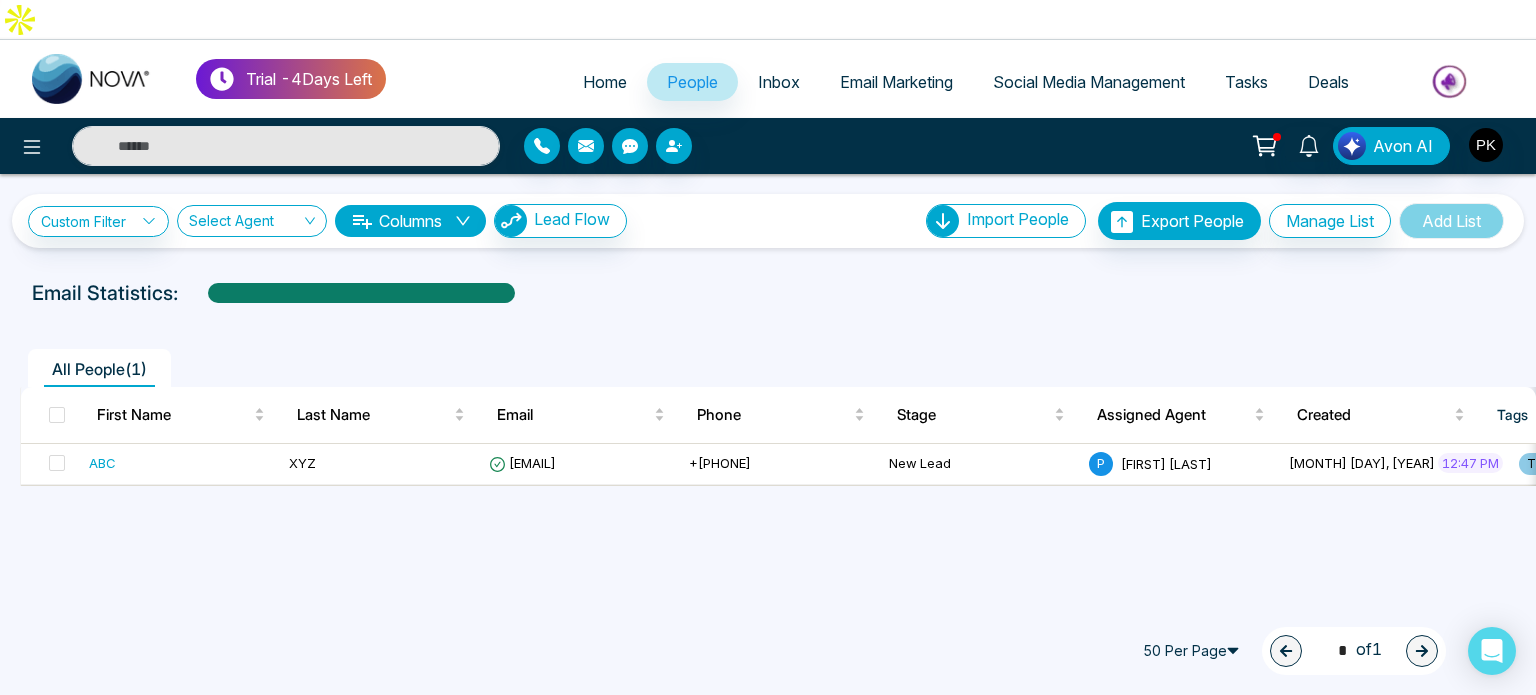 scroll, scrollTop: 0, scrollLeft: 488, axis: horizontal 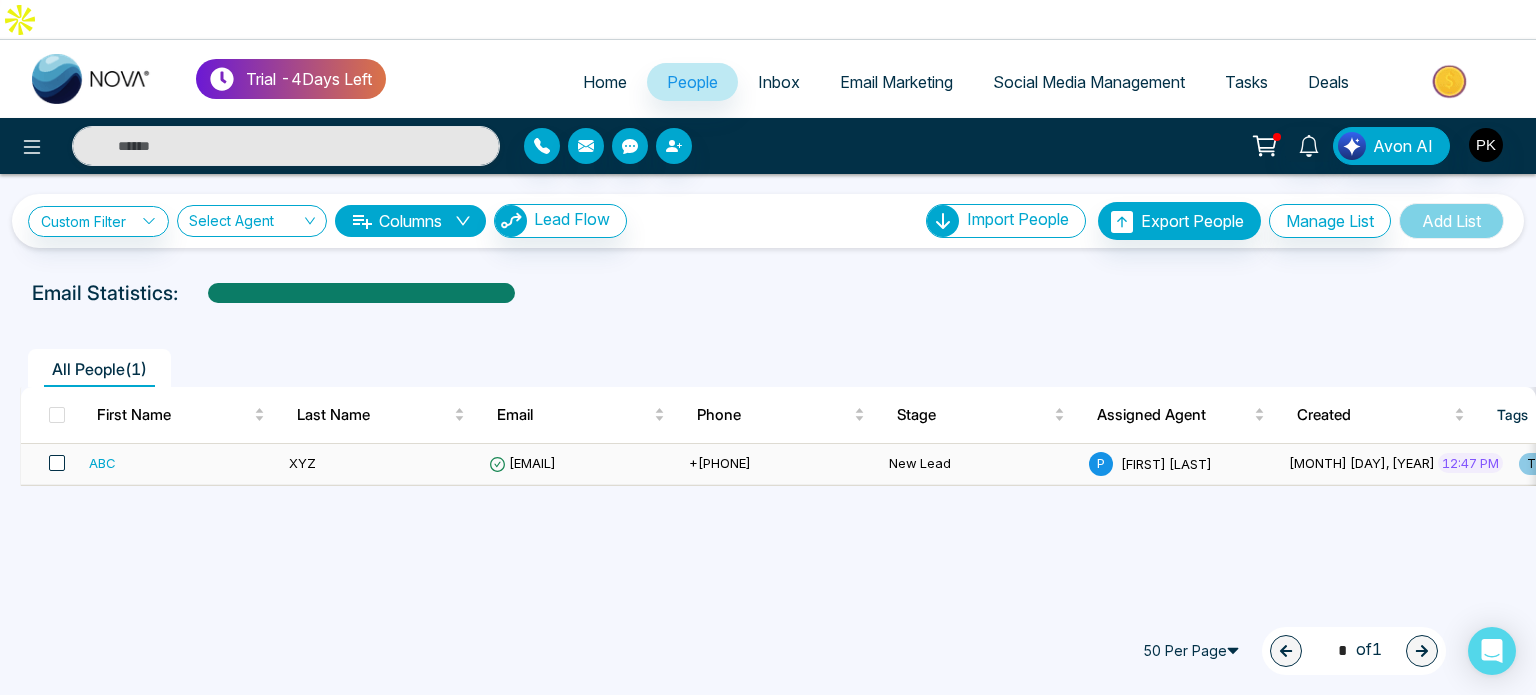 click at bounding box center [57, 463] 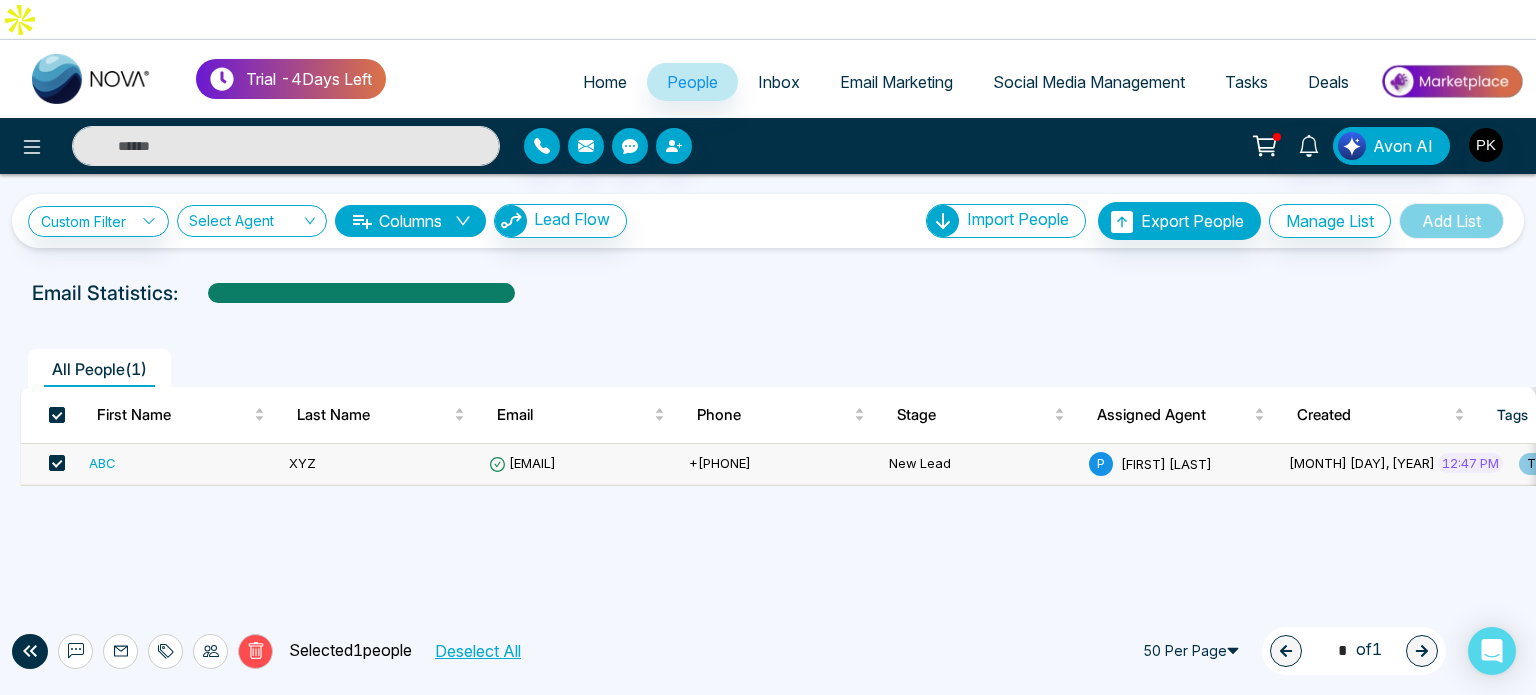 click 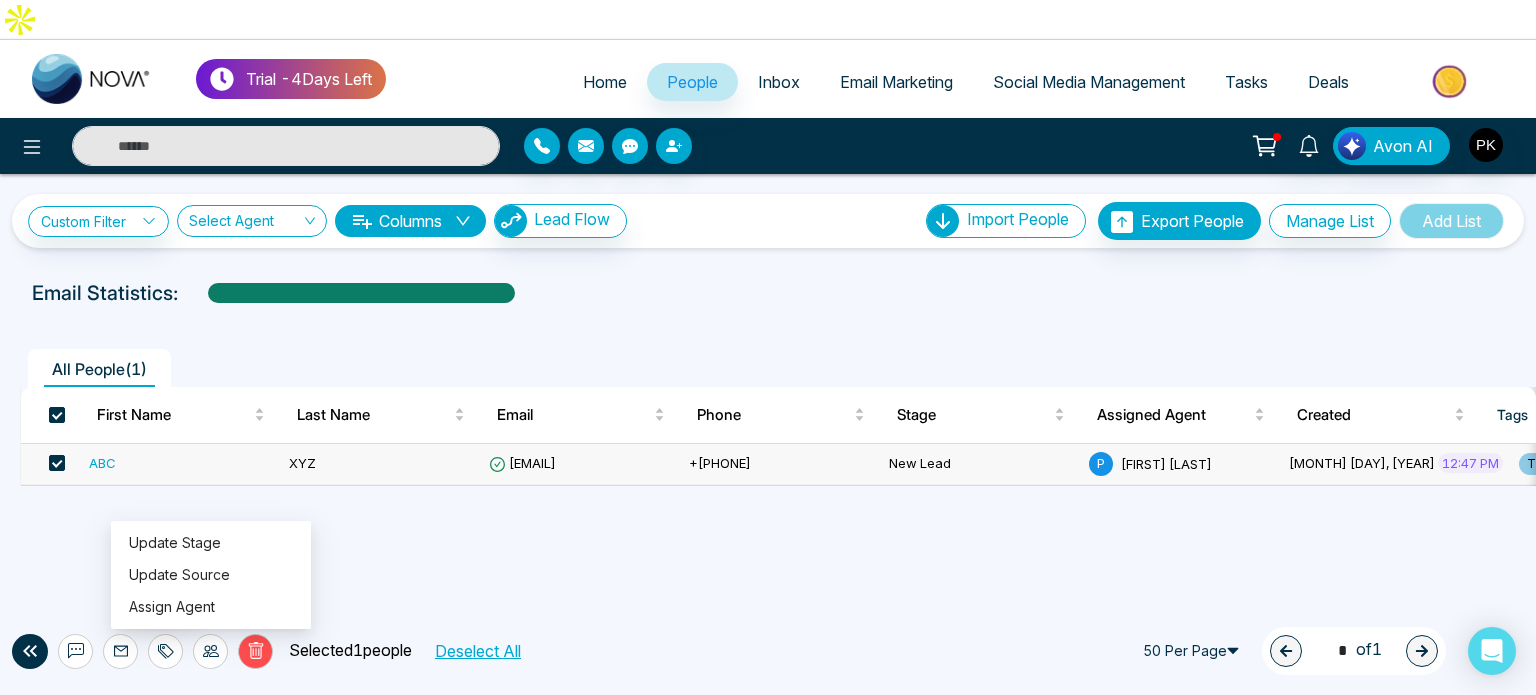 click 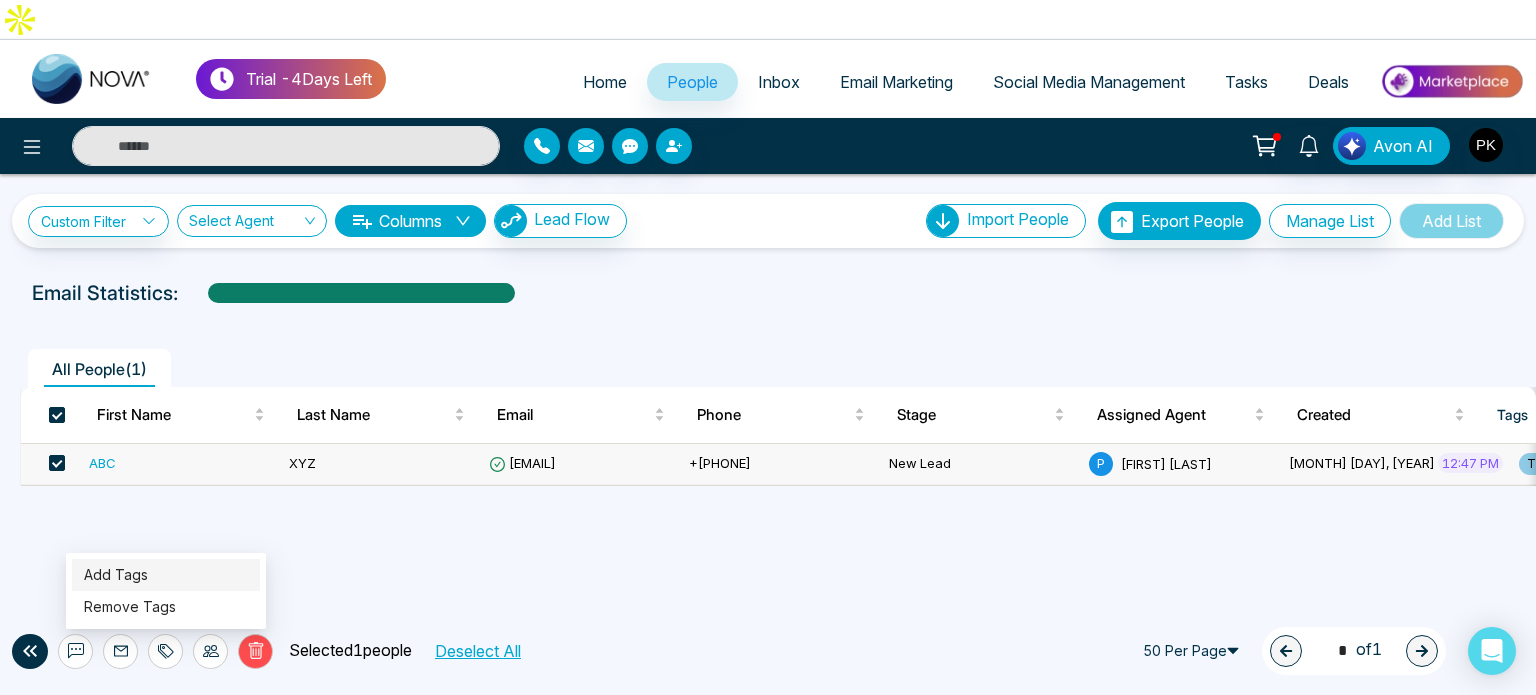 click on "Add Tags" at bounding box center (116, 574) 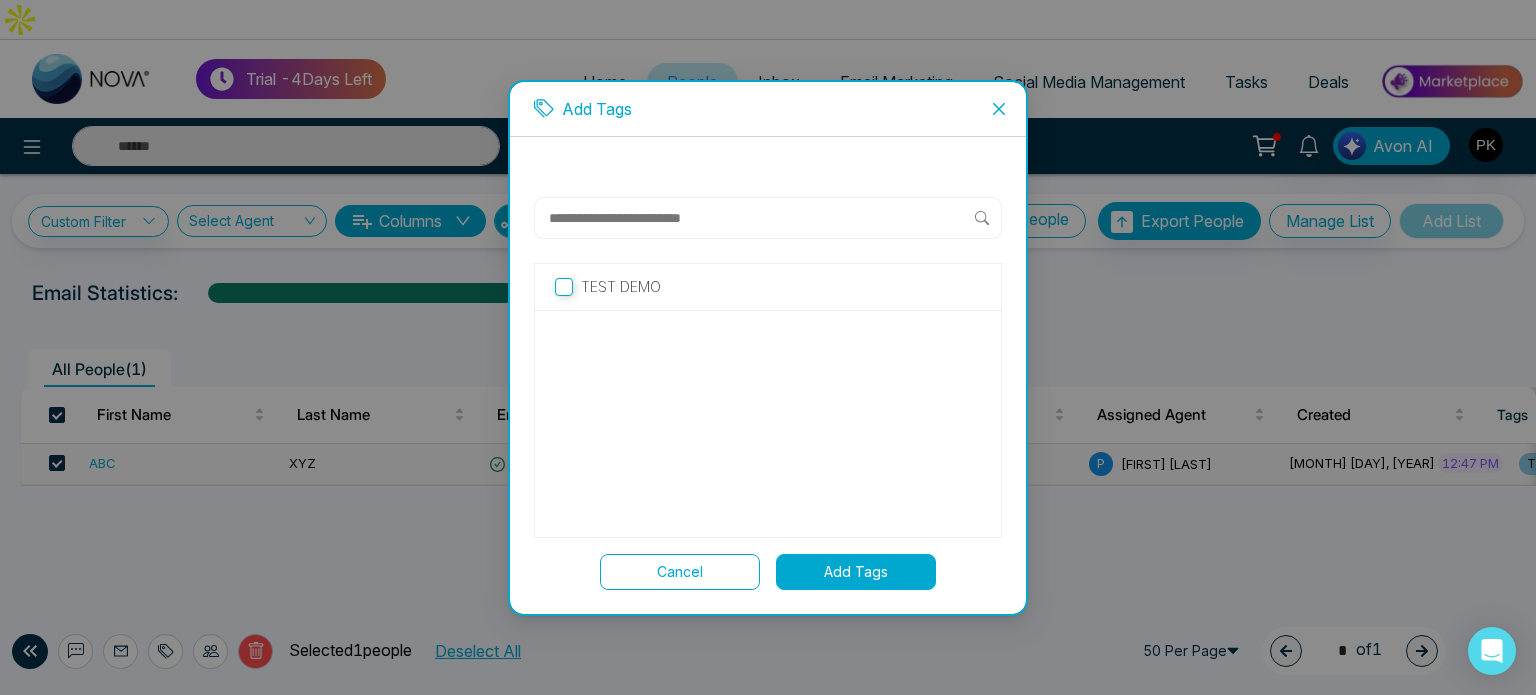 click on "TEST DEMO" at bounding box center [621, 287] 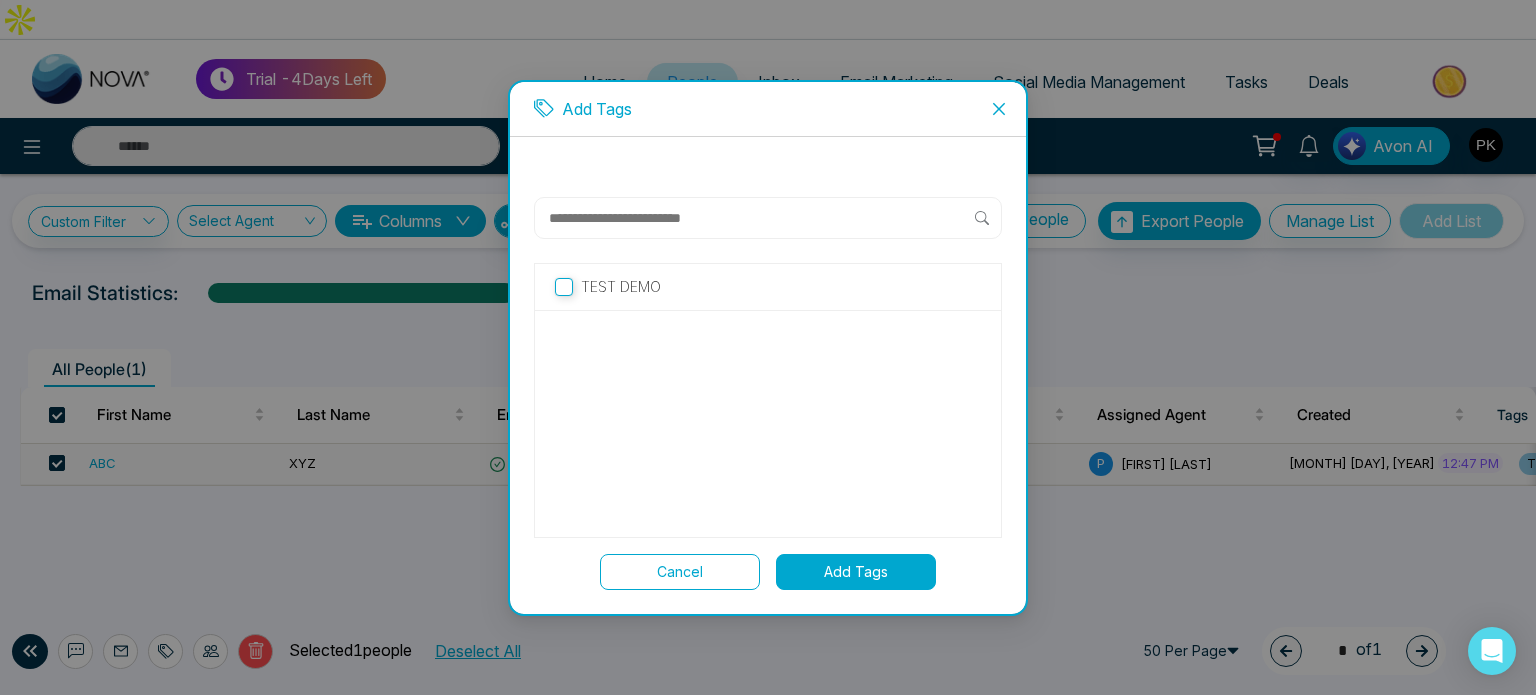 click 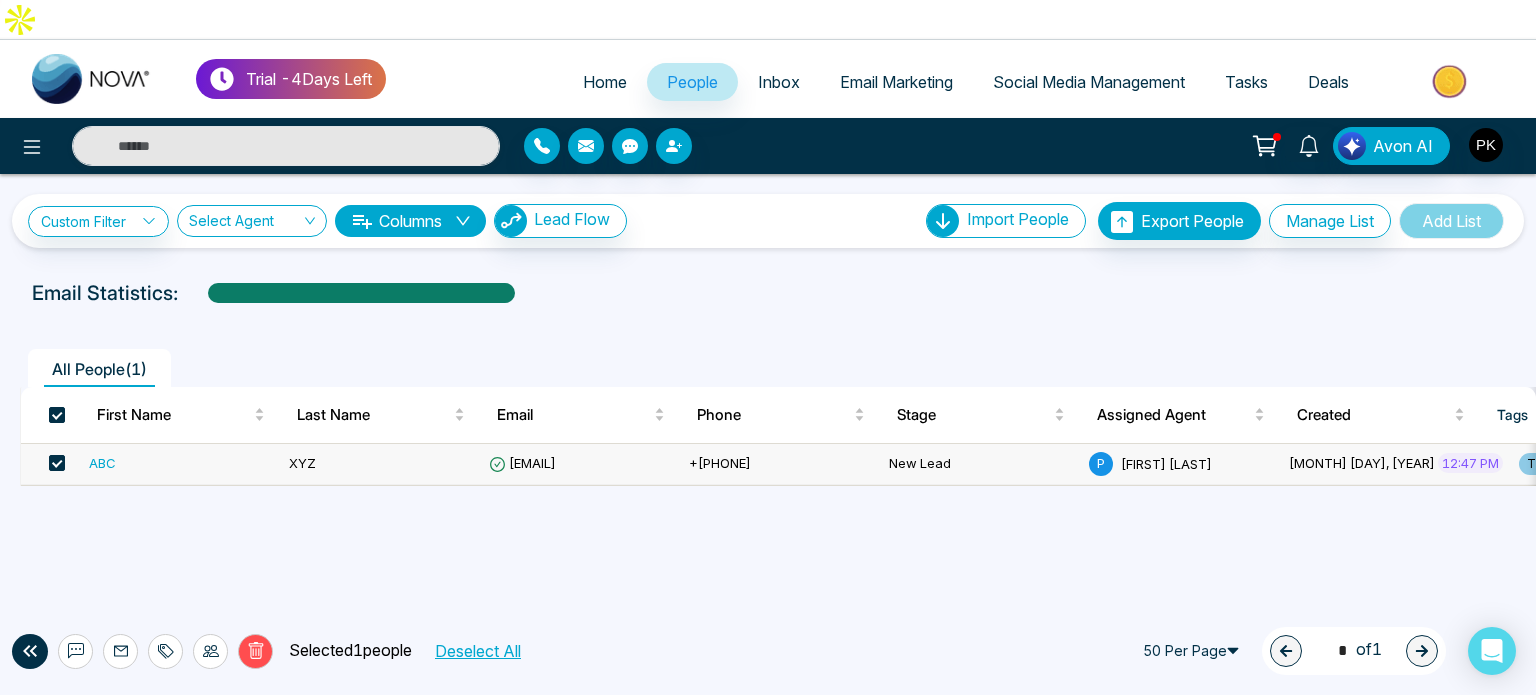 click 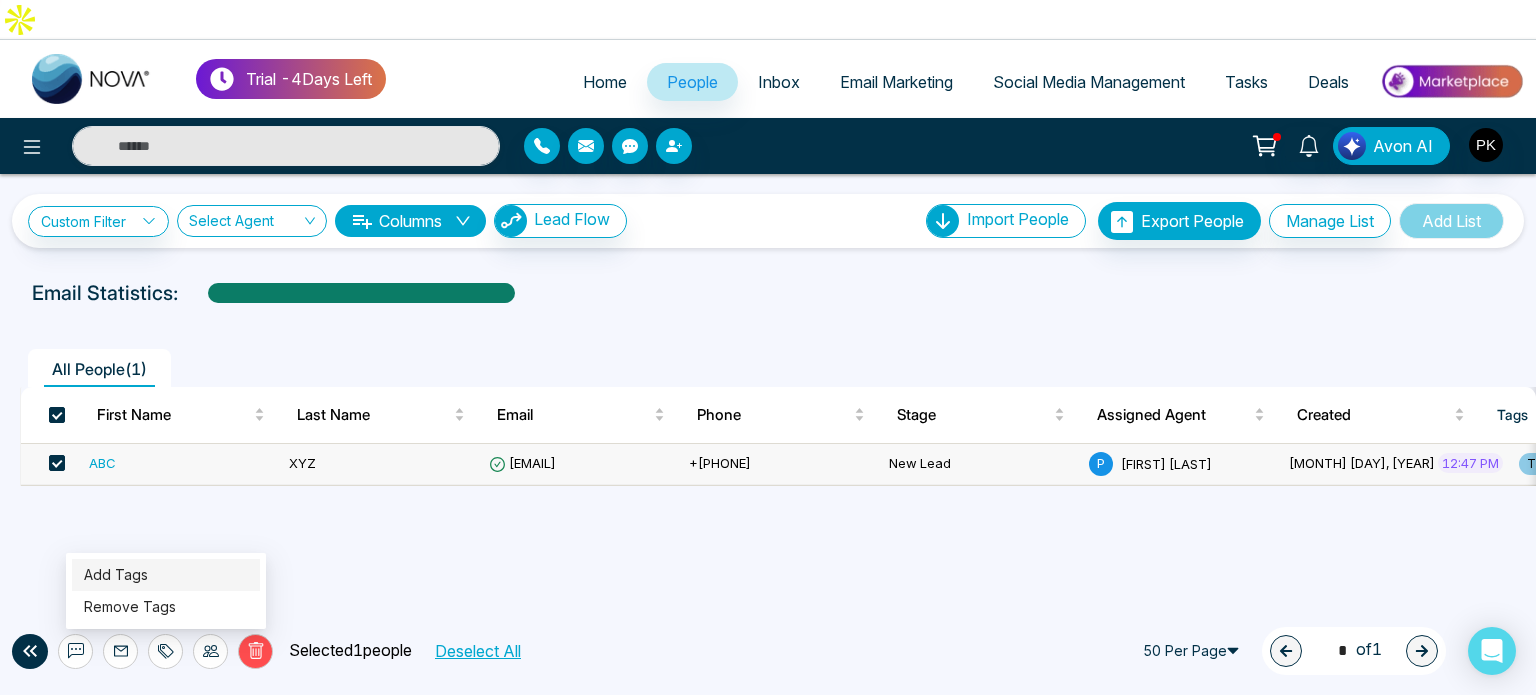 click on "Add Tags" at bounding box center [116, 574] 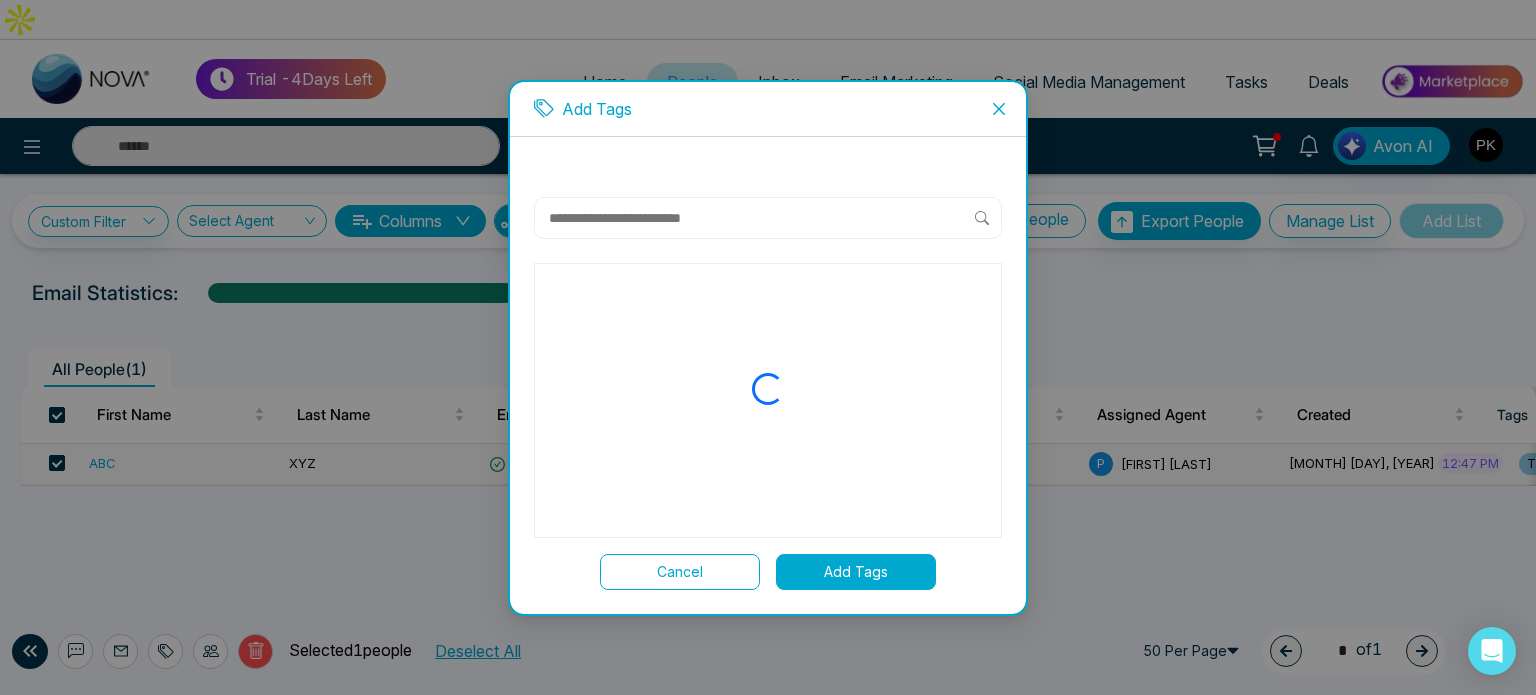 click at bounding box center (761, 218) 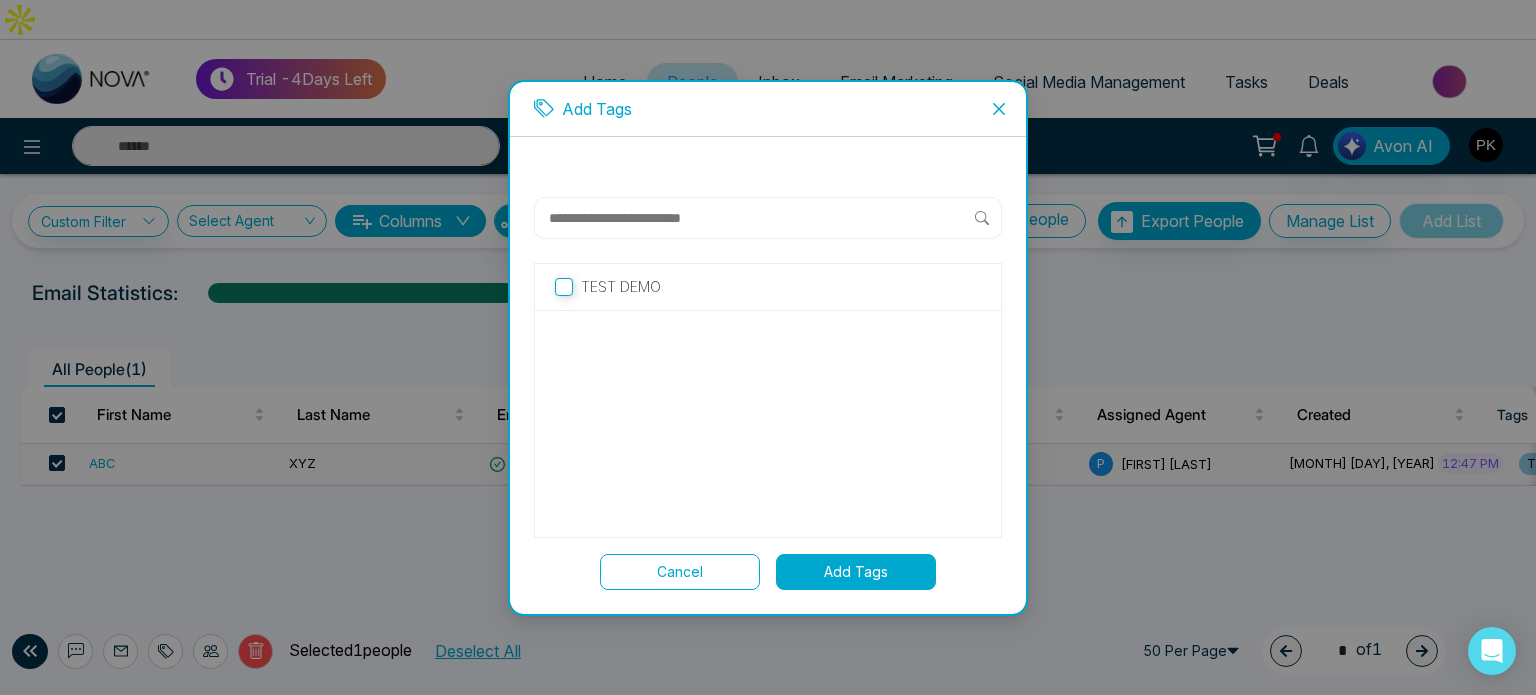 click at bounding box center (768, 218) 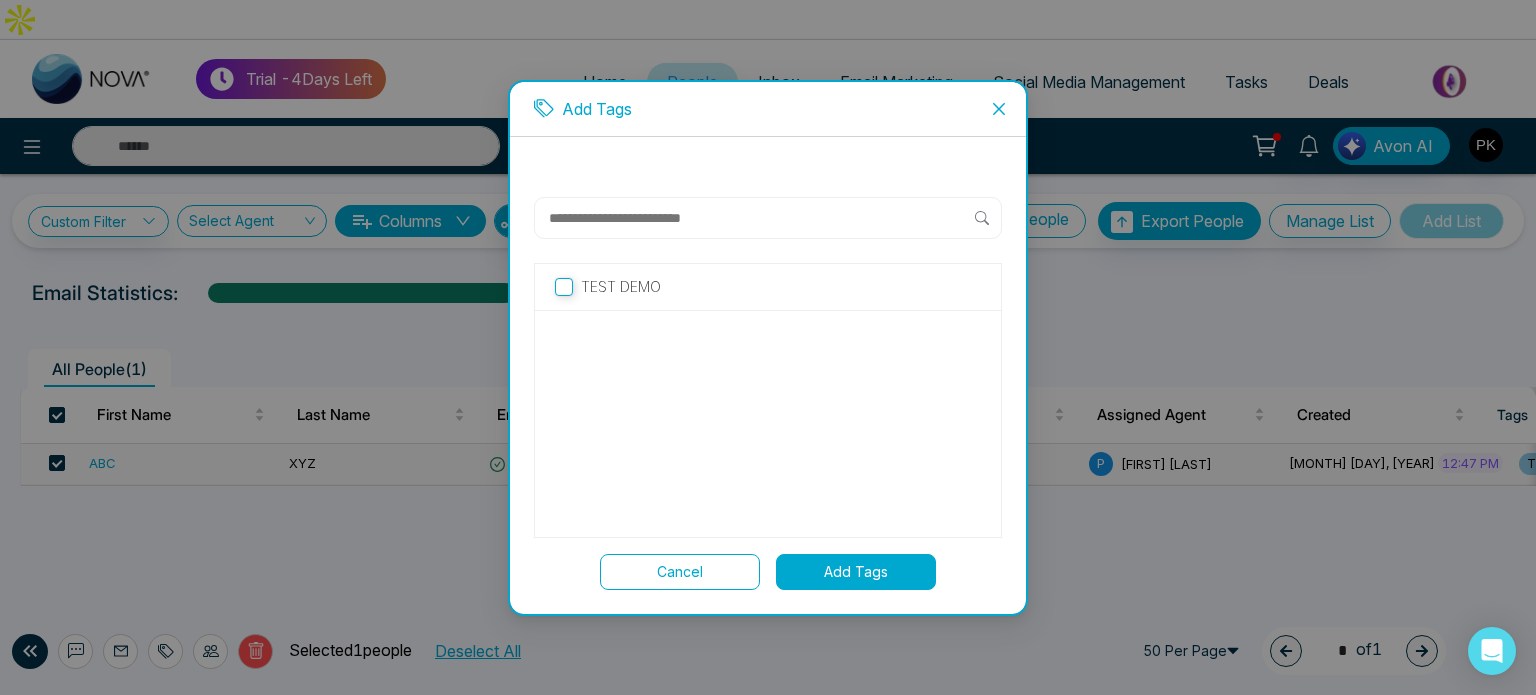 click at bounding box center [761, 218] 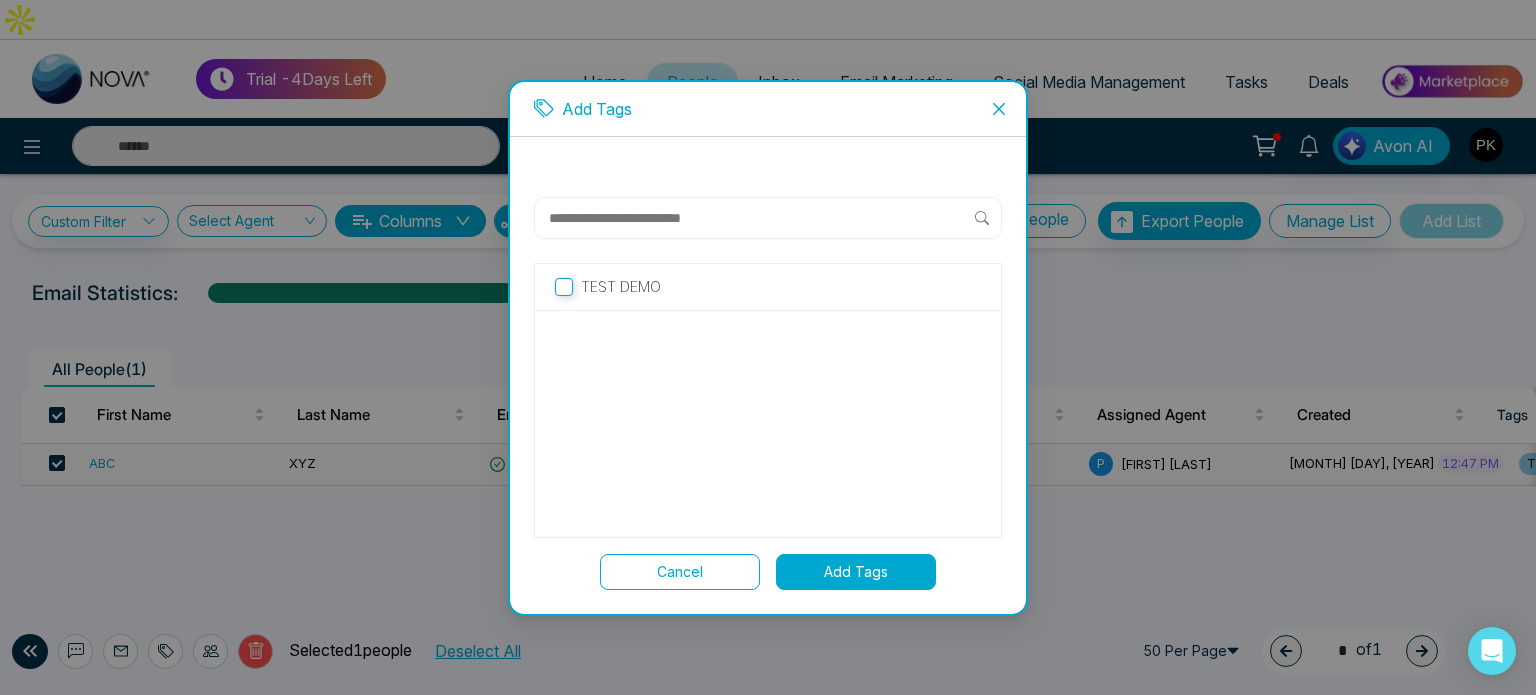 click 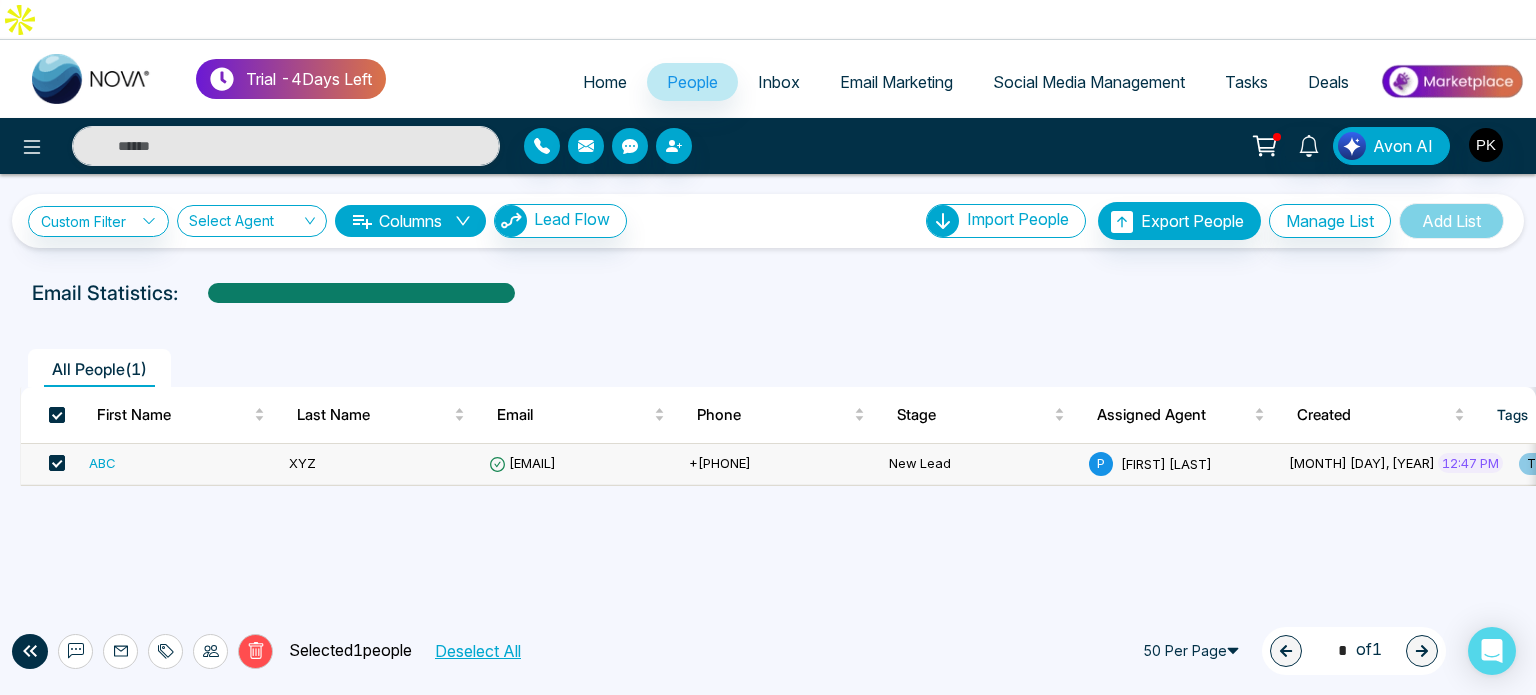 click on "Home People Inbox Email Marketing Social Media Management Tasks Deals" at bounding box center [955, 83] 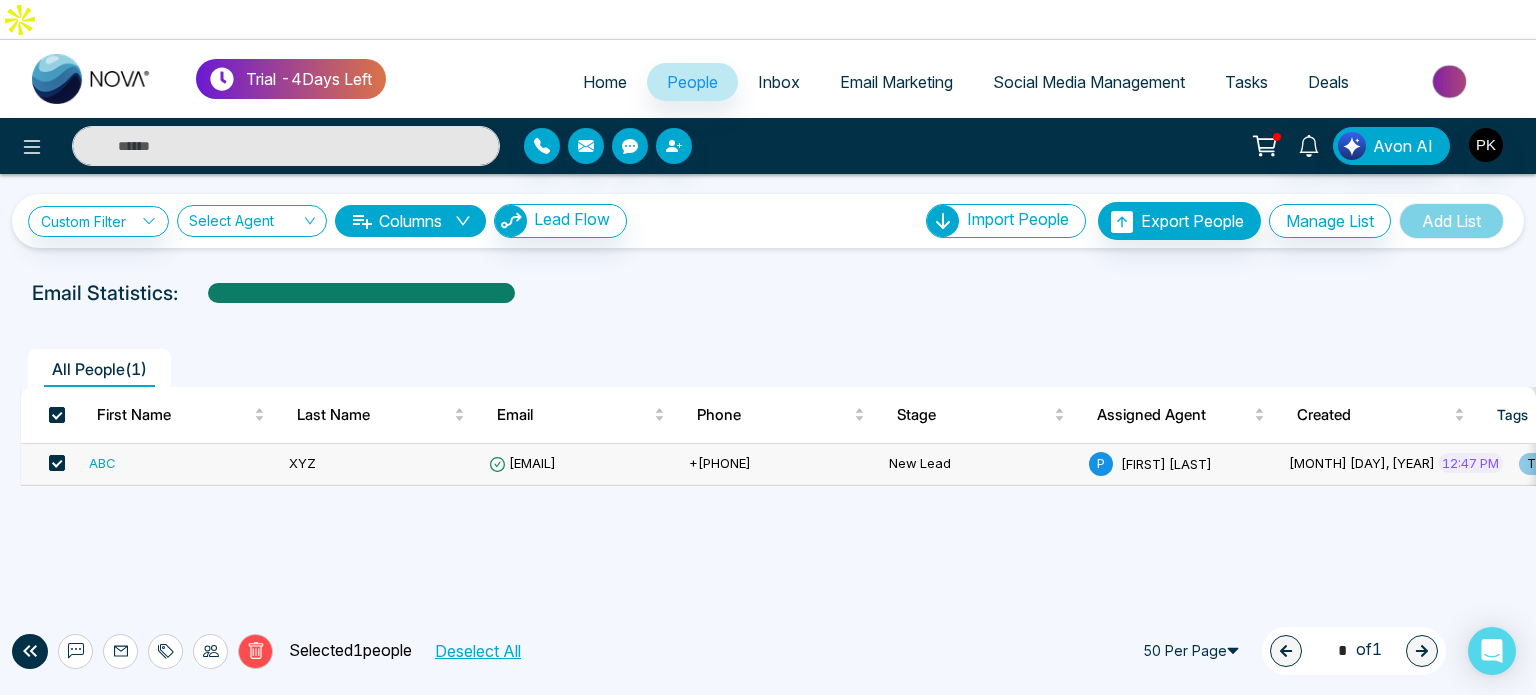 click on "Inbox" at bounding box center [779, 82] 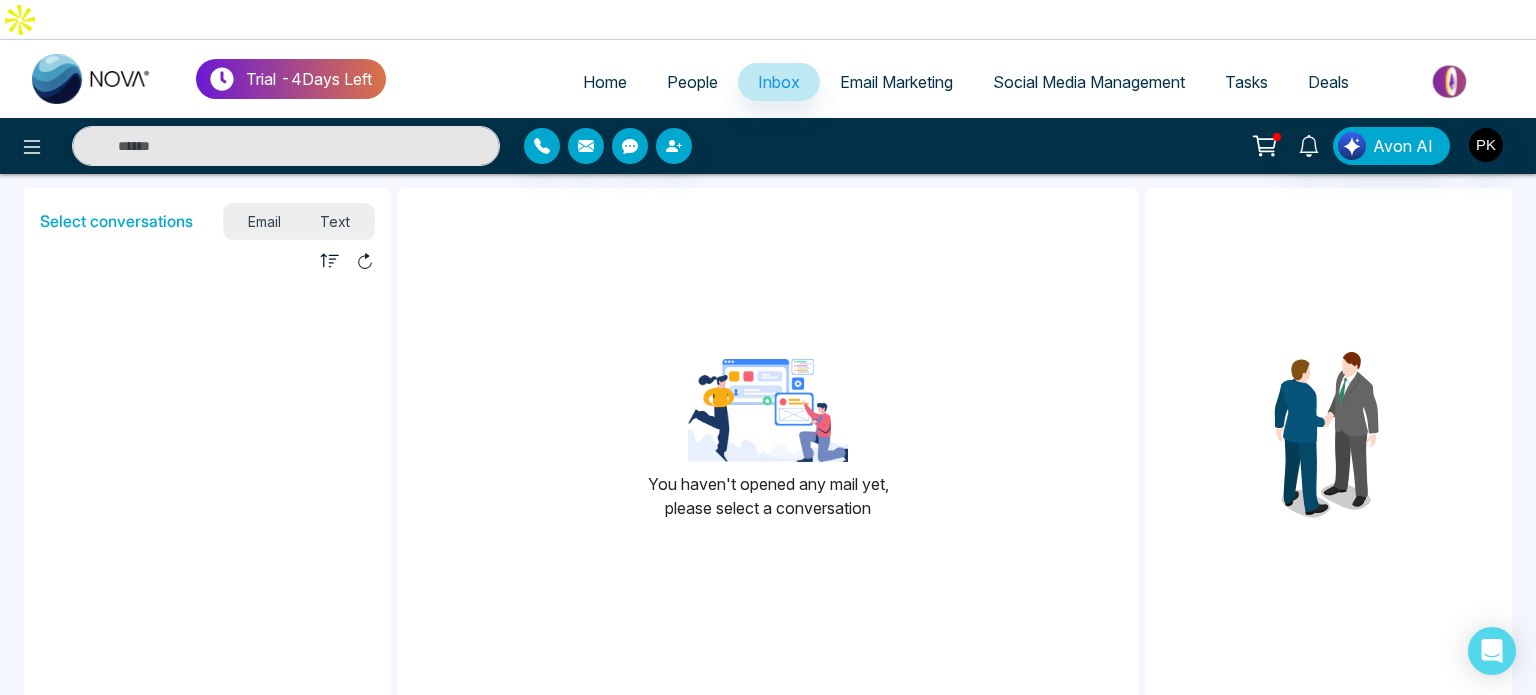 click on "Email Marketing" at bounding box center (896, 82) 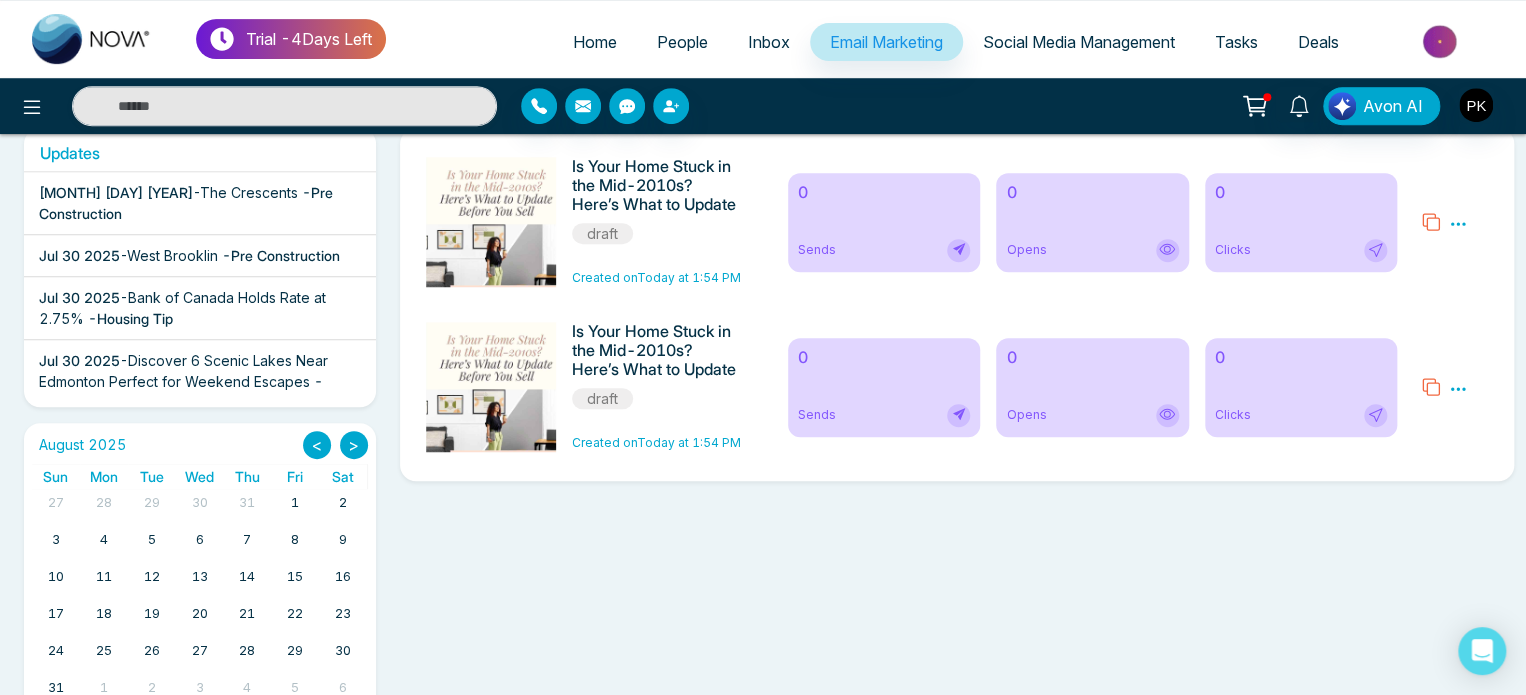 scroll, scrollTop: 0, scrollLeft: 0, axis: both 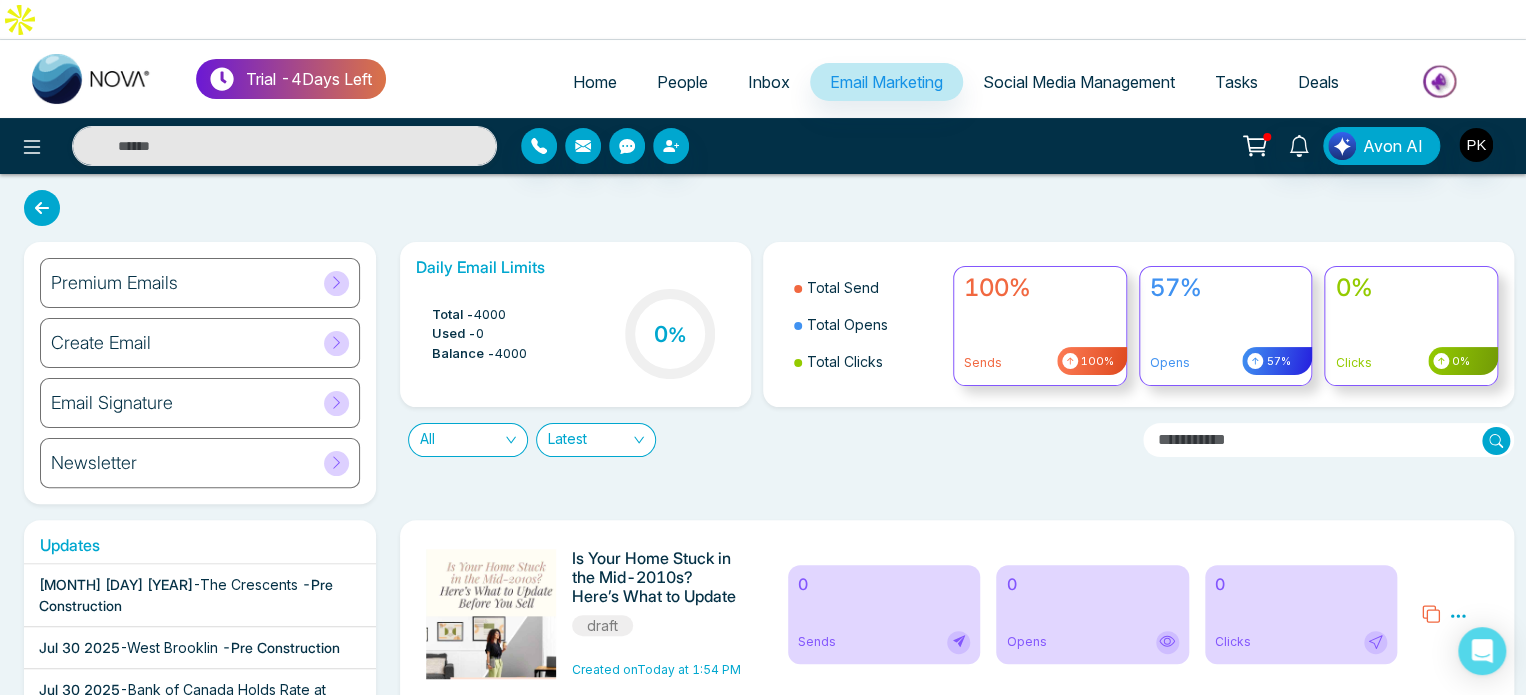 click on "Total Send" at bounding box center [867, 287] 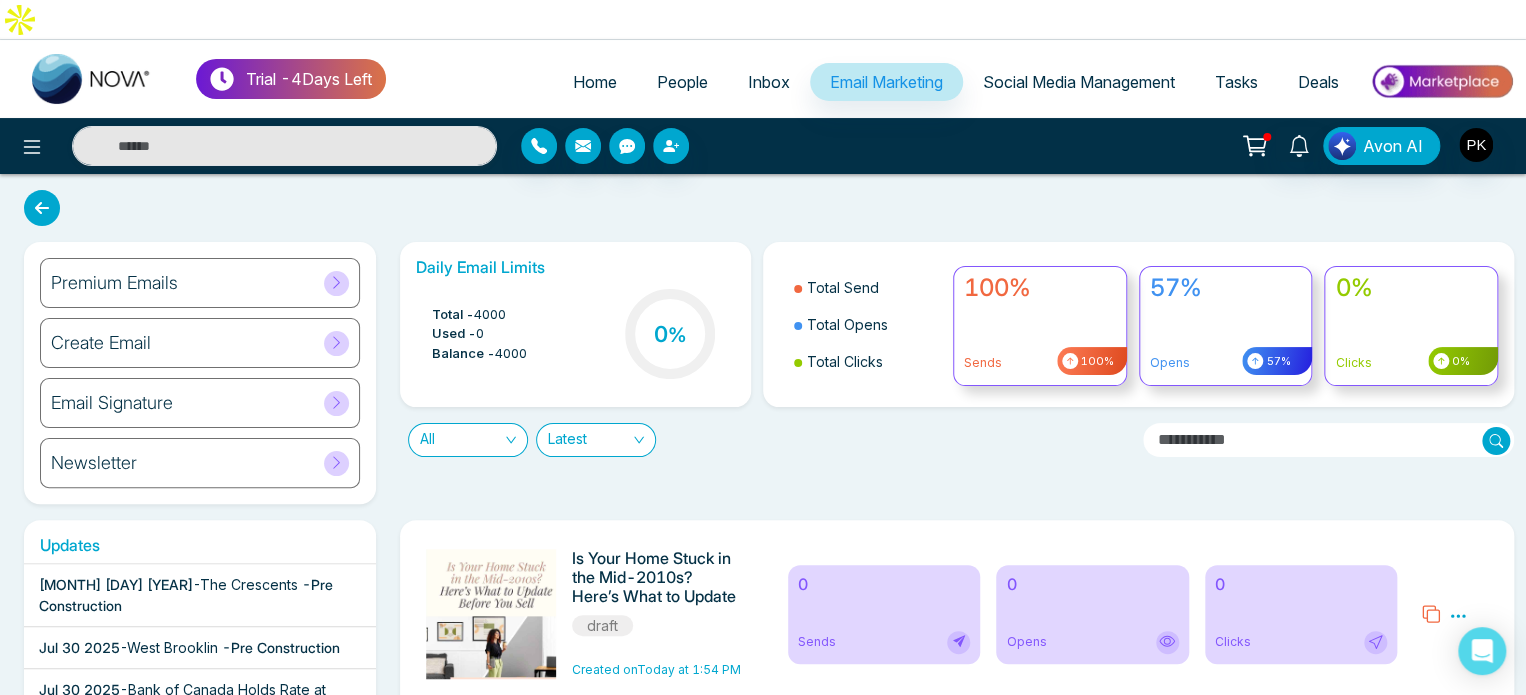 click on "100% Sends 100%" at bounding box center [1040, 326] 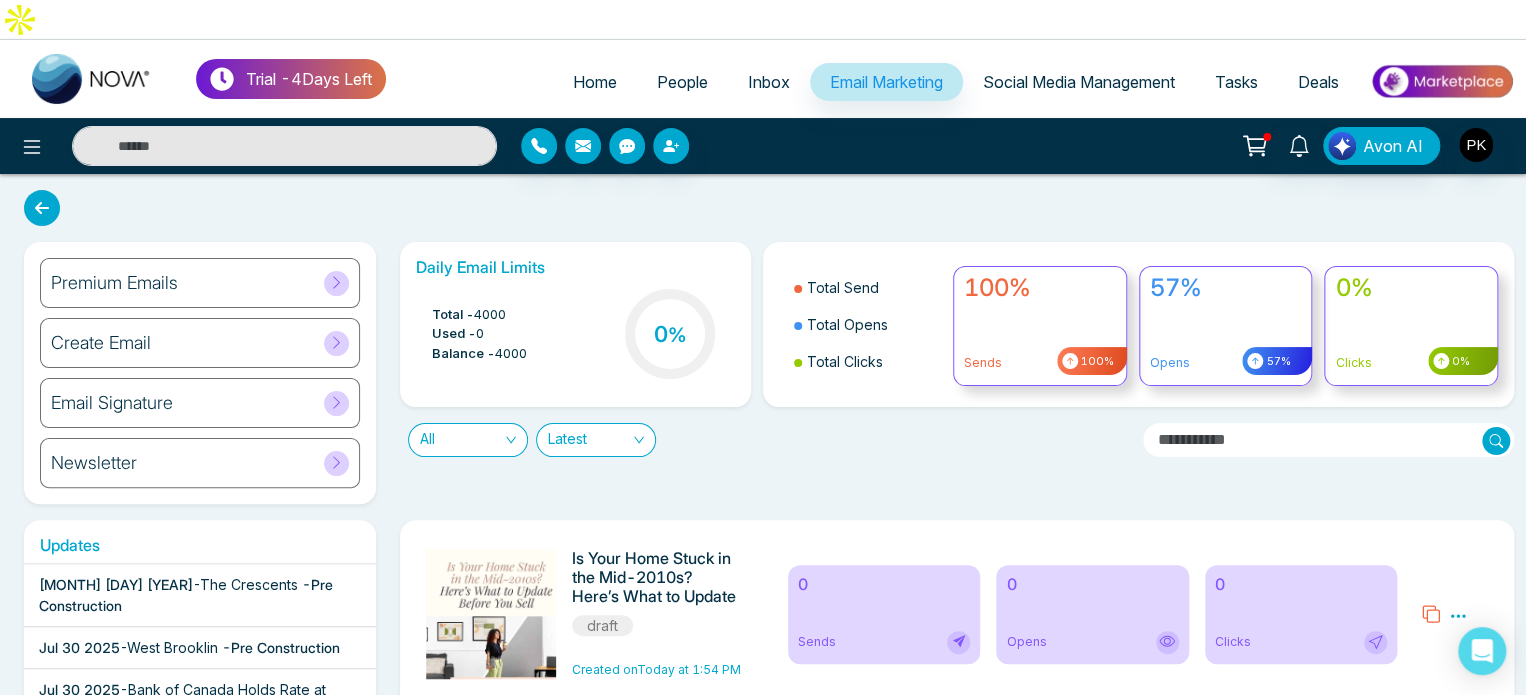 click 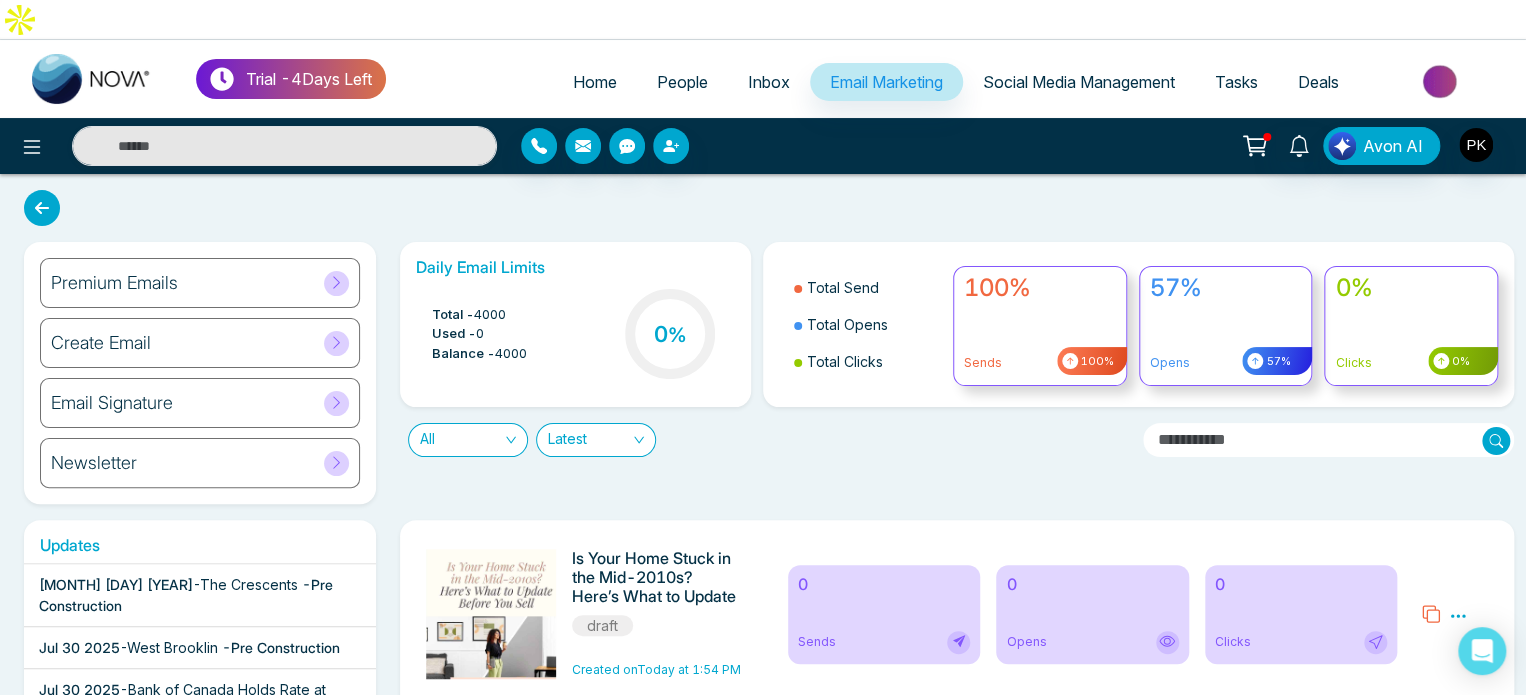 drag, startPoint x: 935, startPoint y: 232, endPoint x: 1253, endPoint y: 342, distance: 336.48773 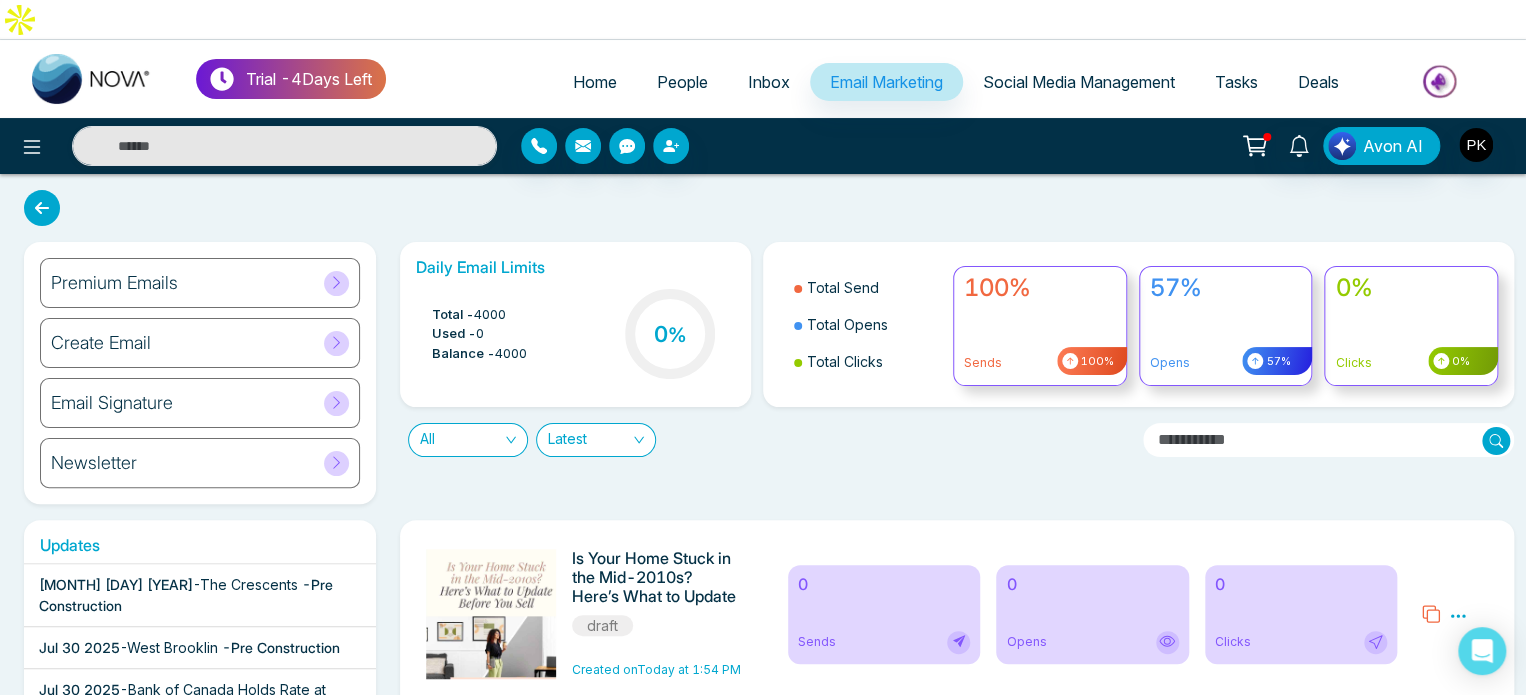 click on "Total Send  Total Opens  Total Clicks 100% Sends 100% 57% Opens 57% 0% Clicks 0%" at bounding box center (1138, 324) 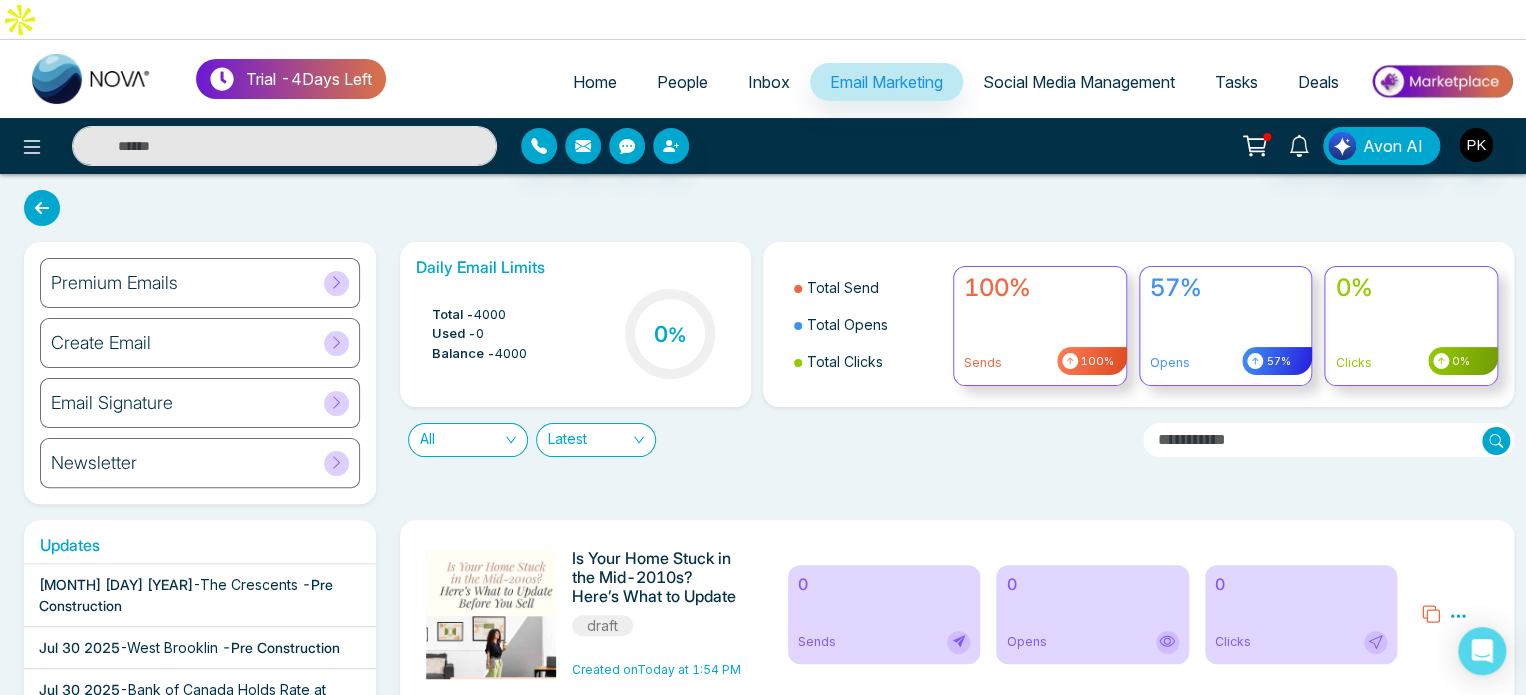 click on "57% Opens 57%" at bounding box center (1226, 326) 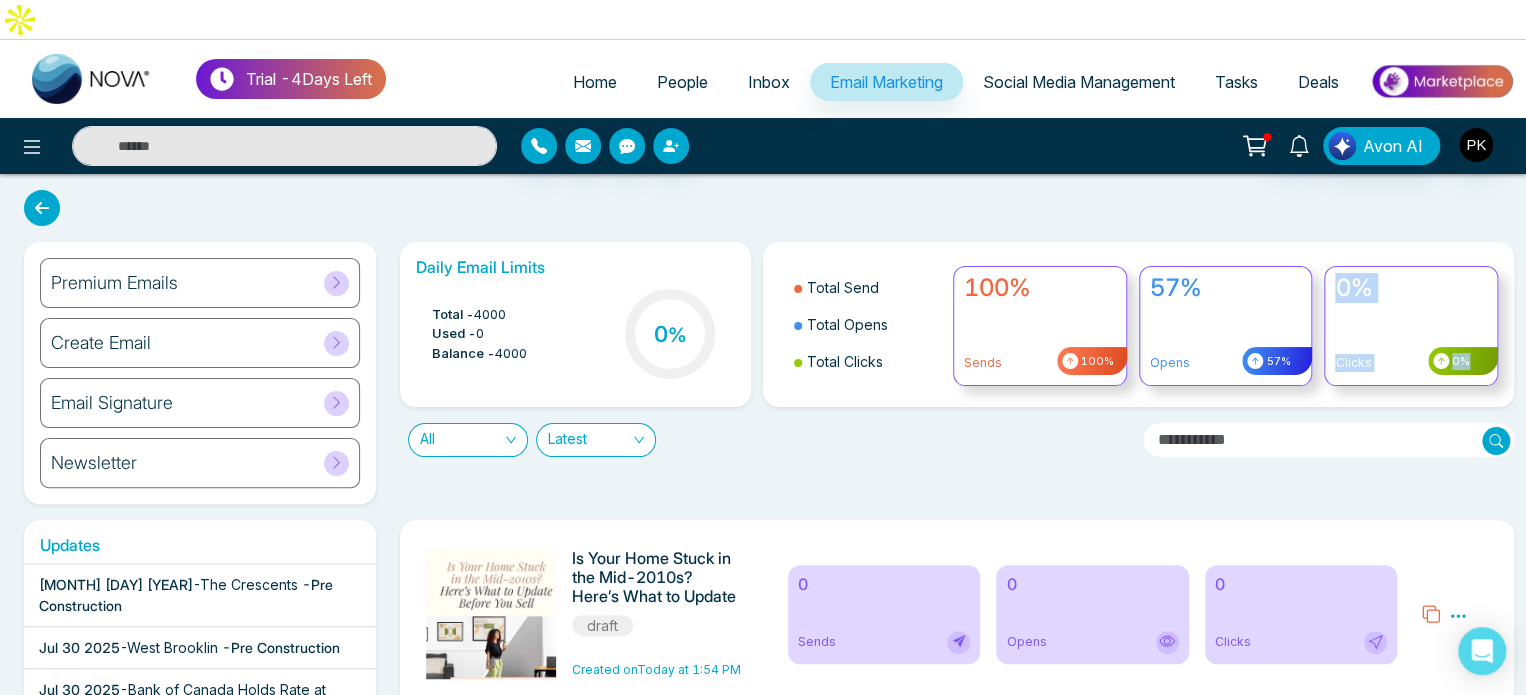 drag, startPoint x: 1328, startPoint y: 244, endPoint x: 1492, endPoint y: 322, distance: 181.60396 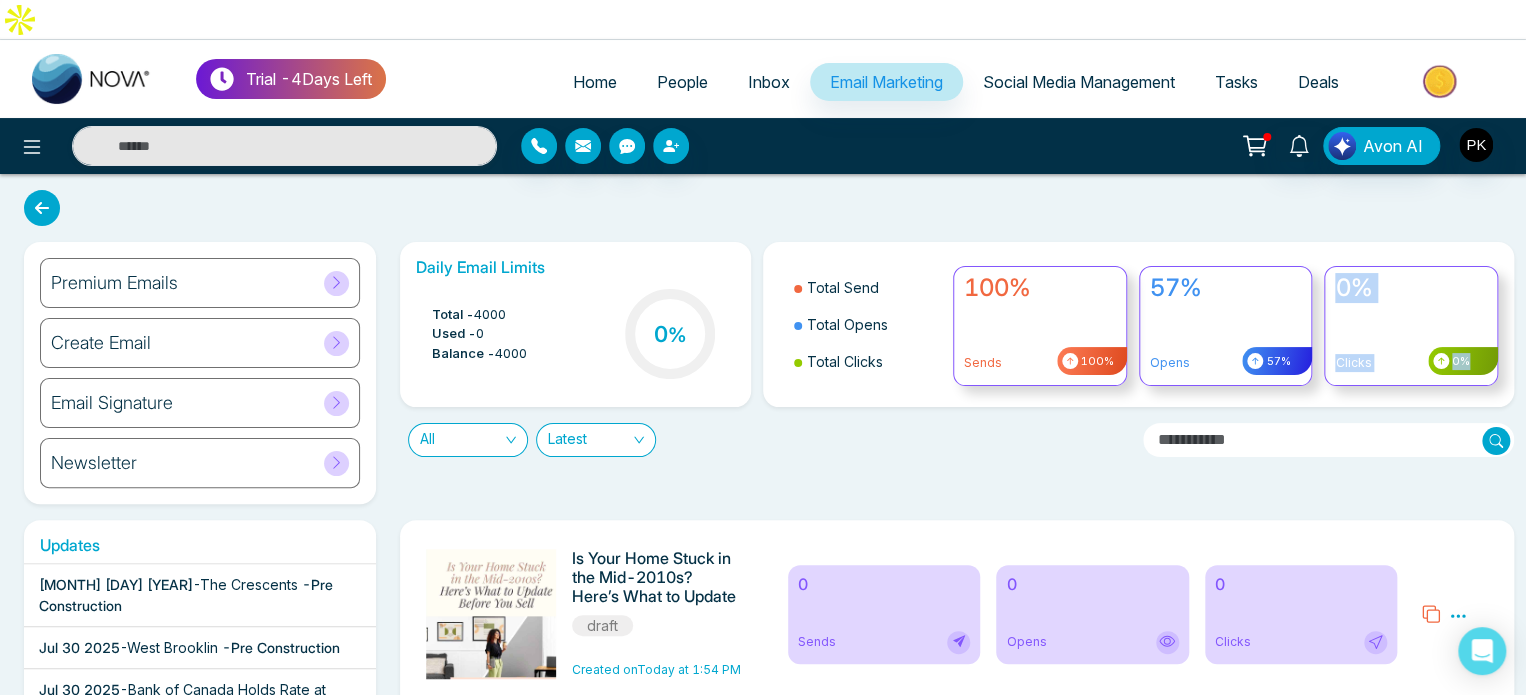 click on "0% Clicks 0%" at bounding box center [1411, 326] 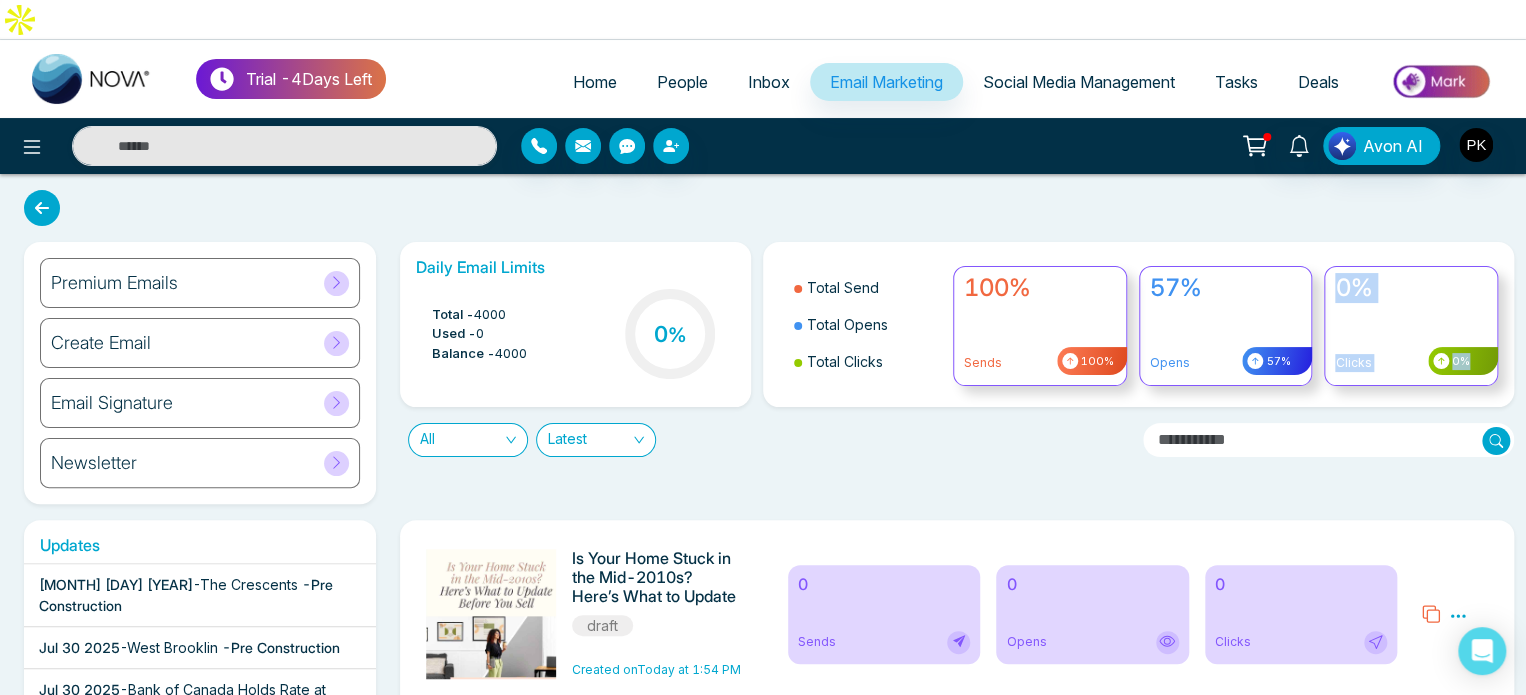 drag, startPoint x: 1449, startPoint y: 351, endPoint x: 1350, endPoint y: 343, distance: 99.32271 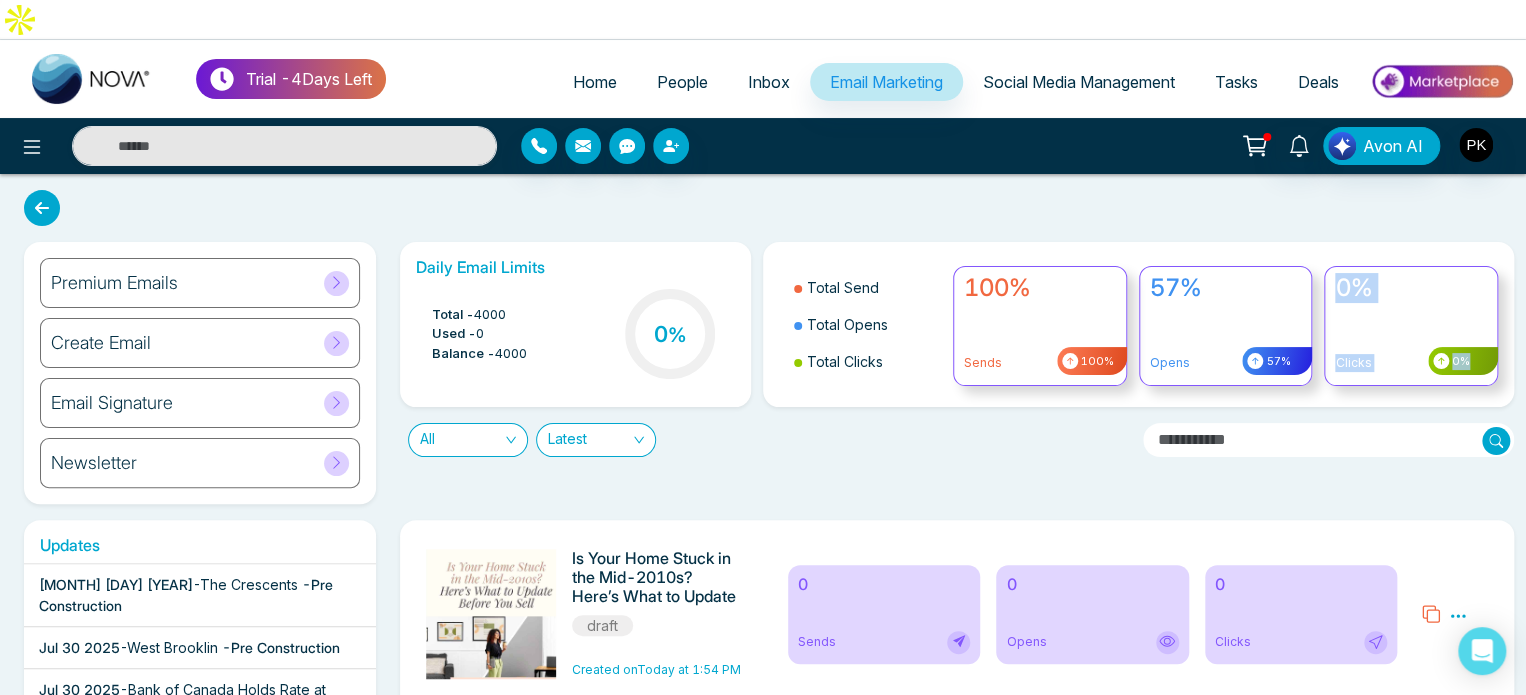 click on "Total Send  Total Opens  Total Clicks 100% Sends 100% 57% Opens 57% 0% Clicks 0%" at bounding box center [1138, 324] 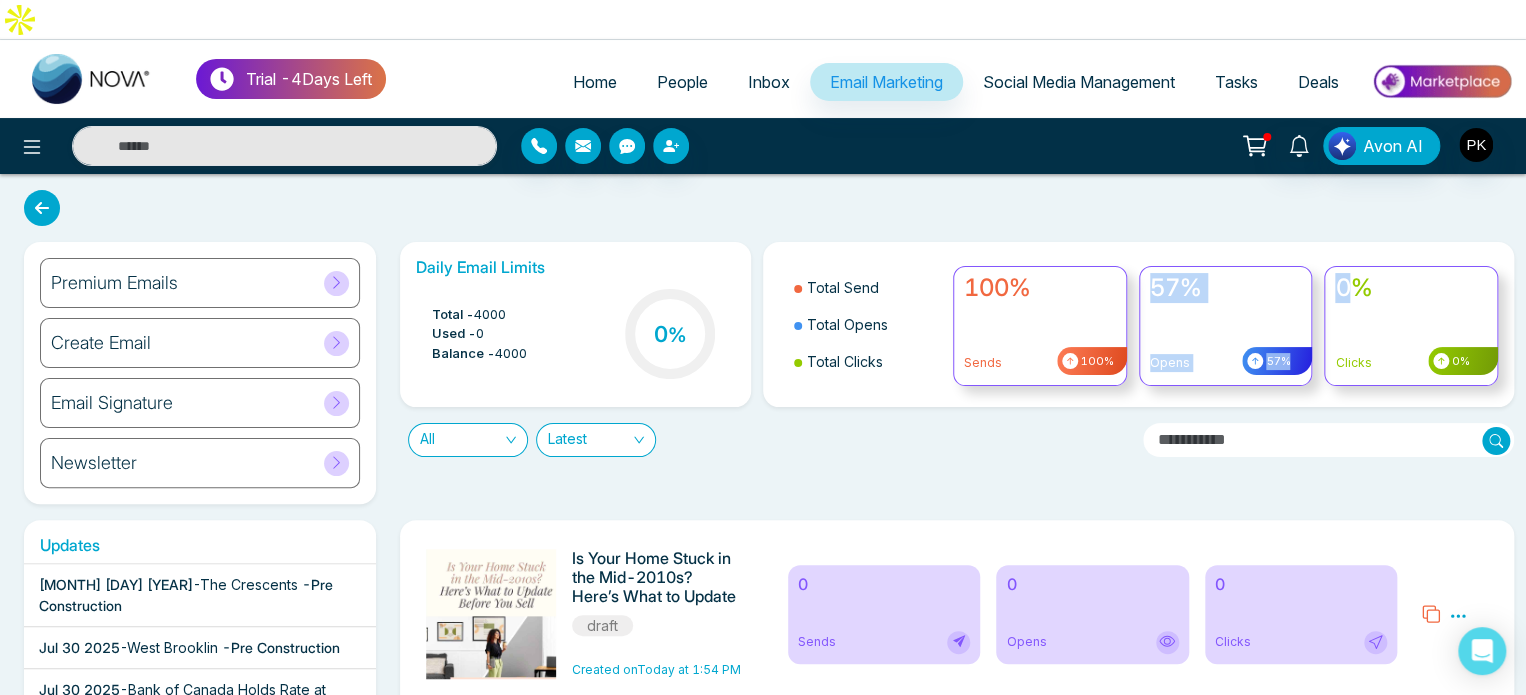 drag, startPoint x: 1150, startPoint y: 248, endPoint x: 1352, endPoint y: 314, distance: 212.50882 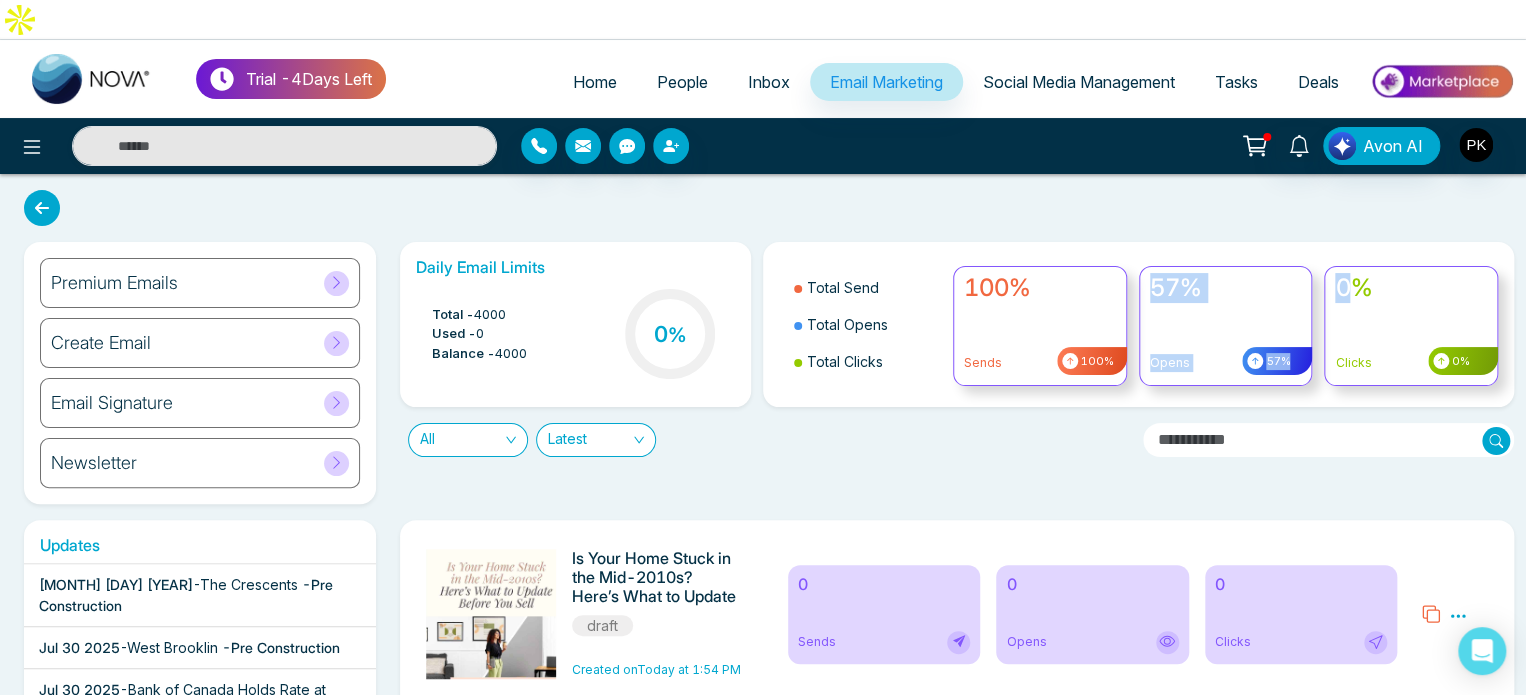 click on "Total Send  Total Opens  Total Clicks 100% Sends 100% 57% Opens 57% 0% Clicks 0%" at bounding box center [1138, 324] 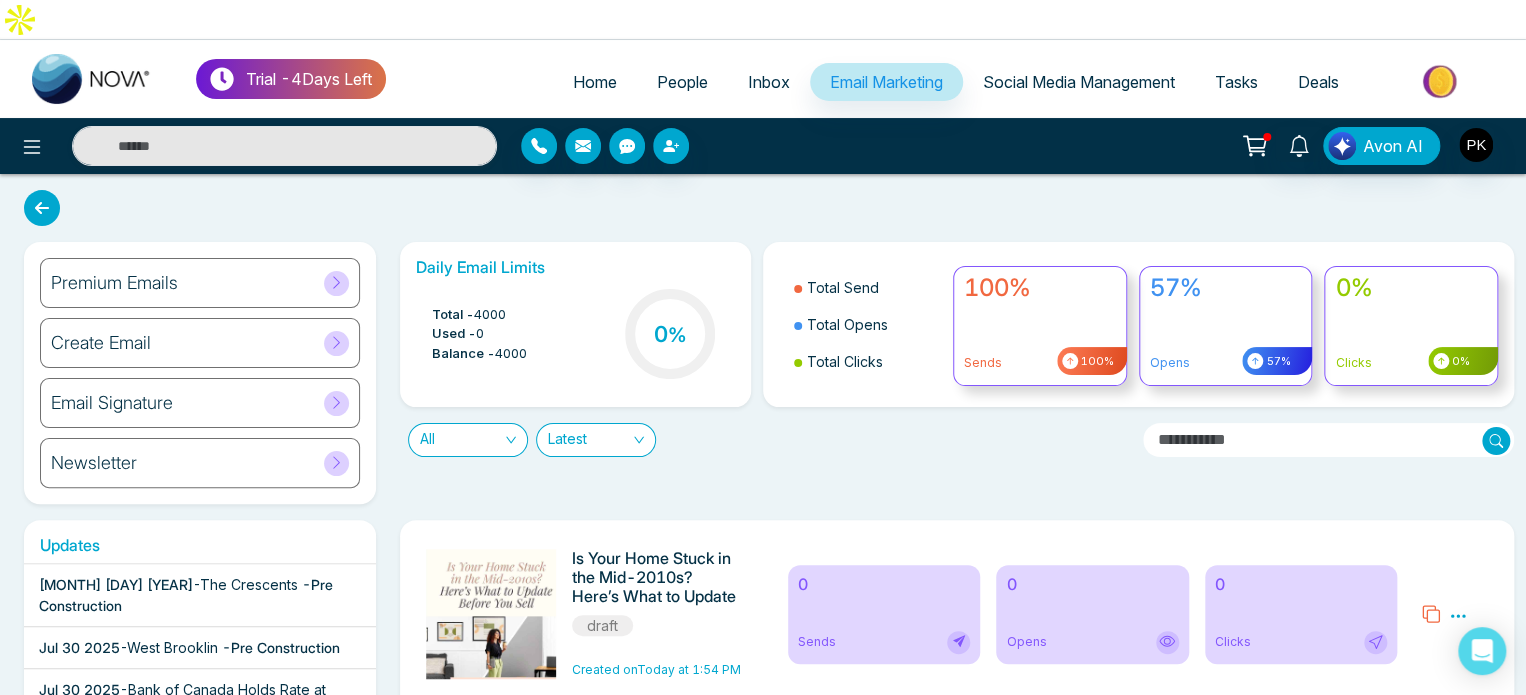 click on "Clicks" at bounding box center (1411, 363) 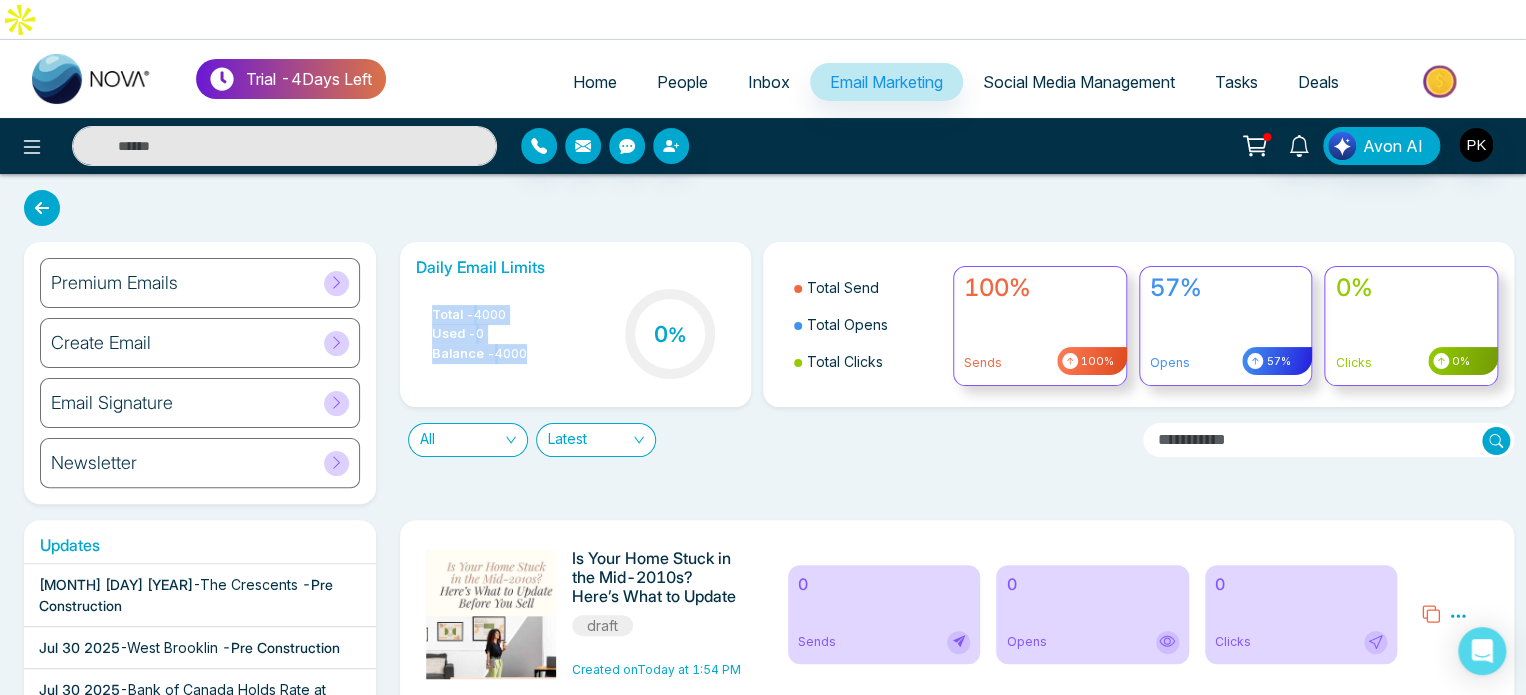 drag, startPoint x: 560, startPoint y: 321, endPoint x: 418, endPoint y: 243, distance: 162.01234 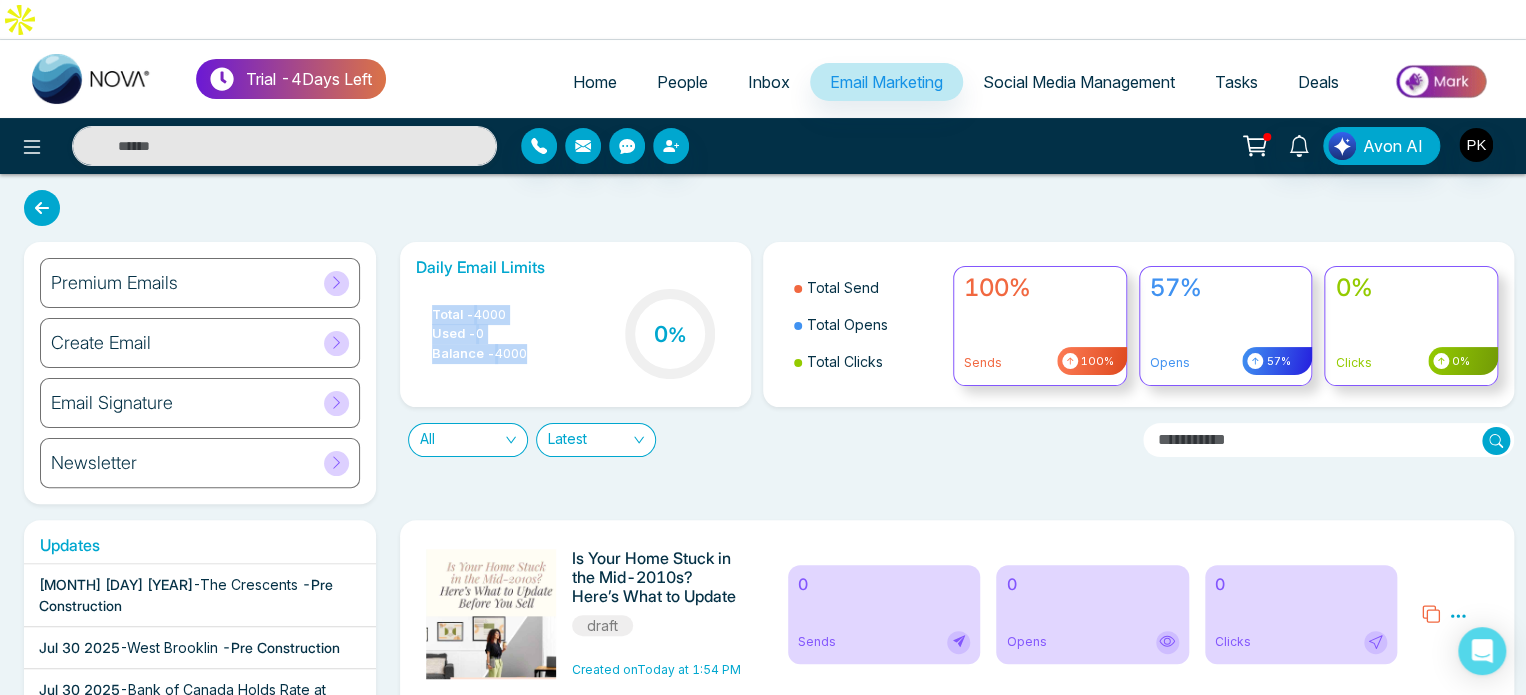 click on "Daily Email Limits Total -  4000 Used -  0 Balance -  4000 0 %" at bounding box center [576, 324] 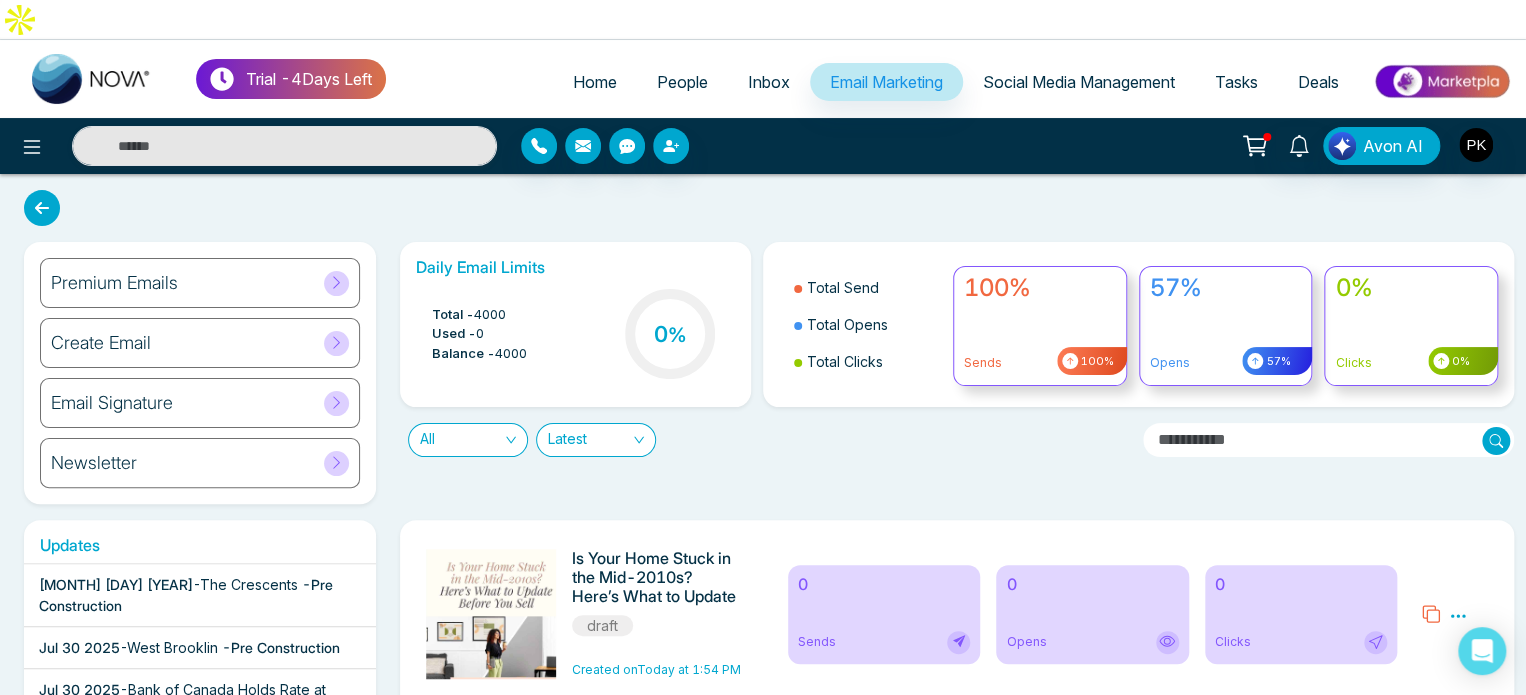 click on "Premium Emails" at bounding box center (200, 283) 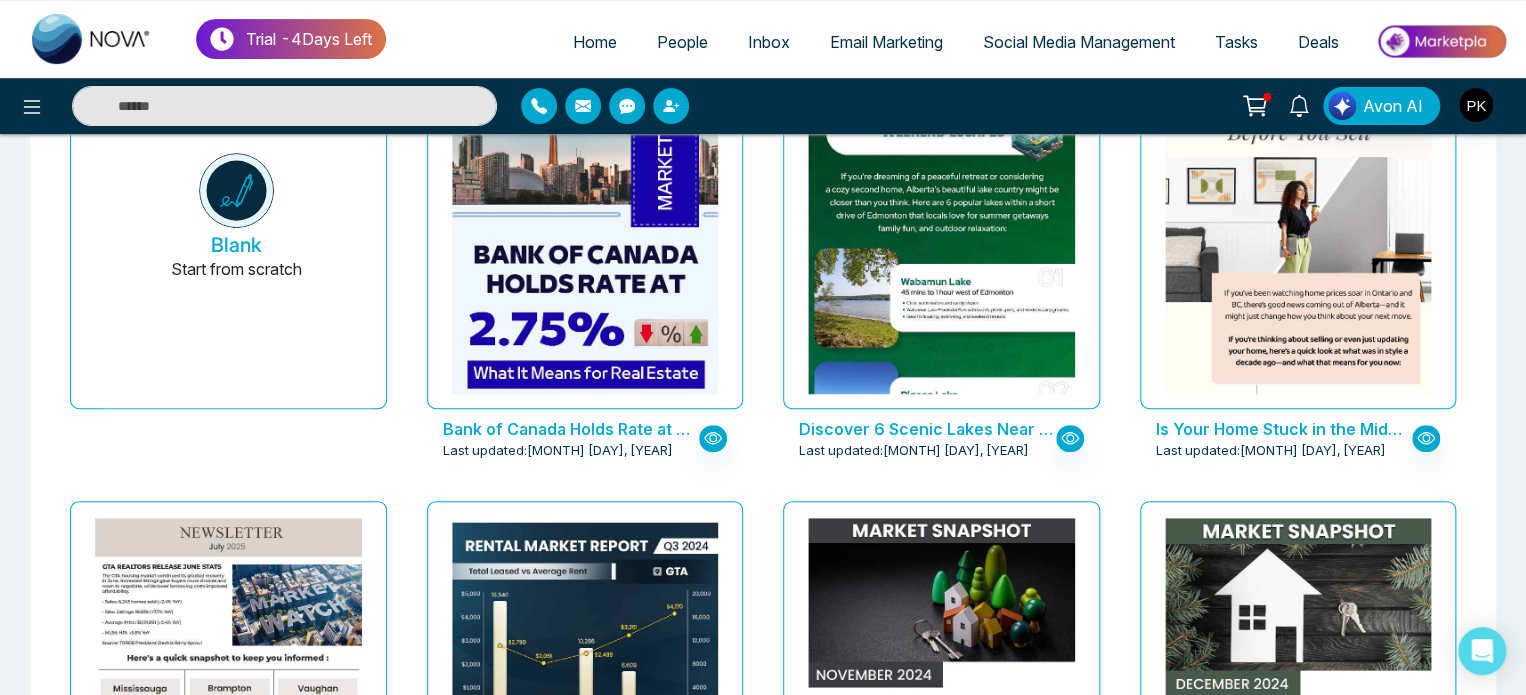 scroll, scrollTop: 0, scrollLeft: 0, axis: both 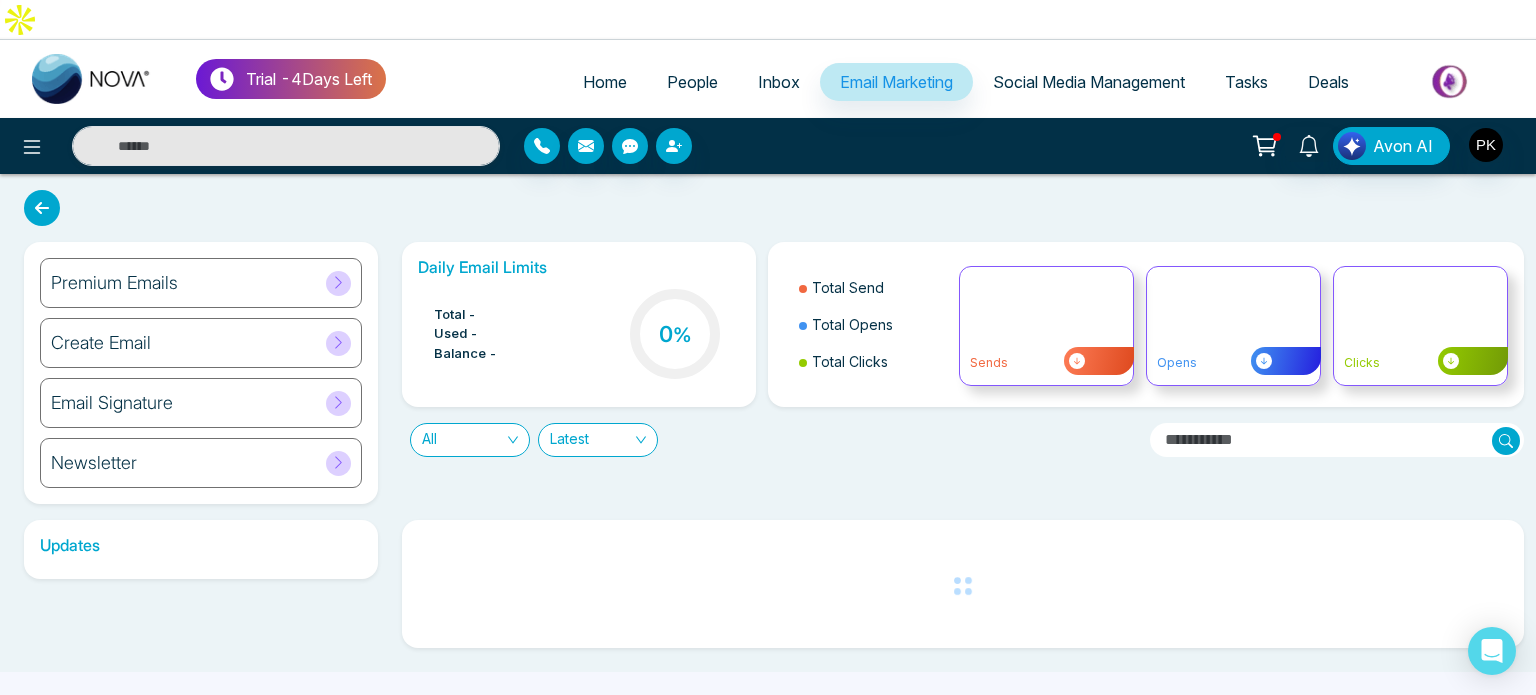 click on "Create Email" at bounding box center [201, 343] 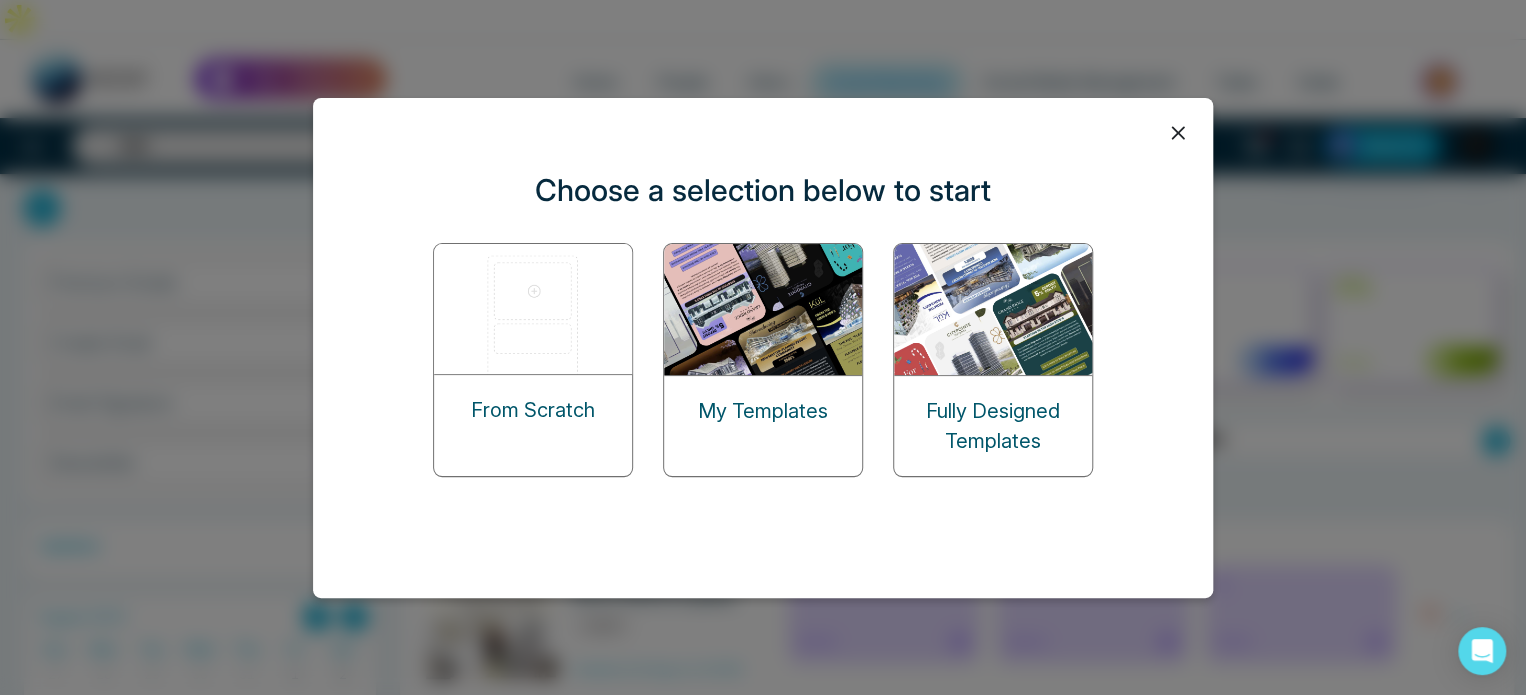 click 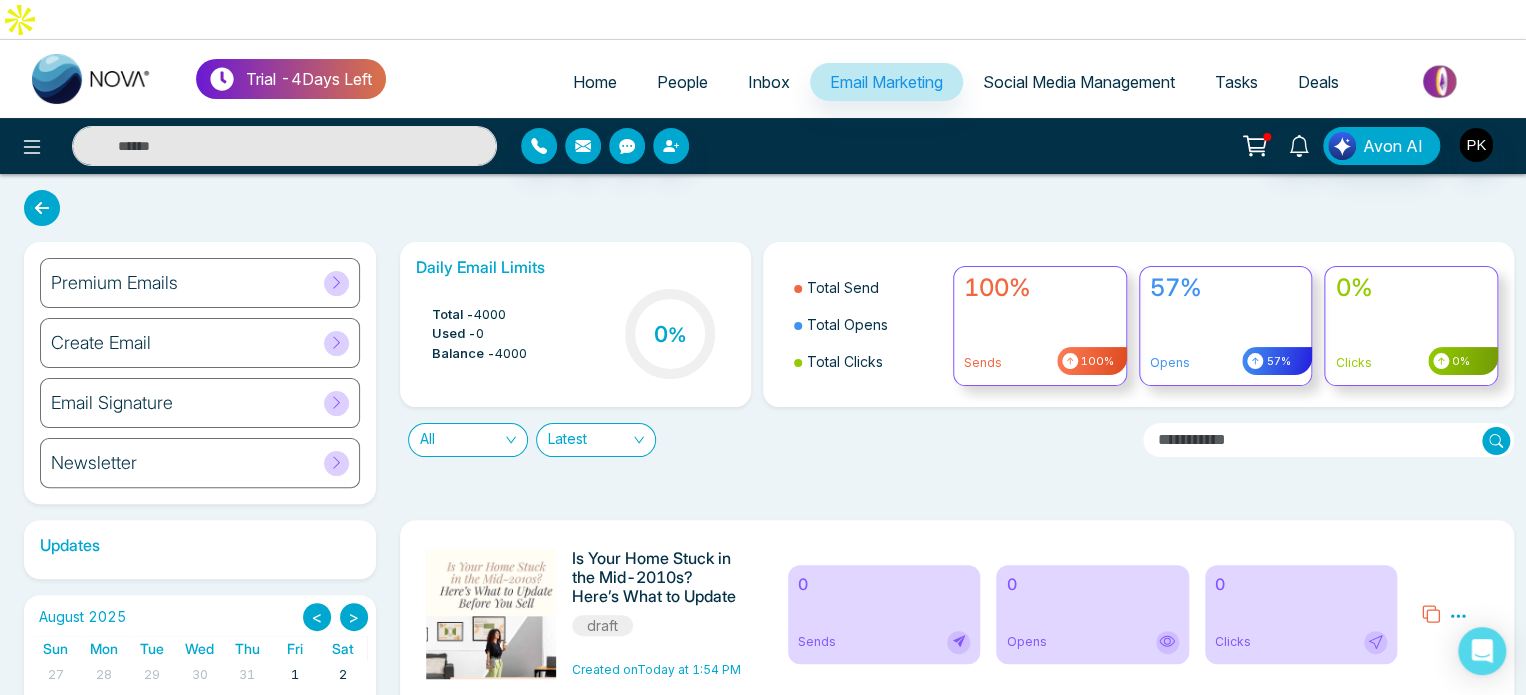 click on "Create Email" at bounding box center [200, 343] 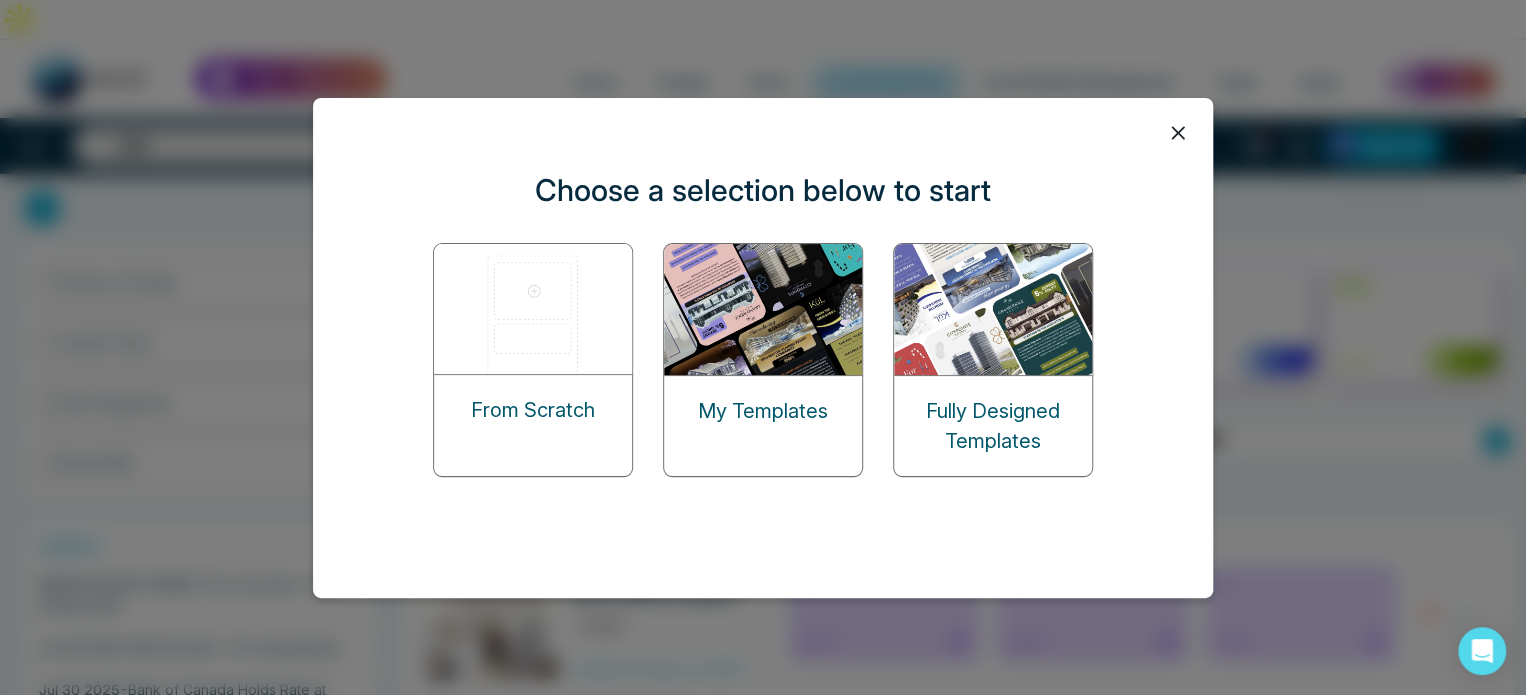 click 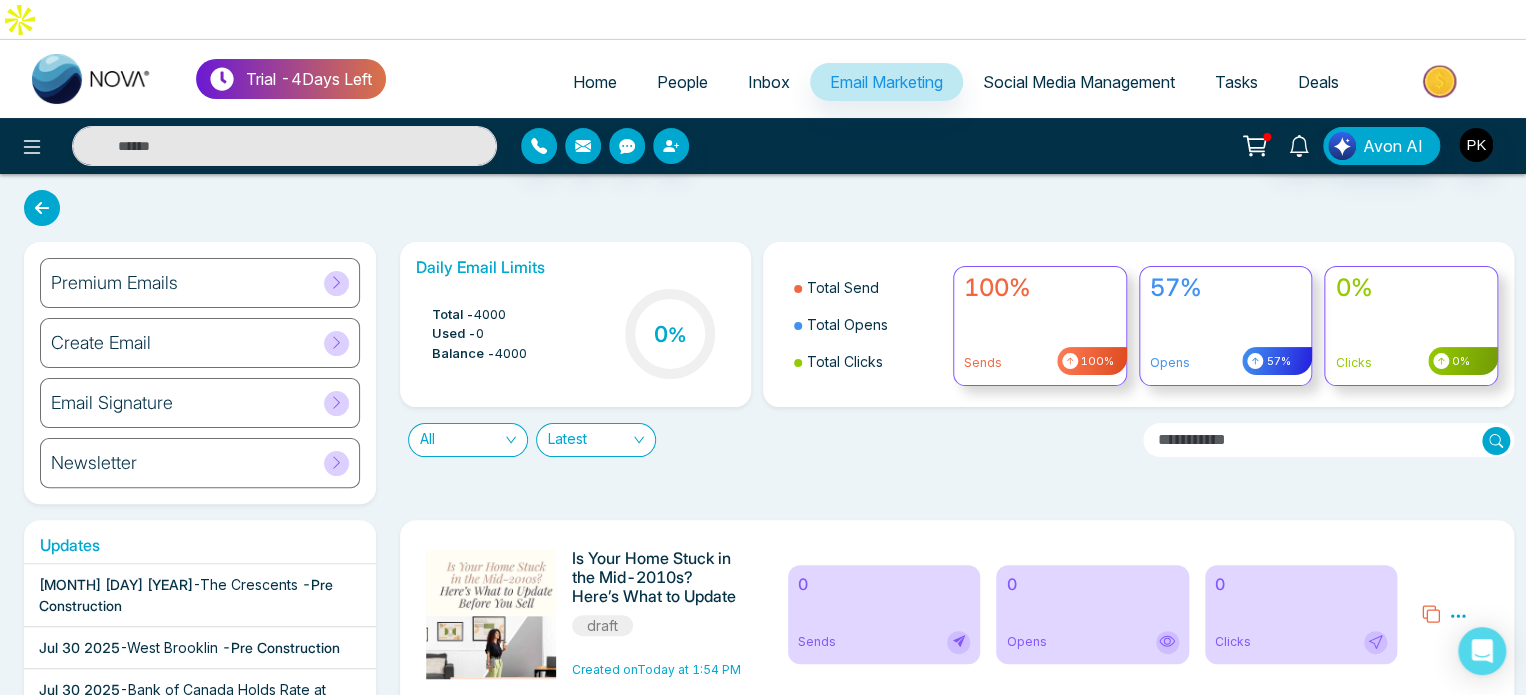 click on "Email Signature" at bounding box center (112, 403) 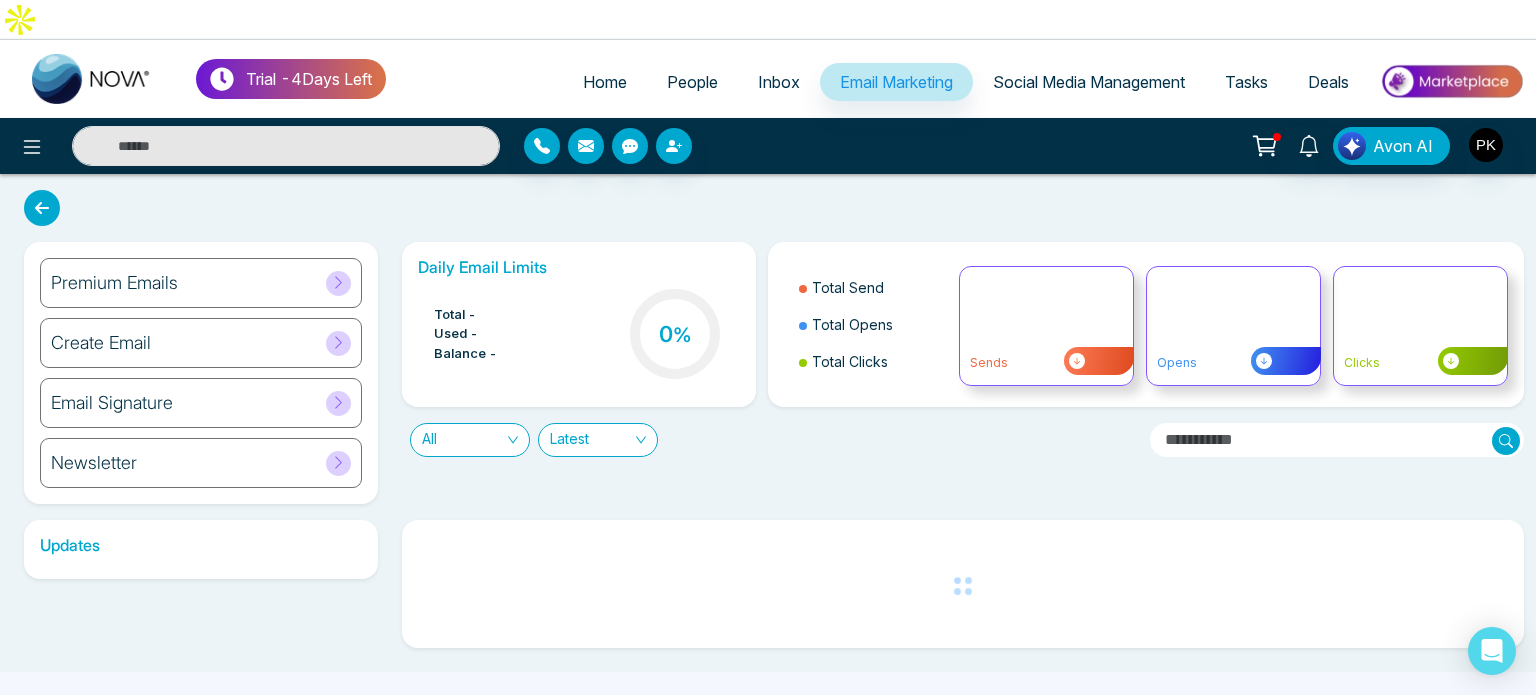 click on "Newsletter" at bounding box center (201, 463) 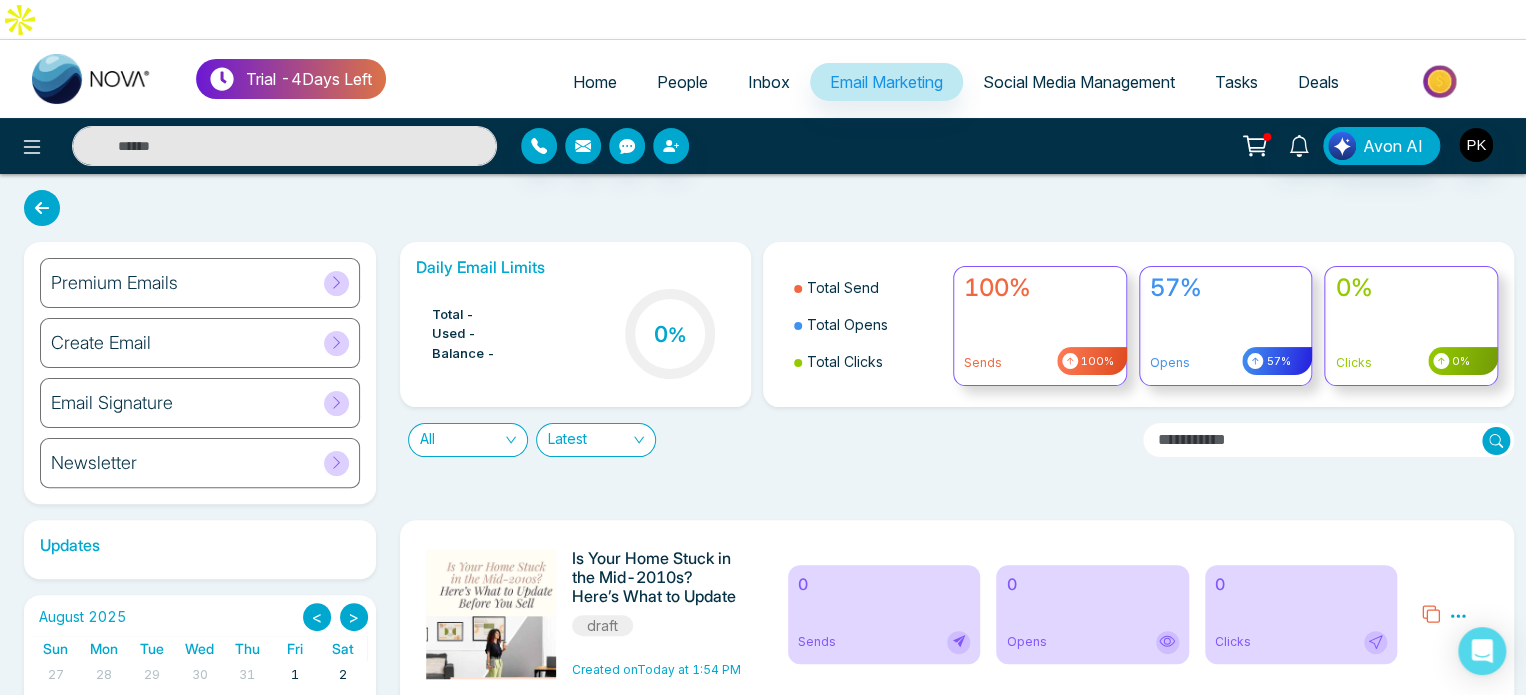 scroll, scrollTop: 172, scrollLeft: 0, axis: vertical 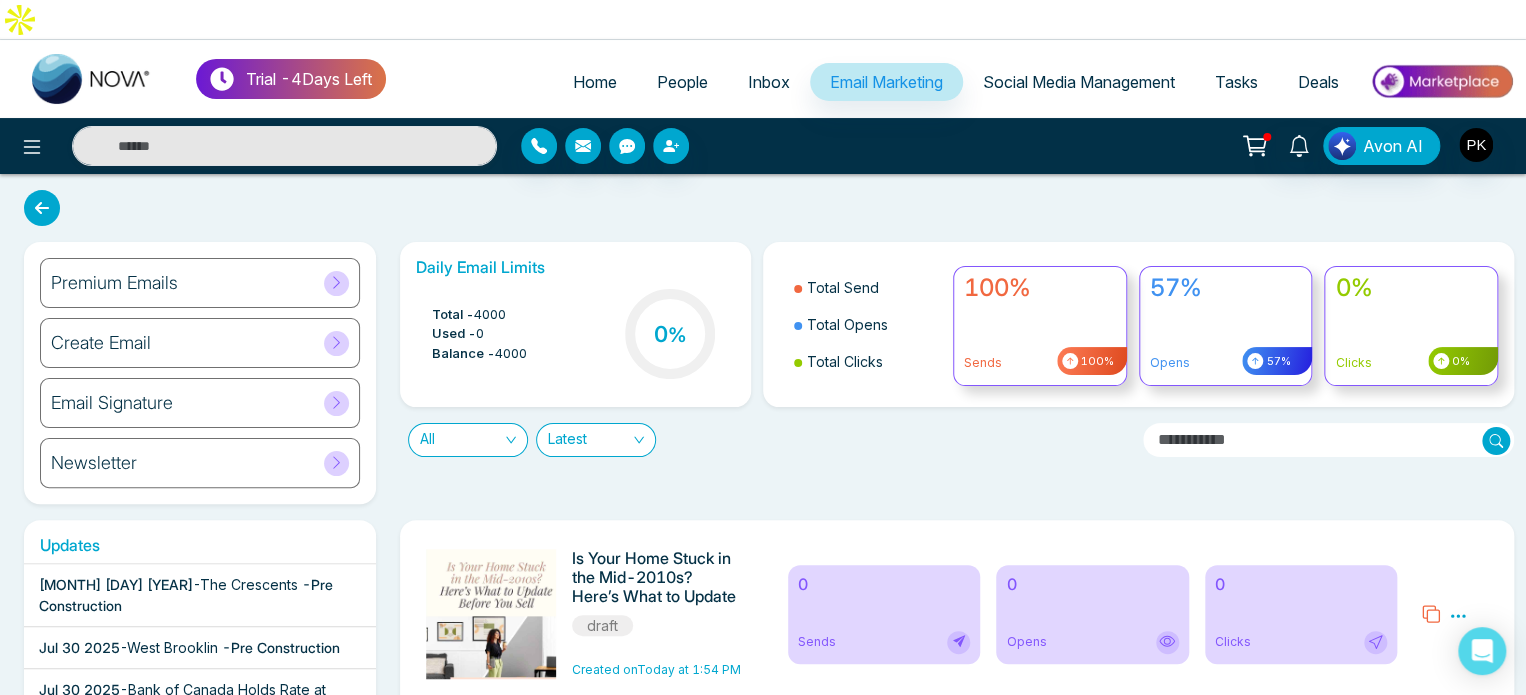 click on "57% Opens 57%" at bounding box center (1226, 326) 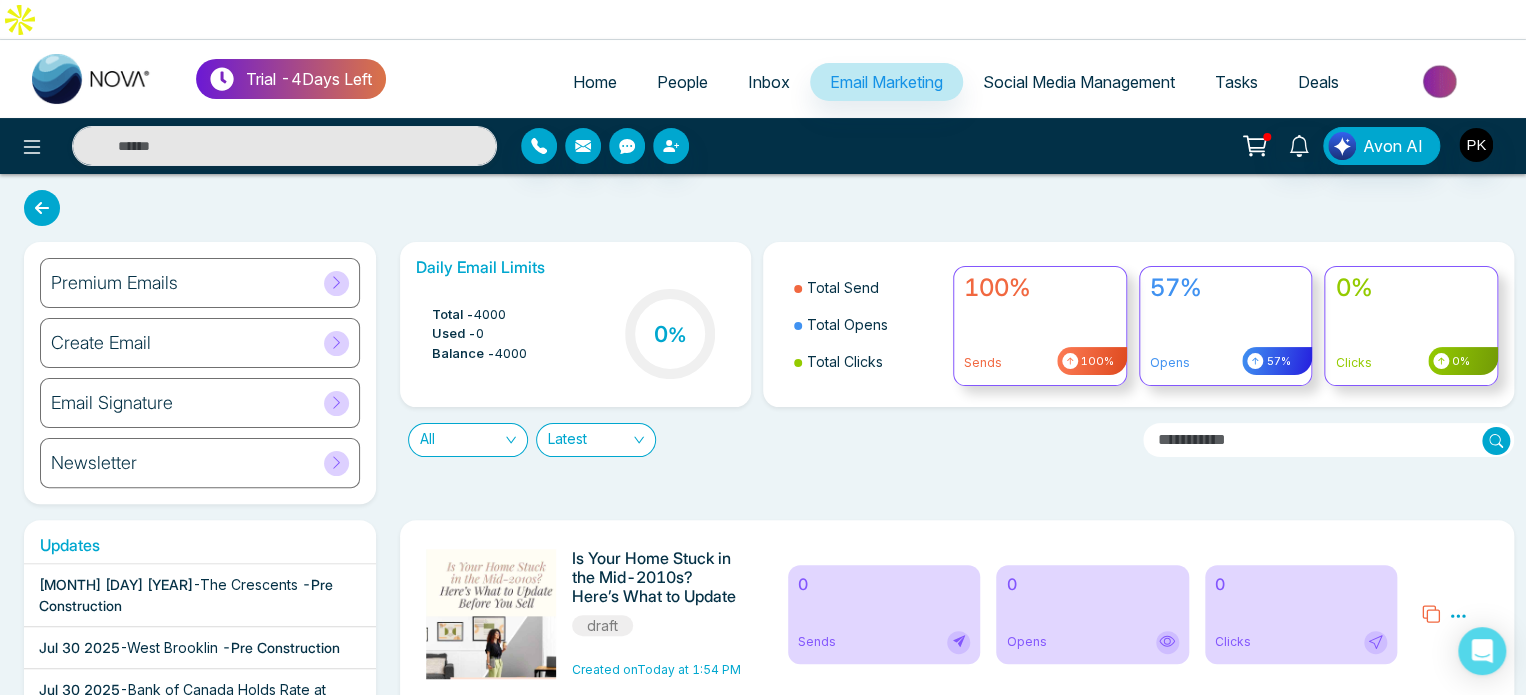 click on "57% Opens 57%" at bounding box center (1226, 326) 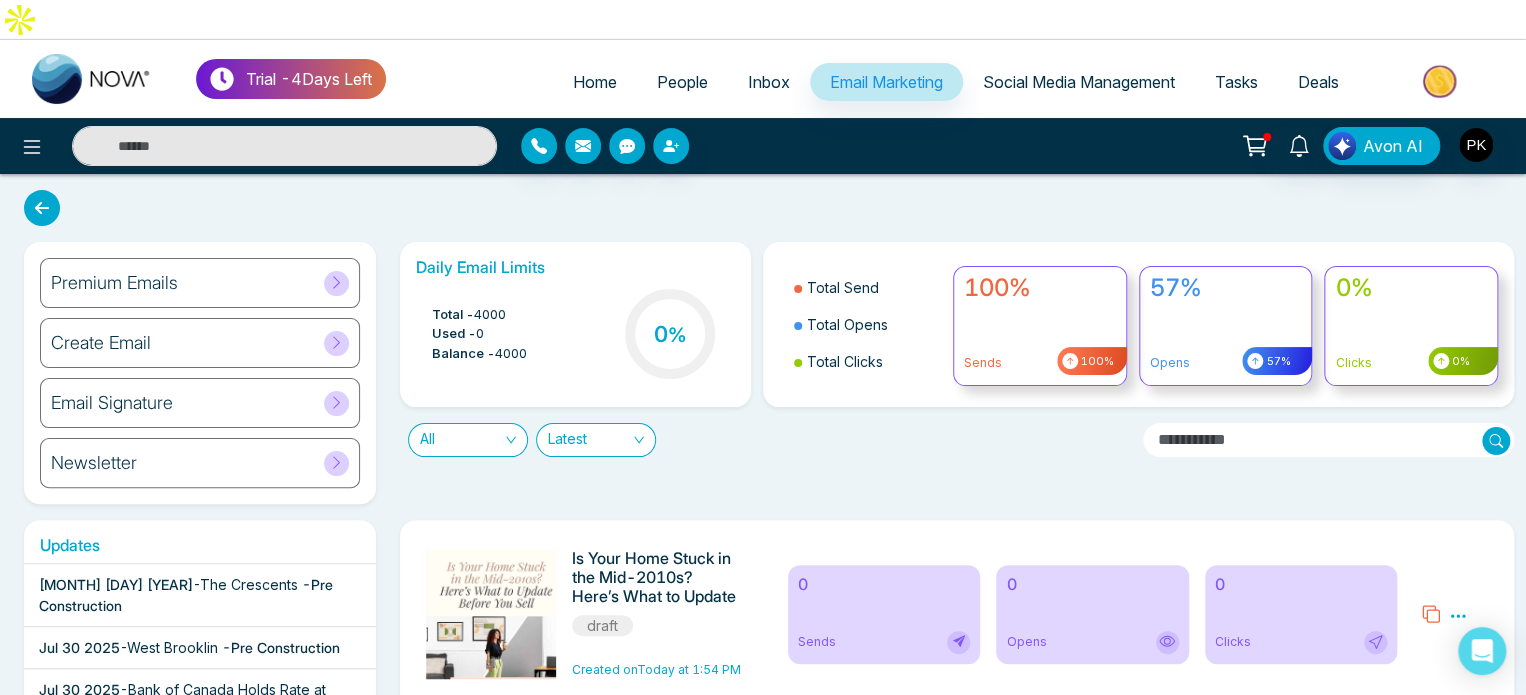 click on "57%" at bounding box center [1226, 288] 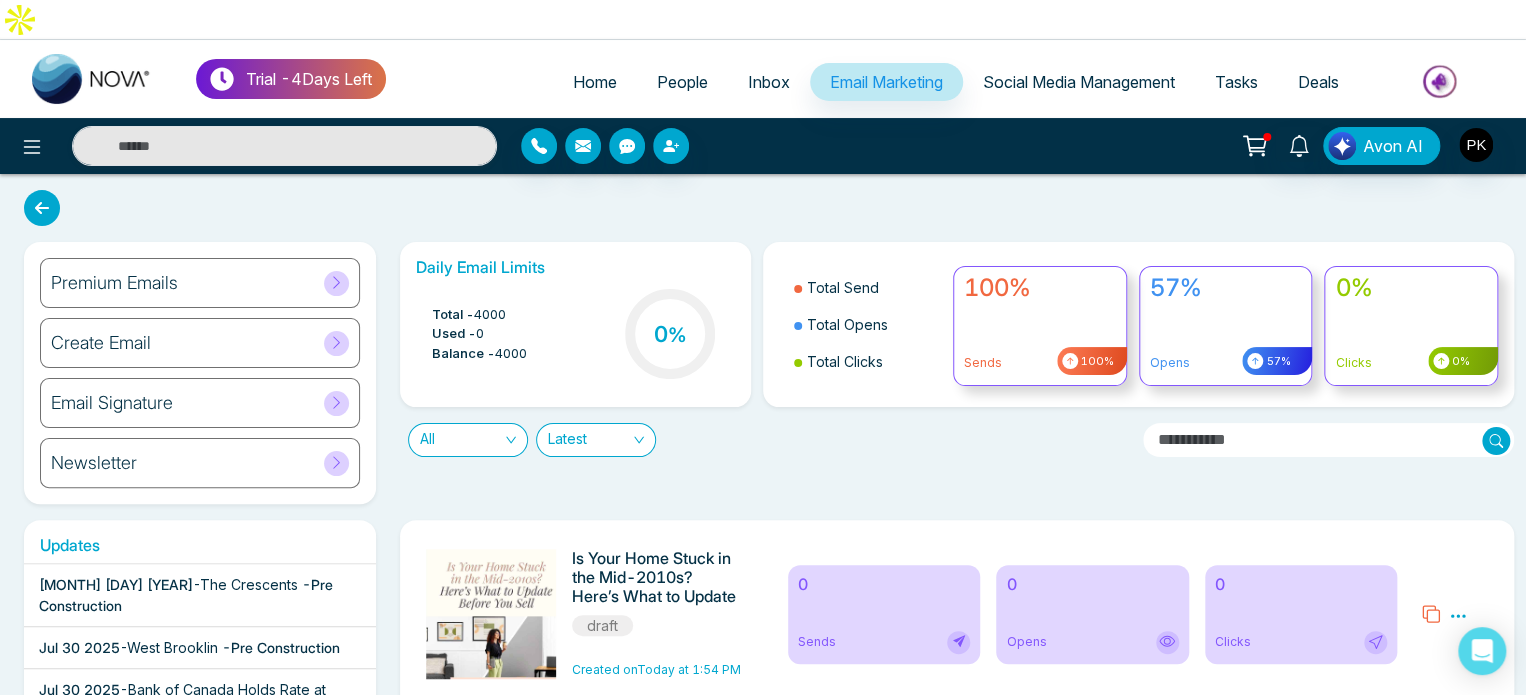 click on "Opens" at bounding box center (1226, 363) 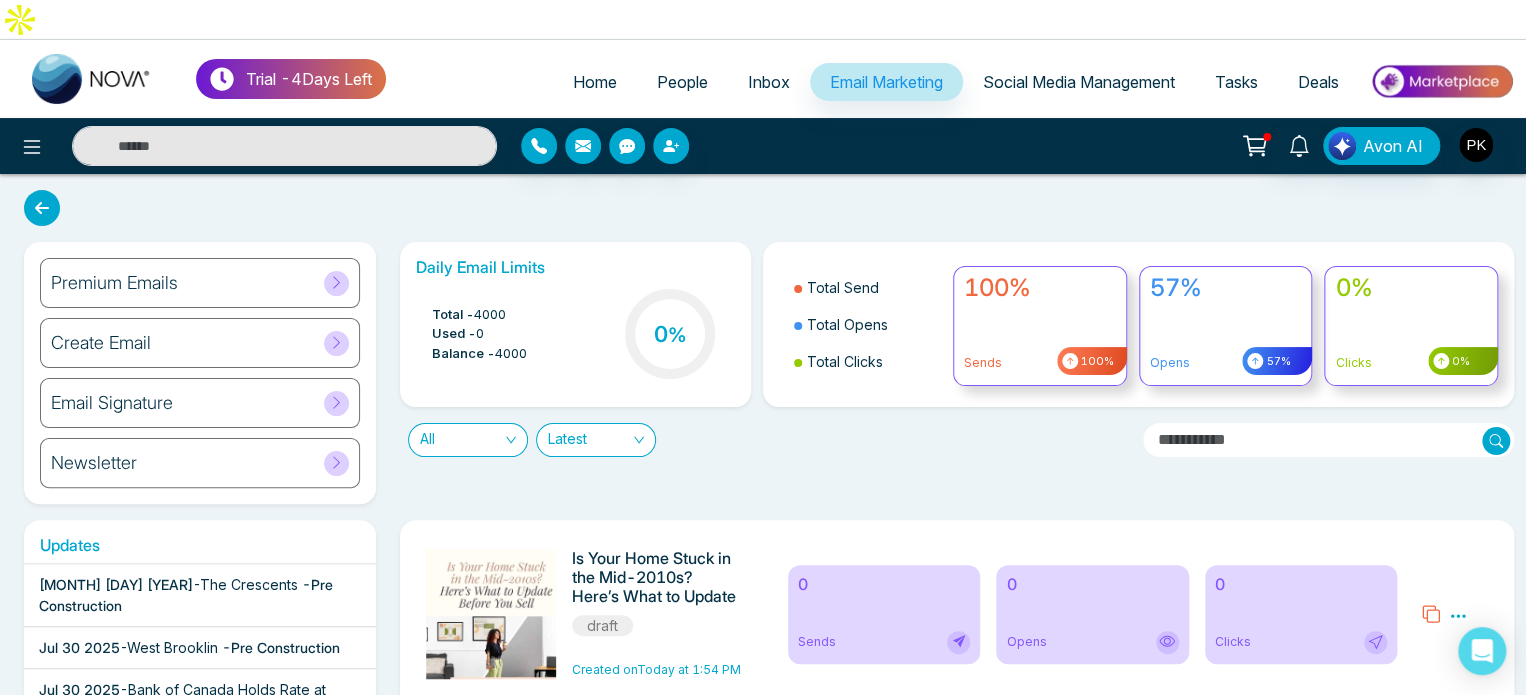 click on "0% Clicks 0%" at bounding box center [1411, 326] 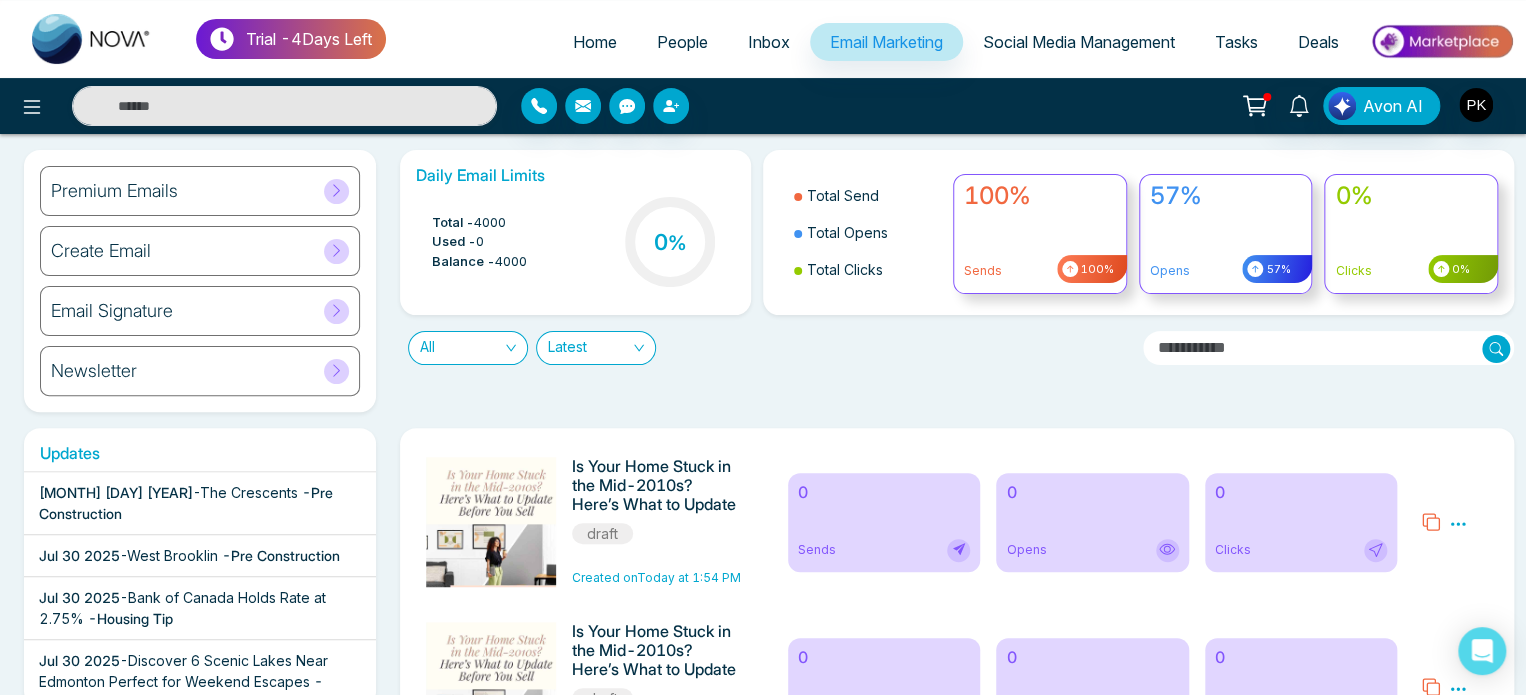scroll, scrollTop: 0, scrollLeft: 0, axis: both 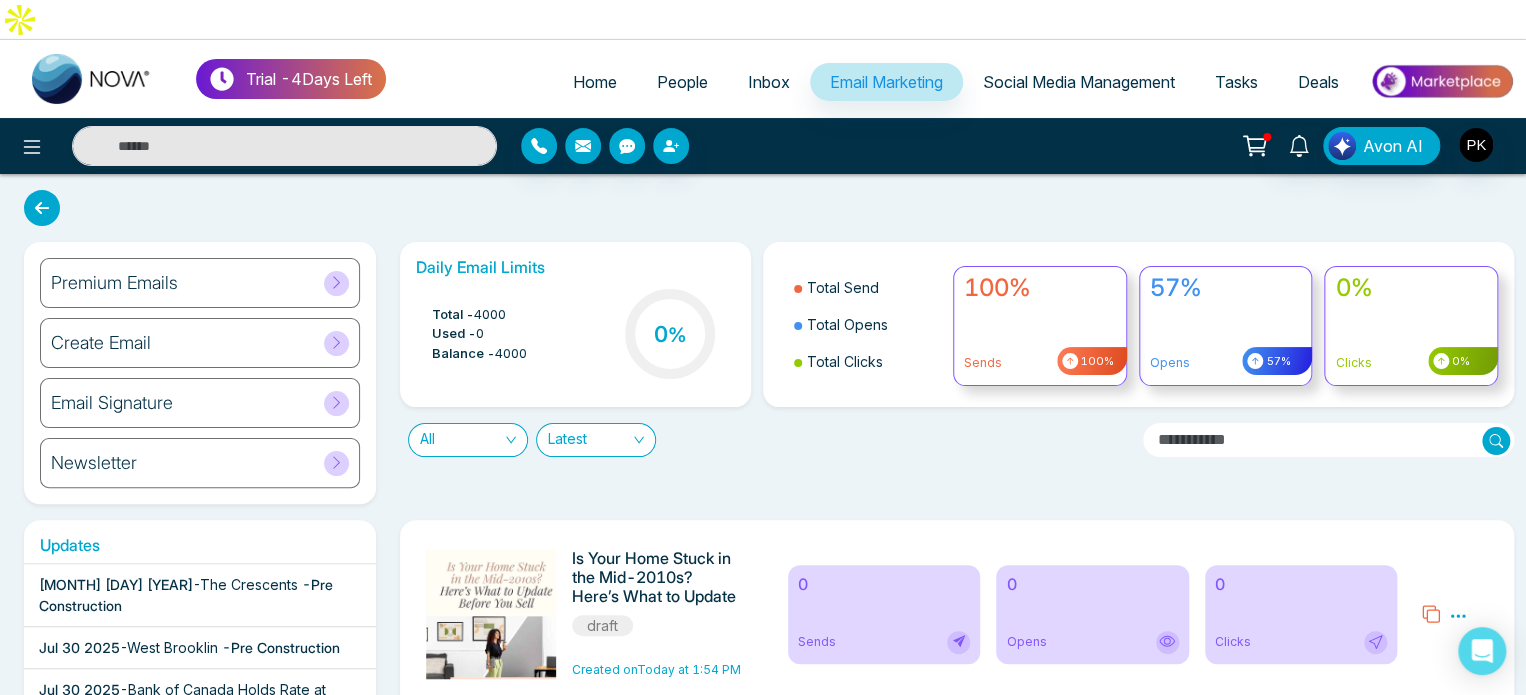 click on "Social Media Management" at bounding box center (1079, 82) 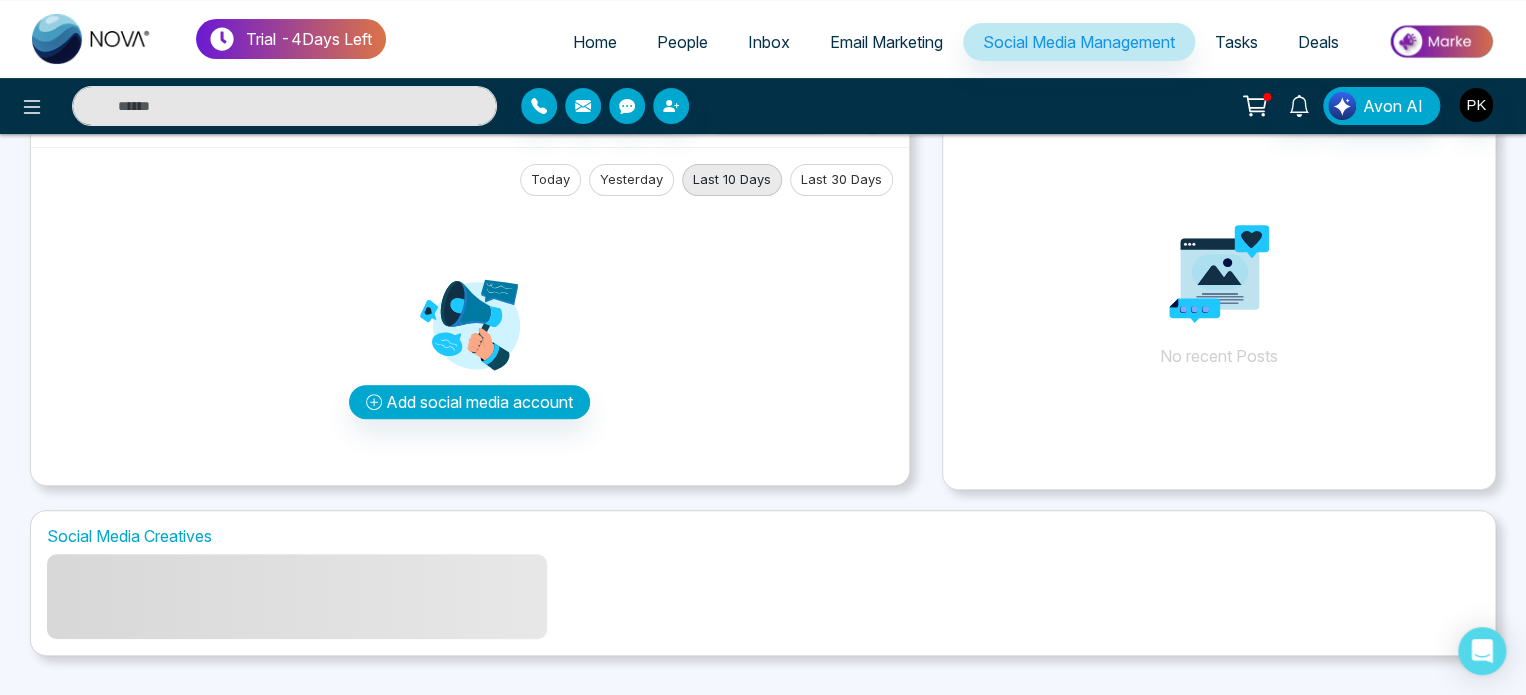 scroll, scrollTop: 0, scrollLeft: 0, axis: both 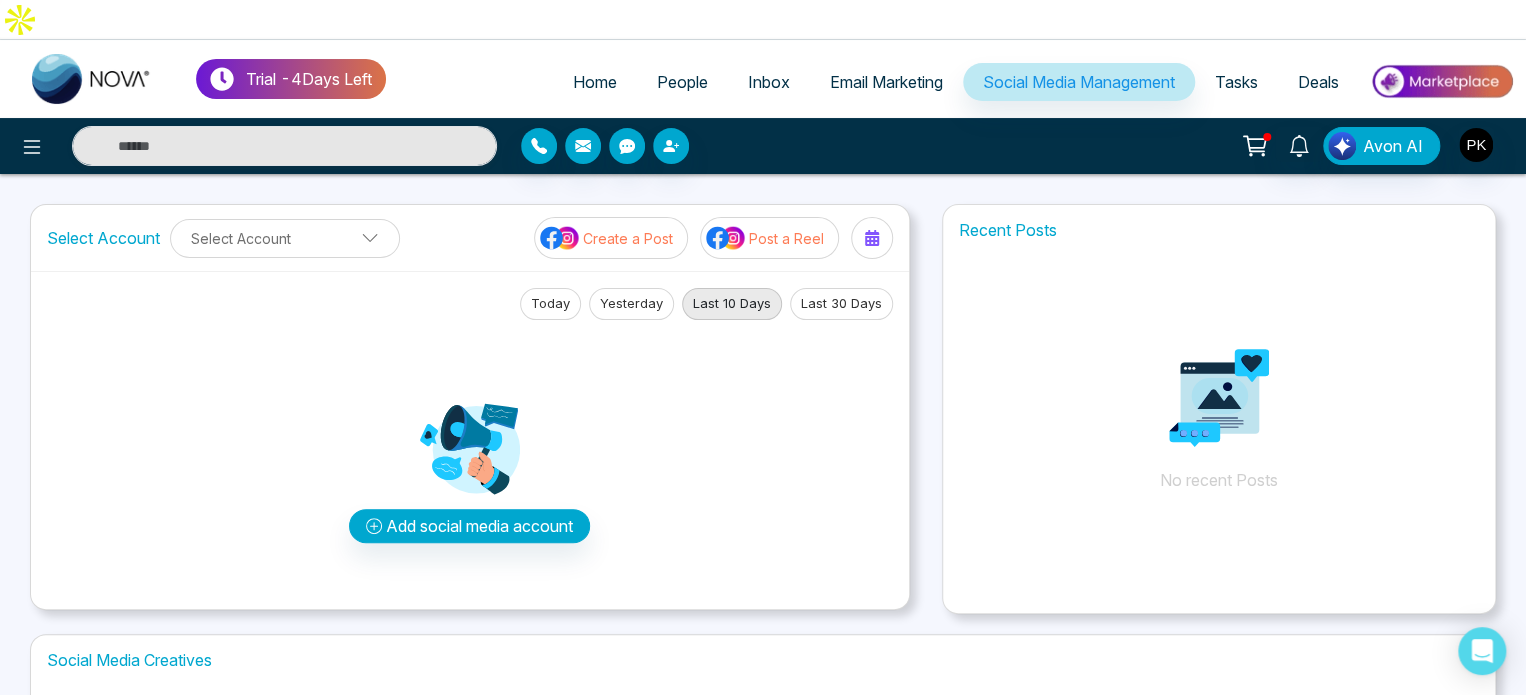 click on "Tasks" at bounding box center [1236, 82] 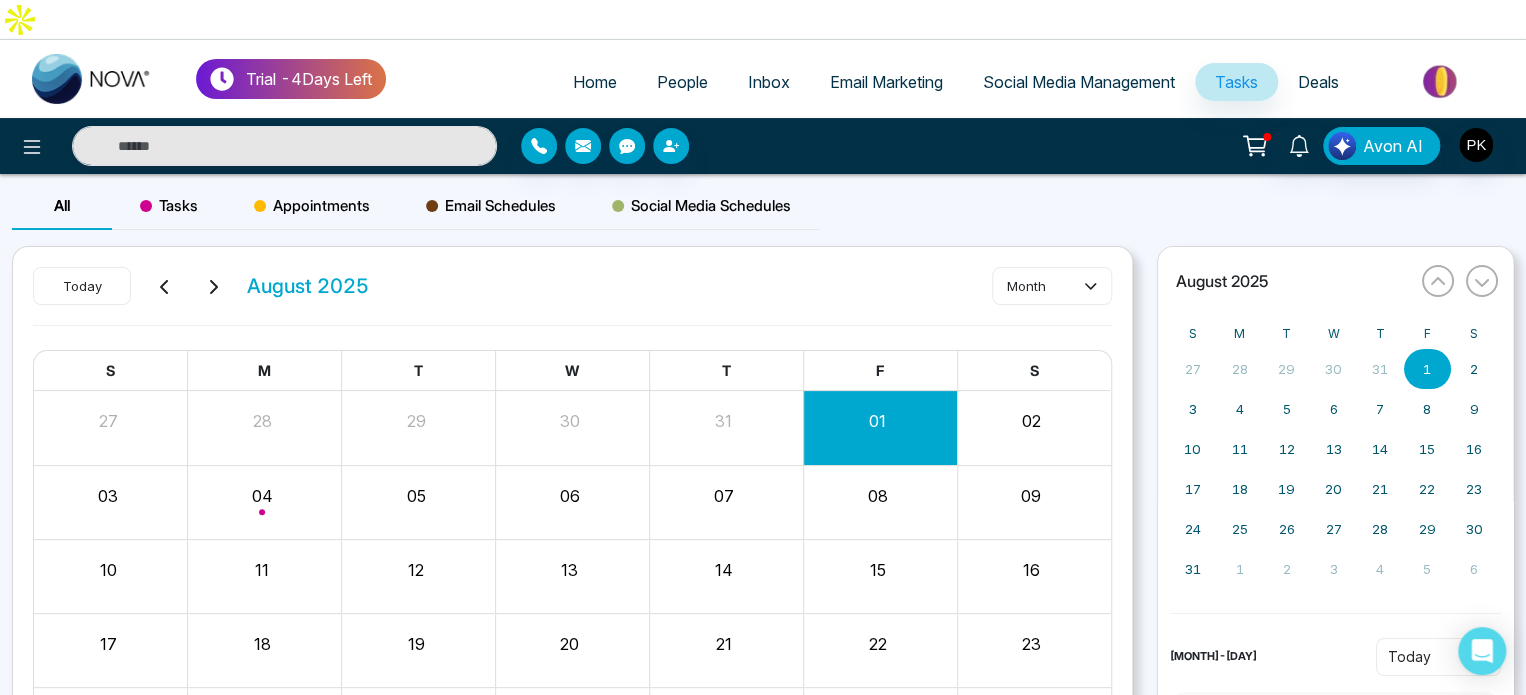 click on "Deals" at bounding box center [1318, 82] 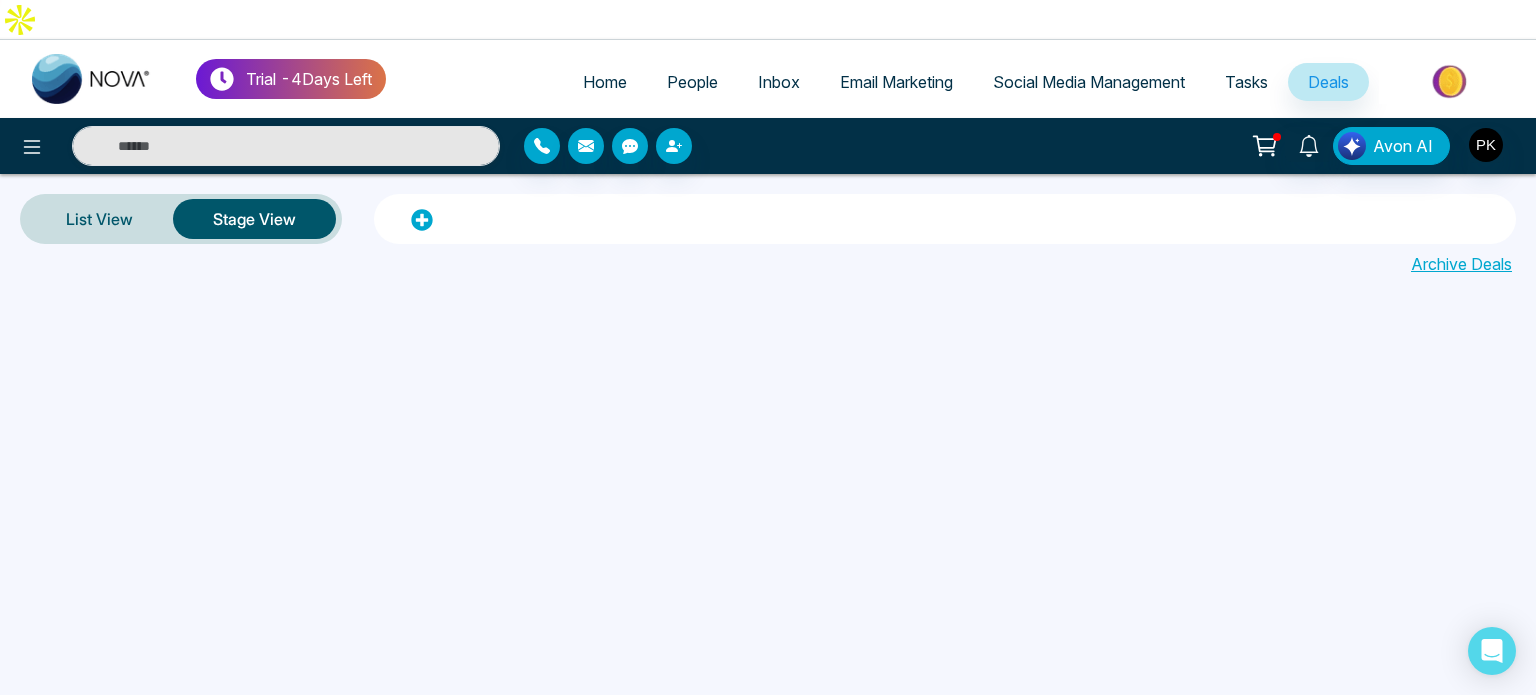 click on "Home" at bounding box center (605, 82) 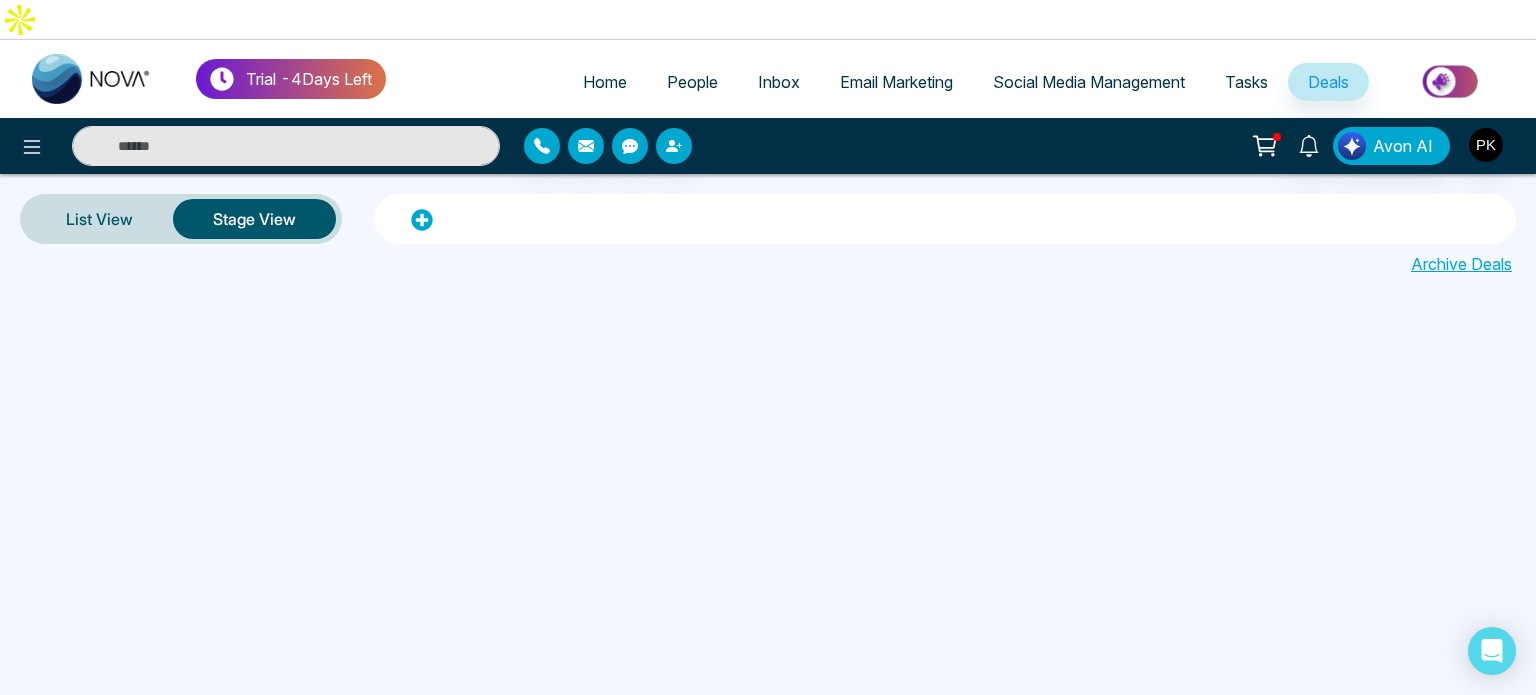 select on "*" 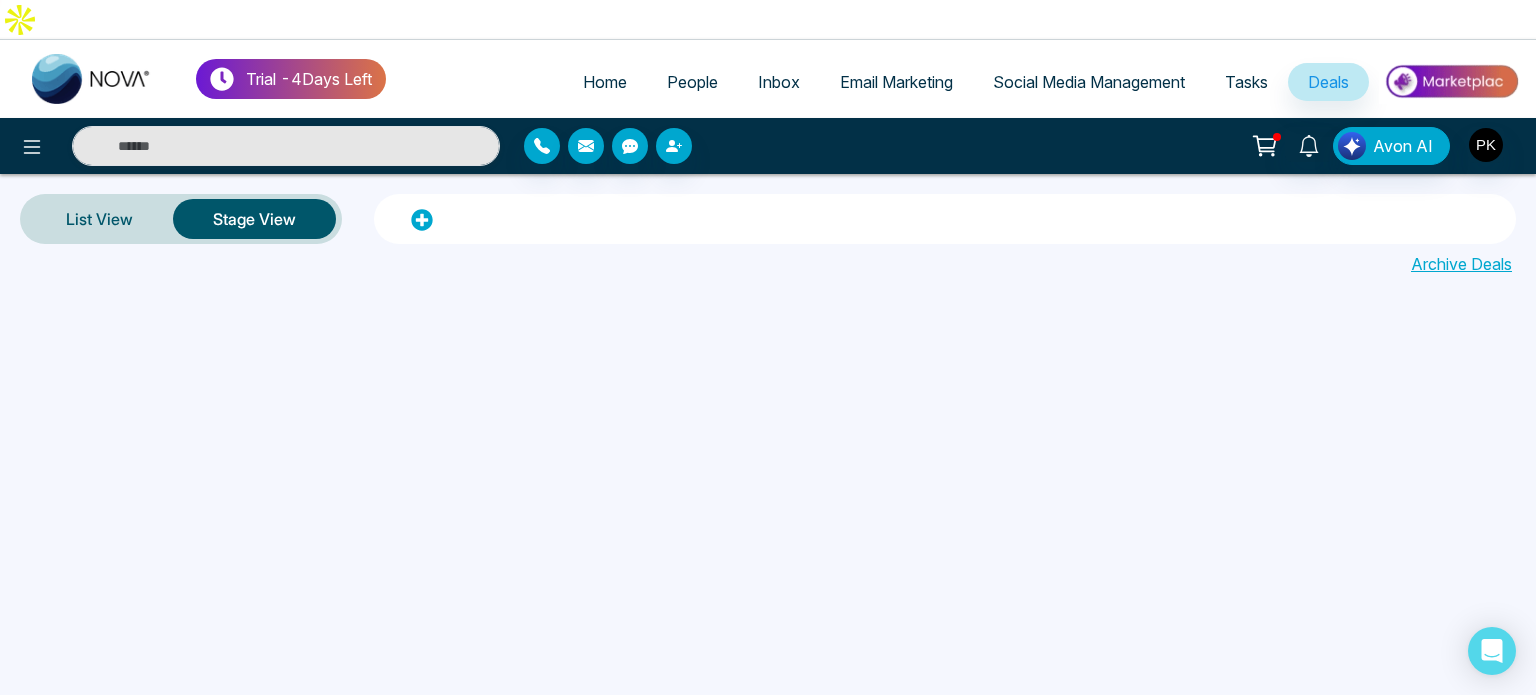 select on "*" 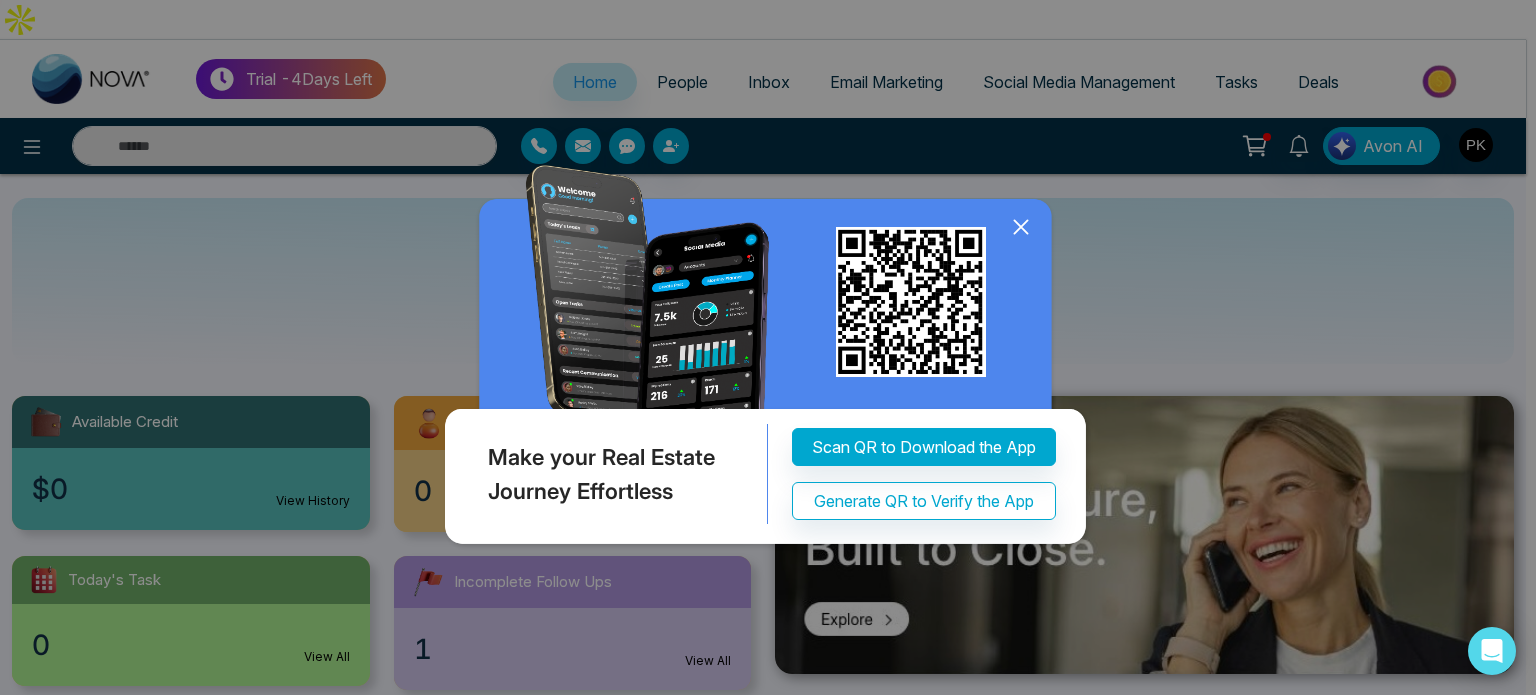 click at bounding box center (768, 359) 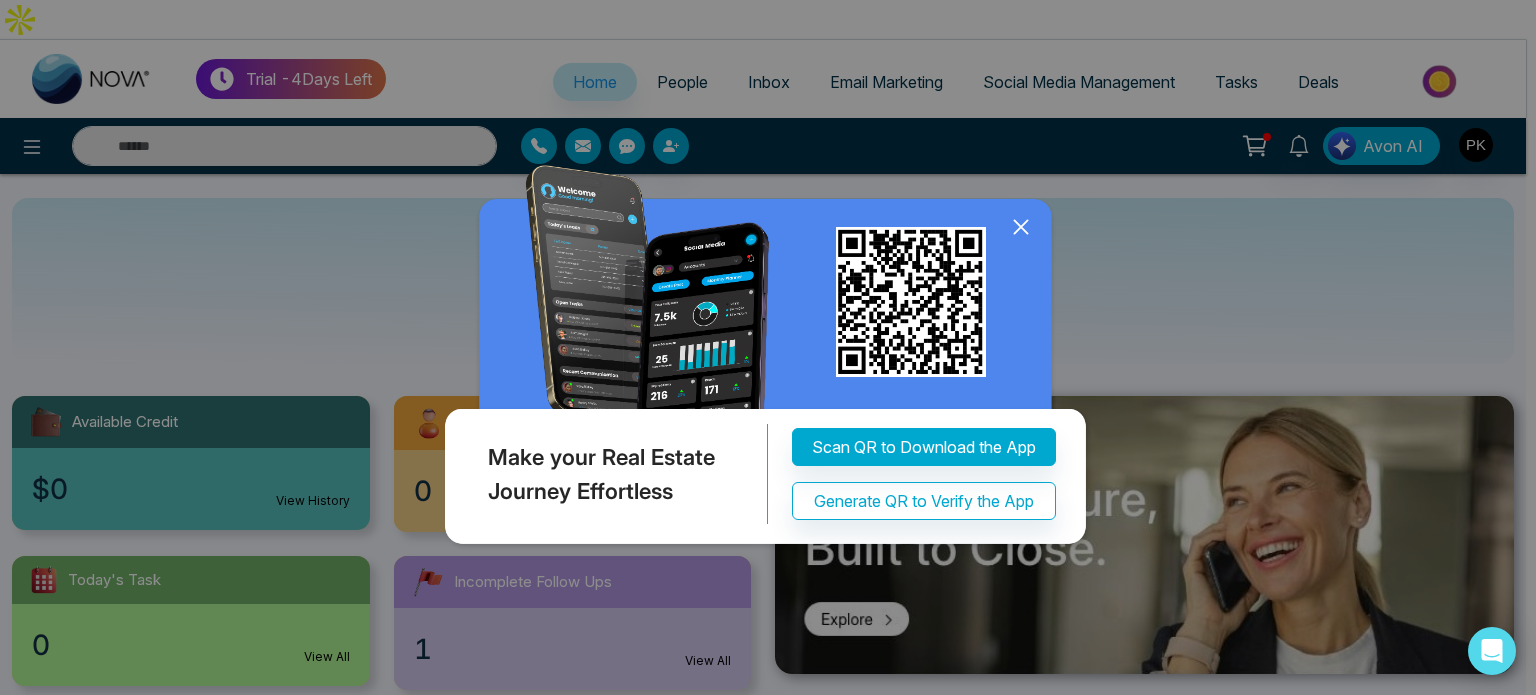 click 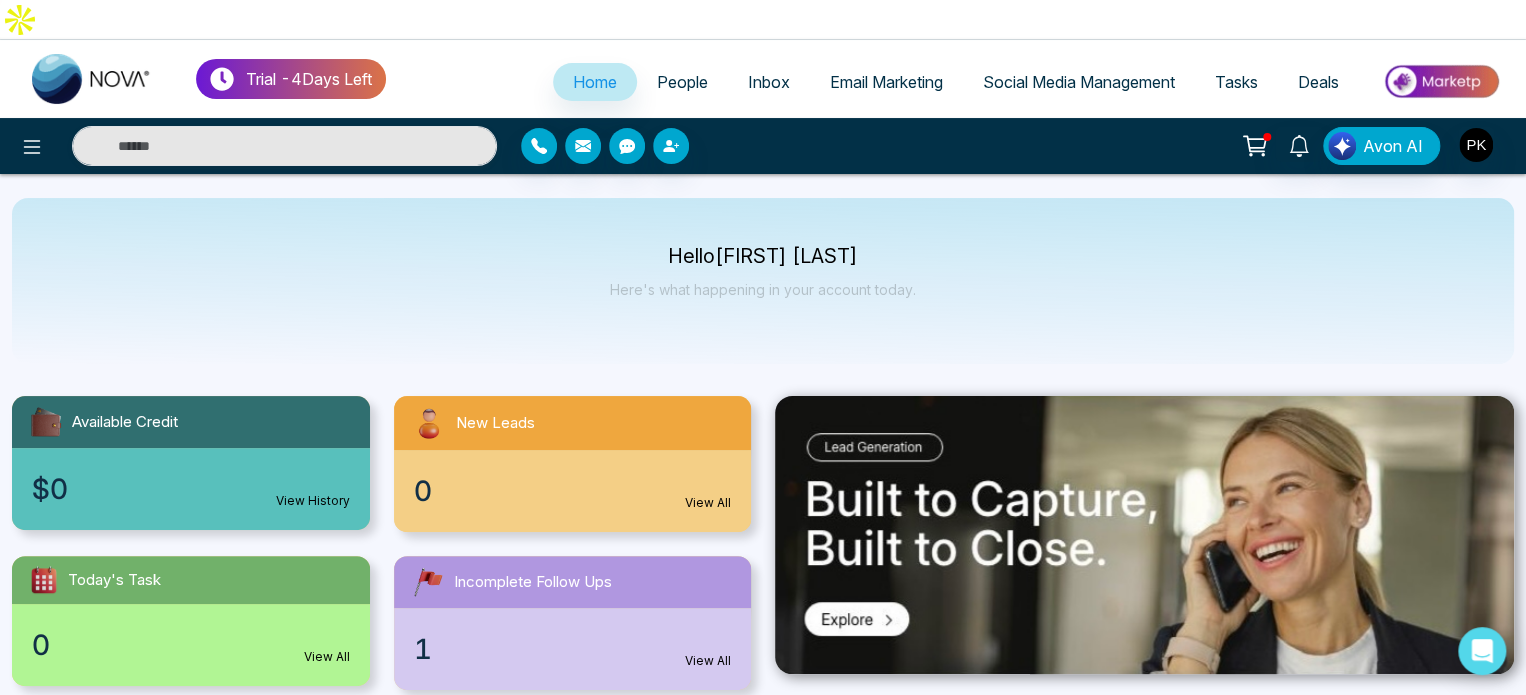 drag, startPoint x: 172, startPoint y: 243, endPoint x: 326, endPoint y: 210, distance: 157.49603 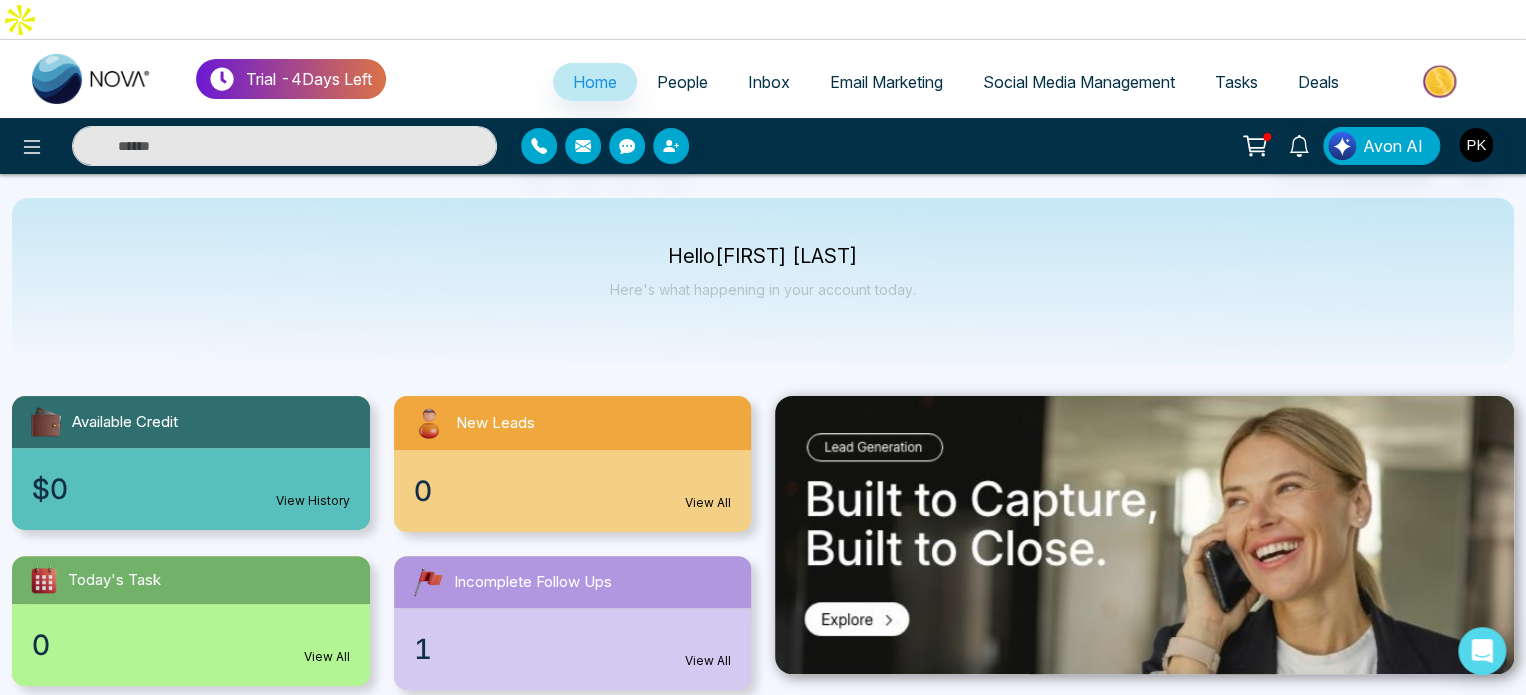 click on "Hello  [FIRST] [LAST] Here's what happening in your account today." at bounding box center [763, 281] 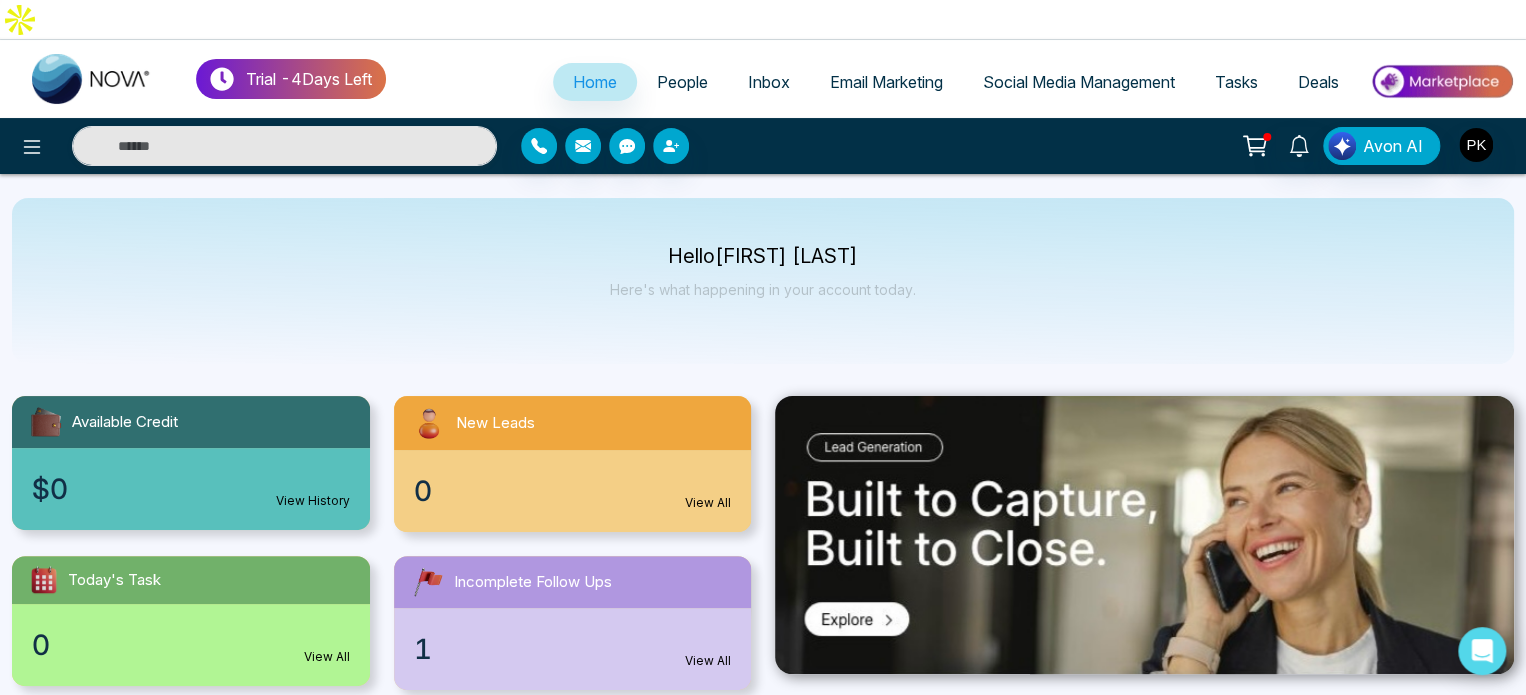 click on "Hello  [FIRST] [LAST] Here's what happening in your account today." at bounding box center (763, 281) 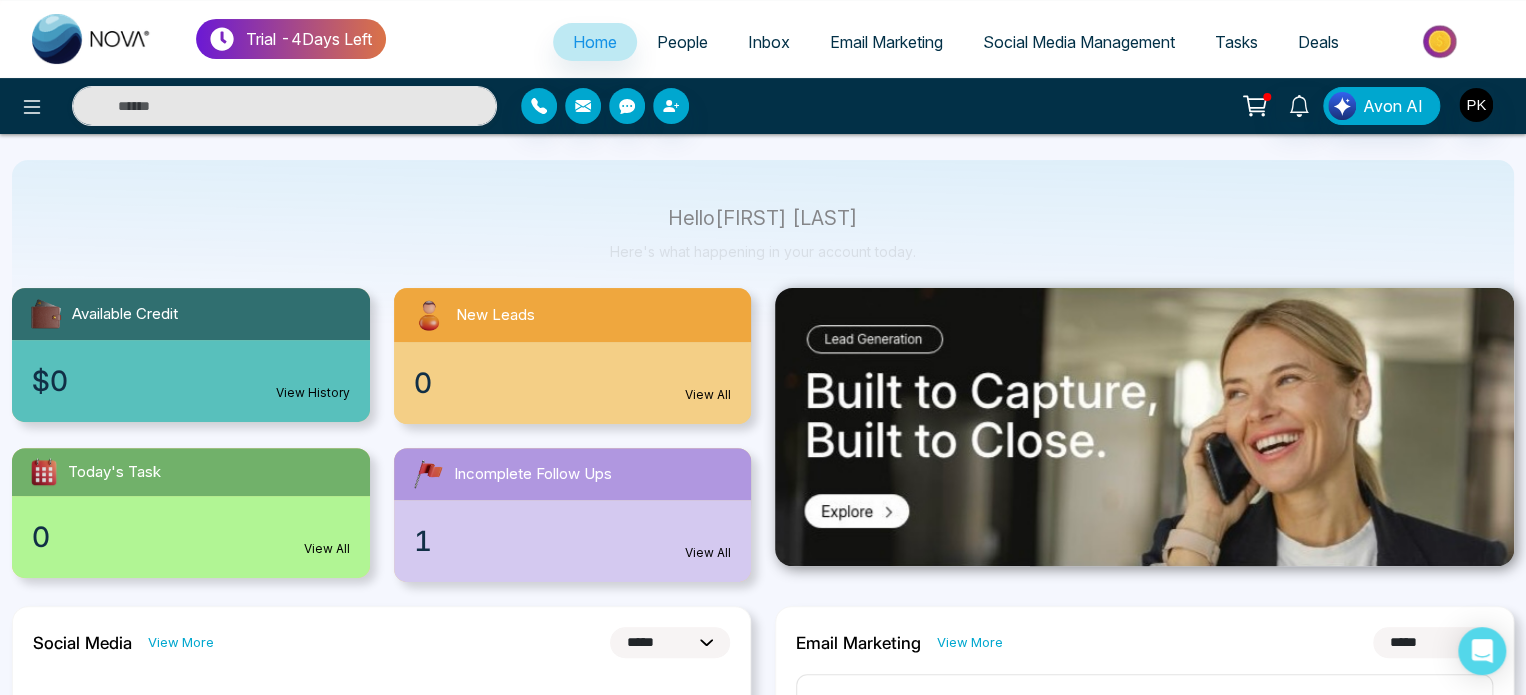 scroll, scrollTop: 0, scrollLeft: 0, axis: both 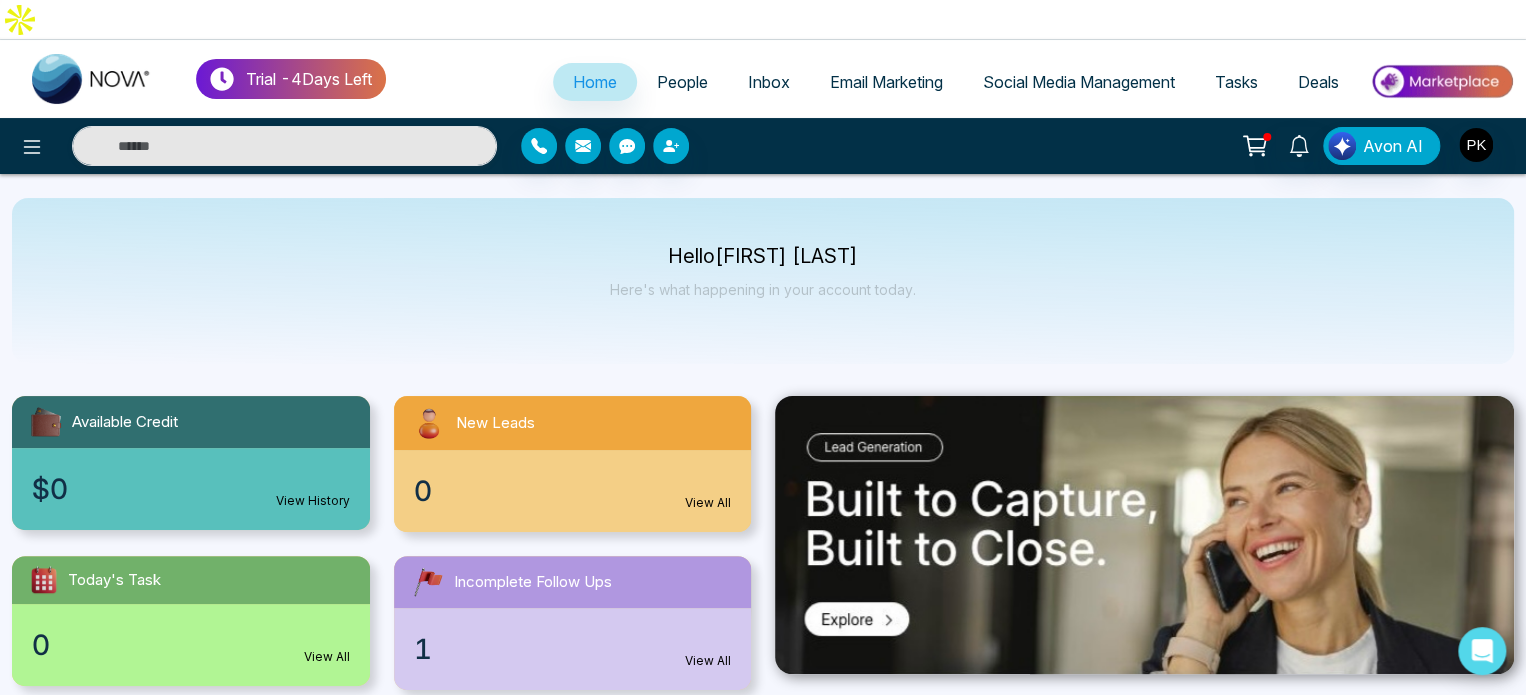 click on "Hello  [FIRST] [LAST] Here's what happening in your account today." at bounding box center (763, 281) 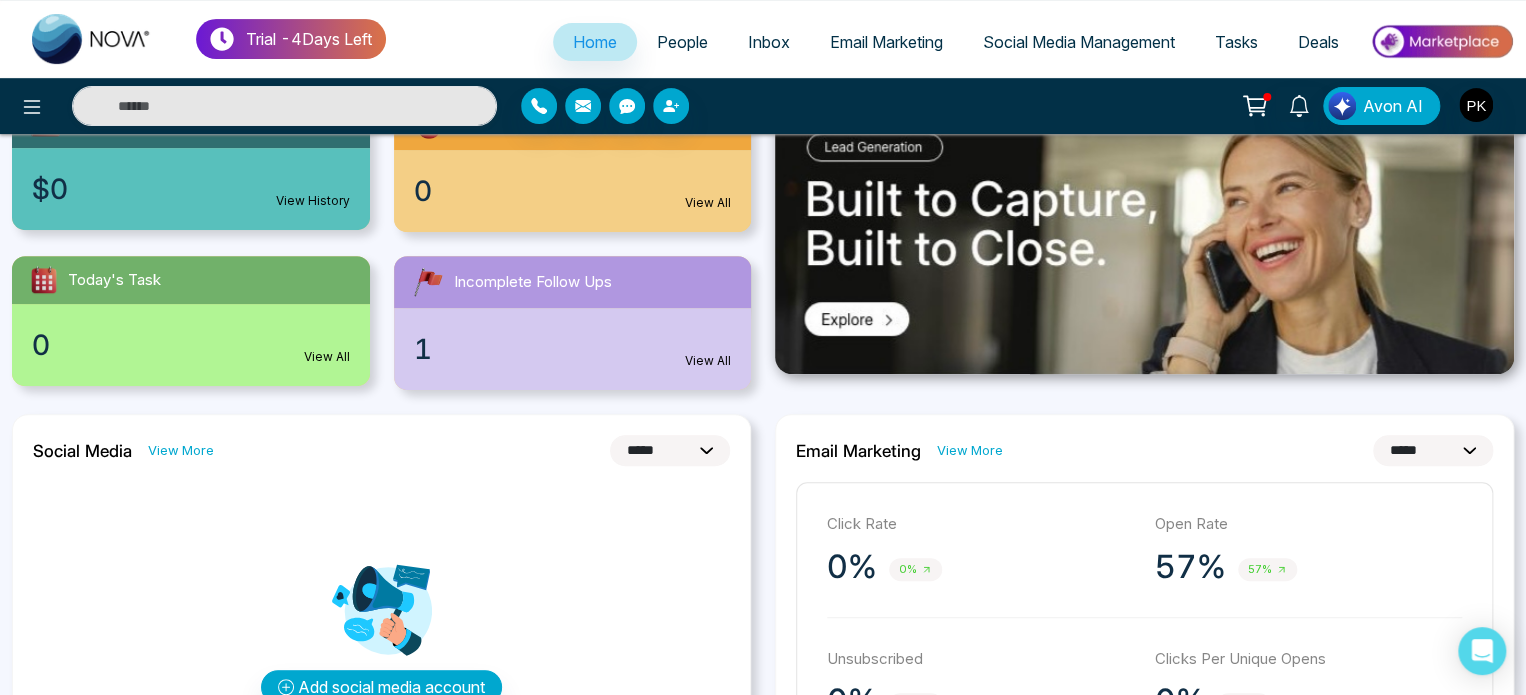 scroll, scrollTop: 0, scrollLeft: 0, axis: both 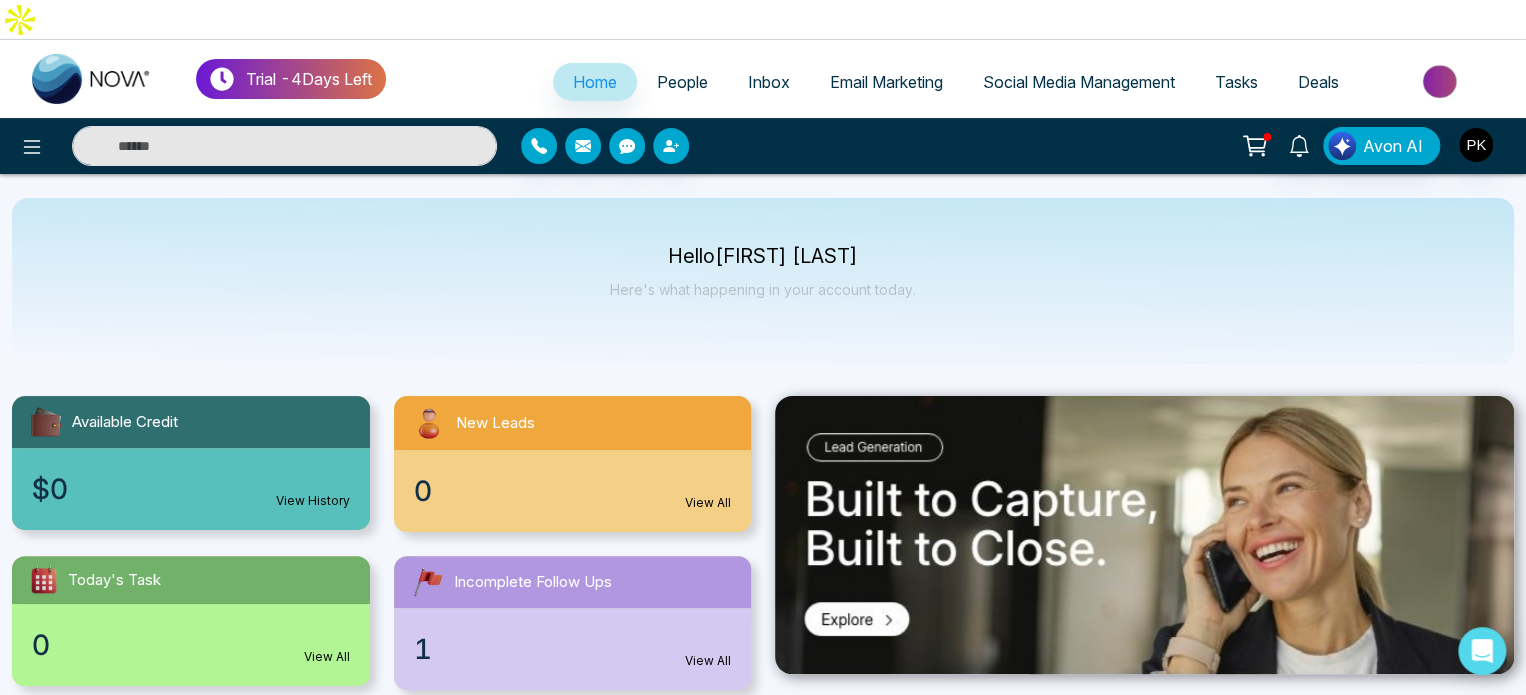 click on "Hello  [FIRST] [LAST] Here's what happening in your account today." at bounding box center [763, 281] 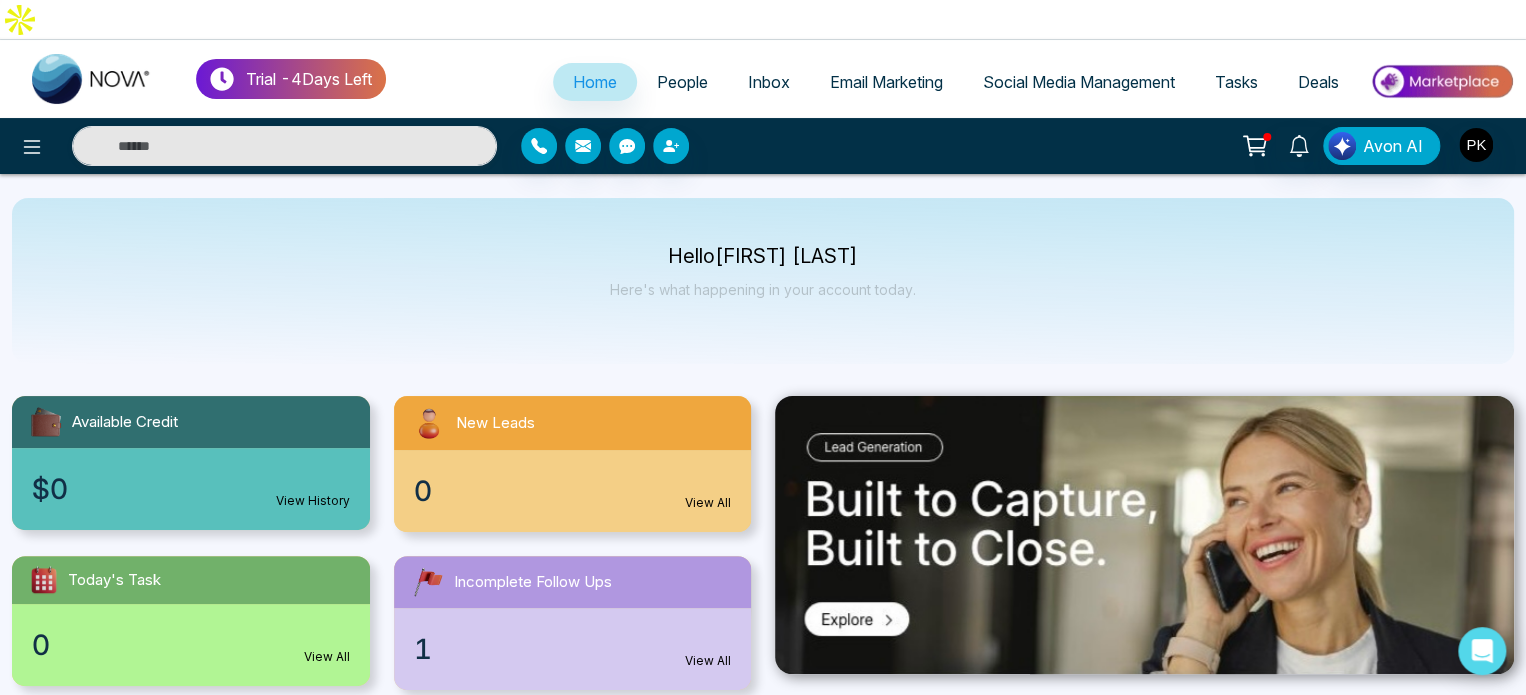 click on "Hello  [FIRST] [LAST] Here's what happening in your account today." at bounding box center [763, 281] 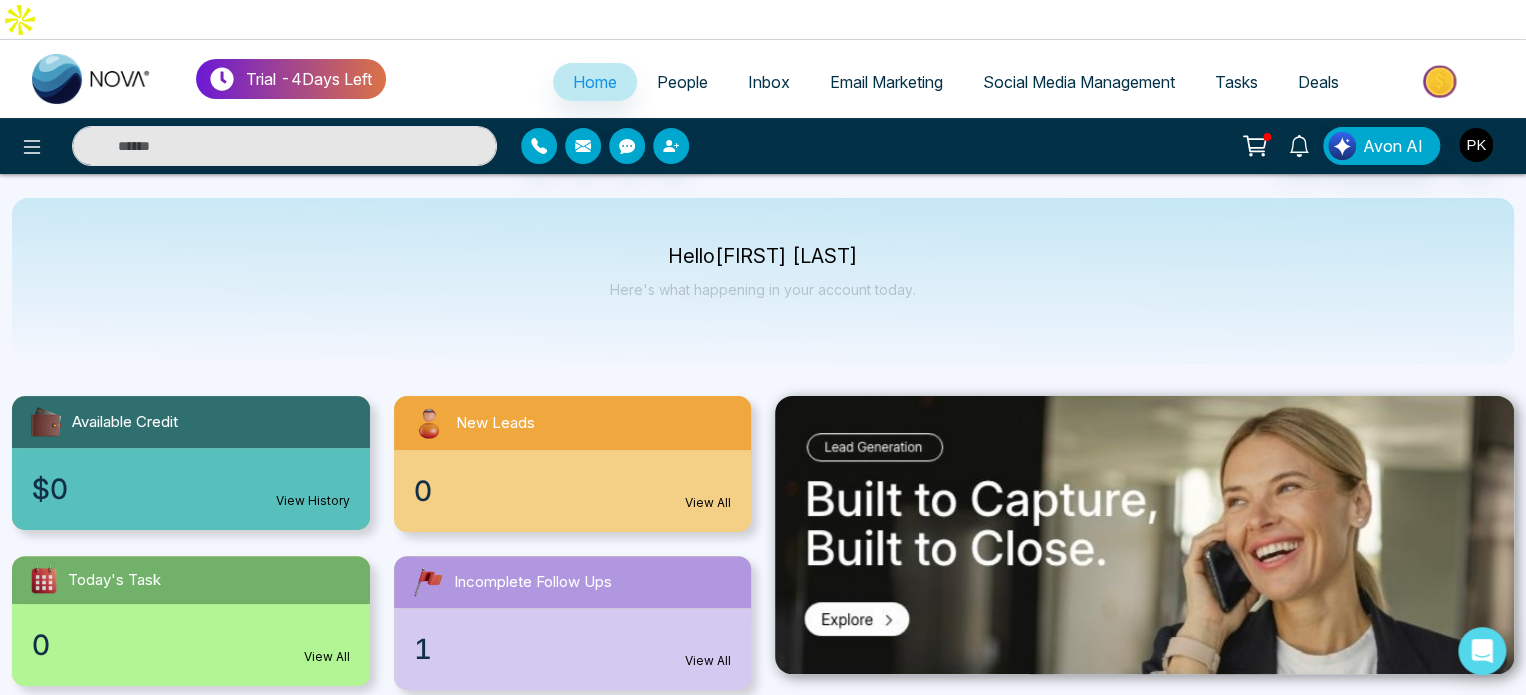 click on "Hello  [FIRST] [LAST] Here's what happening in your account today." at bounding box center [763, 281] 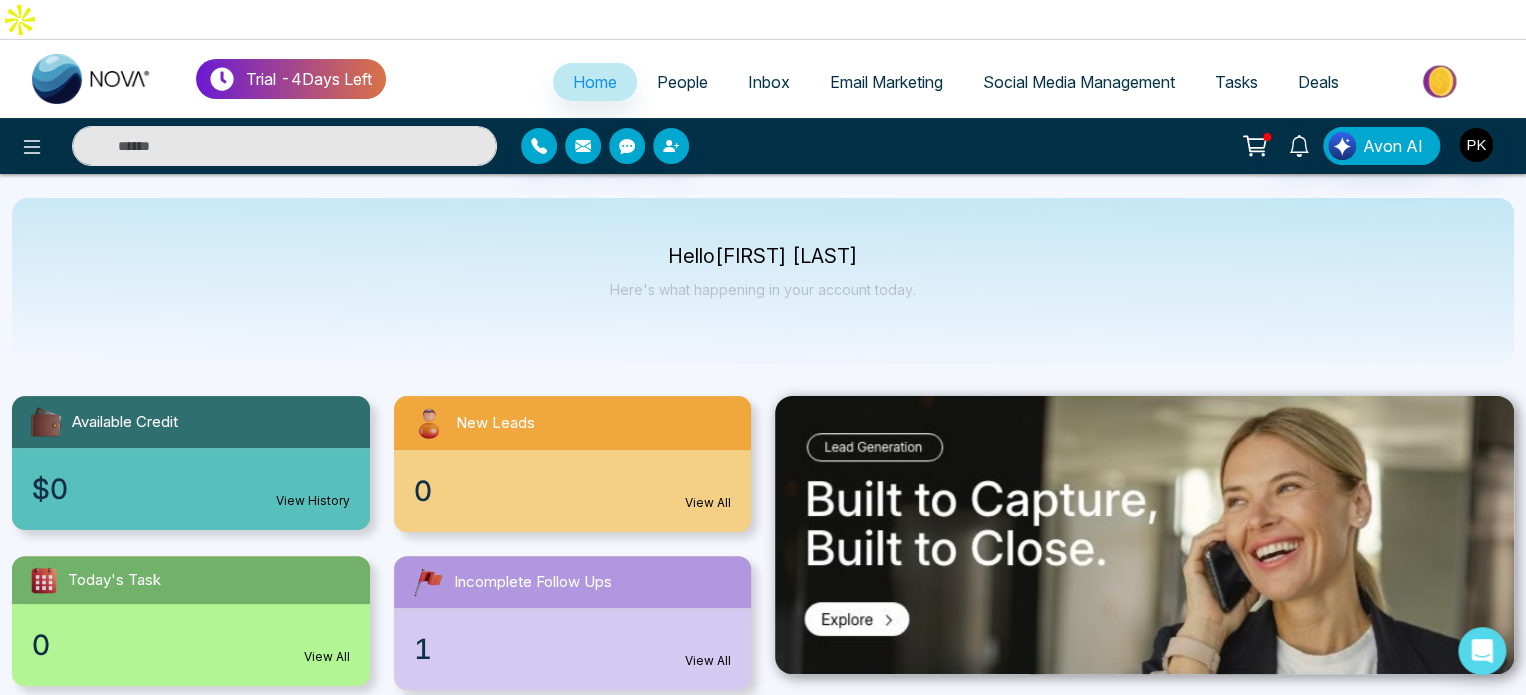 click on "Hello  [FIRST] [LAST] Here's what happening in your account today." at bounding box center (763, 281) 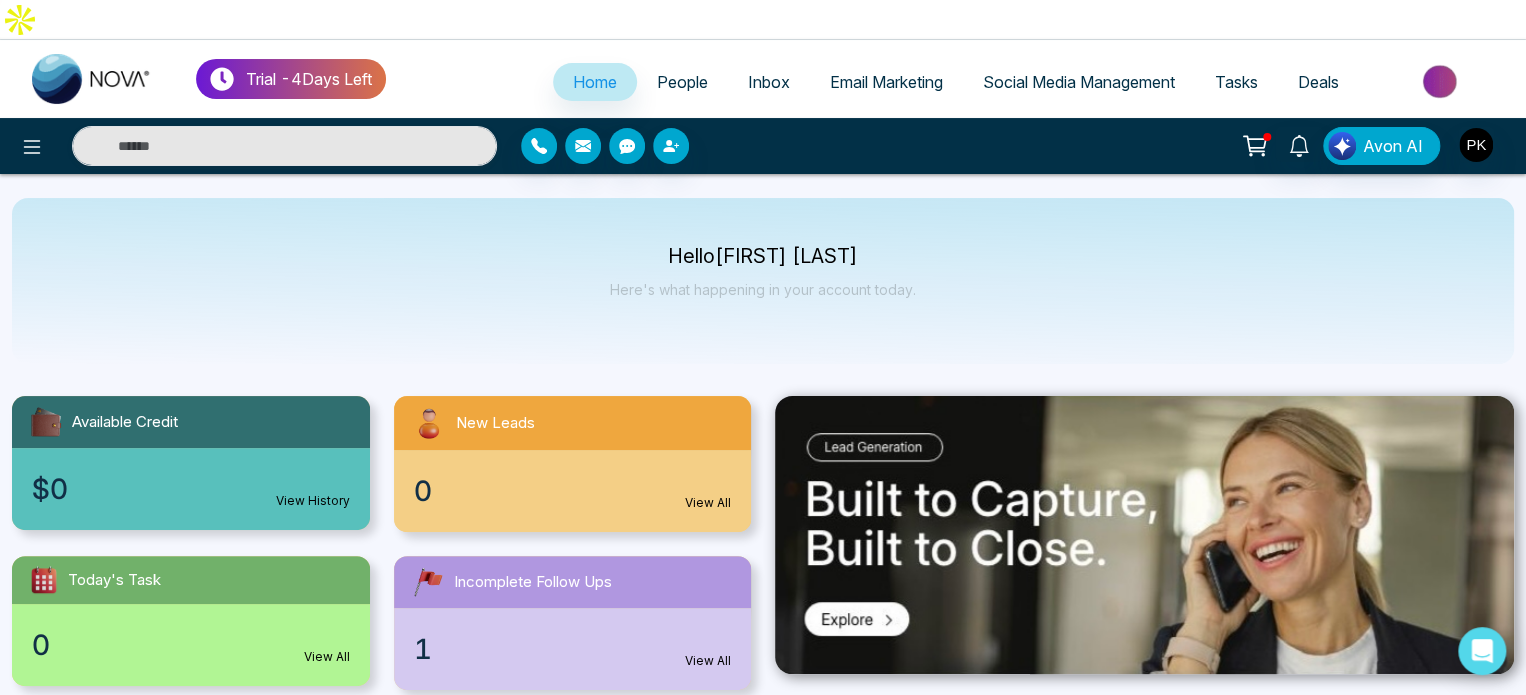 click on "Hello  [FIRST] [LAST] Here's what happening in your account today." at bounding box center [763, 281] 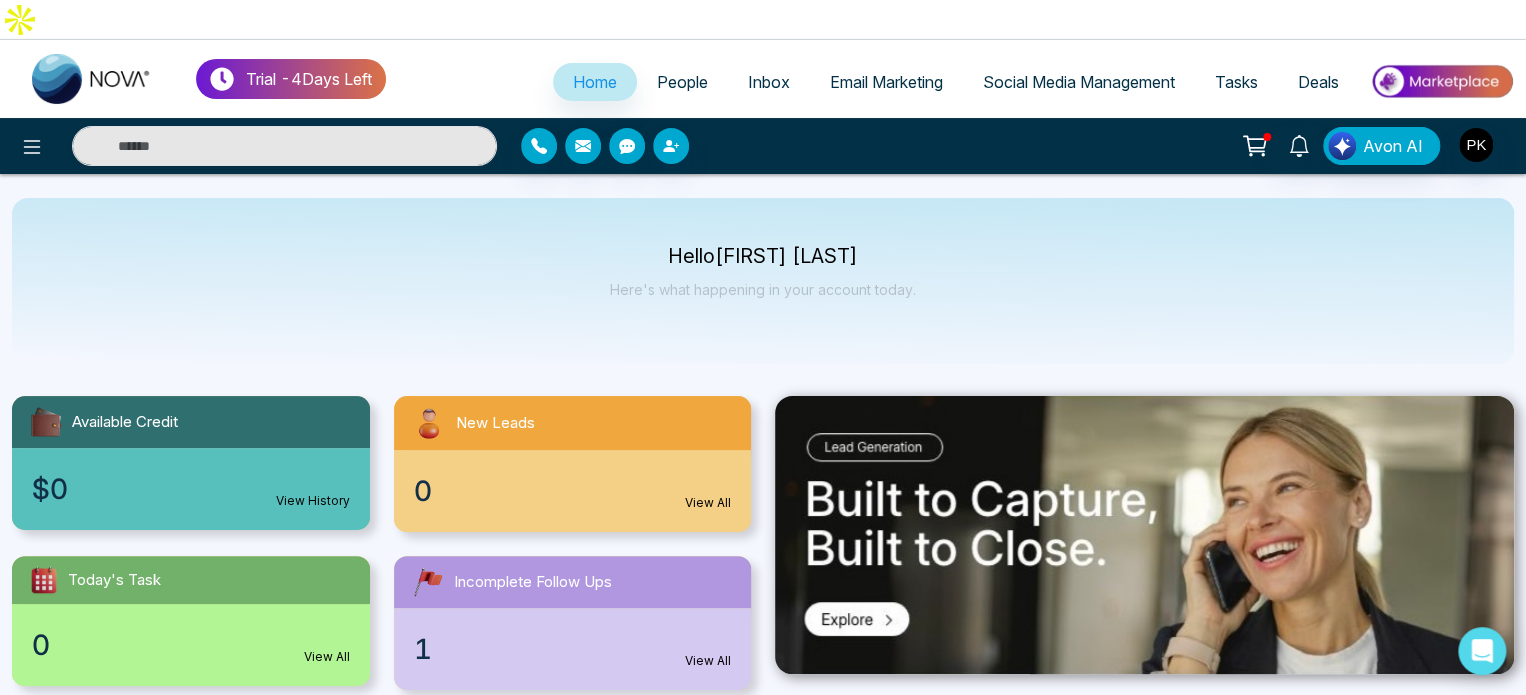click on "Hello  [FIRST] [LAST] Here's what happening in your account today." at bounding box center (763, 281) 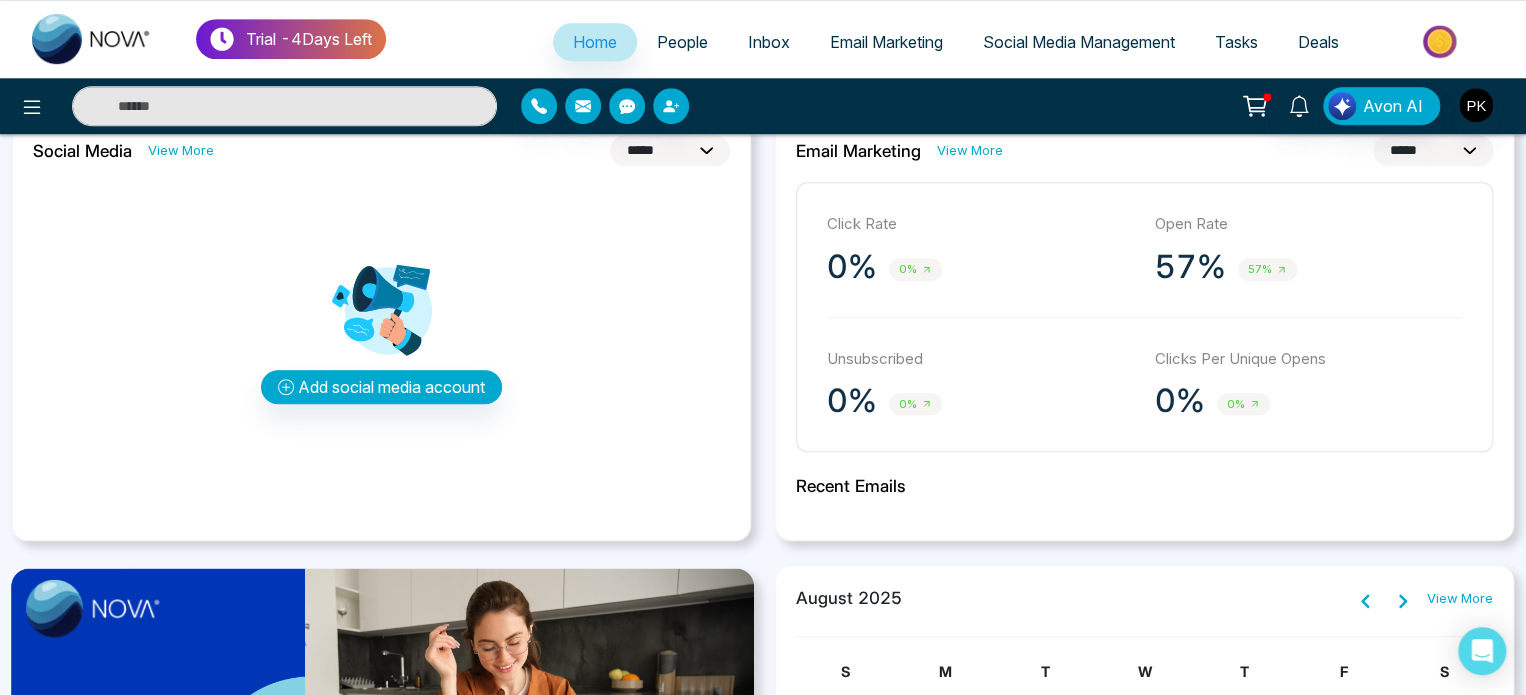 scroll, scrollTop: 400, scrollLeft: 0, axis: vertical 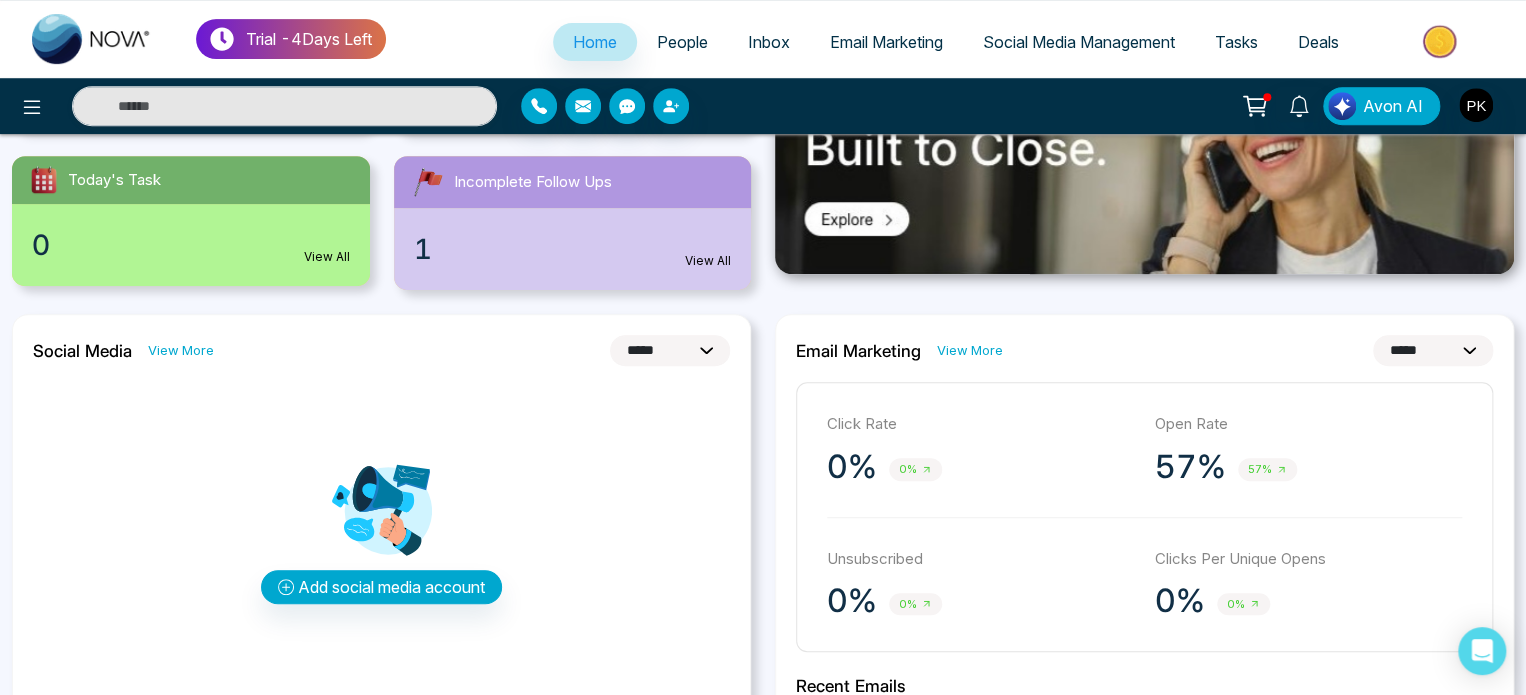 drag, startPoint x: 1196, startPoint y: 304, endPoint x: 1191, endPoint y: 318, distance: 14.866069 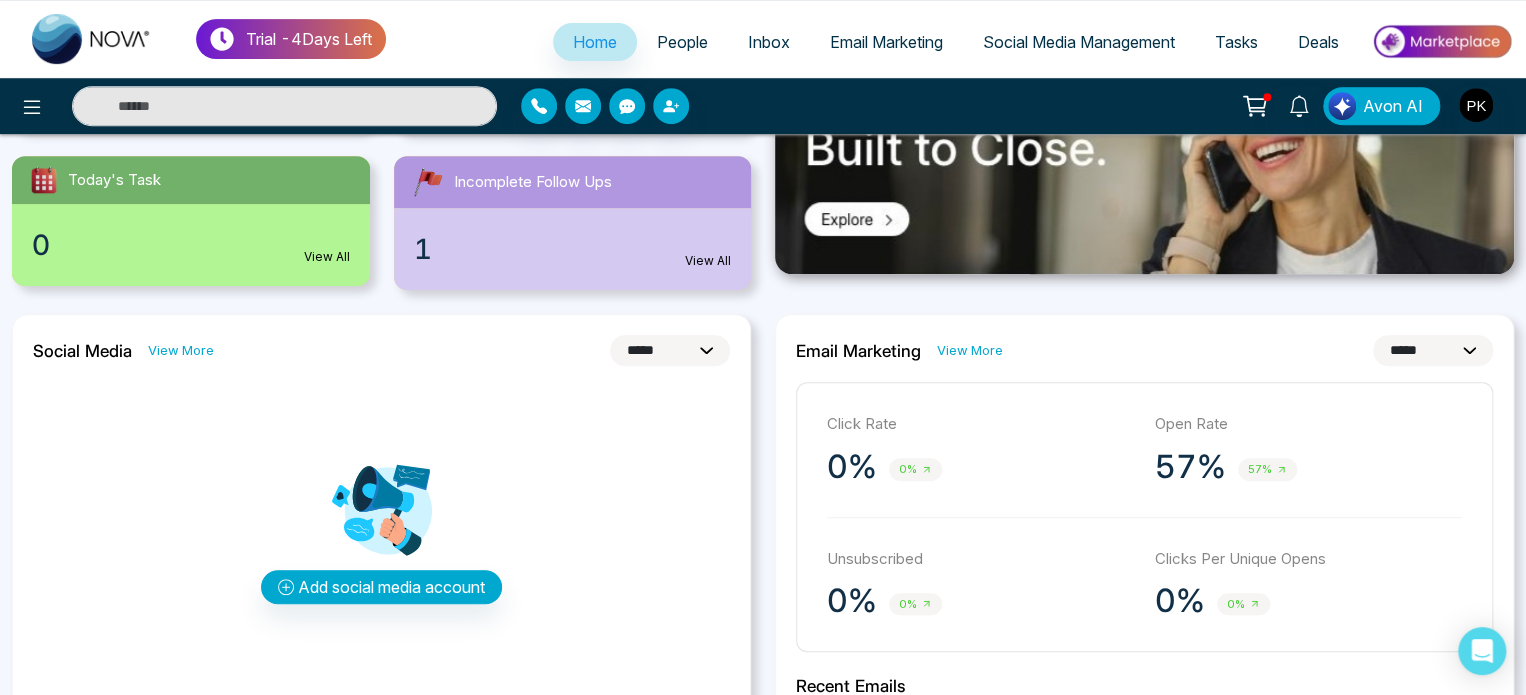 click on "**********" at bounding box center (1144, 350) 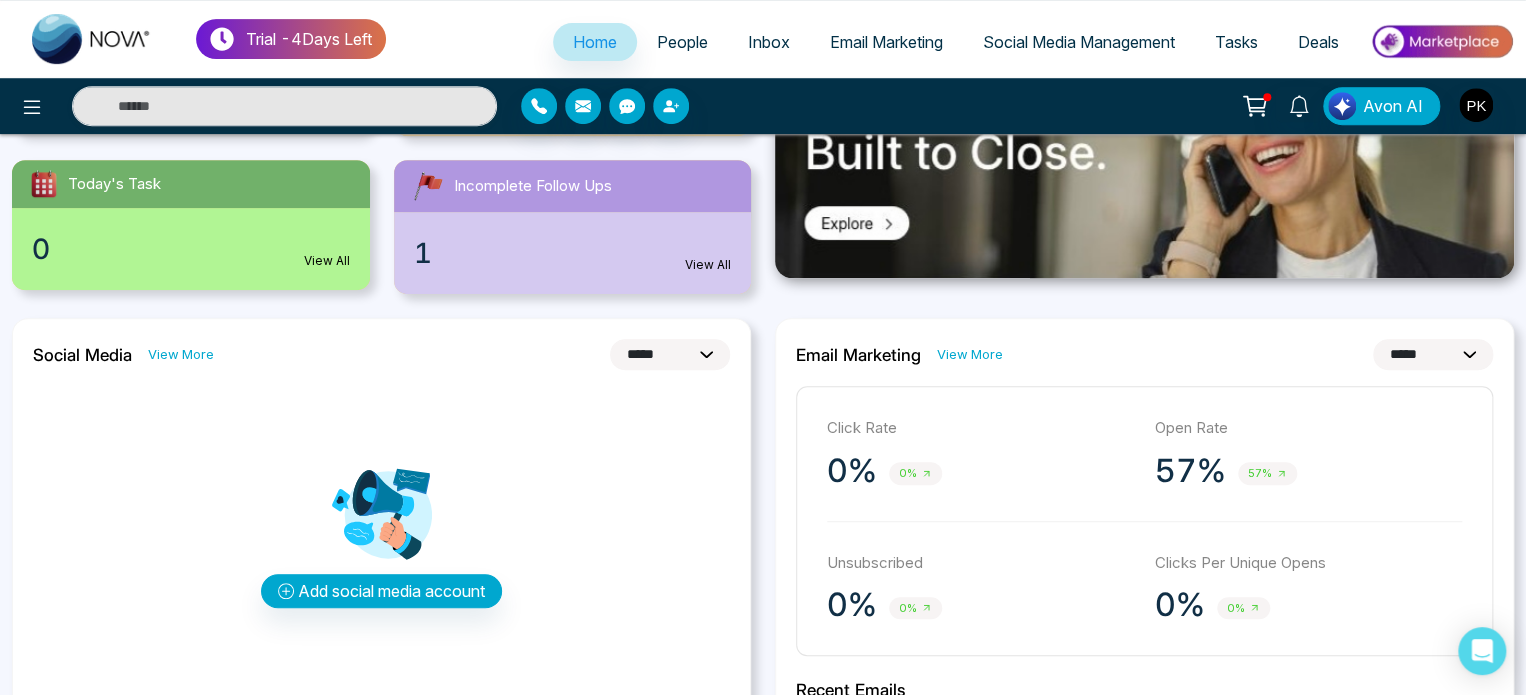 scroll, scrollTop: 0, scrollLeft: 0, axis: both 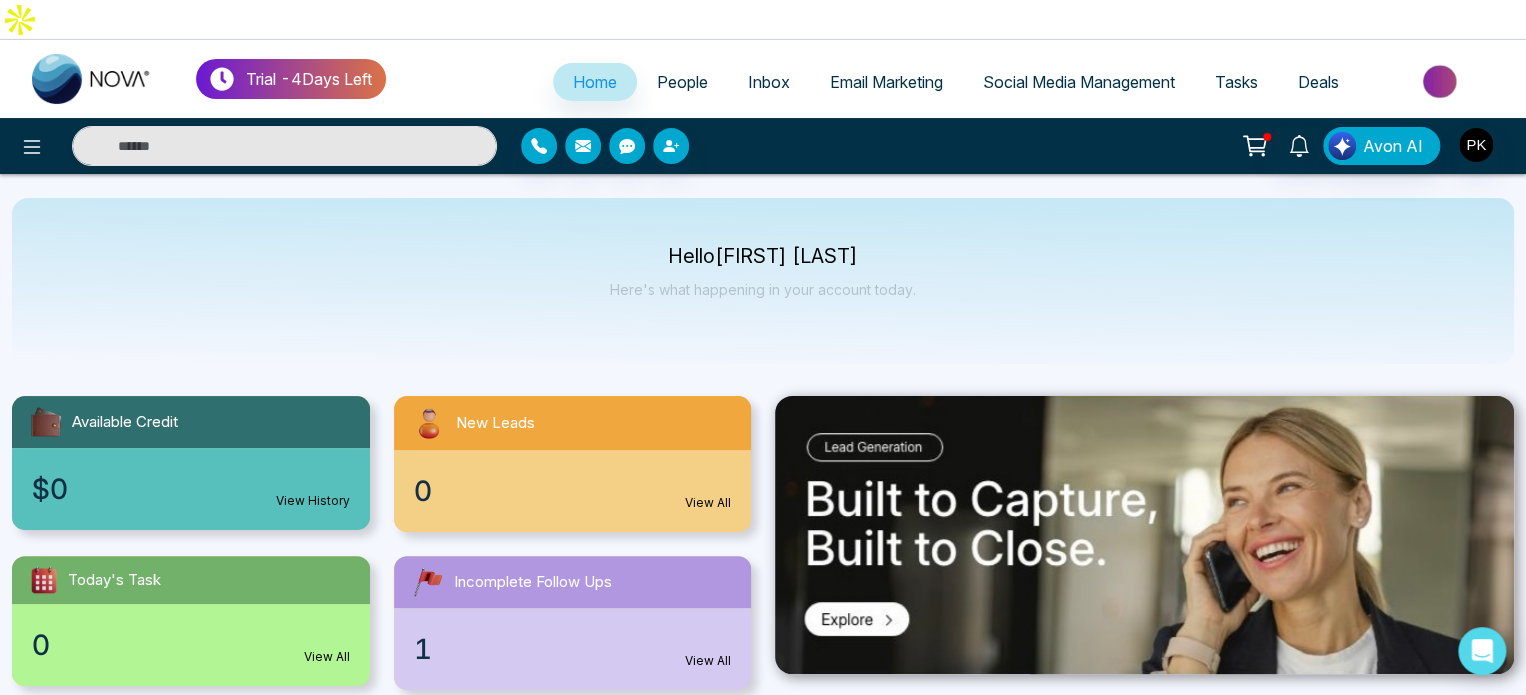 click on "Hello  [FIRST] [LAST] Here's what happening in your account today." at bounding box center [763, 281] 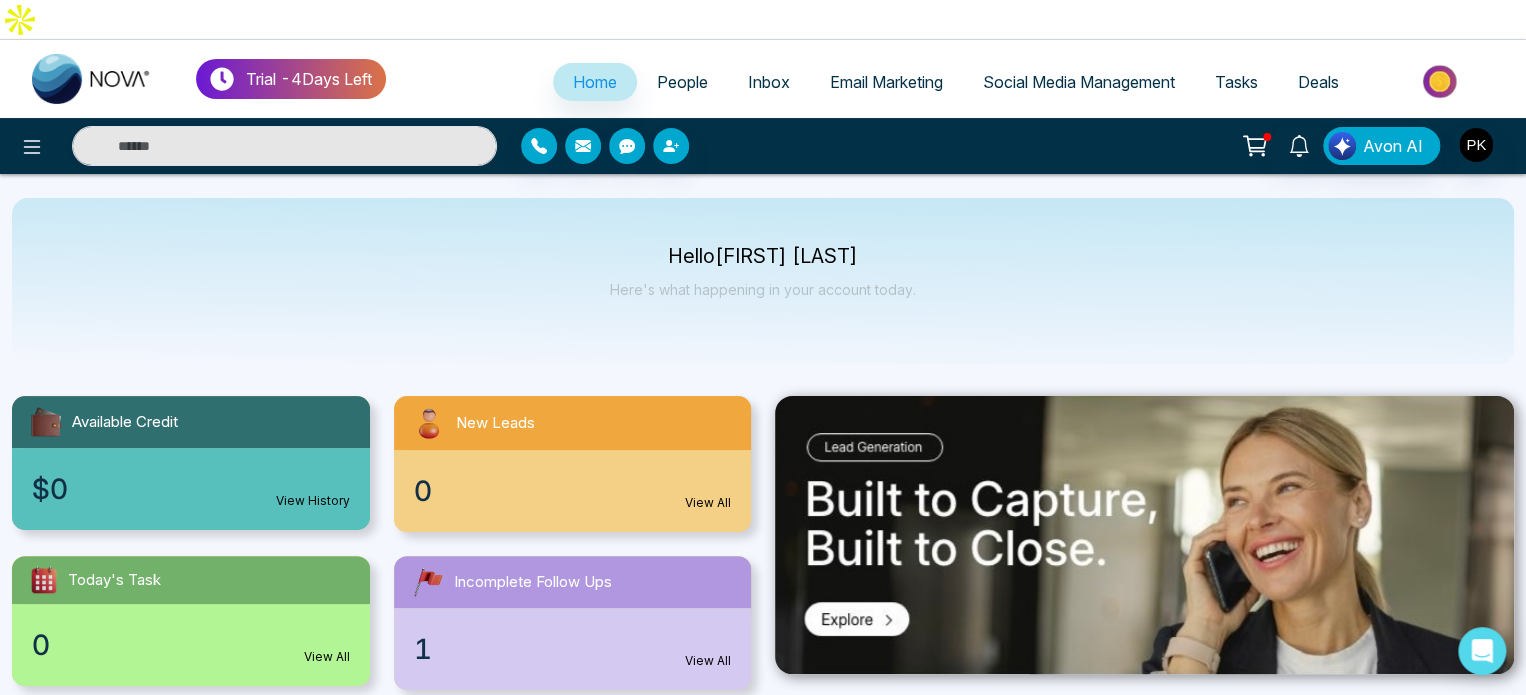 click at bounding box center (1267, 137) 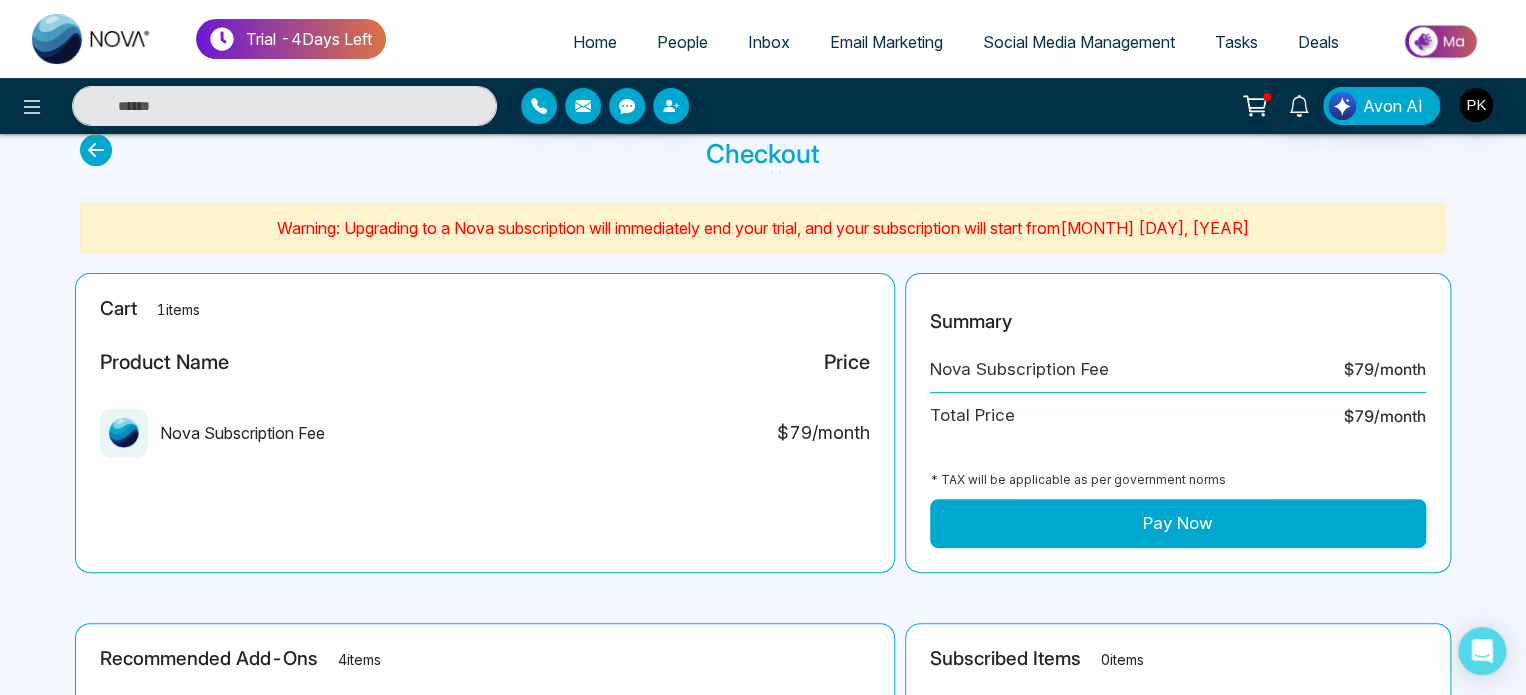 scroll, scrollTop: 0, scrollLeft: 0, axis: both 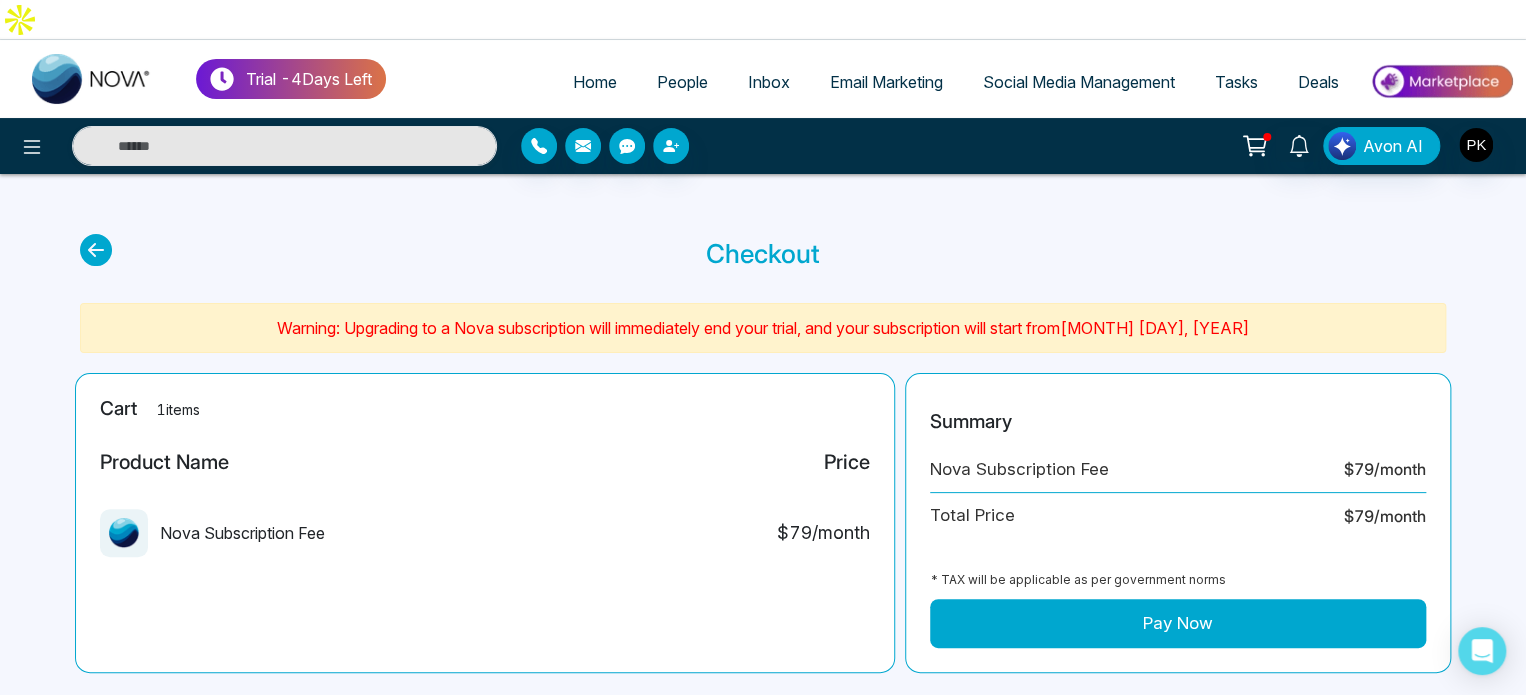 click on "Checkout Warning: Upgrading to a Nova subscription will immediately end your trial, and your subscription will start from  [MONTH] [DAY], [YEAR] Cart 1  items Product Name Price Nova Subscription Fee $ 79 /month Summary Nova Subscription Fee $ 79 /month Total Price $ 79 /month * TAX will be applicable as per government norms Pay Now Recommended Add-Ons 4  items Product Name Price Dialer $ 30 /month Avon AI $ 399 /month Email Marketing $ 149 /month Social Media Marketing $ 149 /month Subscribed Items 0  items No items subscribed yet." at bounding box center [763, 712] 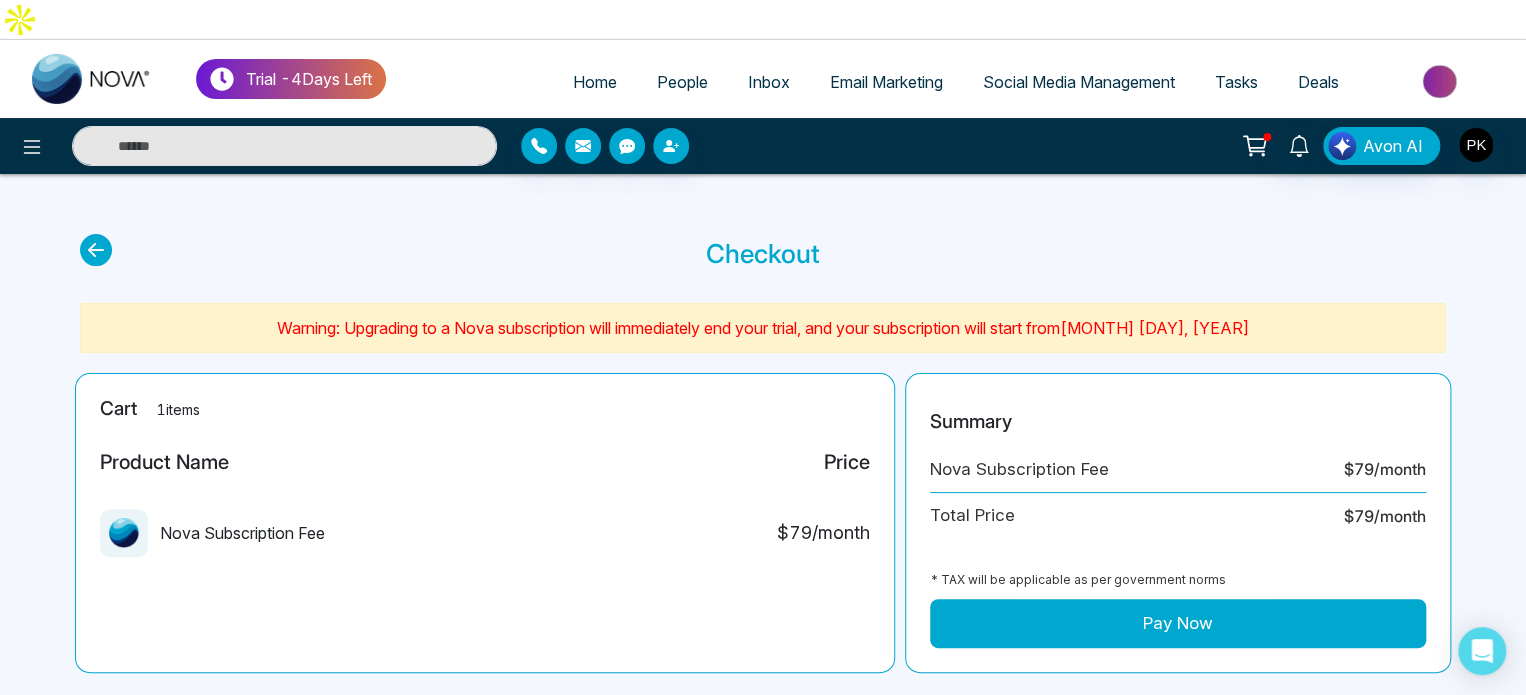 click on "Email Marketing" at bounding box center (886, 82) 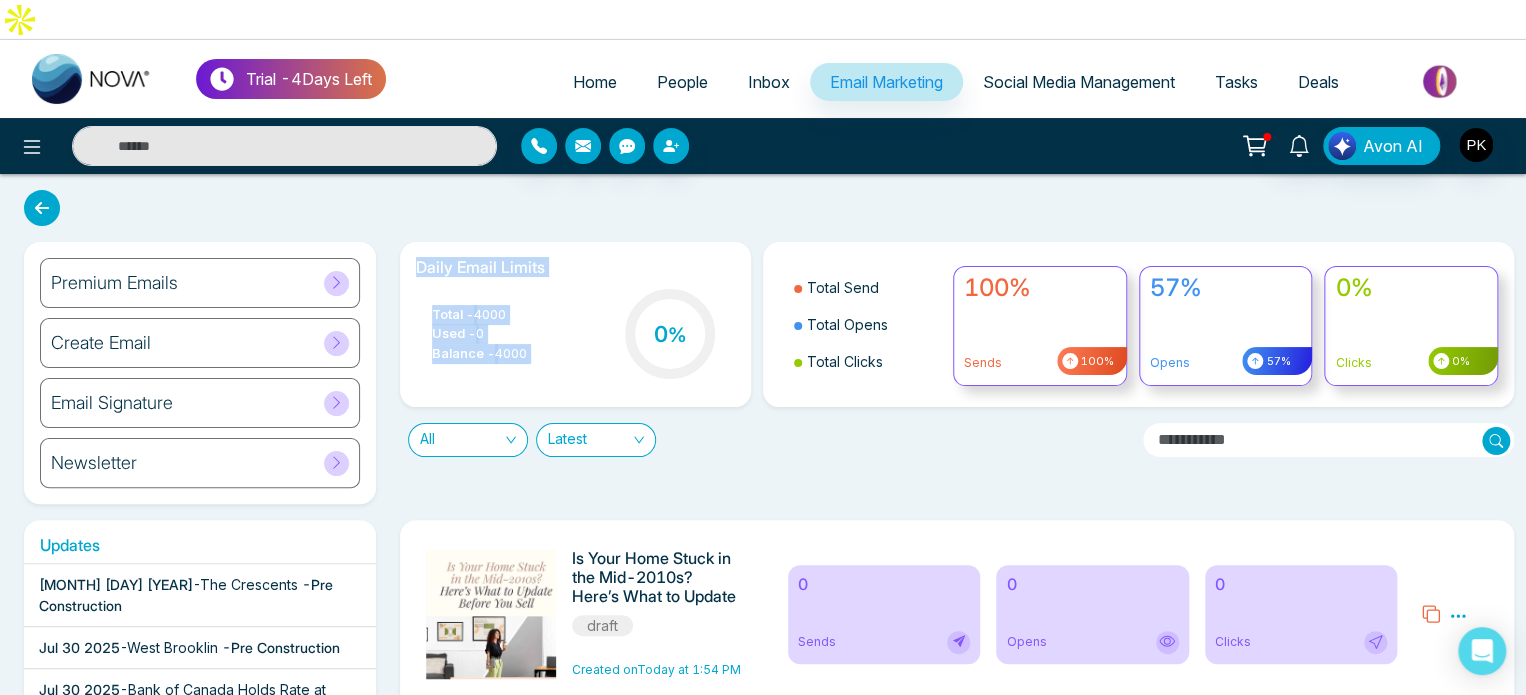 drag, startPoint x: 409, startPoint y: 226, endPoint x: 598, endPoint y: 244, distance: 189.85521 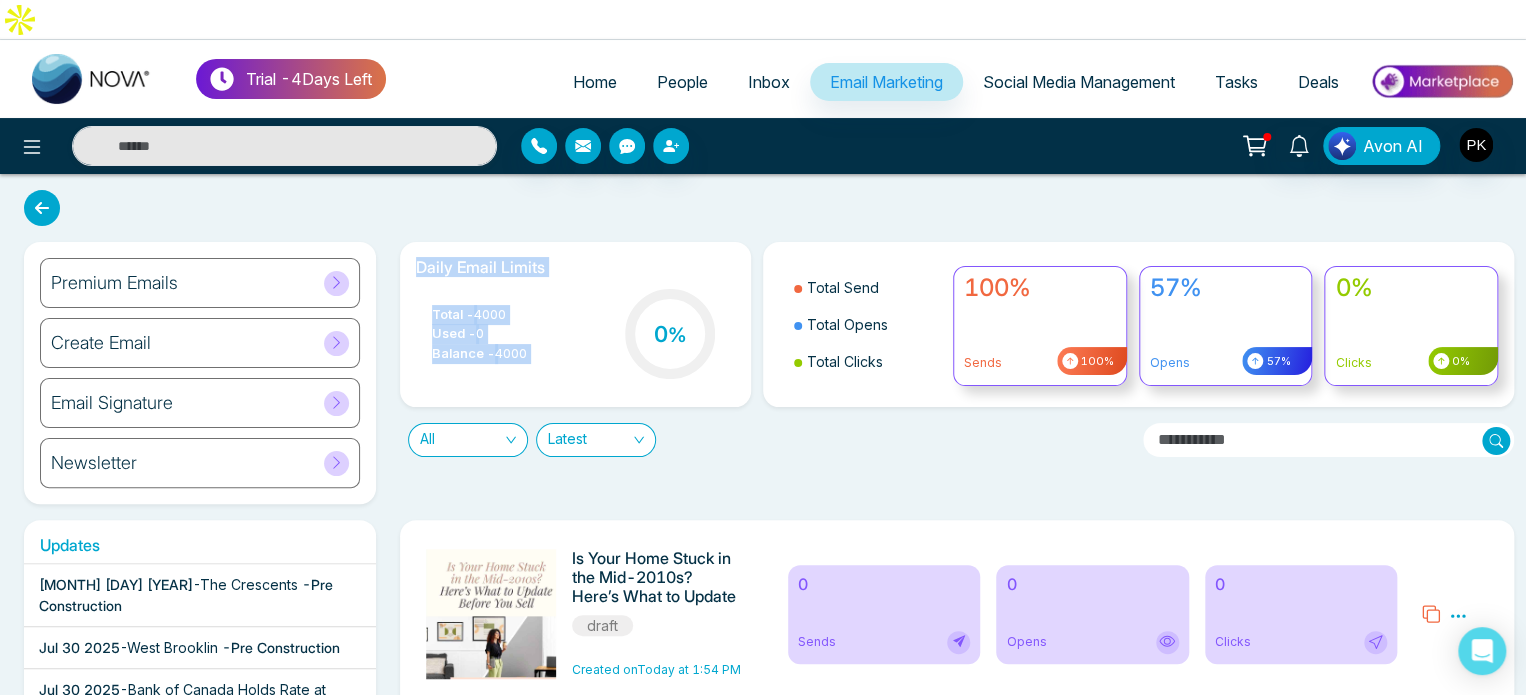 click on "Daily Email Limits Total -  4000 Used -  0 Balance -  4000 0 %" at bounding box center [576, 324] 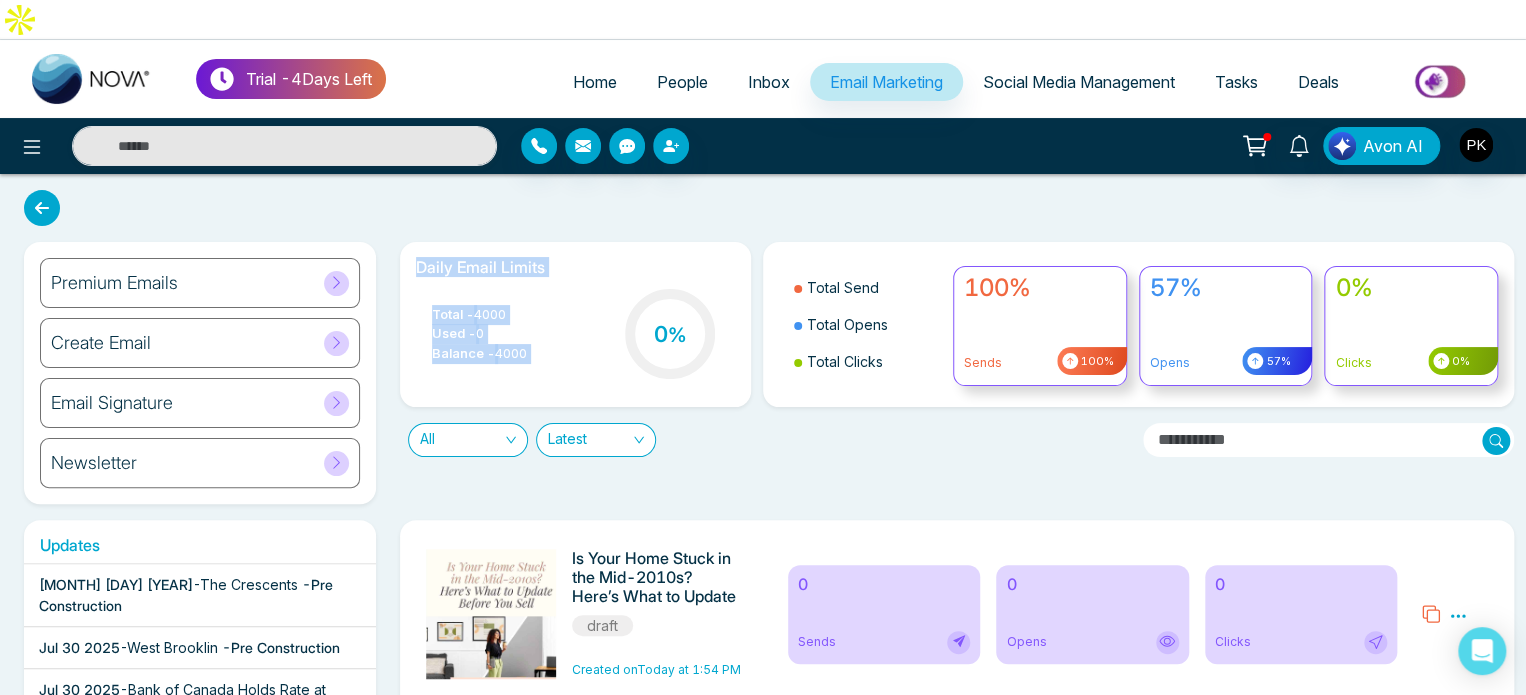 click on "Total -  4000 Used -  0 Balance -  4000 0 %" at bounding box center (576, 336) 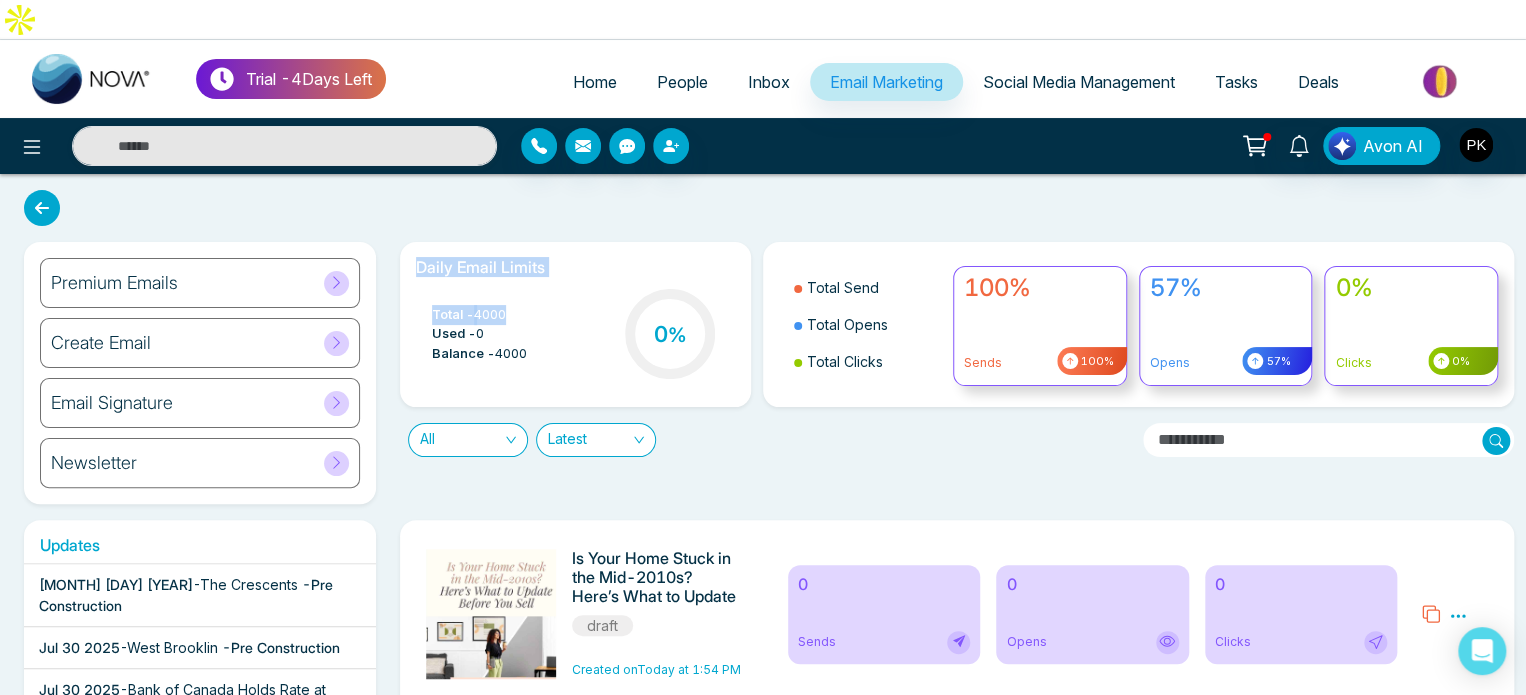 drag, startPoint x: 418, startPoint y: 221, endPoint x: 568, endPoint y: 251, distance: 152.97058 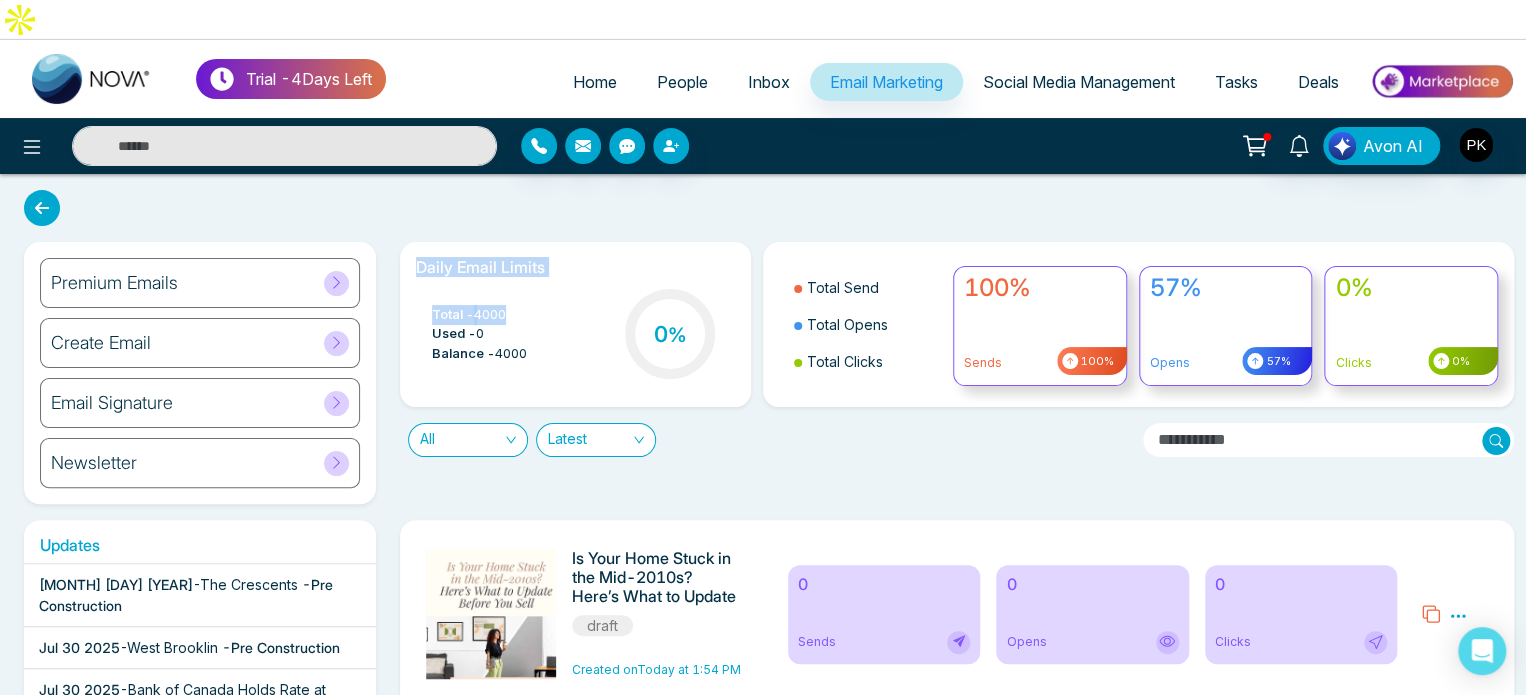 click on "Daily Email Limits Total -  4000 Used -  0 Balance -  4000 0 %" at bounding box center [576, 324] 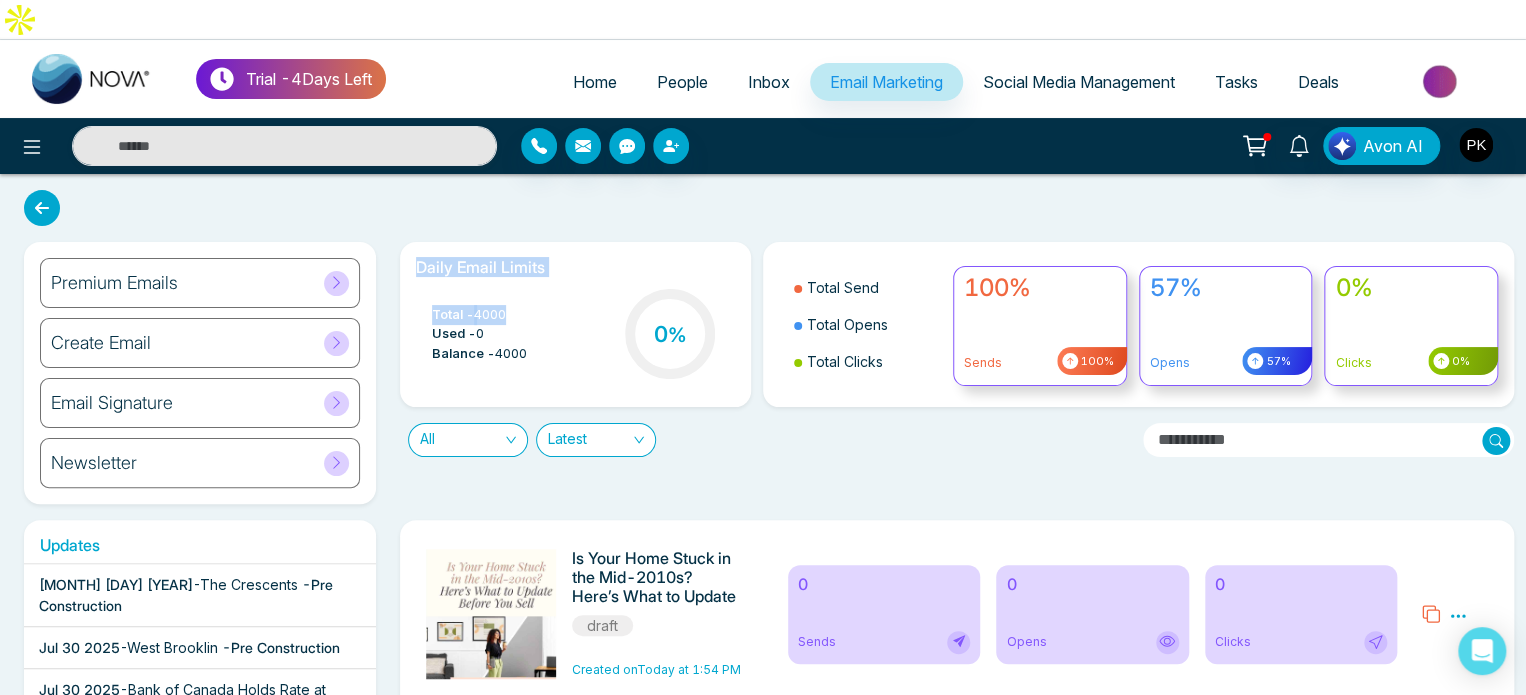 click on "Total -  4000 Used -  0 Balance -  4000 0 %" at bounding box center [576, 336] 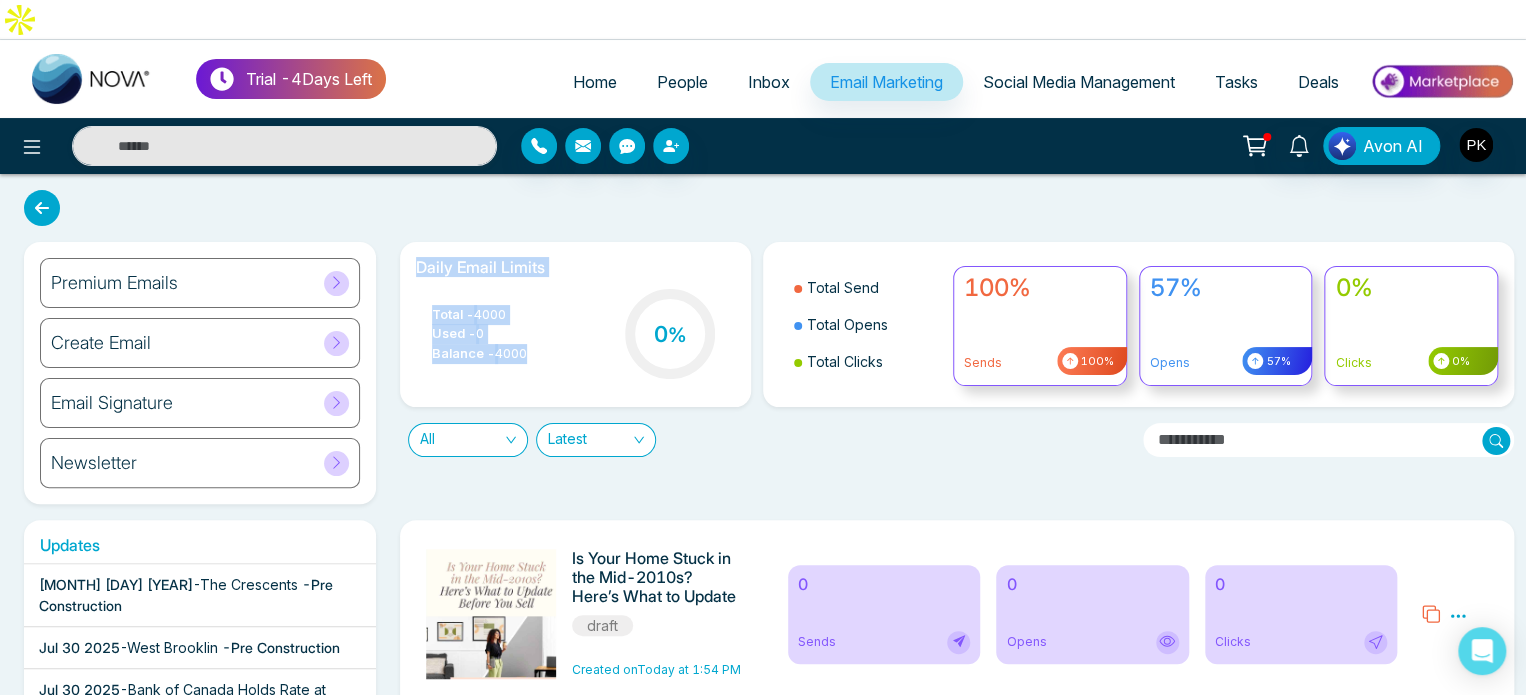 drag, startPoint x: 551, startPoint y: 323, endPoint x: 403, endPoint y: 210, distance: 186.20688 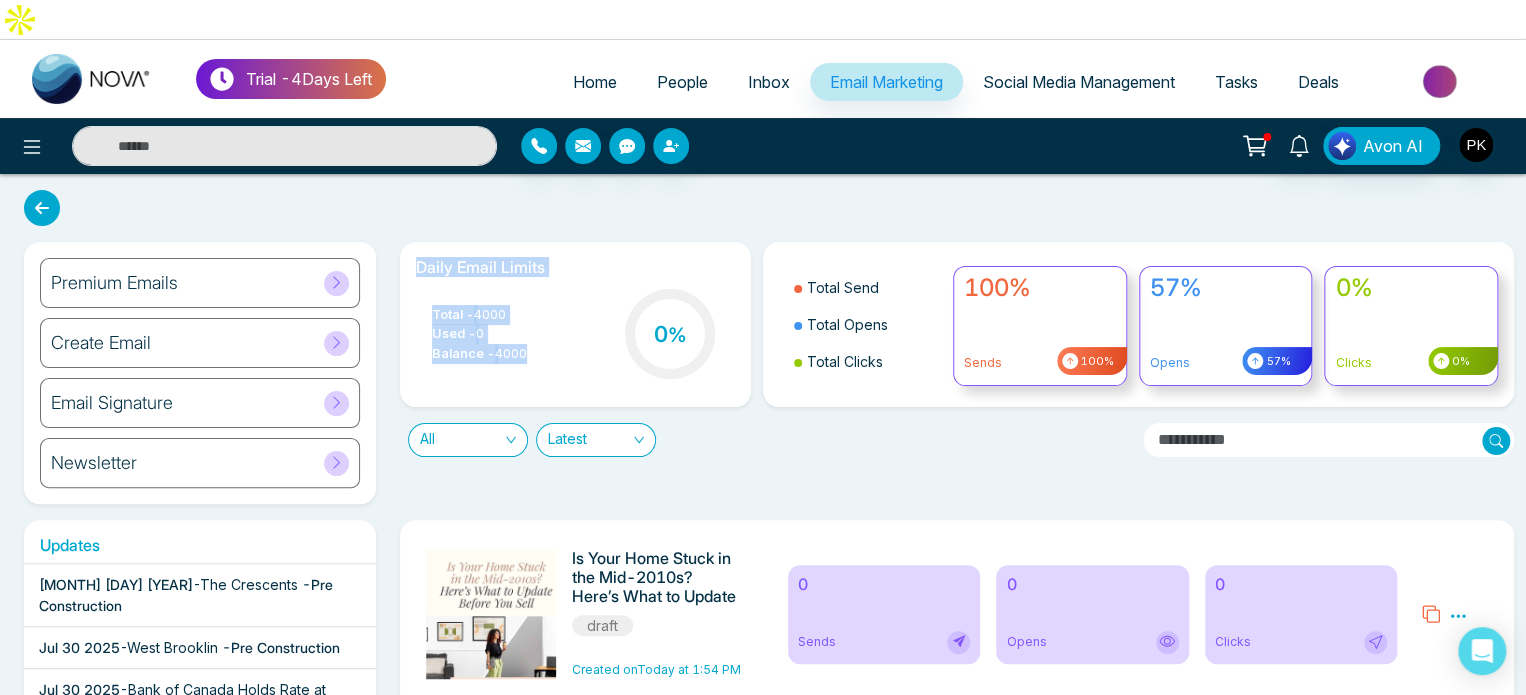 click on "Daily Email Limits Total -  4000 Used -  0 Balance -  4000 0 %" at bounding box center [576, 324] 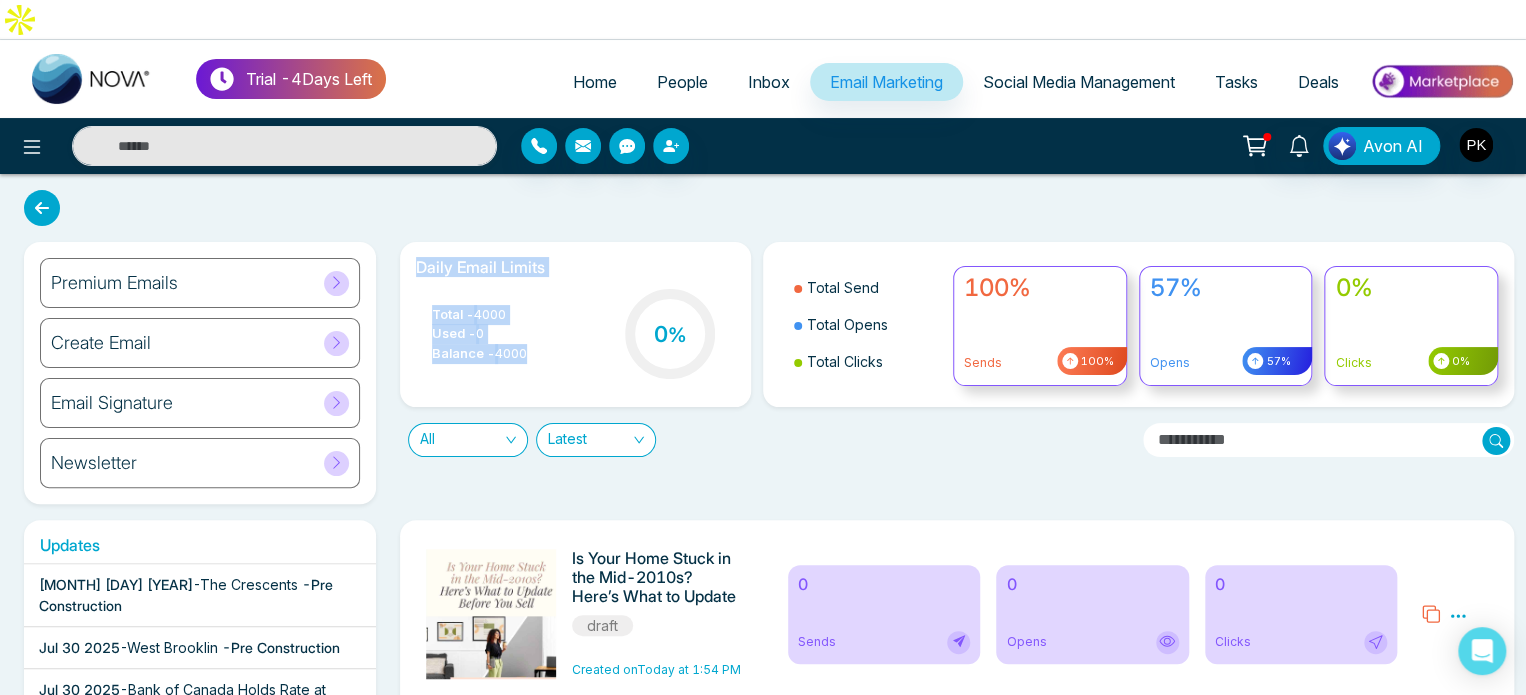 click on "Daily Email Limits Total -  4000 Used -  0 Balance -  4000 0 %" at bounding box center (576, 324) 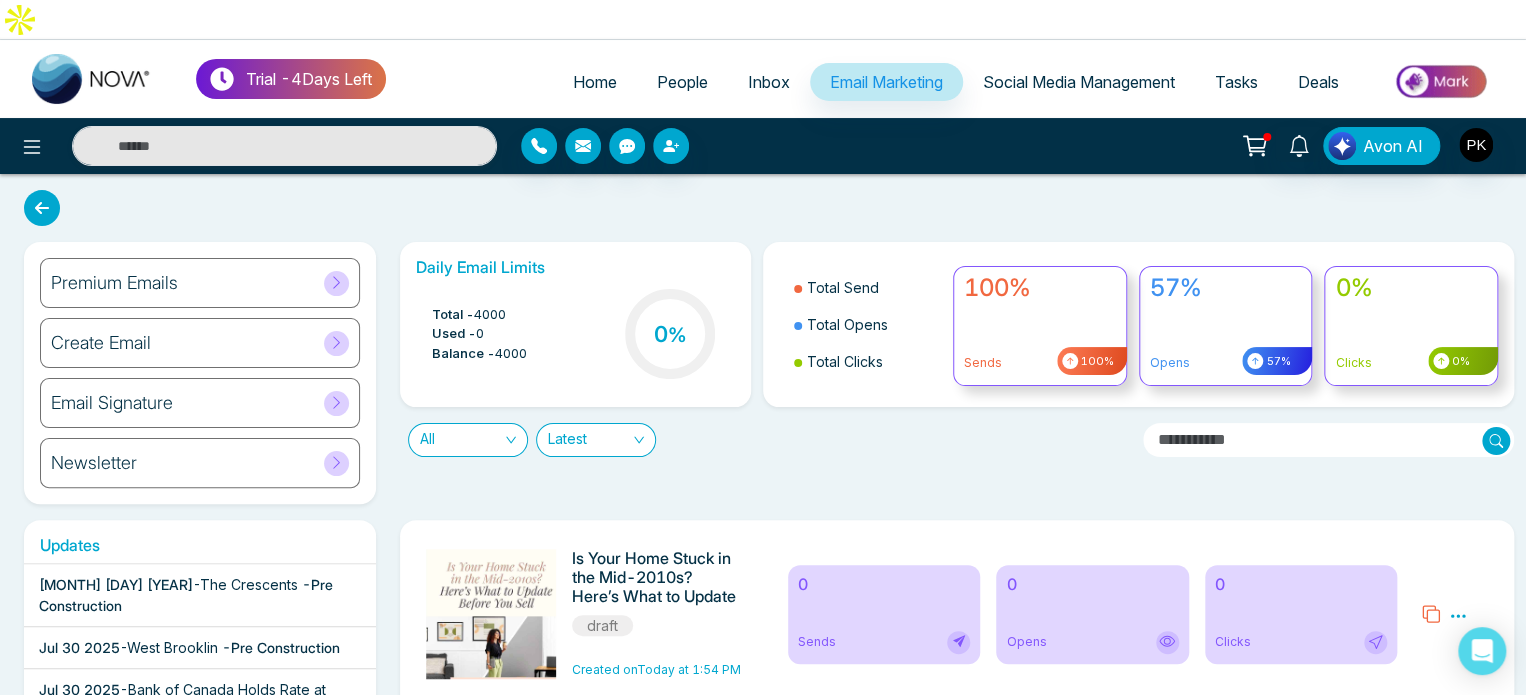 click on "Premium Emails Create Email Email Signature Newsletter Daily Email Limits Total -  4000 Used -  0 Balance -  4000 0 %  Total Send  Total Opens  Total Clicks 100% Sends 100% 57% Opens 57% 0% Clicks 0% All Latest Updates [MONTH] [DAY] [YEAR]   -  The Crescents    -  Pre Construction [MONTH] [DAY] [YEAR]   -  West Brooklin    -  Pre Construction [MONTH] [DAY] [YEAR]   -  Bank of Canada Holds Rate at 2.75%    -  Housing Tip [MONTH] [DAY] [YEAR]   -  Discover 6 Scenic Lakes Near Edmonton Perfect for Weekend Escapes    -  Housing Tip [MONTH] [DAY] [YEAR]   -  Is Your Home Stuck in the Mid-2010s? Here’s What to Update Before You Sell    -  Housing Tip [MONTH] [DAY] [YEAR]   -  GTA Newsletter: [MONTH]-[YEAR]    -  Housing Tip [MONTH] [DAY] [YEAR]   -  What’s Next for Mortgage Rates & Home Prices in Canada? Here’s What You Should Know    -  Housing Tip [MONTH] [DAY] [YEAR]   -  Private Lending is Booming—What Homebuyers & Investors Need to Know    -  Housing Tip [MONTH] [DAY] [YEAR]   -  Georgina View Home- Treasure Hill Homes    -  Pre Construction [MONTH] [DAY] [YEAR]   -  Georgina View Home- Treasure Hill Homes    -  Pre Construction [MONTH] [DAY] [YEAR]   -  Joshua Creek Montage-Hallet Homes    -  Pre Construction [MONTH] [DAY] [YEAR]   -" at bounding box center [763, 651] 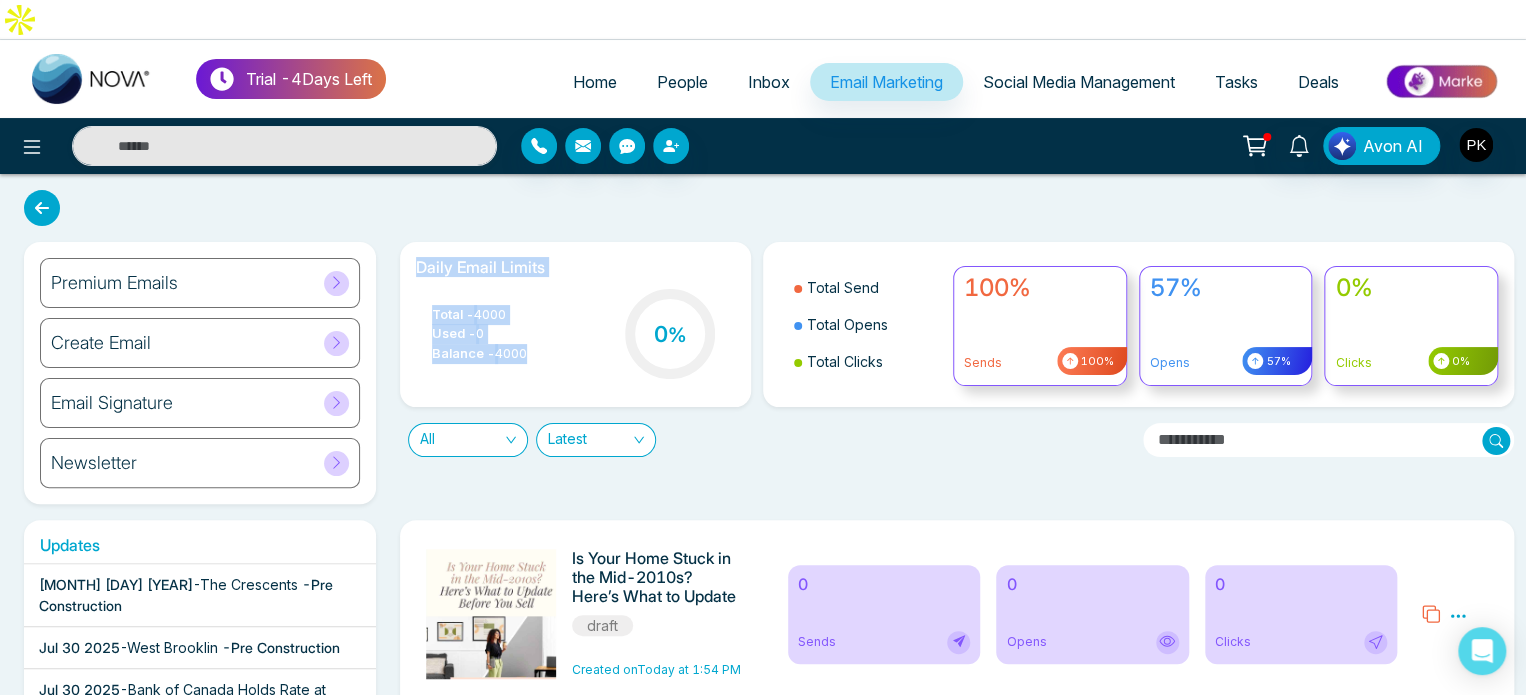 drag, startPoint x: 552, startPoint y: 334, endPoint x: 412, endPoint y: 227, distance: 176.20726 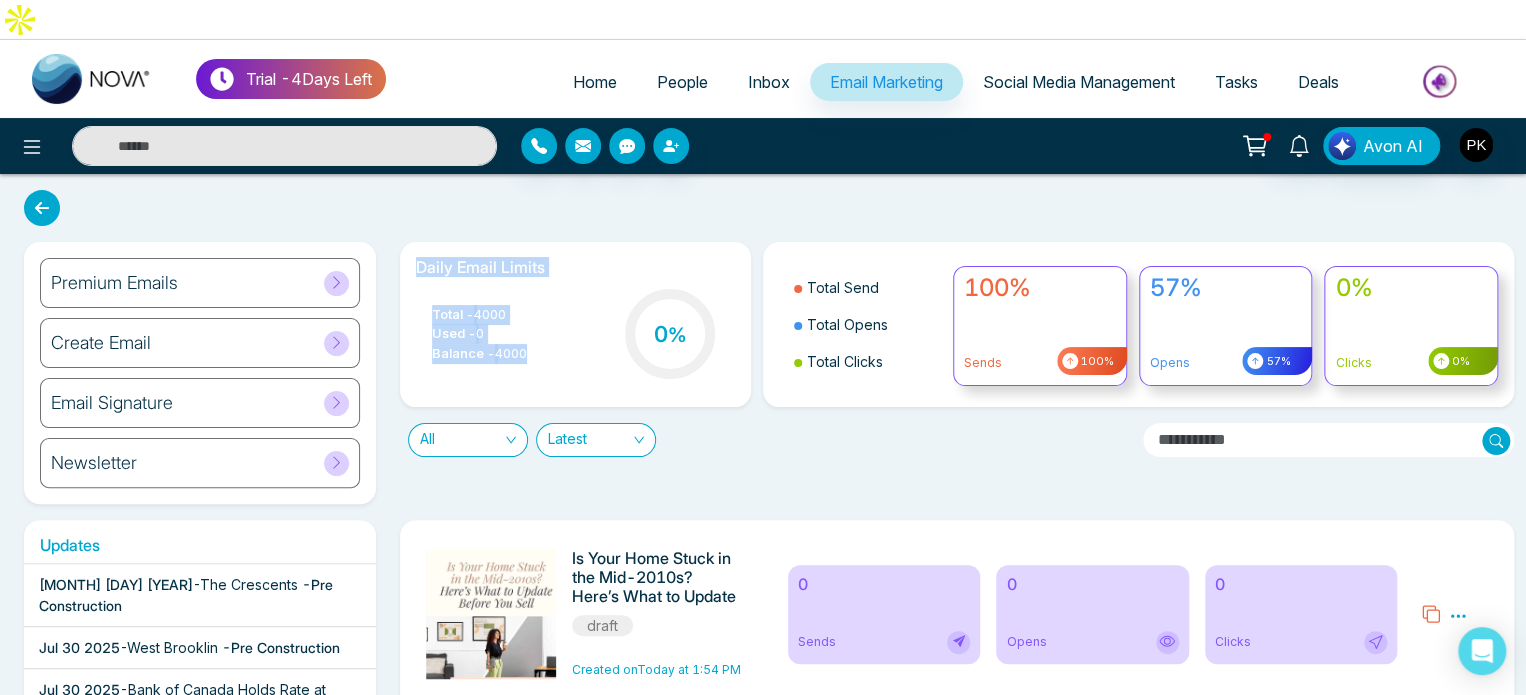 click on "Daily Email Limits Total -  4000 Used -  0 Balance -  4000 0 %" at bounding box center [576, 324] 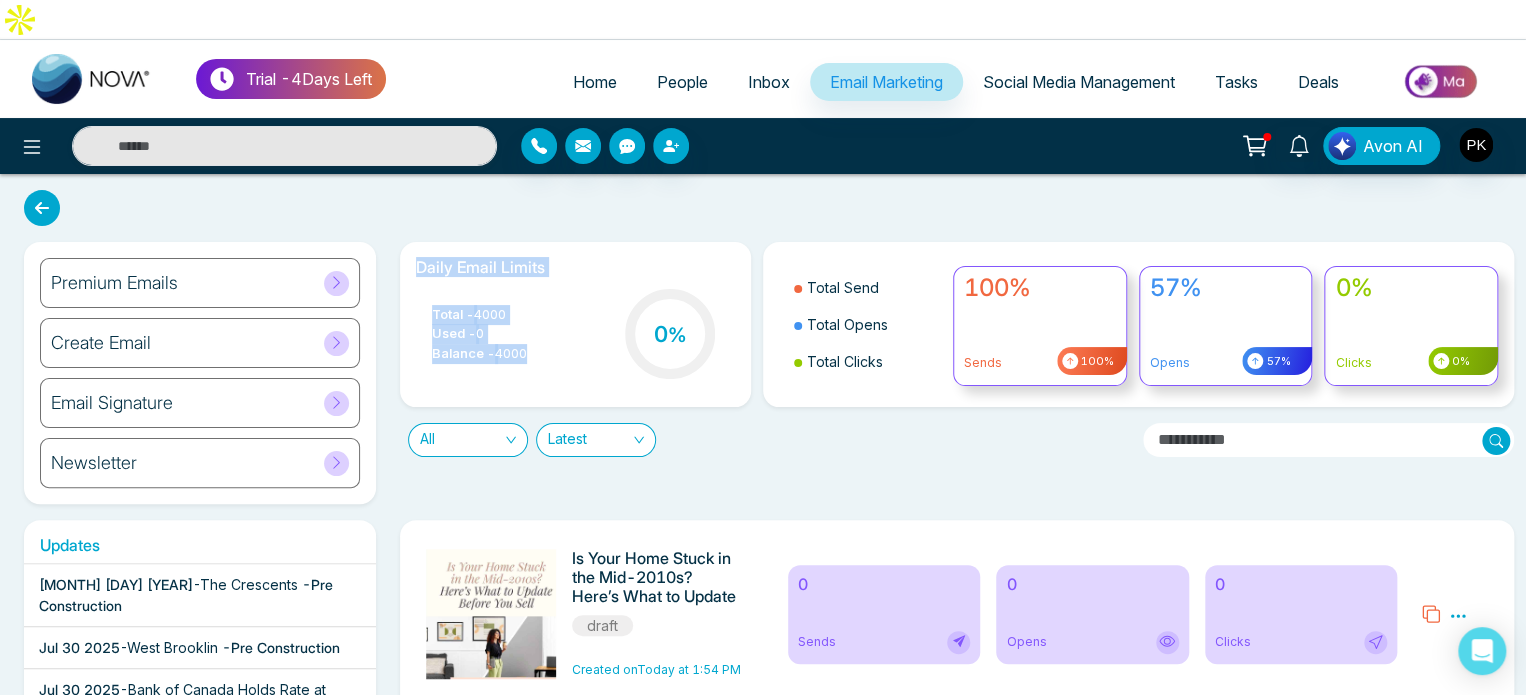click on "Used -  0" at bounding box center (479, 334) 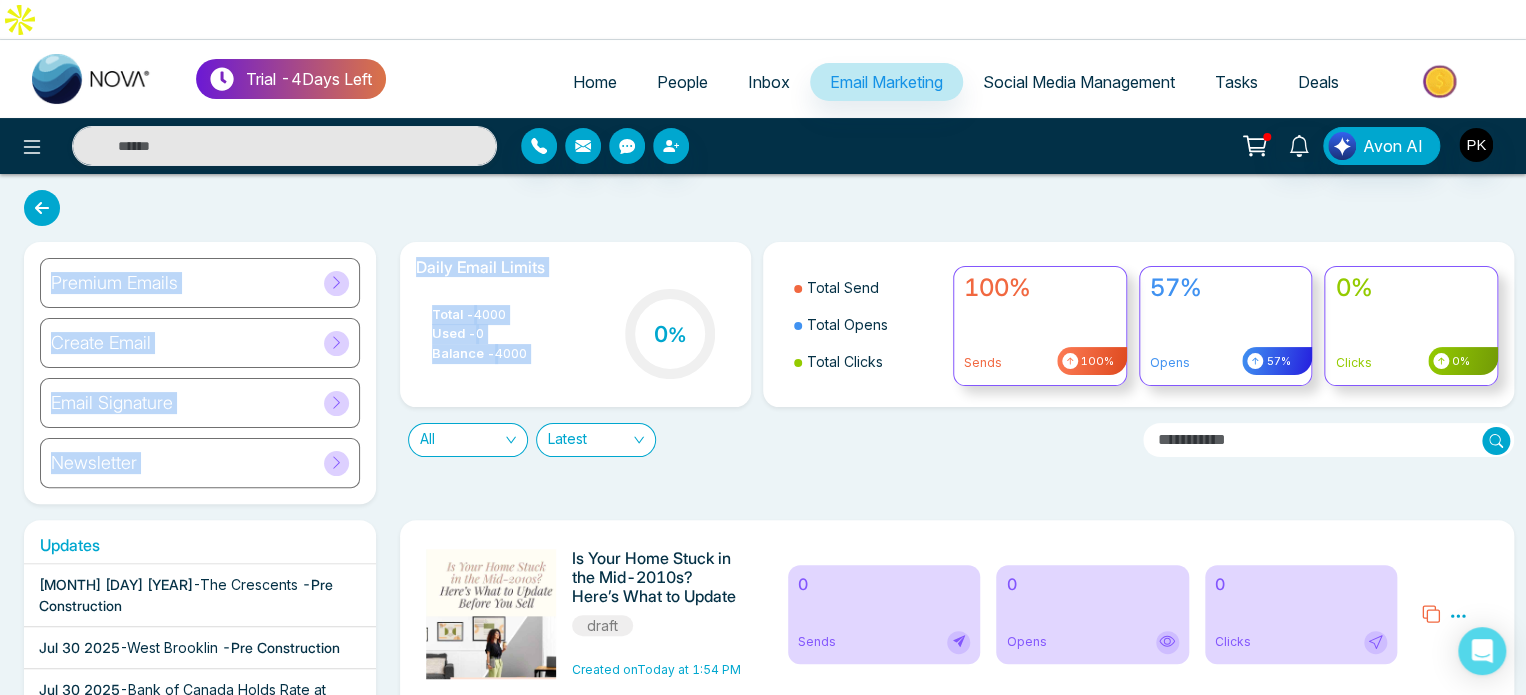 drag, startPoint x: 584, startPoint y: 323, endPoint x: 415, endPoint y: 195, distance: 212.00237 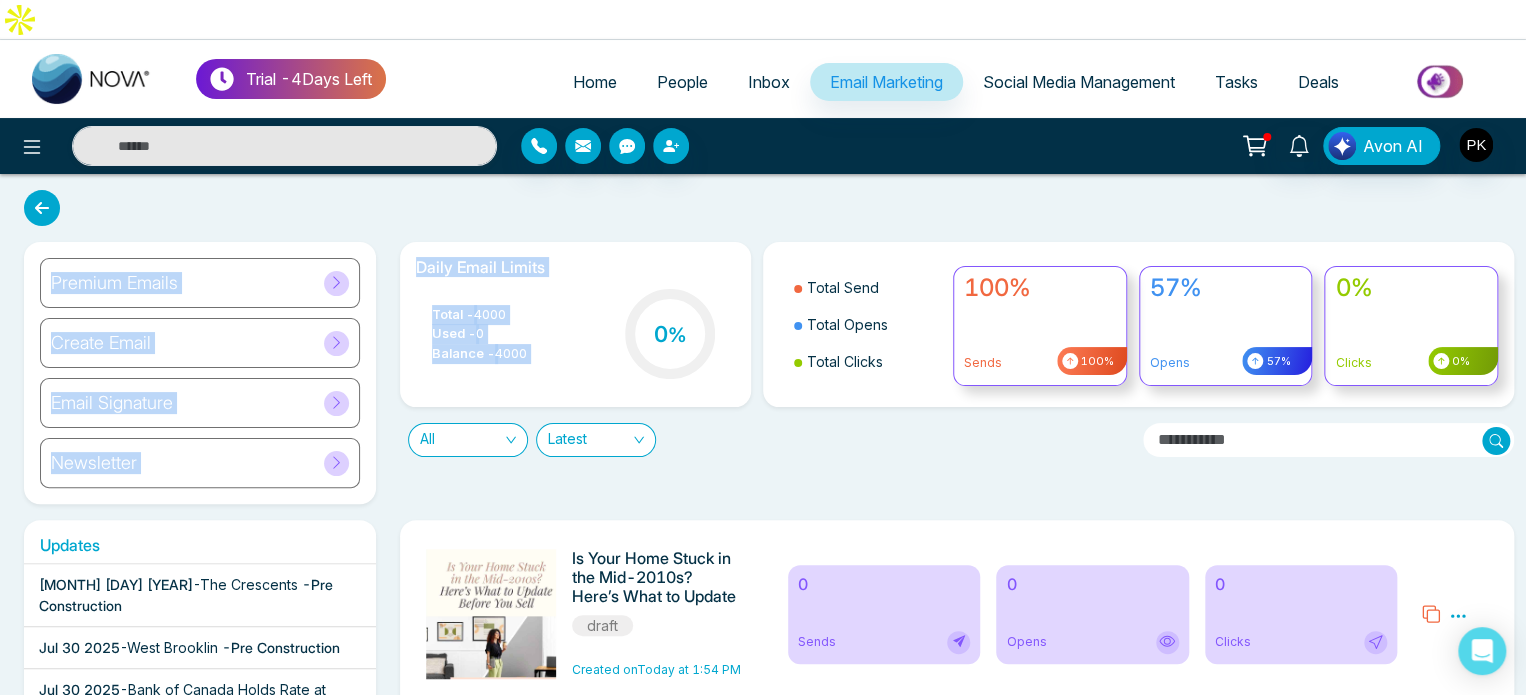 click on "Premium Emails Create Email Email Signature Newsletter Daily Email Limits Total -  4000 Used -  0 Balance -  4000 0 %  Total Send  Total Opens  Total Clicks 100% Sends 100% 57% Opens 57% 0% Clicks 0% All Latest Updates [MONTH] [DAY] [YEAR]   -  The Crescents    -  Pre Construction [MONTH] [DAY] [YEAR]   -  West Brooklin    -  Pre Construction [MONTH] [DAY] [YEAR]   -  Bank of Canada Holds Rate at 2.75%    -  Housing Tip [MONTH] [DAY] [YEAR]   -  Discover 6 Scenic Lakes Near Edmonton Perfect for Weekend Escapes    -  Housing Tip [MONTH] [DAY] [YEAR]   -  Is Your Home Stuck in the Mid-2010s? Here’s What to Update Before You Sell    -  Housing Tip [MONTH] [DAY] [YEAR]   -  GTA Newsletter: [MONTH]-[YEAR]    -  Housing Tip [MONTH] [DAY] [YEAR]   -  What’s Next for Mortgage Rates & Home Prices in Canada? Here’s What You Should Know    -  Housing Tip [MONTH] [DAY] [YEAR]   -  Private Lending is Booming—What Homebuyers & Investors Need to Know    -  Housing Tip [MONTH] [DAY] [YEAR]   -  Georgina View Home- Treasure Hill Homes    -  Pre Construction [MONTH] [DAY] [YEAR]   -  Georgina View Home- Treasure Hill Homes    -  Pre Construction [MONTH] [DAY] [YEAR]   -  Joshua Creek Montage-Hallet Homes    -  Pre Construction [MONTH] [DAY] [YEAR]   -" at bounding box center [763, 651] 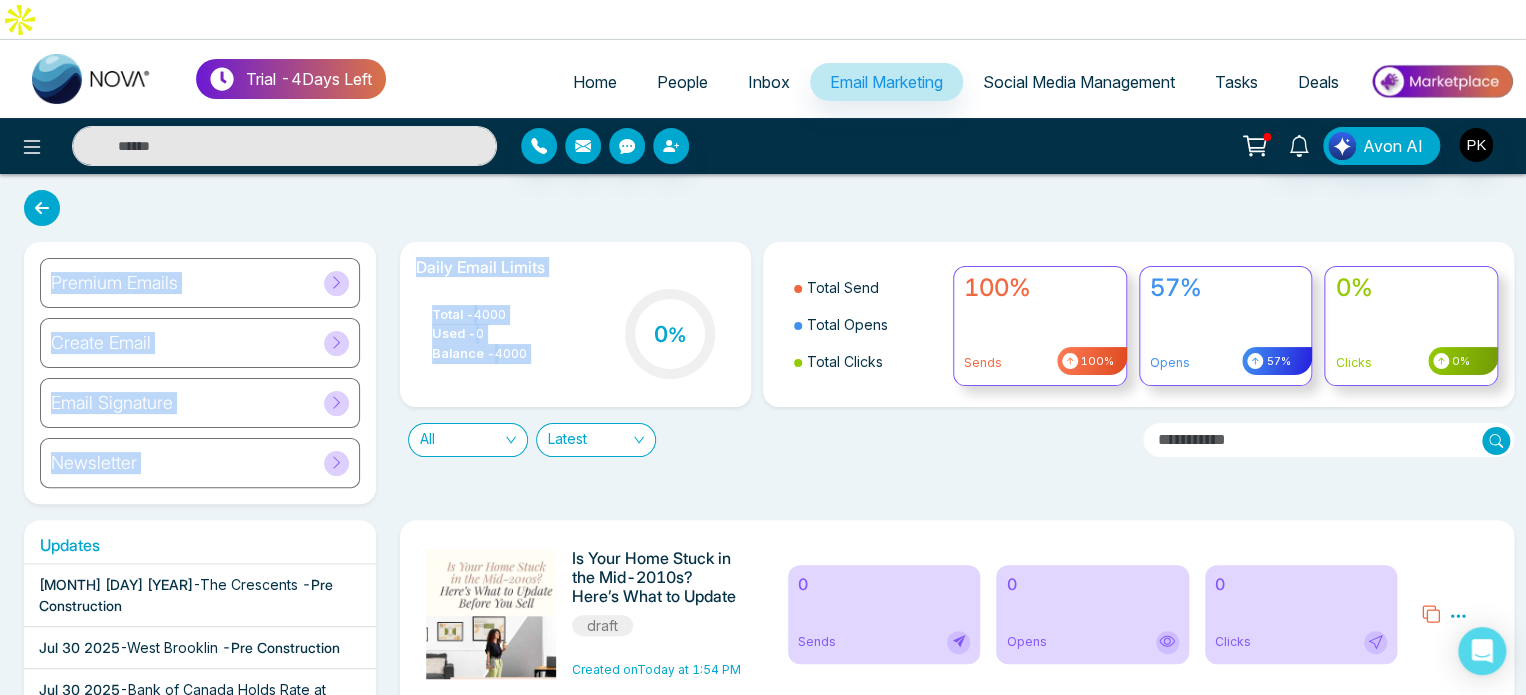 click on "Daily Email Limits" at bounding box center (576, 267) 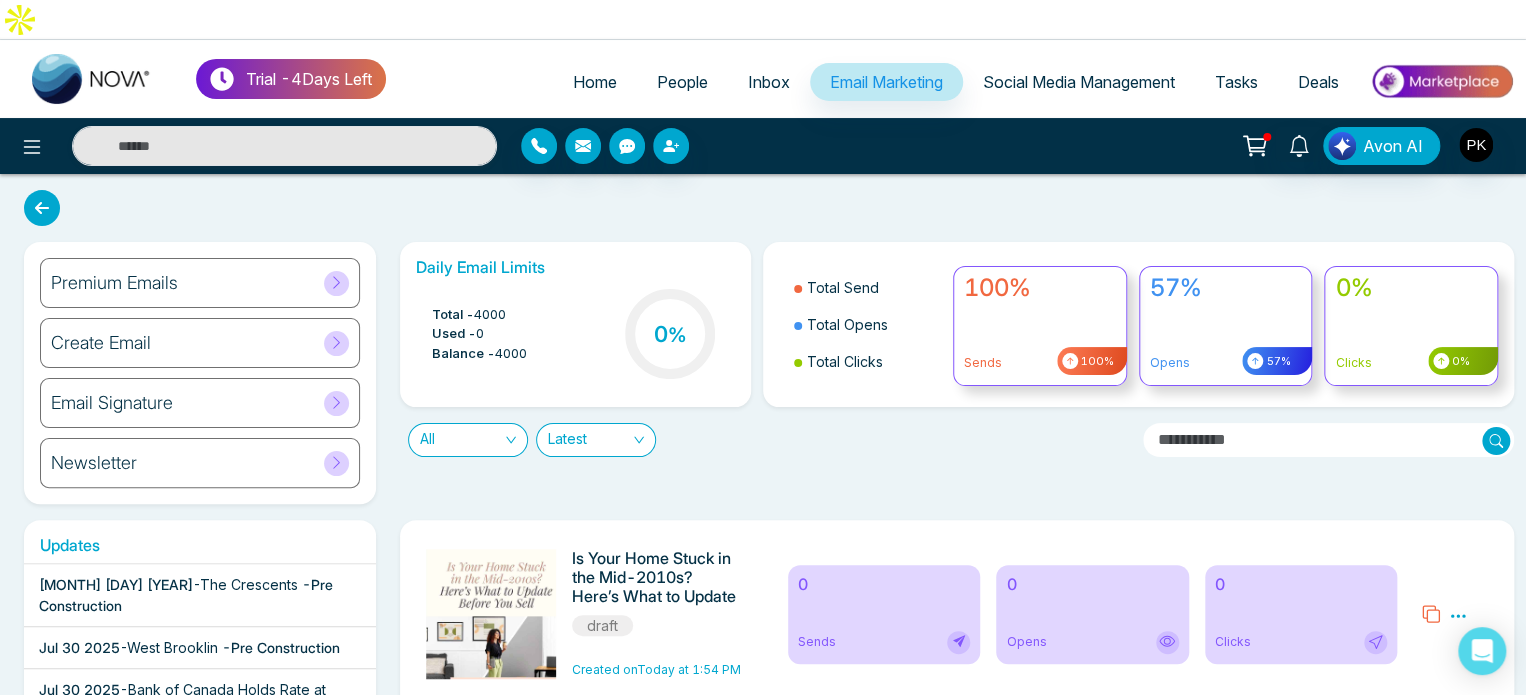 click on "Premium Emails Create Email Email Signature Newsletter Daily Email Limits Total -  4000 Used -  0 Balance -  4000 0 %  Total Send  Total Opens  Total Clicks 100% Sends 100% 57% Opens 57% 0% Clicks 0% All Latest Updates [MONTH] [DAY] [YEAR]   -  The Crescents    -  Pre Construction [MONTH] [DAY] [YEAR]   -  West Brooklin    -  Pre Construction [MONTH] [DAY] [YEAR]   -  Bank of Canada Holds Rate at 2.75%    -  Housing Tip [MONTH] [DAY] [YEAR]   -  Discover 6 Scenic Lakes Near Edmonton Perfect for Weekend Escapes    -  Housing Tip [MONTH] [DAY] [YEAR]   -  Is Your Home Stuck in the Mid-2010s? Here’s What to Update Before You Sell    -  Housing Tip [MONTH] [DAY] [YEAR]   -  GTA Newsletter: [MONTH]-[YEAR]    -  Housing Tip [MONTH] [DAY] [YEAR]   -  What’s Next for Mortgage Rates & Home Prices in Canada? Here’s What You Should Know    -  Housing Tip [MONTH] [DAY] [YEAR]   -  Private Lending is Booming—What Homebuyers & Investors Need to Know    -  Housing Tip [MONTH] [DAY] [YEAR]   -  Georgina View Home- Treasure Hill Homes    -  Pre Construction [MONTH] [DAY] [YEAR]   -  Georgina View Home- Treasure Hill Homes    -  Pre Construction [MONTH] [DAY] [YEAR]   -  Joshua Creek Montage-Hallet Homes    -  Pre Construction [MONTH] [DAY] [YEAR]   -" at bounding box center [763, 651] 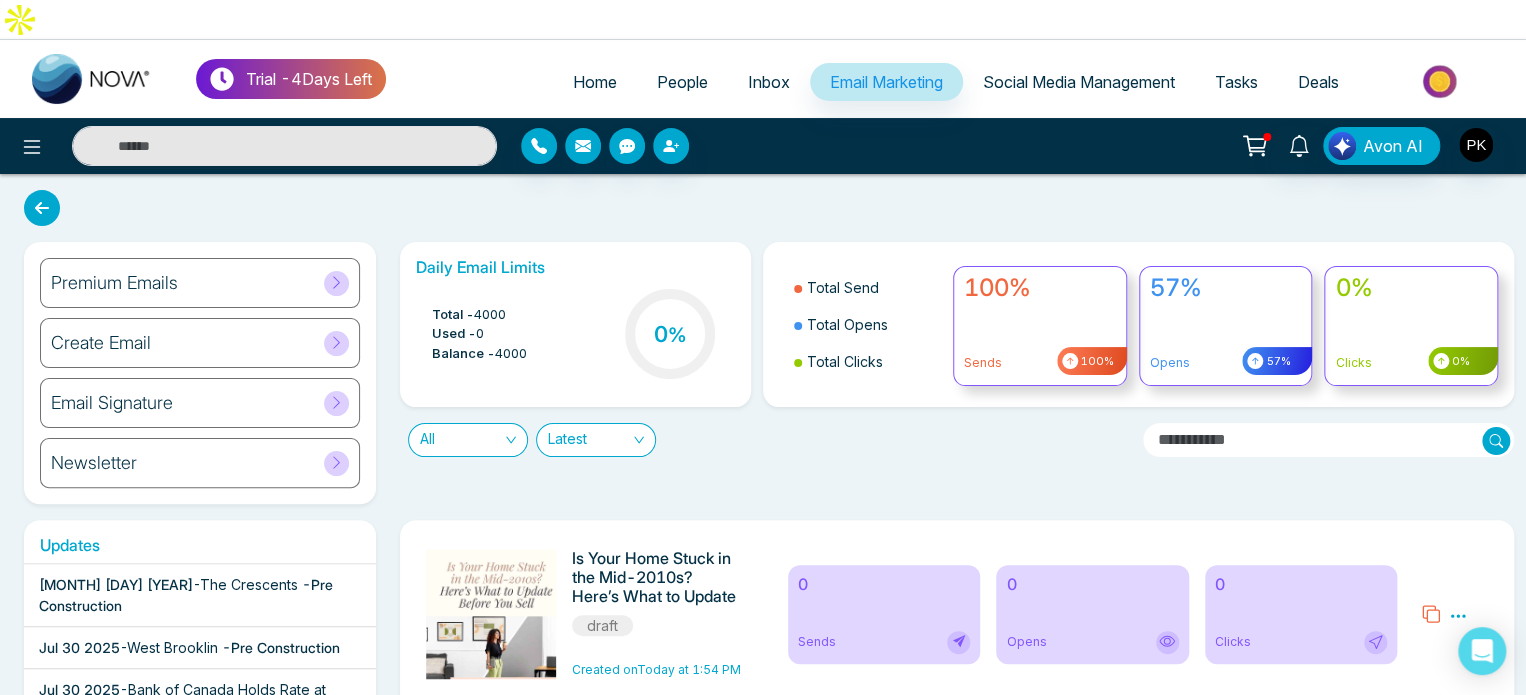 drag, startPoint x: 206, startPoint y: 164, endPoint x: 345, endPoint y: 159, distance: 139.0899 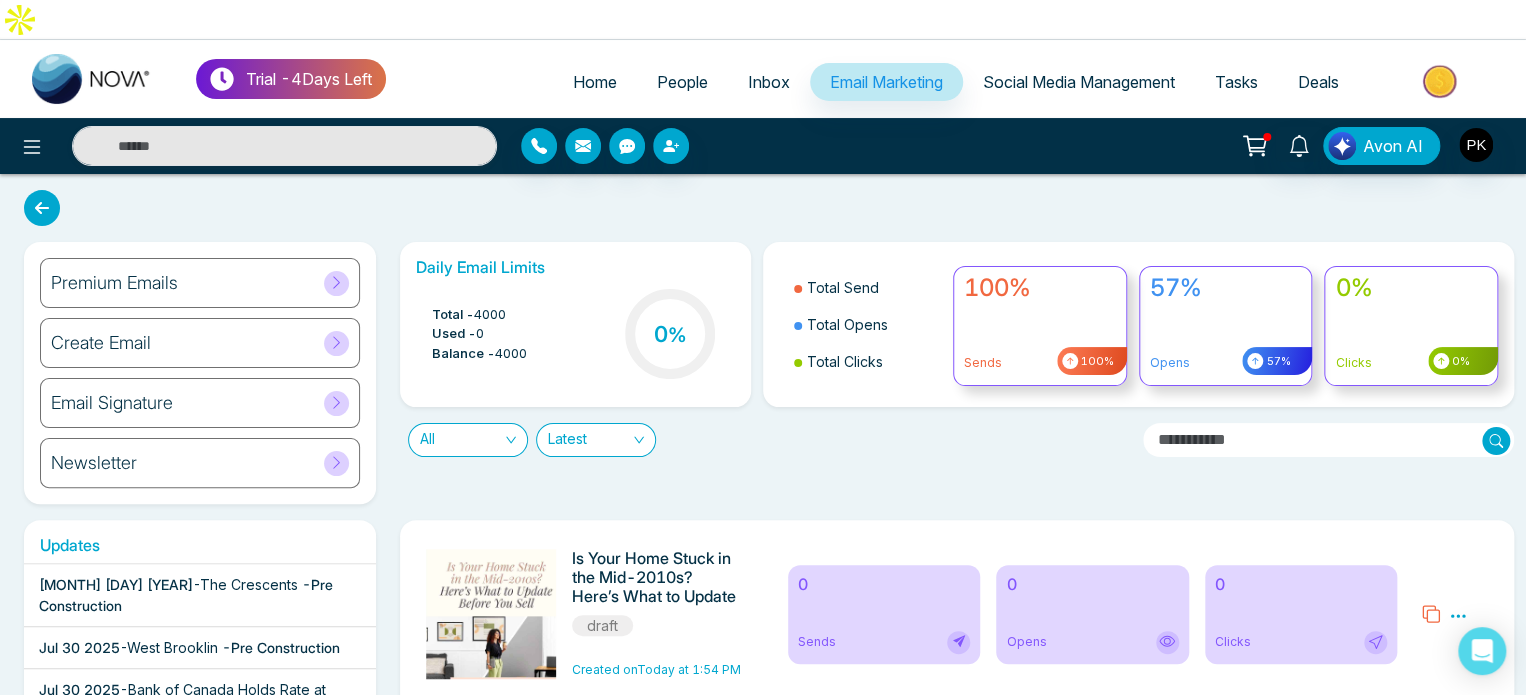 click on "Premium Emails Create Email Email Signature Newsletter Daily Email Limits Total -  4000 Used -  0 Balance -  4000 0 %  Total Send  Total Opens  Total Clicks 100% Sends 100% 57% Opens 57% 0% Clicks 0% All Latest Updates [MONTH] [DAY] [YEAR]   -  The Crescents    -  Pre Construction [MONTH] [DAY] [YEAR]   -  West Brooklin    -  Pre Construction [MONTH] [DAY] [YEAR]   -  Bank of Canada Holds Rate at 2.75%    -  Housing Tip [MONTH] [DAY] [YEAR]   -  Discover 6 Scenic Lakes Near Edmonton Perfect for Weekend Escapes    -  Housing Tip [MONTH] [DAY] [YEAR]   -  Is Your Home Stuck in the Mid-2010s? Here’s What to Update Before You Sell    -  Housing Tip [MONTH] [DAY] [YEAR]   -  GTA Newsletter: [MONTH]-[YEAR]    -  Housing Tip [MONTH] [DAY] [YEAR]   -  What’s Next for Mortgage Rates & Home Prices in Canada? Here’s What You Should Know    -  Housing Tip [MONTH] [DAY] [YEAR]   -  Private Lending is Booming—What Homebuyers & Investors Need to Know    -  Housing Tip [MONTH] [DAY] [YEAR]   -  Georgina View Home- Treasure Hill Homes    -  Pre Construction [MONTH] [DAY] [YEAR]   -  Georgina View Home- Treasure Hill Homes    -  Pre Construction [MONTH] [DAY] [YEAR]   -  Joshua Creek Montage-Hallet Homes    -  Pre Construction [MONTH] [DAY] [YEAR]   -" at bounding box center (763, 651) 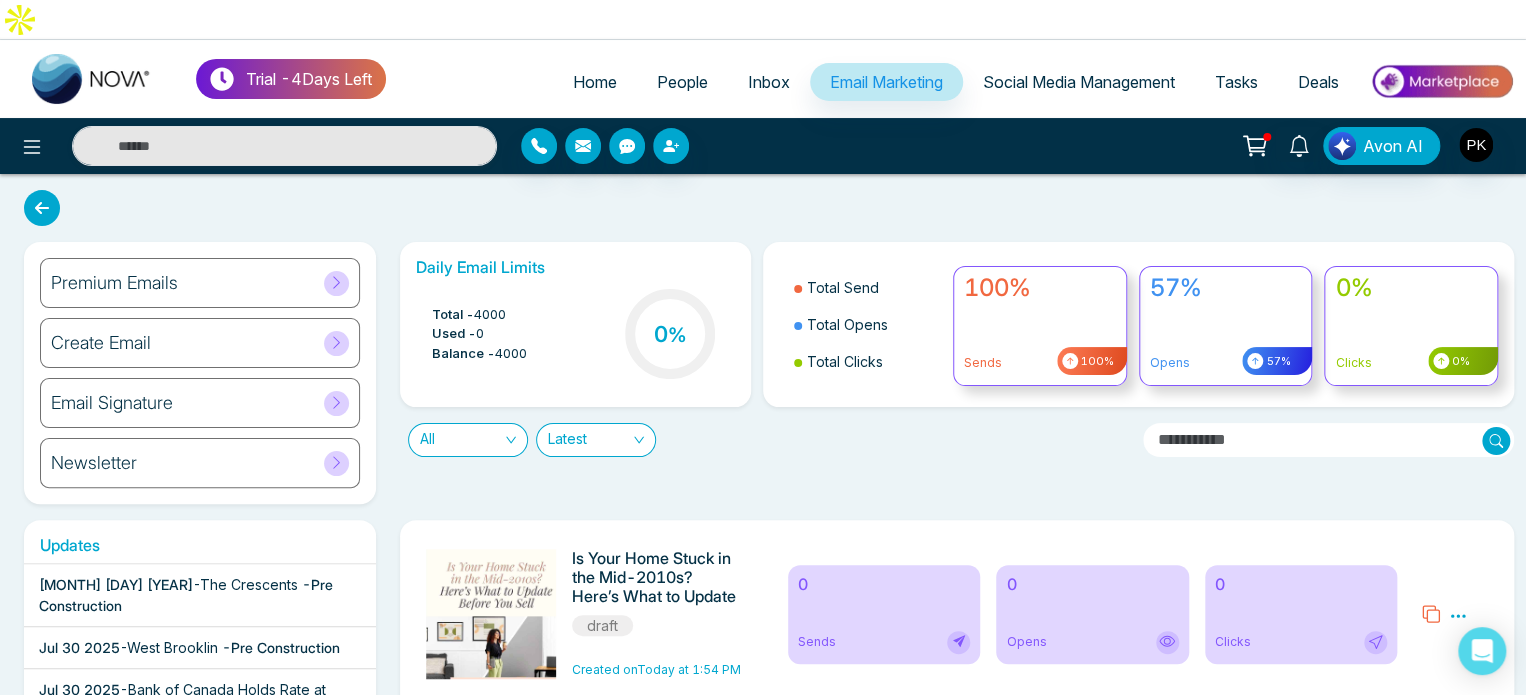 click on "Home" at bounding box center [595, 82] 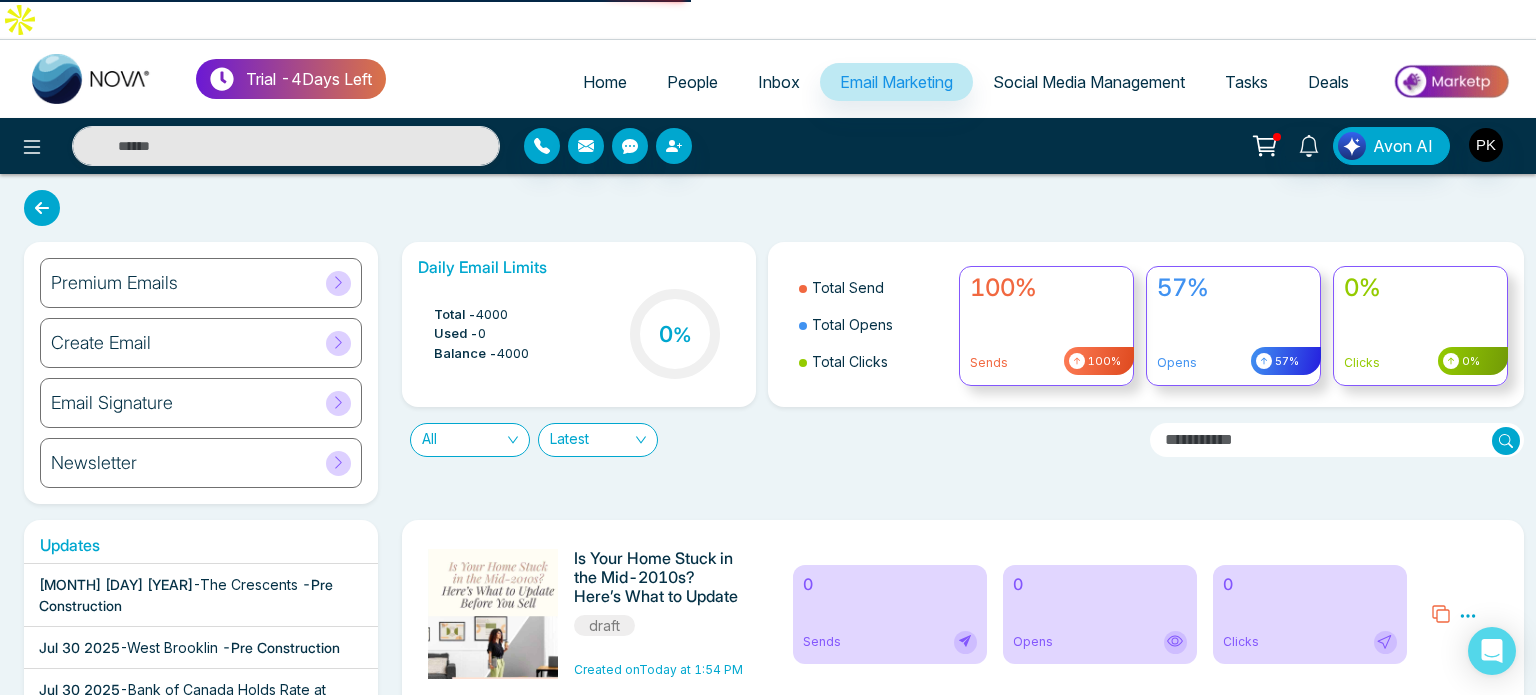 select on "*" 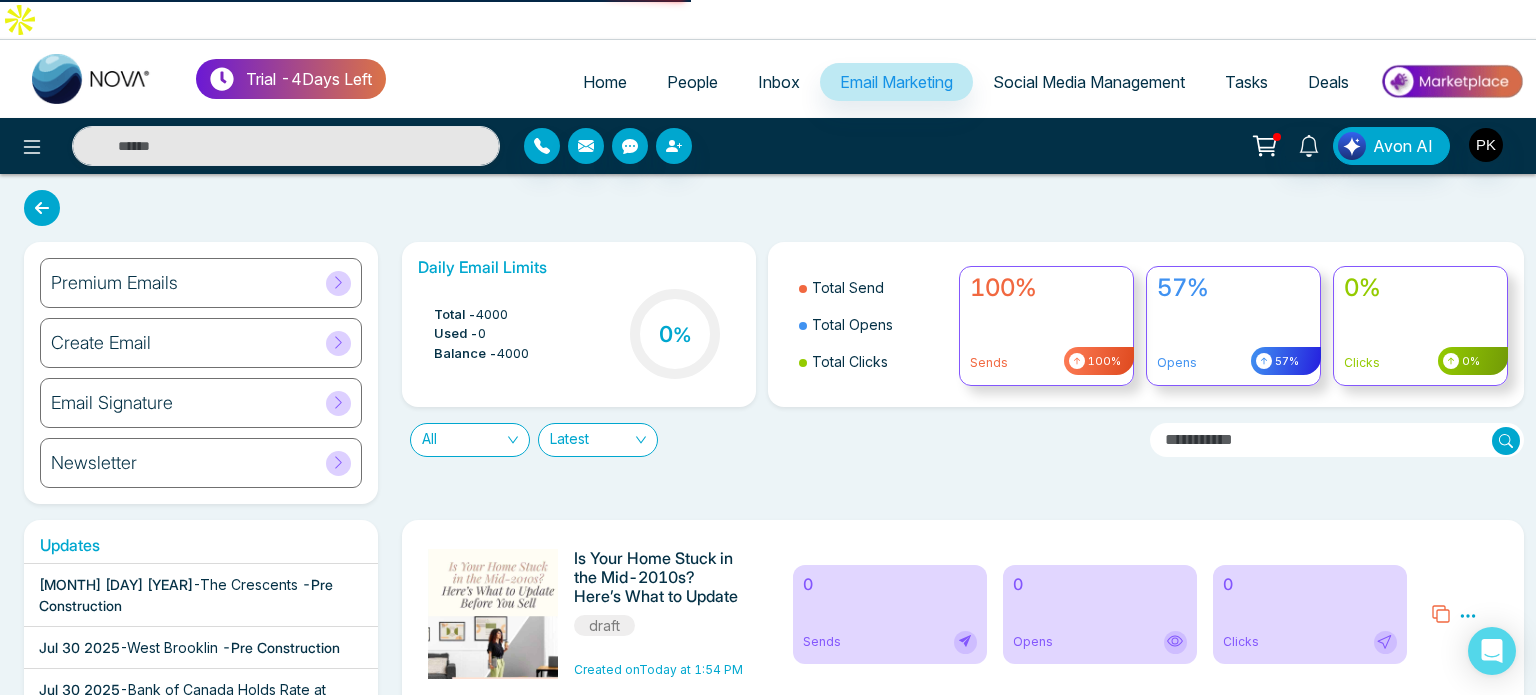 select on "*" 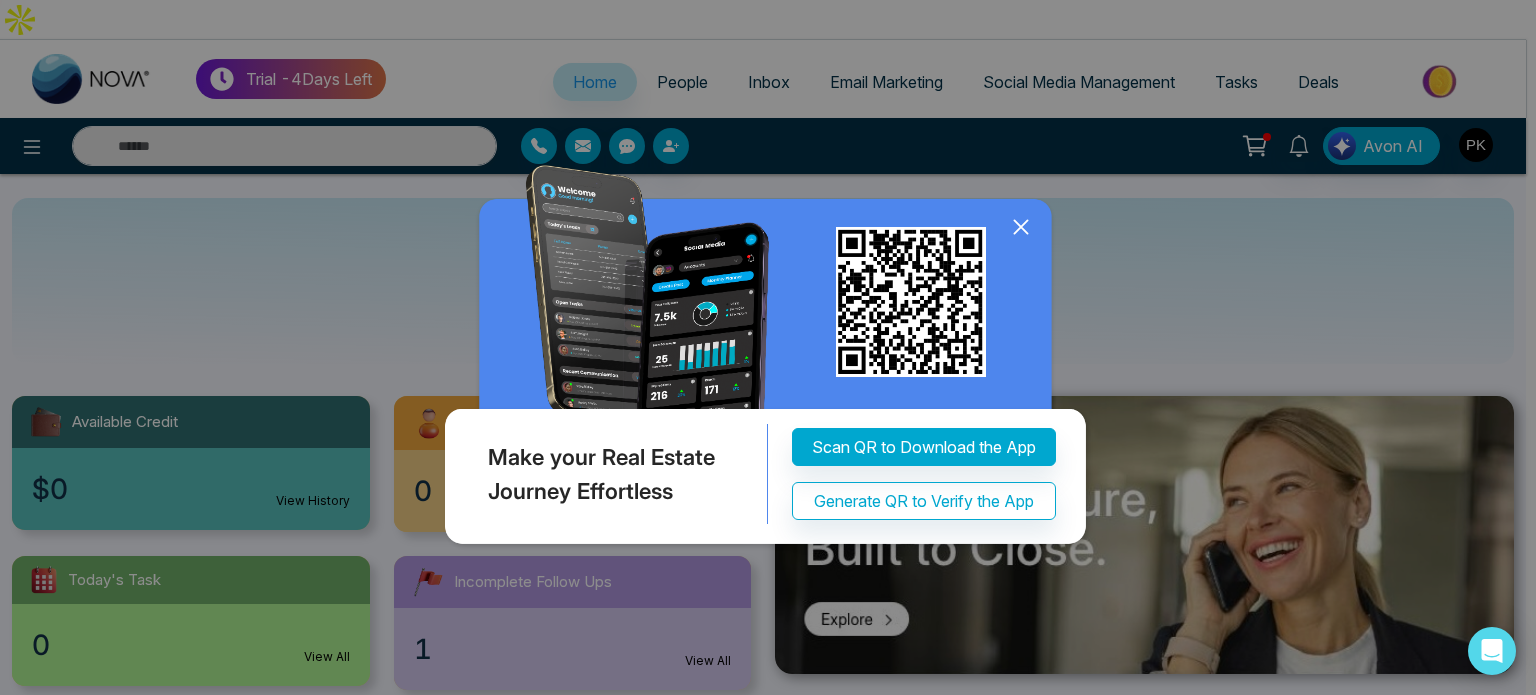 click on "Make your Real Estate  Journey Effortless Scan QR to Download the App Generate QR to Verify the App" at bounding box center (768, 347) 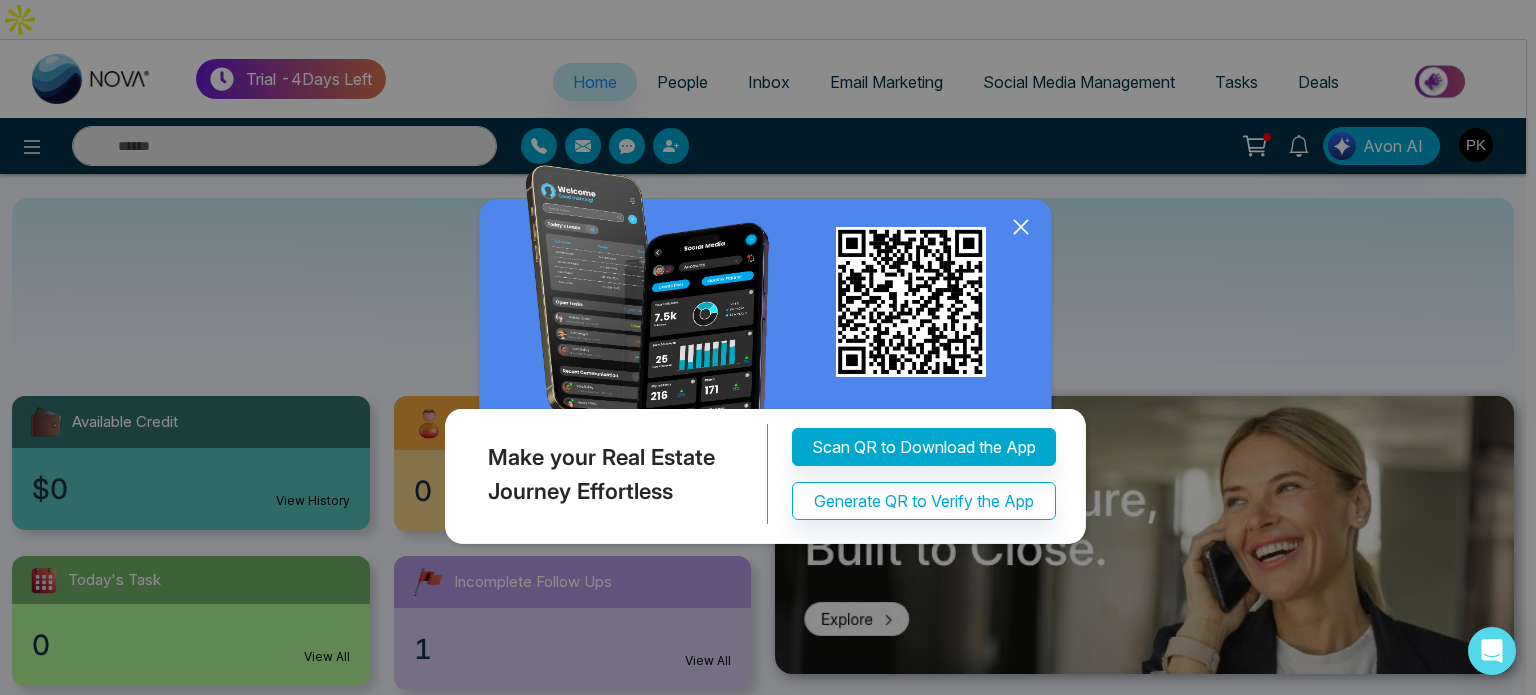 click at bounding box center (768, 359) 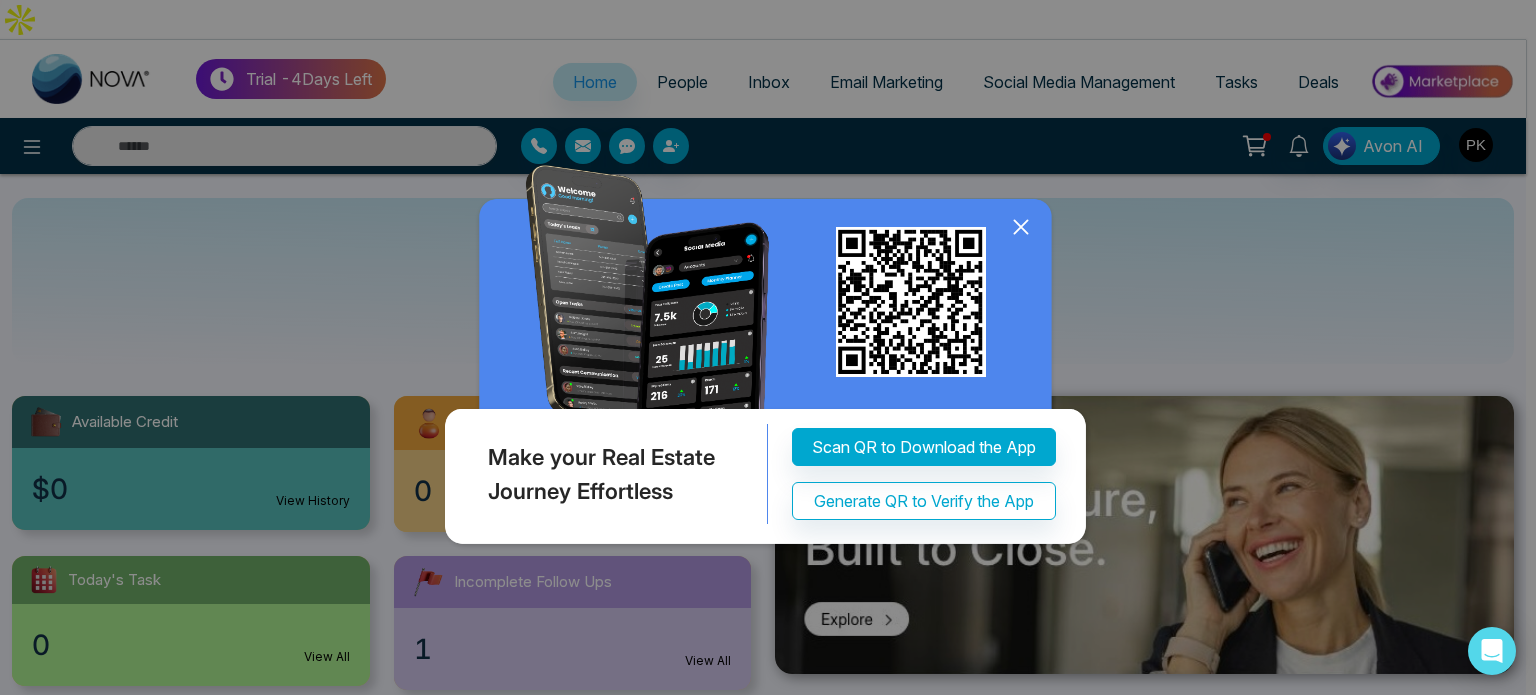 click 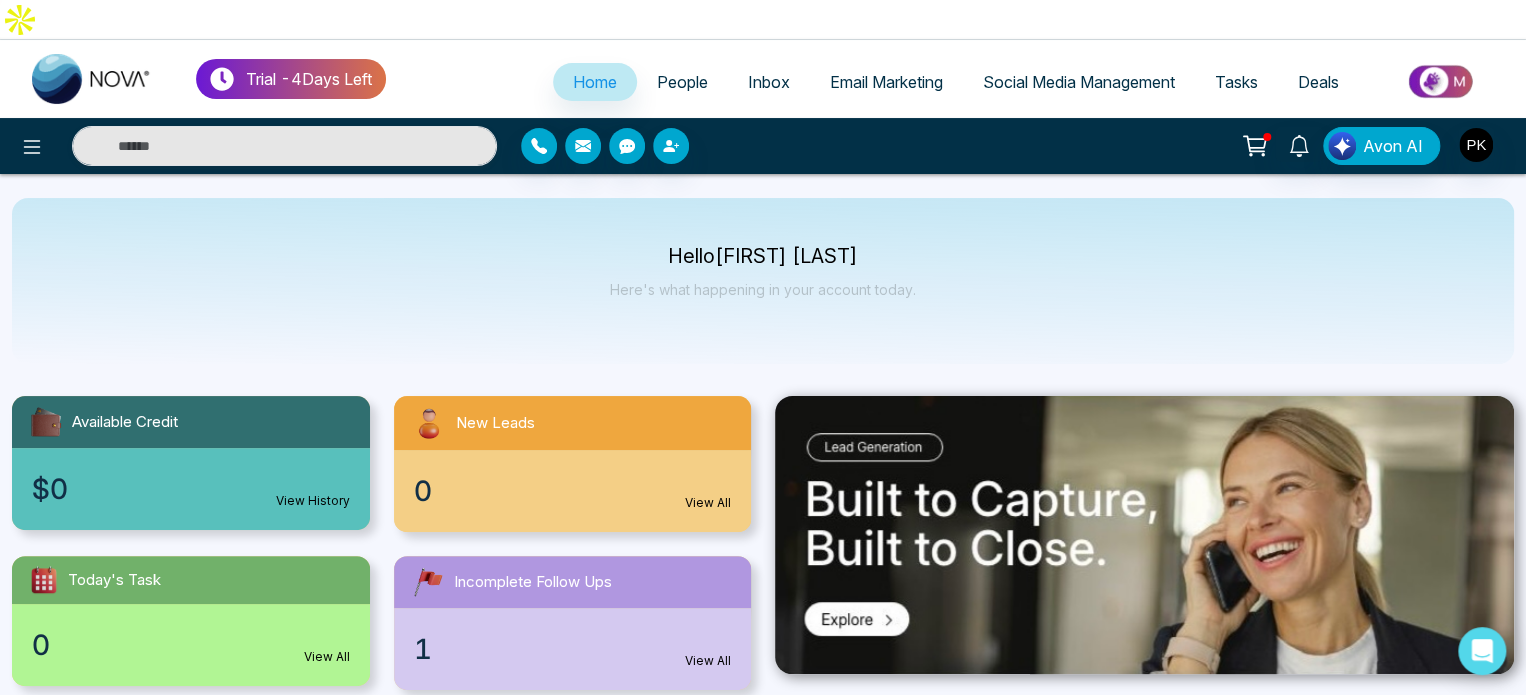 click on "Email Marketing" at bounding box center [886, 82] 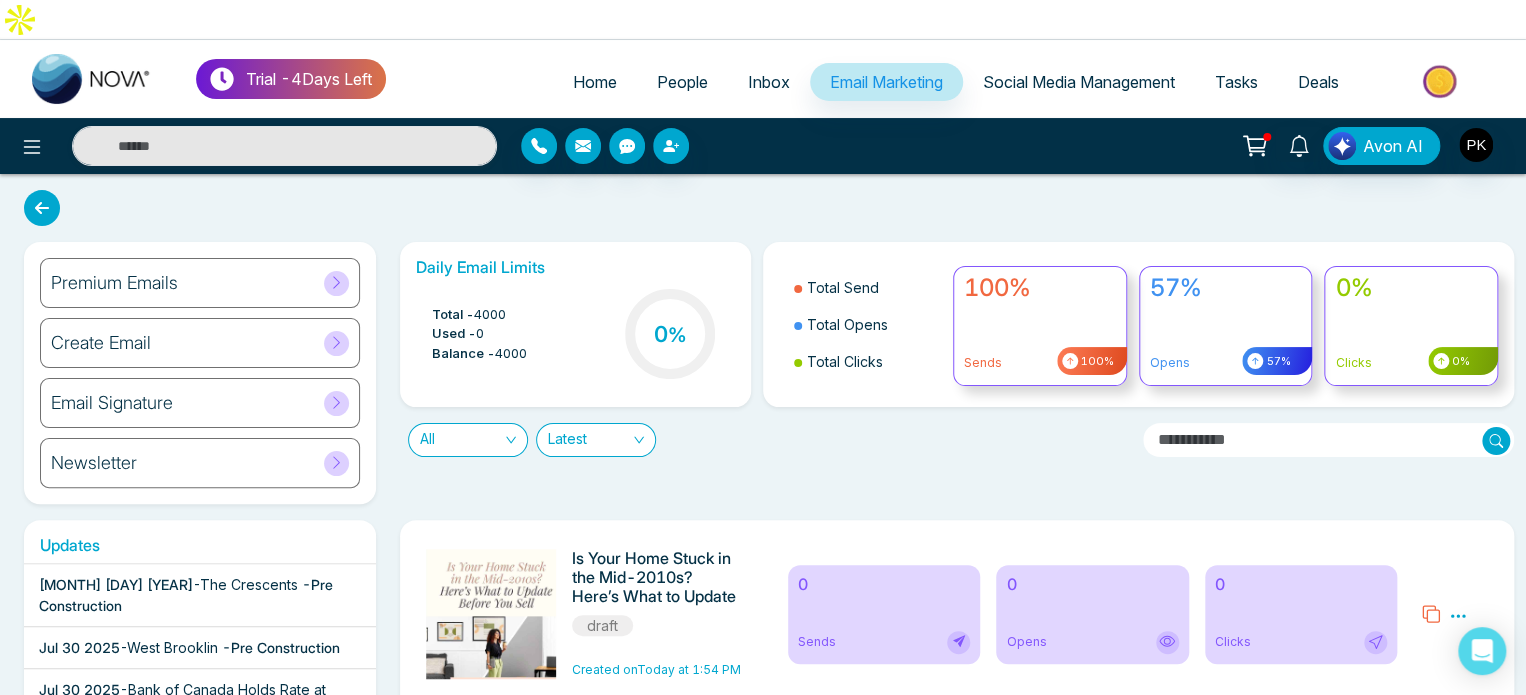 click on "Create Email" at bounding box center (200, 343) 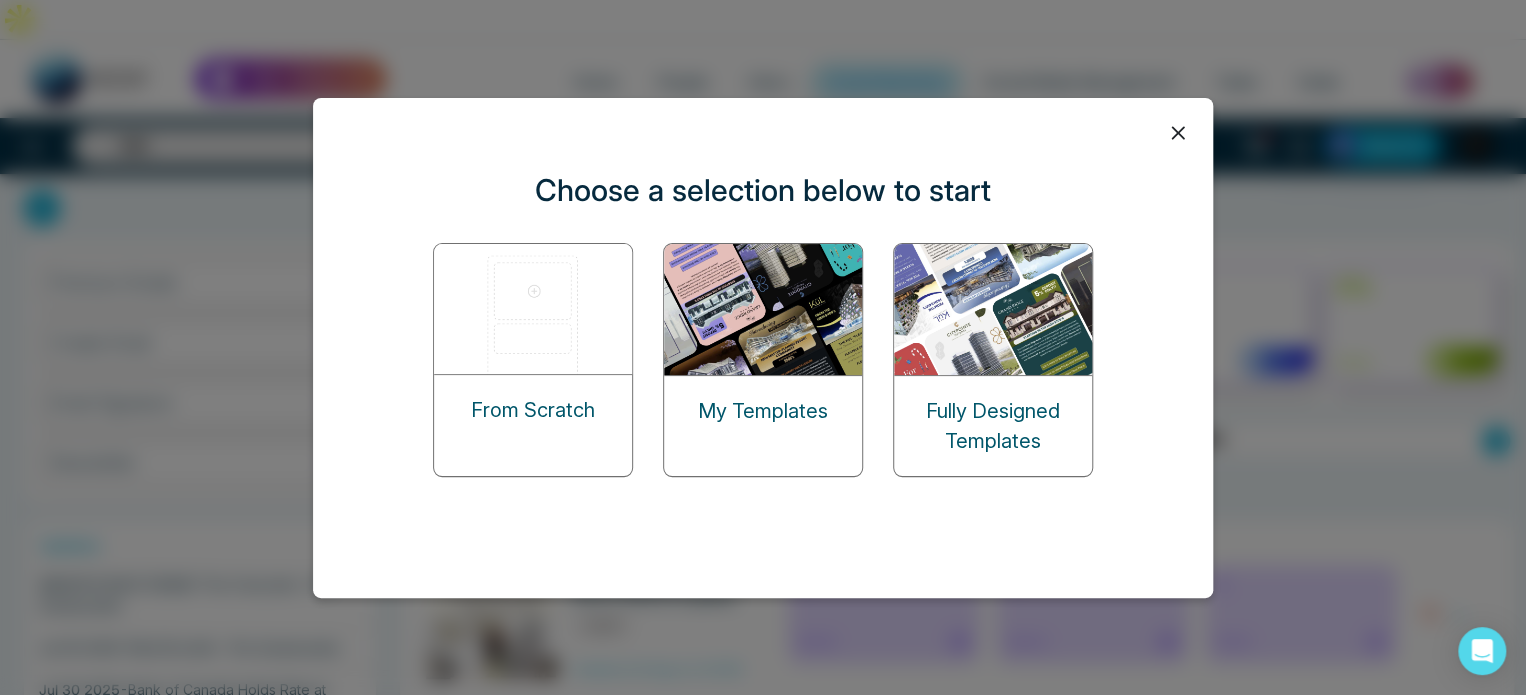 click 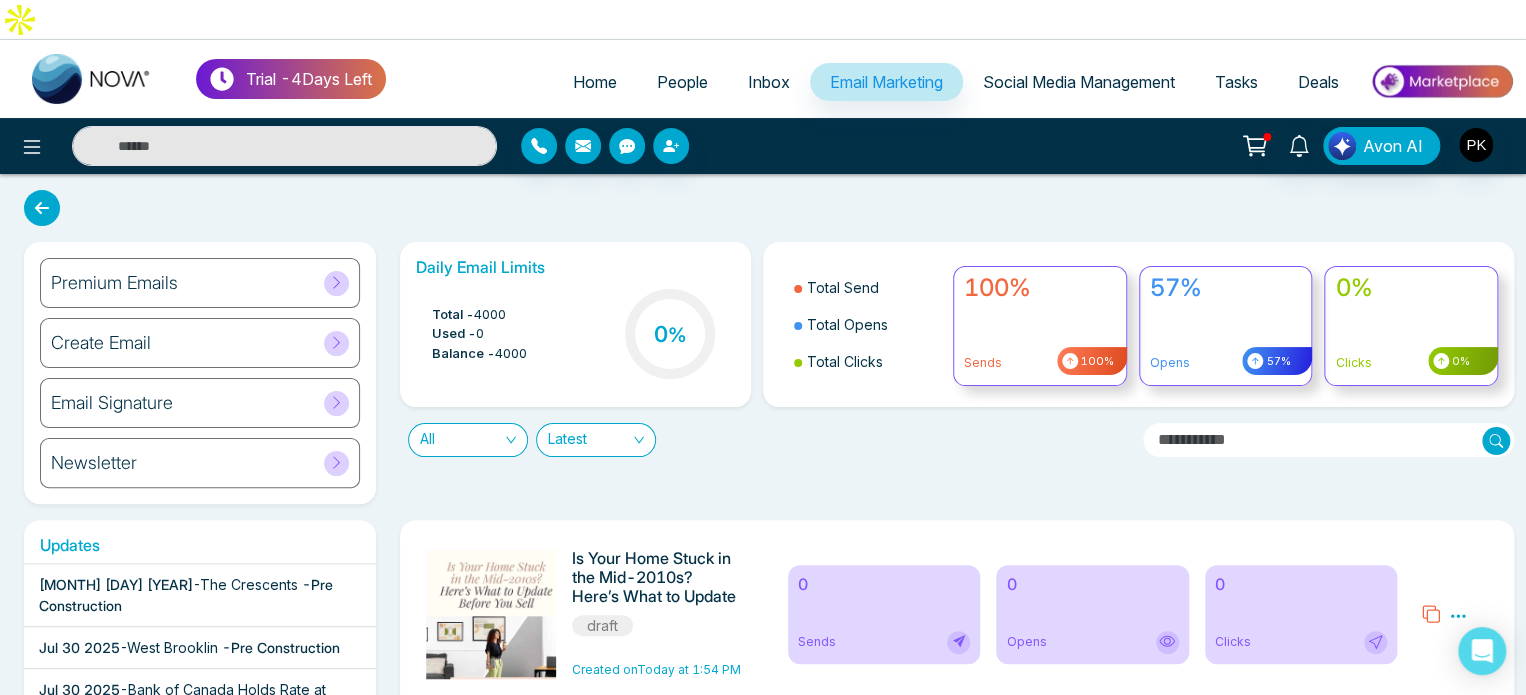 click on "Premium Emails Create Email Email Signature Newsletter Daily Email Limits Total -  4000 Used -  0 Balance -  4000 0 %  Total Send  Total Opens  Total Clicks 100% Sends 100% 57% Opens 57% 0% Clicks 0% All Latest Updates [MONTH] [DAY] [YEAR]   -  The Crescents    -  Pre Construction [MONTH] [DAY] [YEAR]   -  West Brooklin    -  Pre Construction [MONTH] [DAY] [YEAR]   -  Bank of Canada Holds Rate at 2.75%    -  Housing Tip [MONTH] [DAY] [YEAR]   -  Discover 6 Scenic Lakes Near Edmonton Perfect for Weekend Escapes    -  Housing Tip [MONTH] [DAY] [YEAR]   -  Is Your Home Stuck in the Mid-2010s? Here’s What to Update Before You Sell    -  Housing Tip [MONTH] [DAY] [YEAR]   -  GTA Newsletter: [MONTH]-[YEAR]    -  Housing Tip [MONTH] [DAY] [YEAR]   -  What’s Next for Mortgage Rates & Home Prices in Canada? Here’s What You Should Know    -  Housing Tip [MONTH] [DAY] [YEAR]   -  Private Lending is Booming—What Homebuyers & Investors Need to Know    -  Housing Tip [MONTH] [DAY] [YEAR]   -  Georgina View Home- Treasure Hill Homes    -  Pre Construction [MONTH] [DAY] [YEAR]   -  Georgina View Home- Treasure Hill Homes    -  Pre Construction [MONTH] [DAY] [YEAR]   -  Joshua Creek Montage-Hallet Homes    -  Pre Construction [MONTH] [DAY] [YEAR]   -" at bounding box center [763, 651] 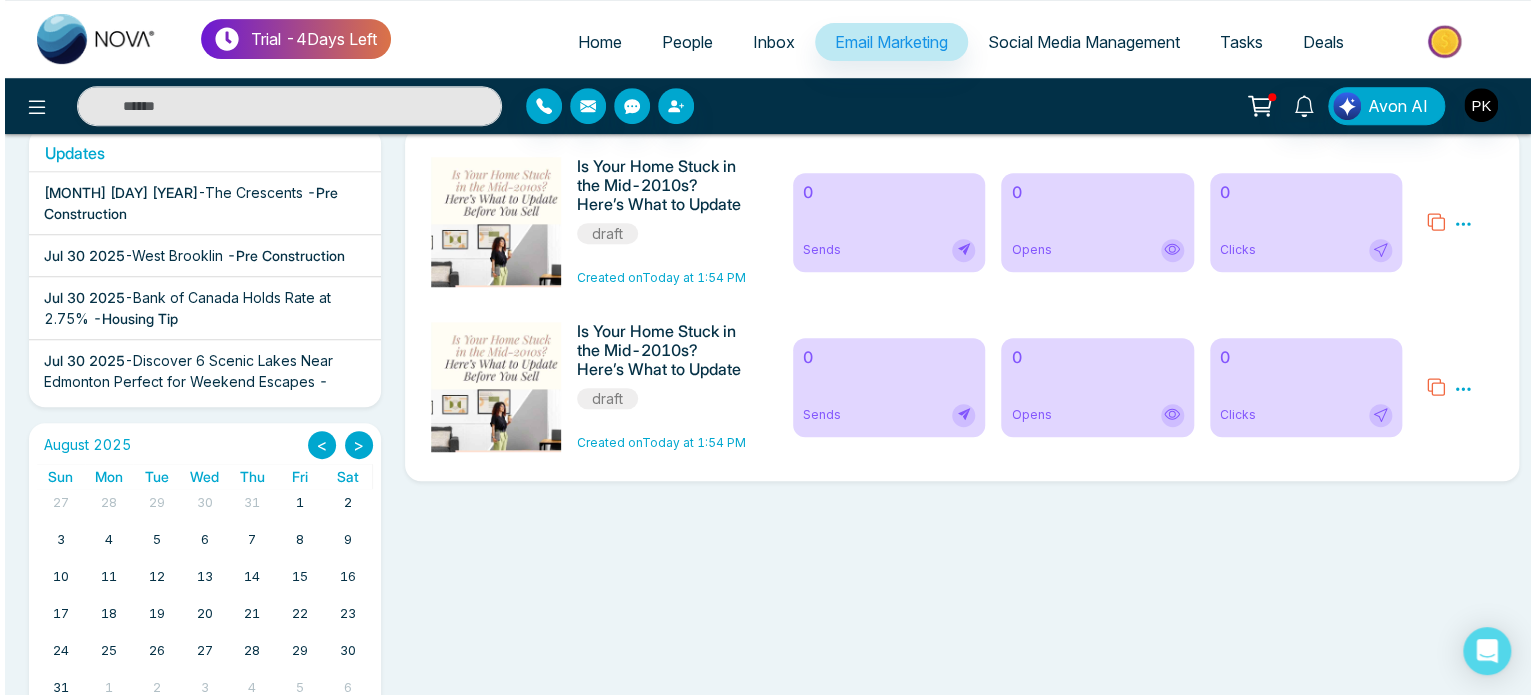 scroll, scrollTop: 0, scrollLeft: 0, axis: both 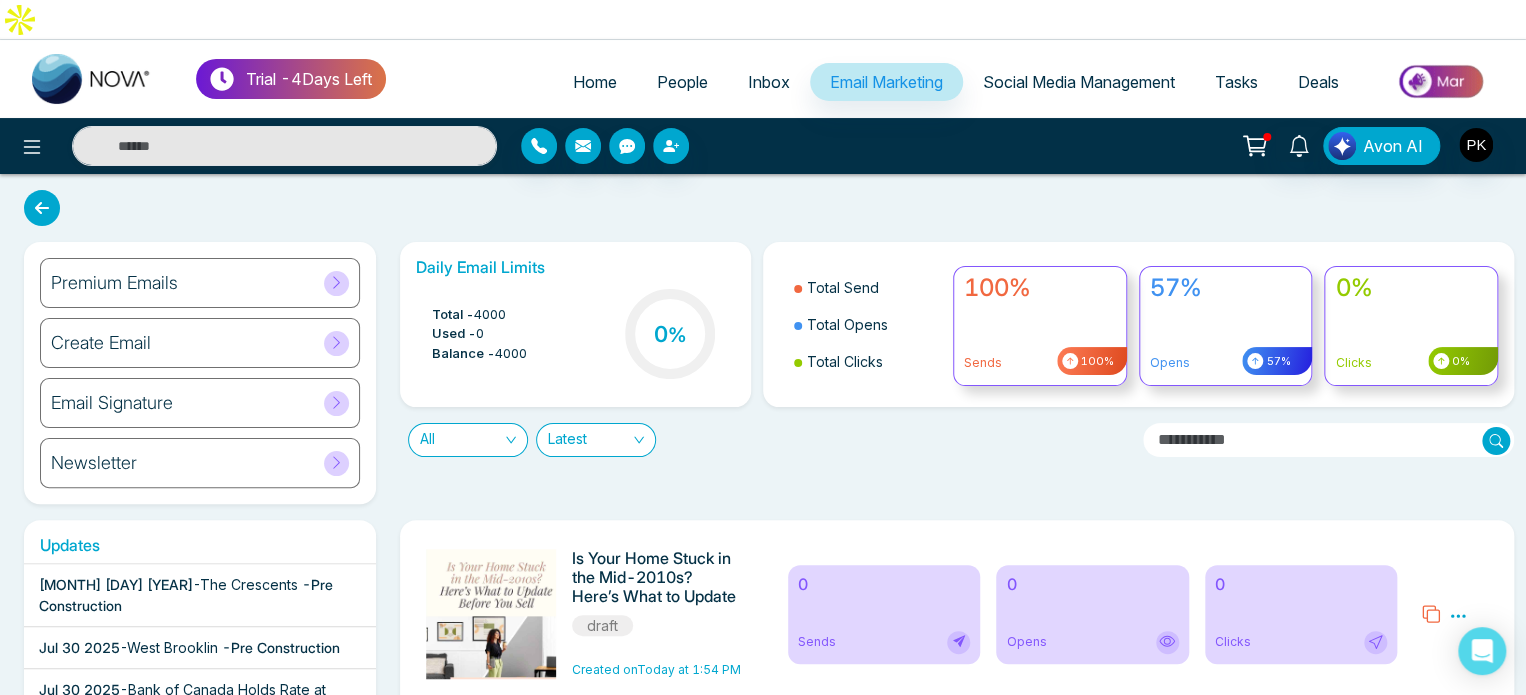 click on "Email Marketing" at bounding box center (886, 82) 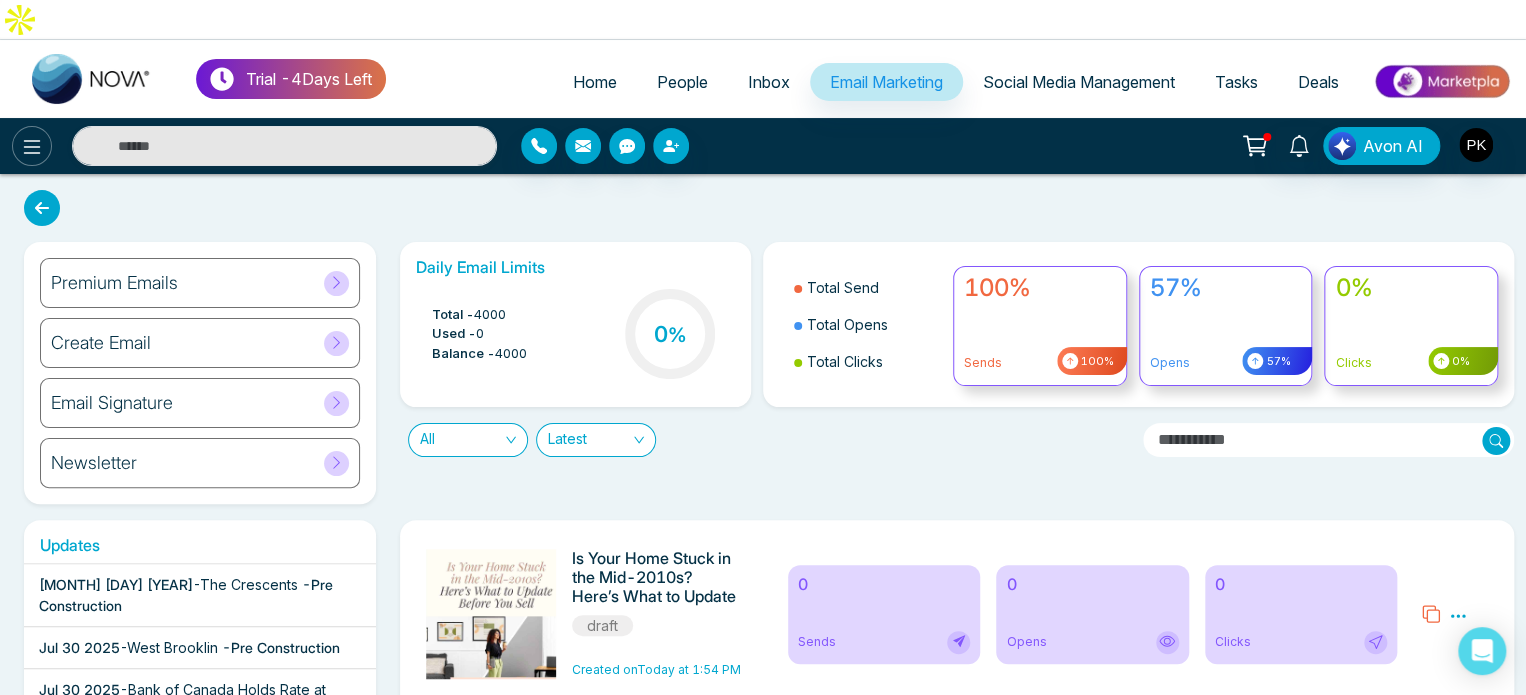click 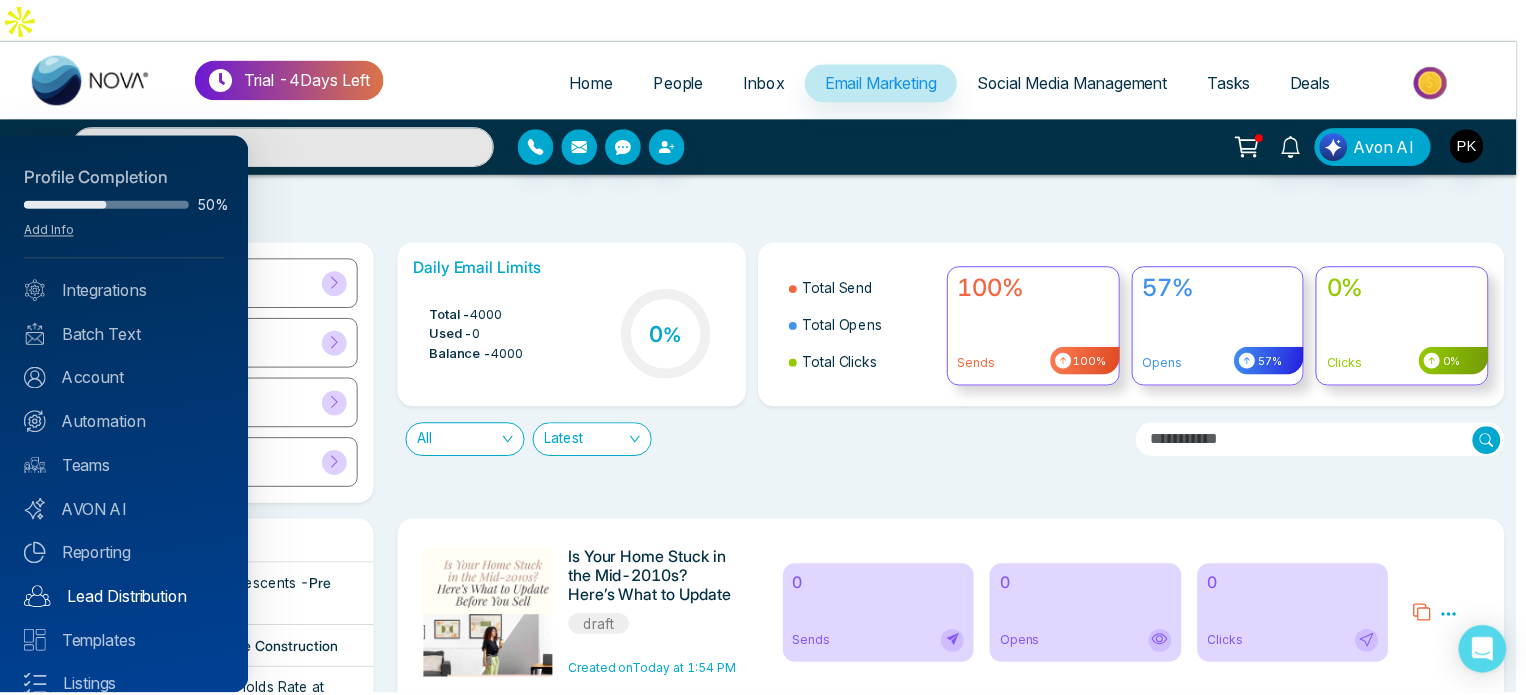 scroll, scrollTop: 113, scrollLeft: 0, axis: vertical 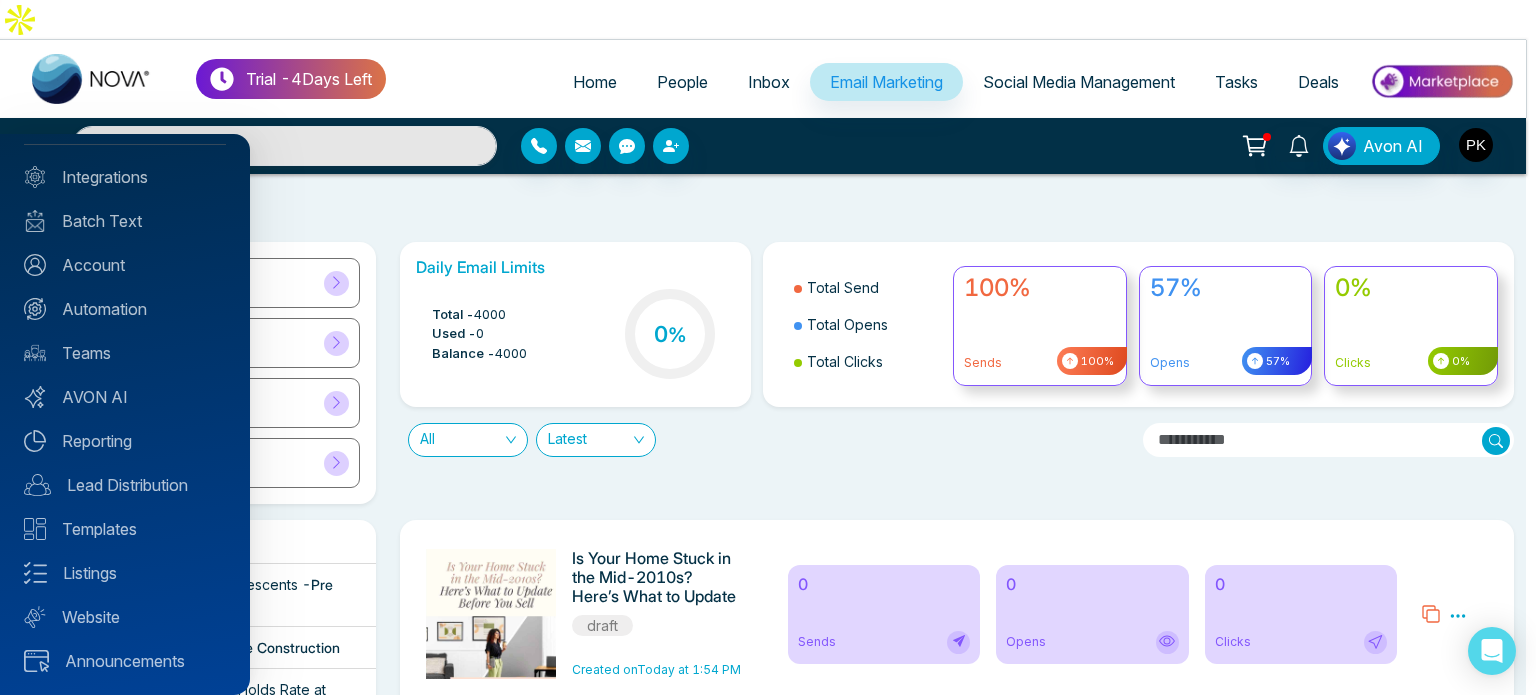 drag, startPoint x: 518, startPoint y: 177, endPoint x: 552, endPoint y: 192, distance: 37.161808 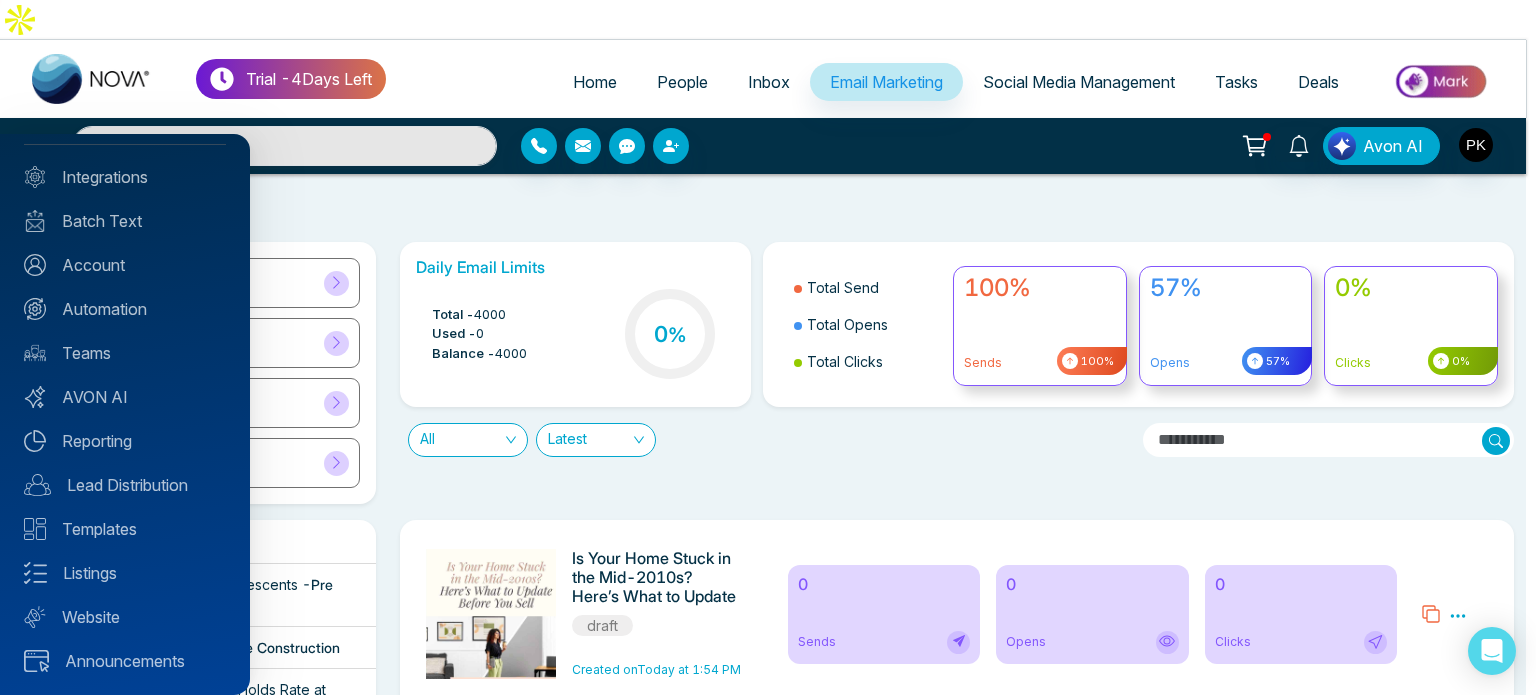 click at bounding box center (768, 347) 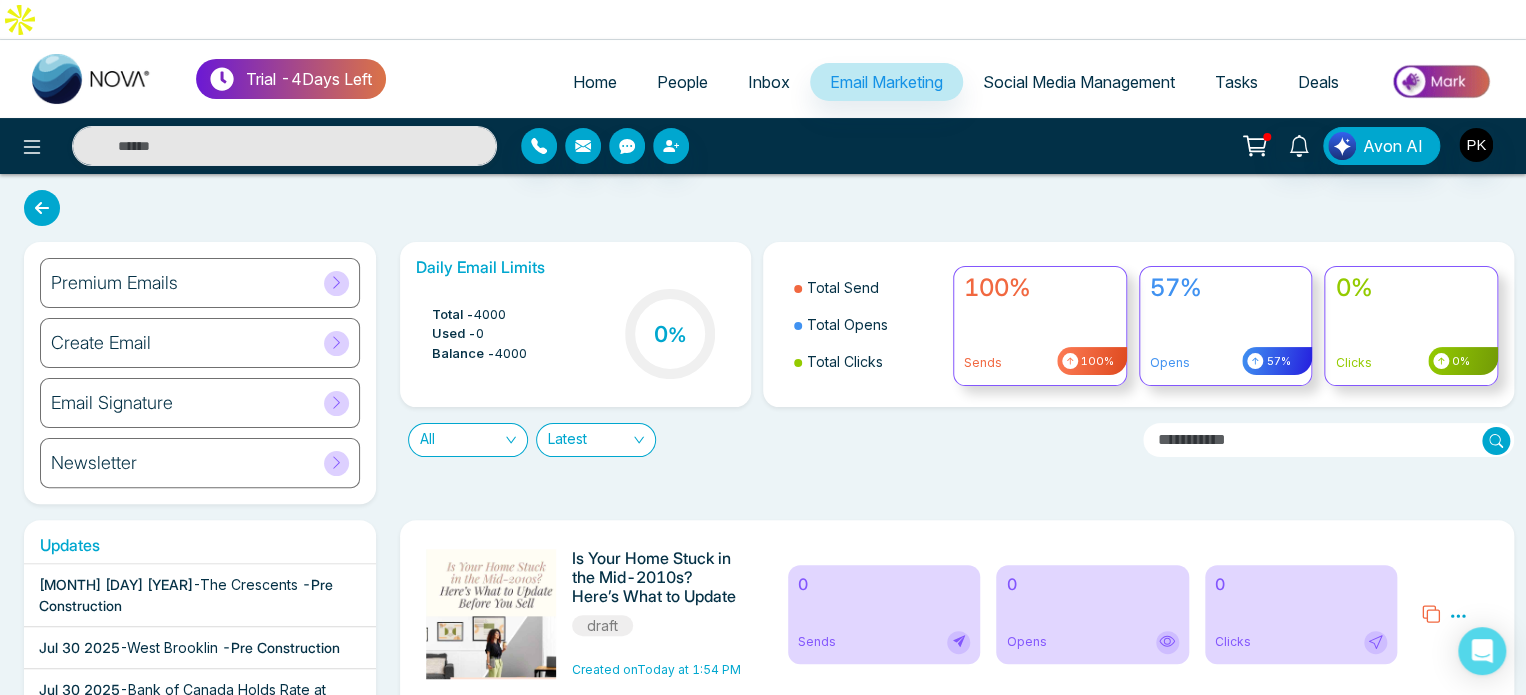 click on "Email Marketing" at bounding box center (886, 82) 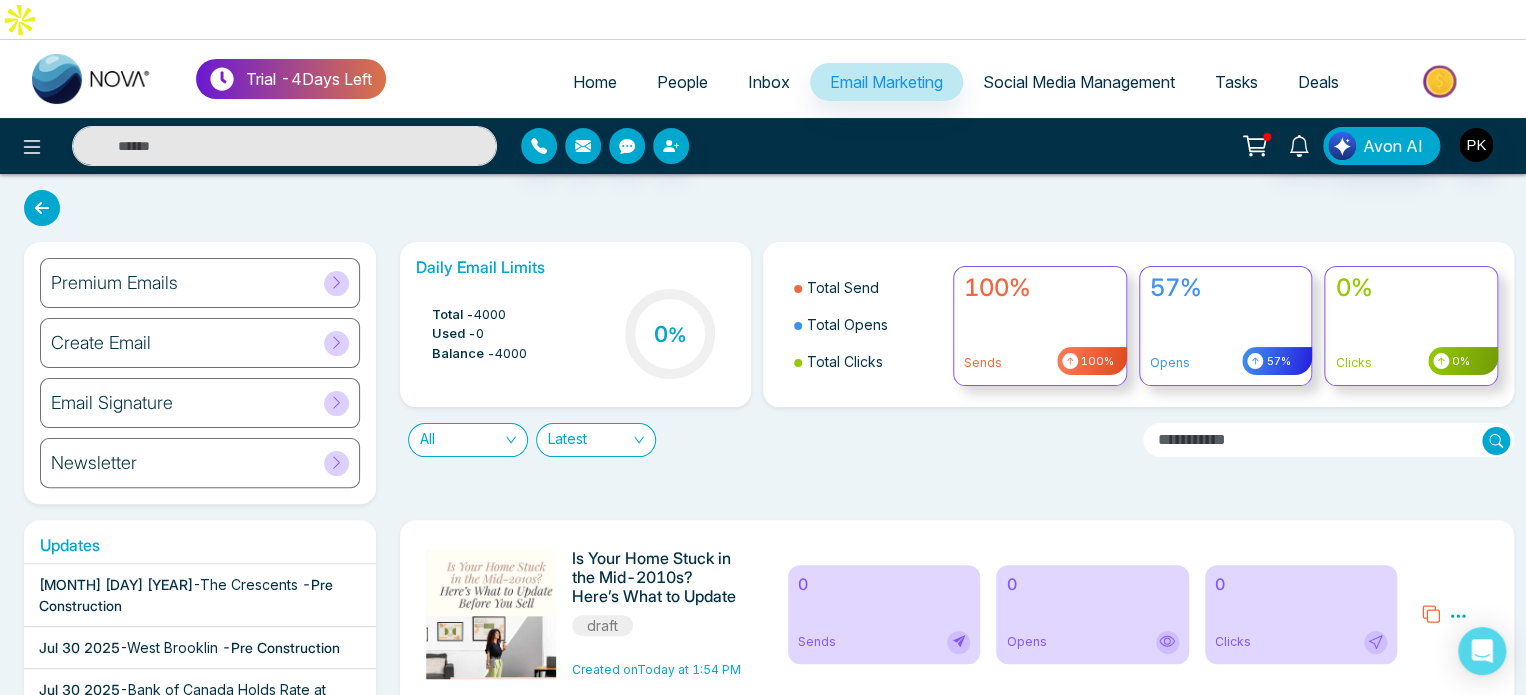 click at bounding box center [336, 283] 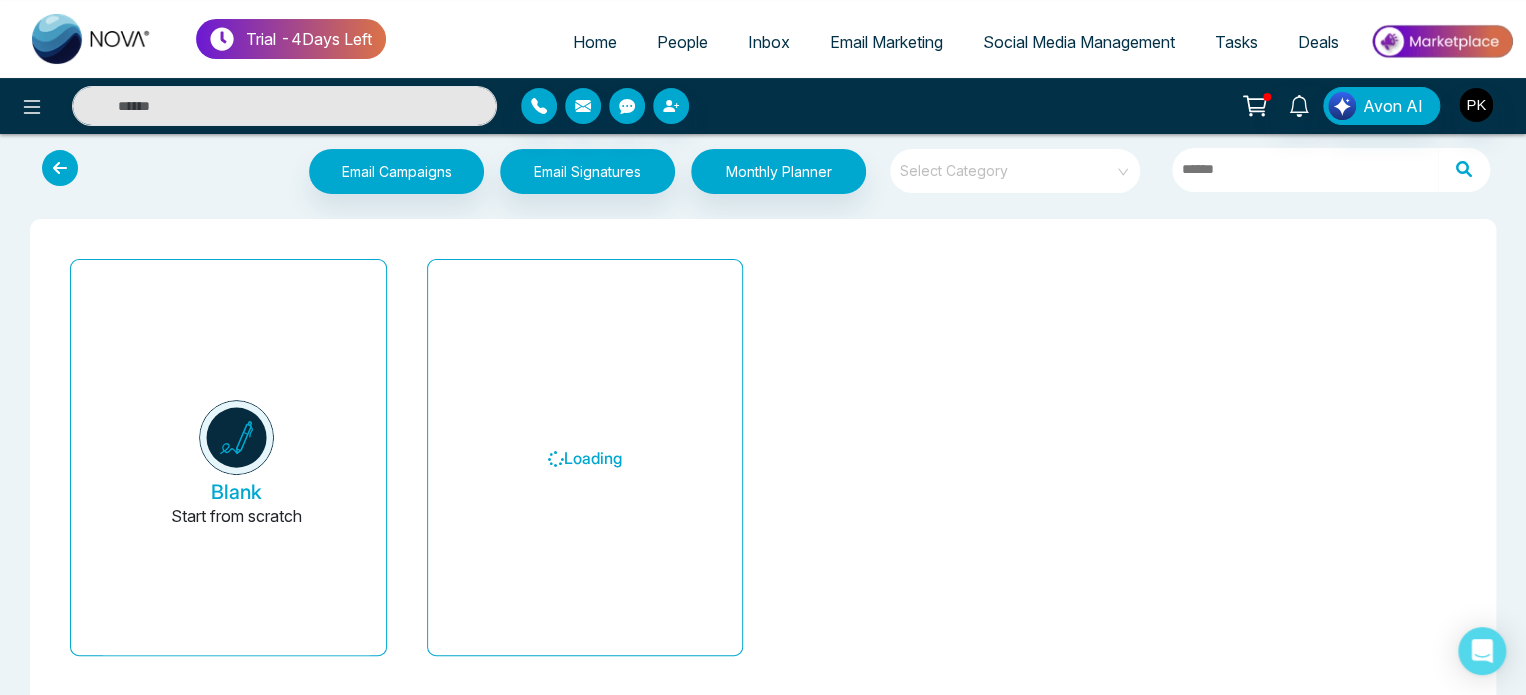 scroll, scrollTop: 0, scrollLeft: 0, axis: both 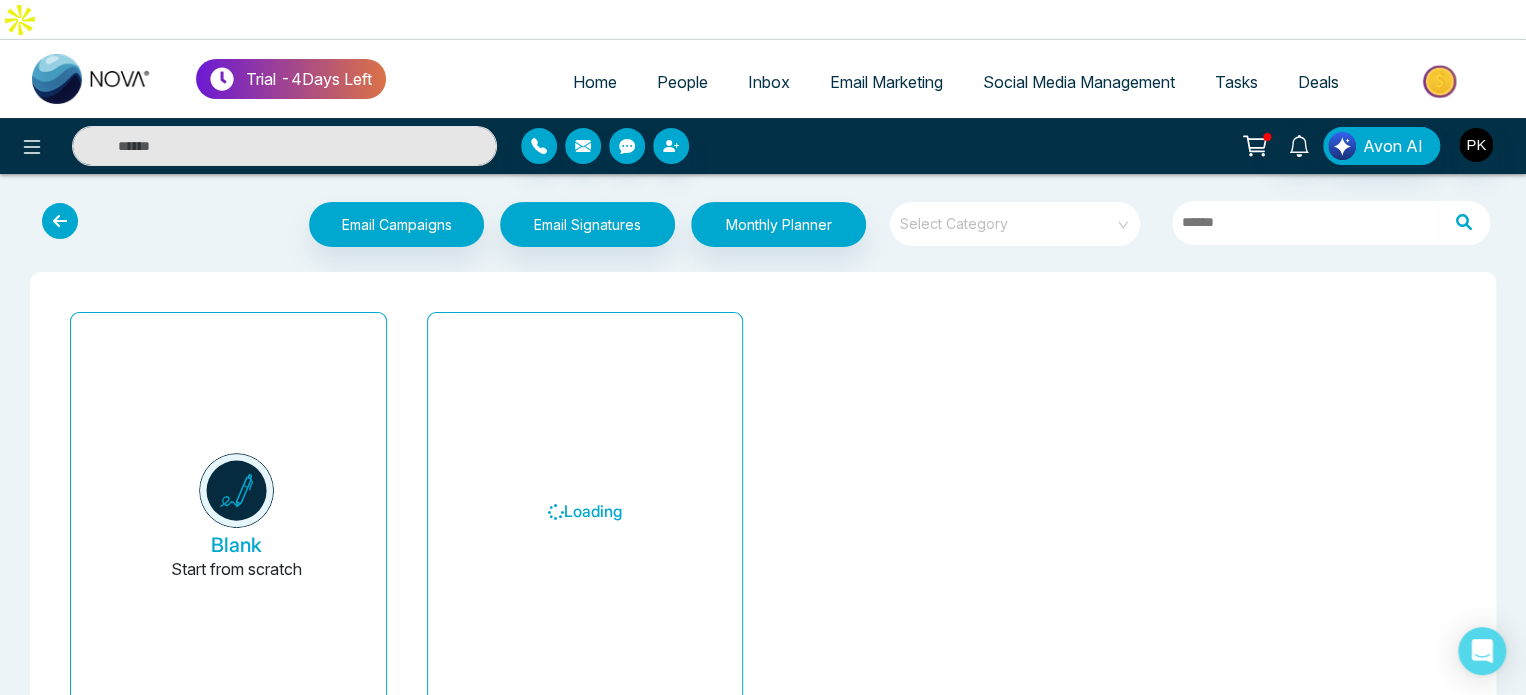 click at bounding box center [60, 221] 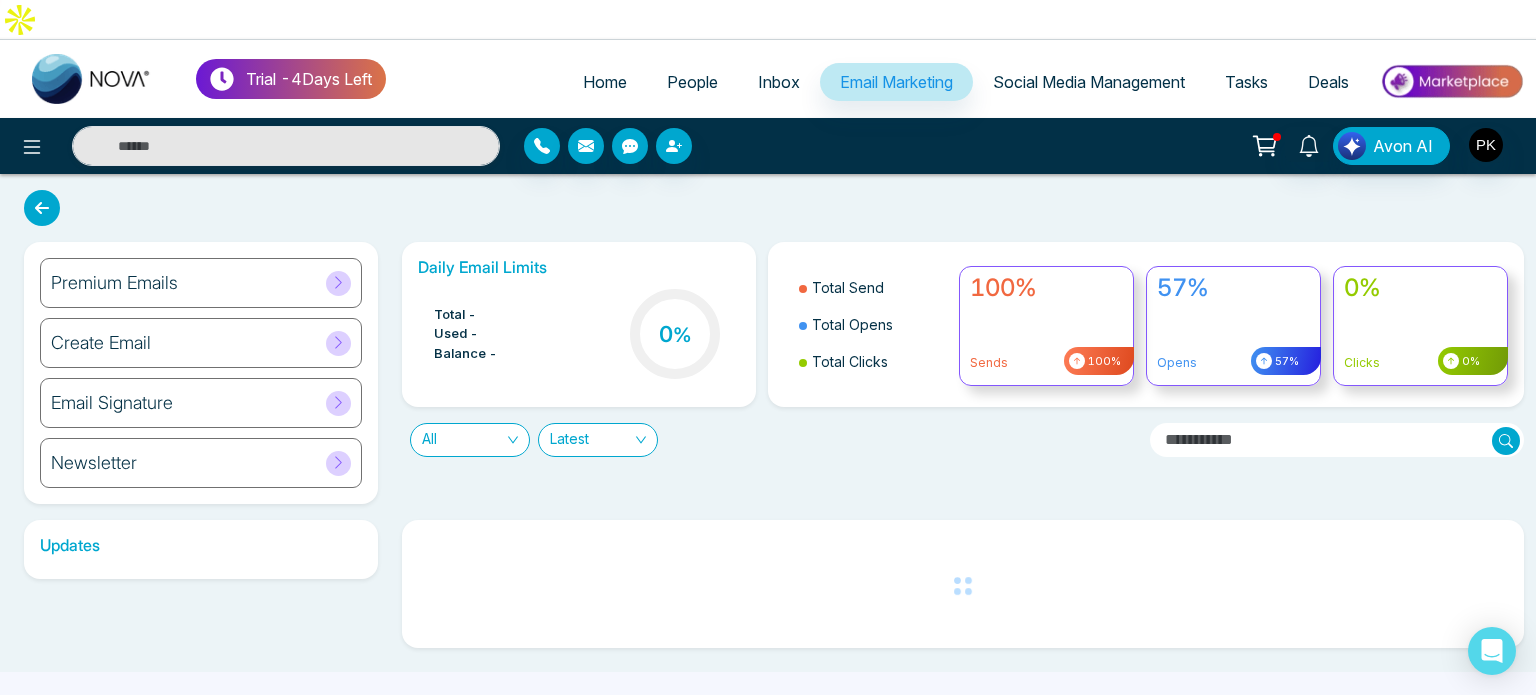 click on "Home People Inbox Email Marketing Social Media Management Tasks Deals" at bounding box center [955, 83] 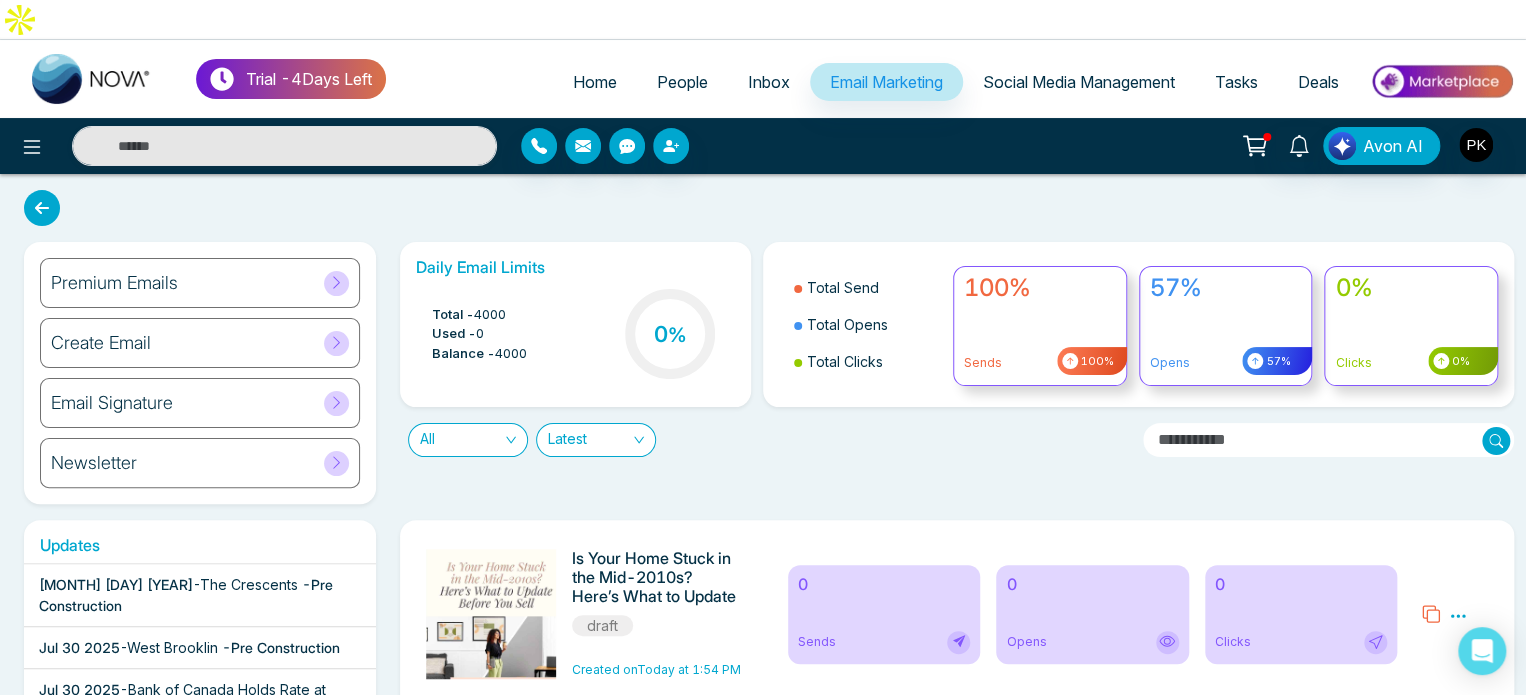 click on "Email Marketing" at bounding box center (886, 82) 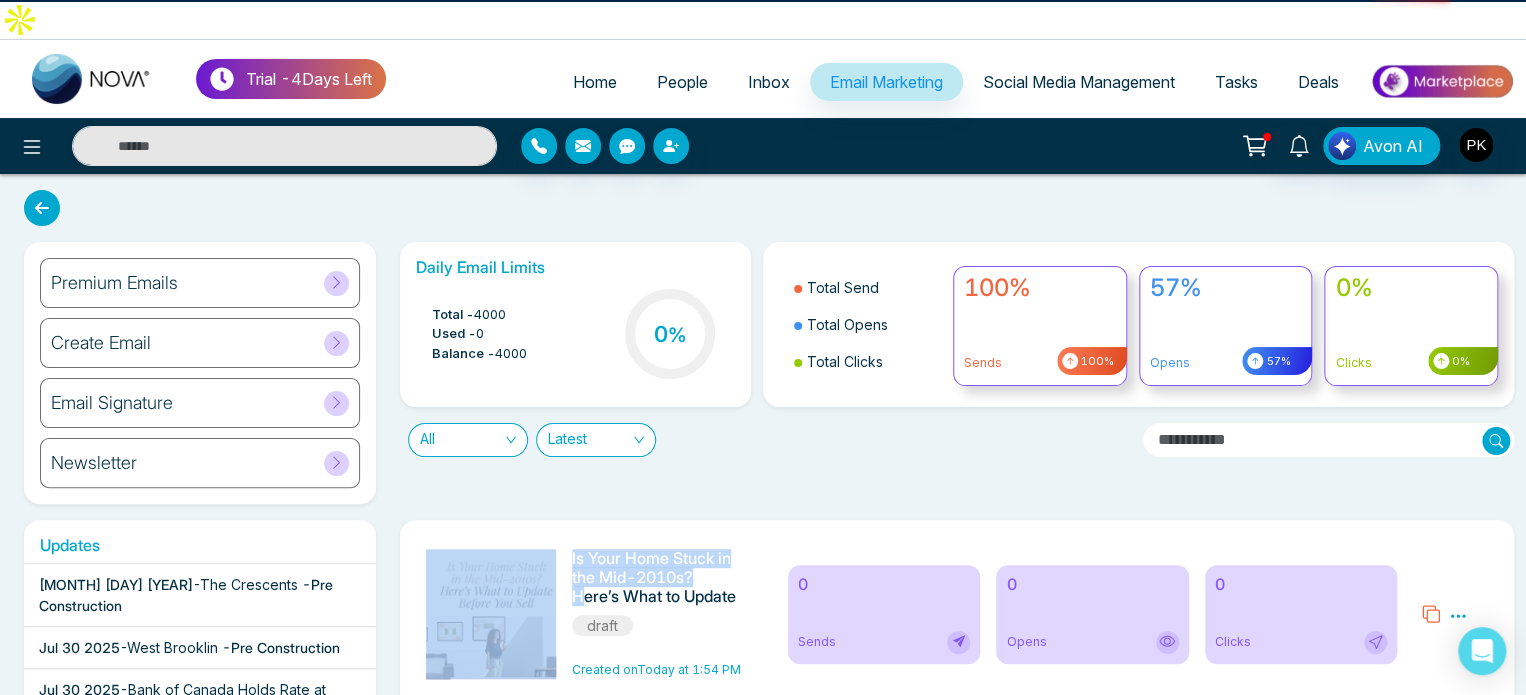 drag, startPoint x: 504, startPoint y: 695, endPoint x: 493, endPoint y: 719, distance: 26.400757 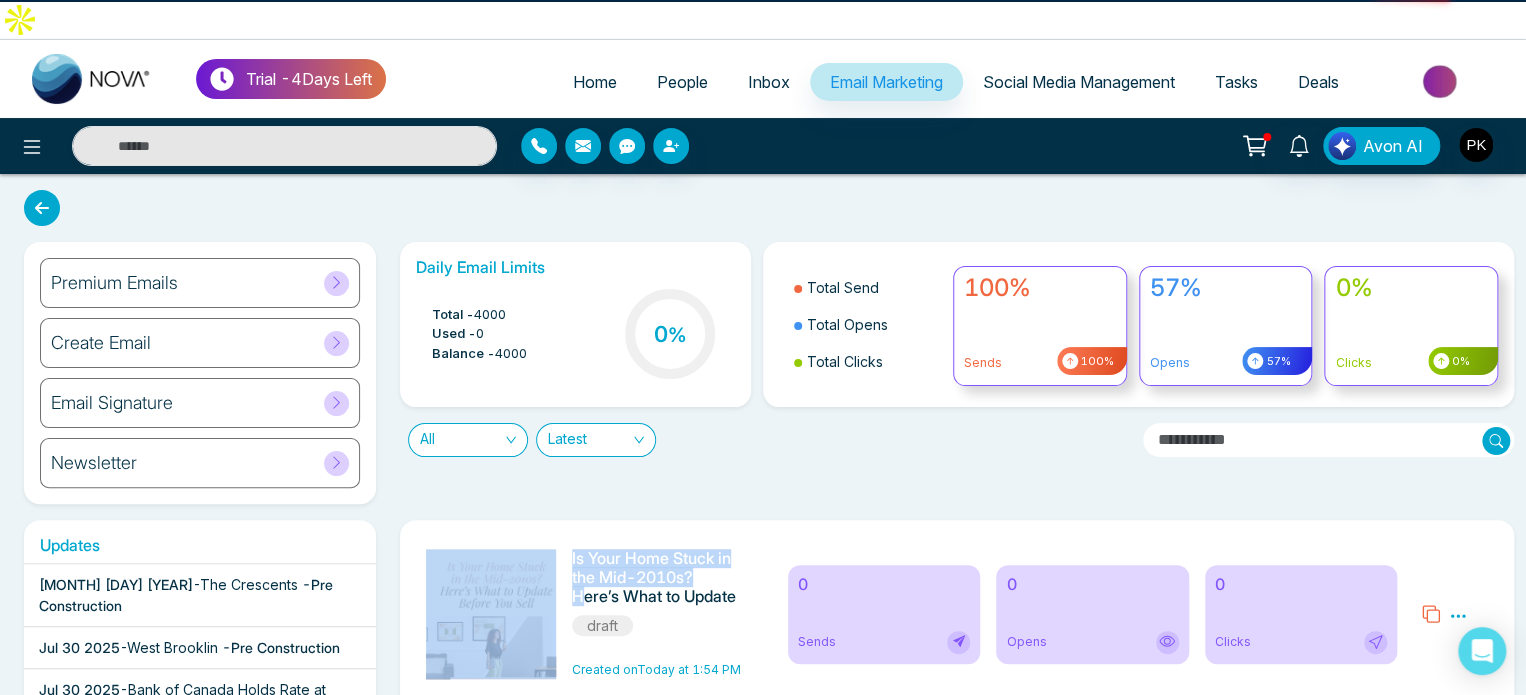 click on "Trial -  4  Days Left Home People Inbox Email Marketing Social Media Management Tasks Deals Avon AI Premium Emails Create Email Email Signature Newsletter Daily Email Limits Total -  4000 Used -  0 Balance -  4000 0 %  Total Send  Total Opens  Total Clicks 100% Sends 100% 57% Opens 57% 0% Clicks 0% All Latest Updates [MONTH] [DAY] [YEAR]   -  The Crescents    -  Pre Construction [MONTH] [DAY] [YEAR]   -  West Brooklin    -  Pre Construction [MONTH] [DAY] [YEAR]   -  Bank of Canada Holds Rate at 2.75%    -  Housing Tip [MONTH] [DAY] [YEAR]   -  Discover 6 Scenic Lakes Near Edmonton Perfect for Weekend Escapes    -  Housing Tip [MONTH] [DAY] [YEAR]   -  Is Your Home Stuck in the Mid-2010s? Here’s What to Update Before You Sell    -  Housing Tip [MONTH] [DAY] [YEAR]   -  GTA Newsletter: [MONTH]-[YEAR]    -  Housing Tip [MONTH] [DAY] [YEAR]   -  What’s Next for Mortgage Rates & Home Prices in Canada? Here’s What You Should Know    -  Housing Tip [MONTH] [DAY] [YEAR]   -  Private Lending is Booming—What Homebuyers & Investors Need to Know    -  Housing Tip [MONTH] [DAY] [YEAR]   -  Georgina View Home- Treasure Hill Homes    -  Pre Construction [MONTH] [DAY] [YEAR]   -  Georgina View Home- Treasure Hill Homes    -  Pre Construction [MONTH] [DAY] [YEAR]   -  Joshua Creek Montage-Hallet Homes    -  Pre Construction [MONTH] [DAY] [YEAR]   -  Why Alberta is Leading Canada’s Housing Comeback    -  Housing Tip   -" at bounding box center (763, 347) 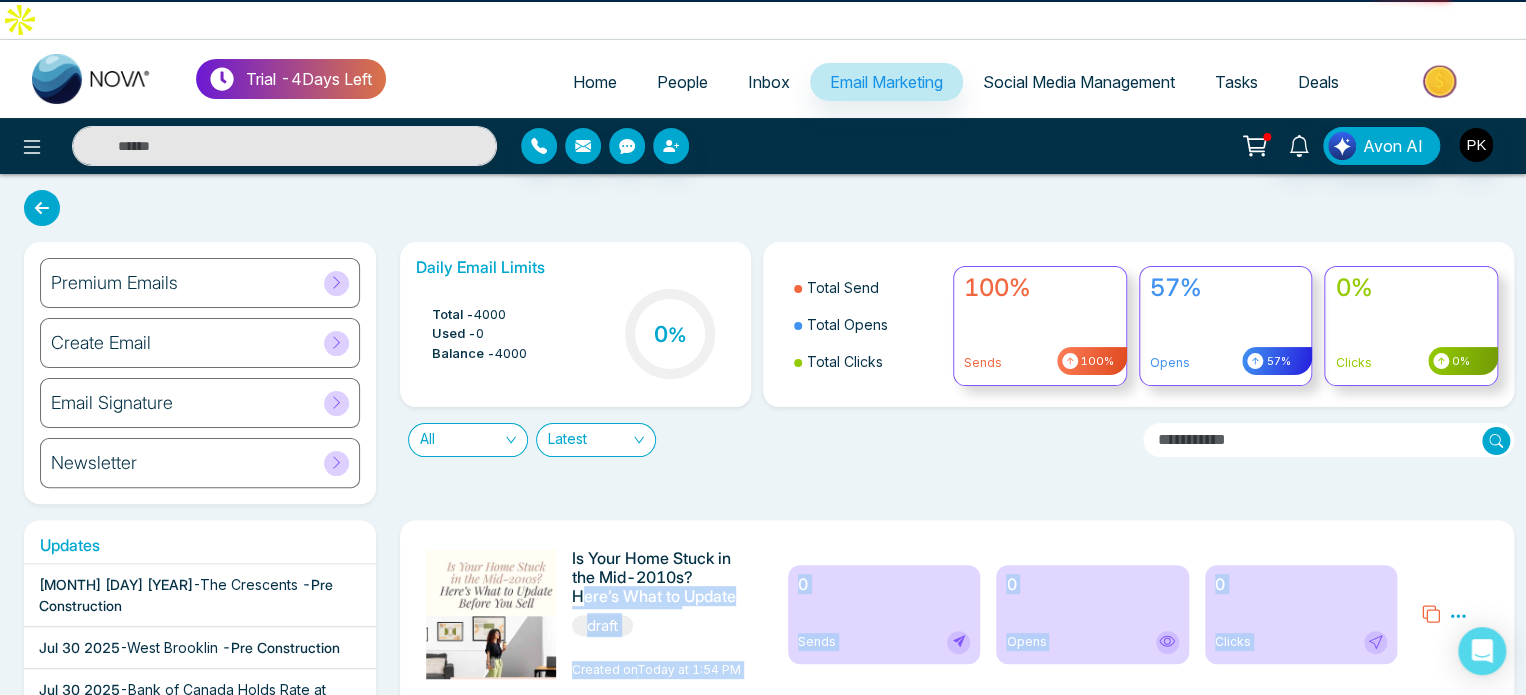 scroll, scrollTop: 98, scrollLeft: 0, axis: vertical 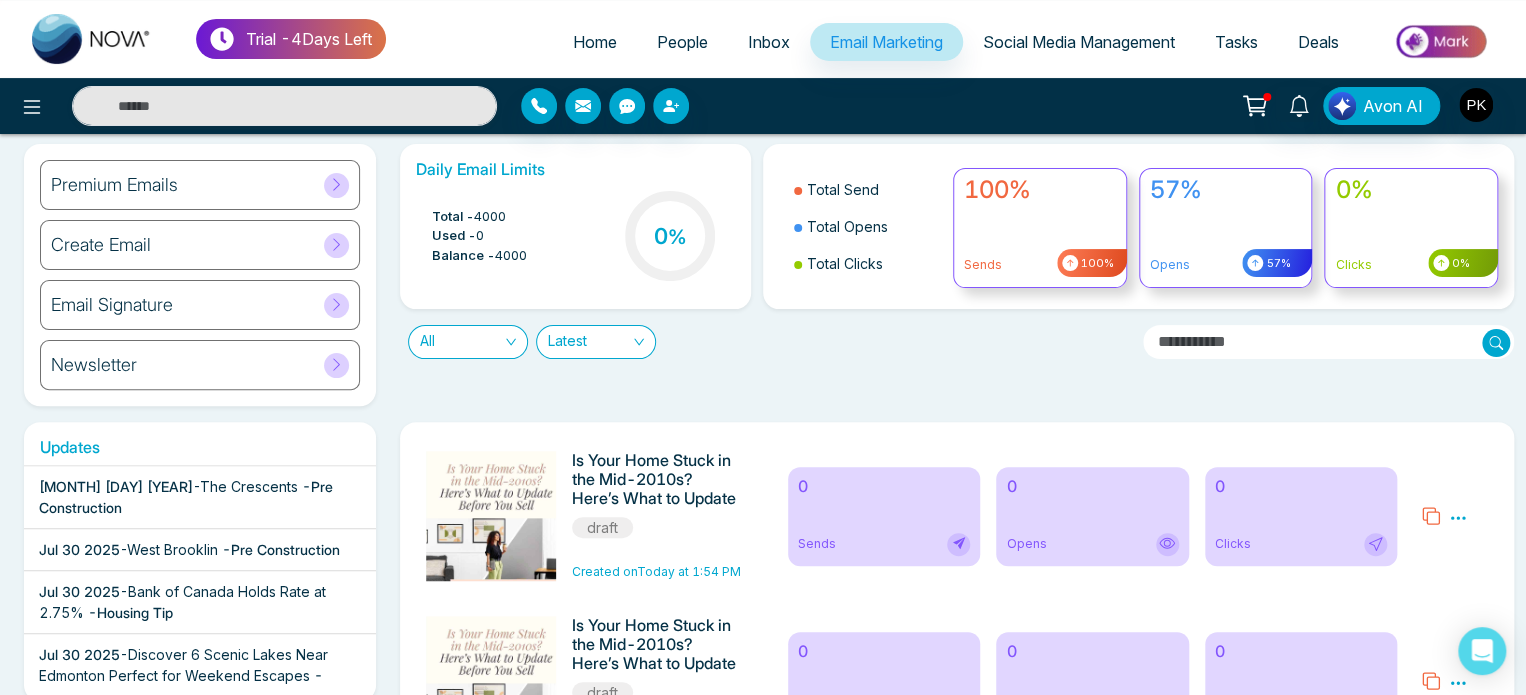 click on "Updates [MONTH] [DAY] [YEAR]   -  The Crescents    -  Pre Construction [MONTH] [DAY] [YEAR]   -  West Brooklin    -  Pre Construction [MONTH] [DAY] [YEAR]   -  Bank of Canada Holds Rate at 2.75%    -  Housing Tip [MONTH] [DAY] [YEAR]   -  Discover 6 Scenic Lakes Near Edmonton Perfect for Weekend Escapes    -  Housing Tip [MONTH] [DAY] [YEAR]   -  Is Your Home Stuck in the Mid-2010s? Here’s What to Update Before You Sell    -  Housing Tip [MONTH] [DAY] [YEAR]   -  GTA Newsletter: [MONTH]-[YEAR]    -  Housing Tip [MONTH] [DAY] [YEAR]   -  What’s Next for Mortgage Rates & Home Prices in Canada? Here’s What You Should Know    -  Housing Tip [MONTH] [DAY] [YEAR]   -  Private Lending is Booming—What Homebuyers & Investors Need to Know    -  Housing Tip [MONTH] [DAY] [YEAR]   -  Georgina View Home- Treasure Hill Homes    -  Pre Construction [MONTH] [DAY] [YEAR]   -  Georgina View Home- Treasure Hill Homes    -  Pre Construction [MONTH] [DAY] [YEAR]   -  Joshua Creek Montage-Hallet Homes    -  Pre Construction [MONTH] [DAY] [YEAR]   -  Why Alberta is Leading Canada’s Housing Comeback    -  Housing Tip   -" at bounding box center (763, 706) 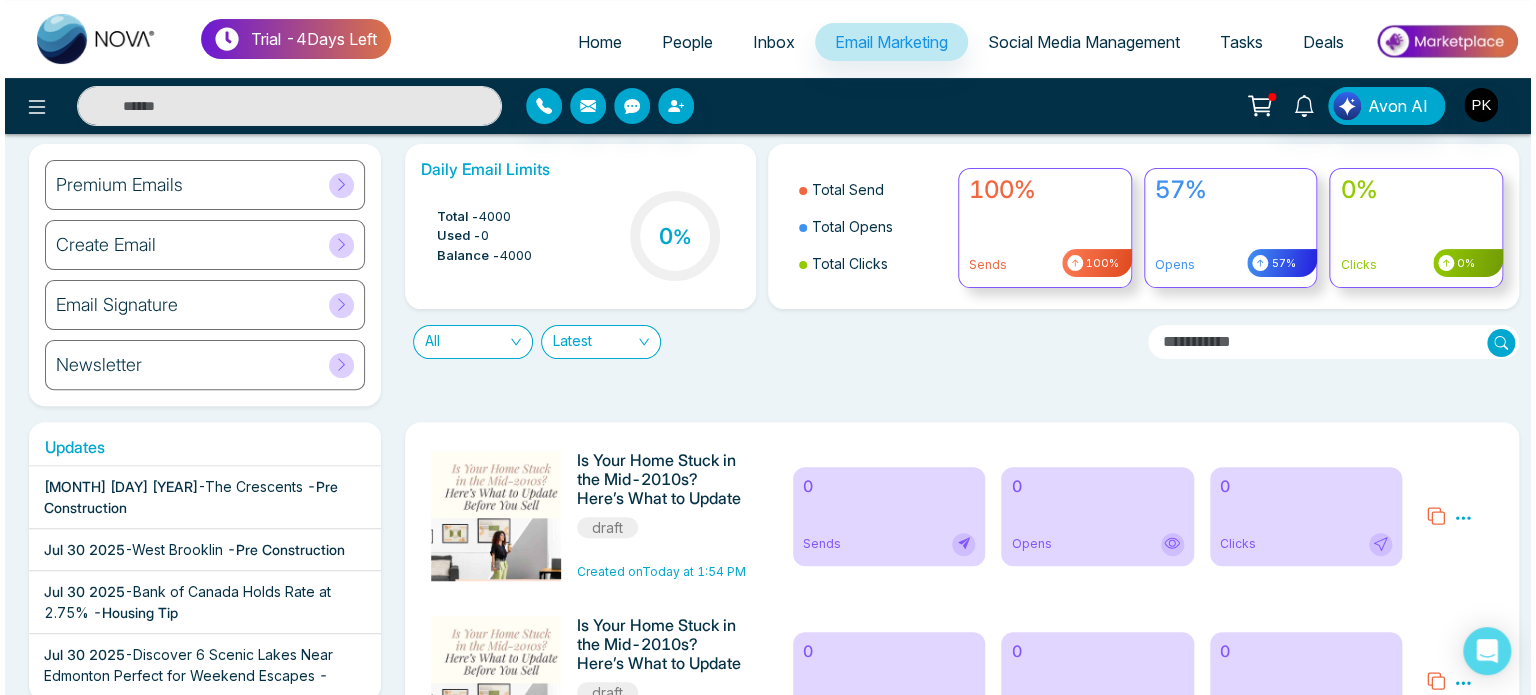 scroll, scrollTop: 0, scrollLeft: 0, axis: both 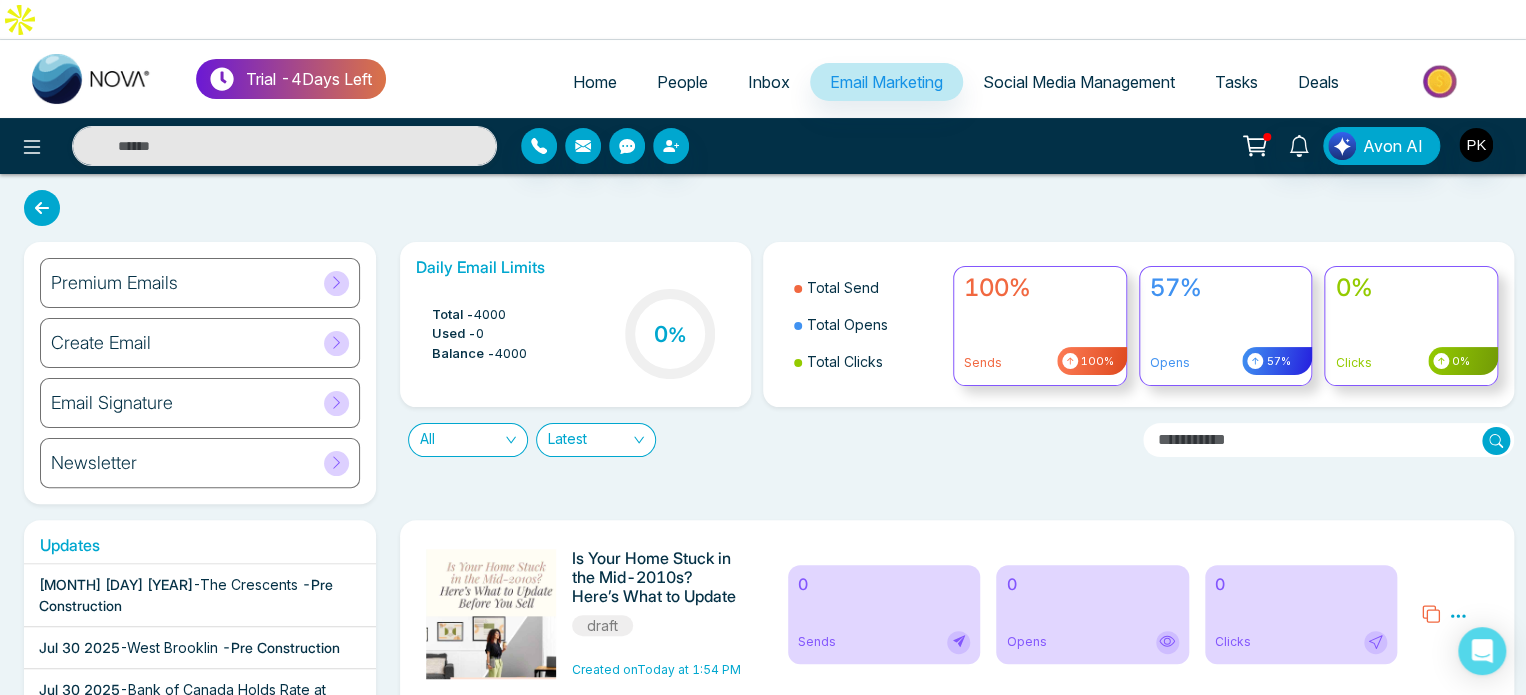 click on "Premium Emails" at bounding box center [114, 283] 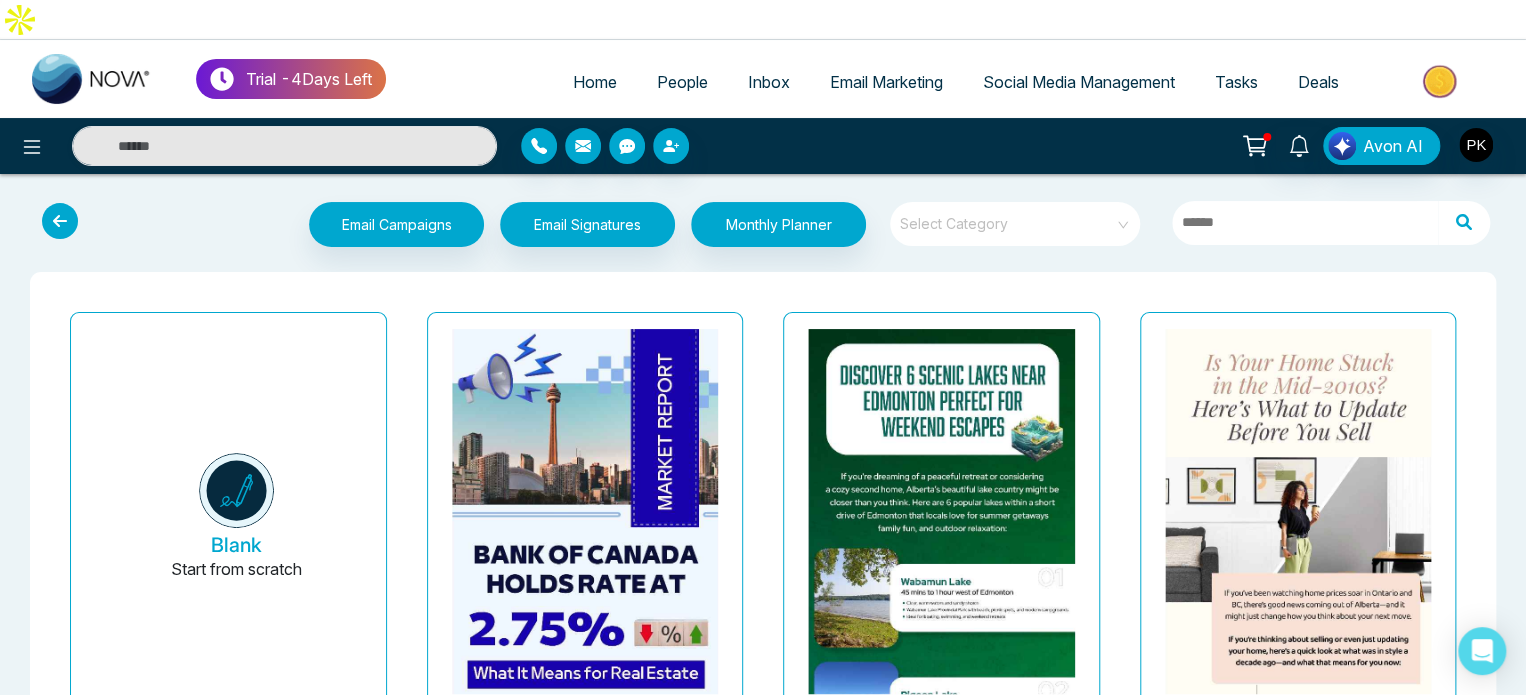 click on "Bank of Canada Holds Rate at 2.75% Last updated:  [MONTH] [DAY], [YEAR] Discover 6 Scenic Lakes Near Edmonton Perfect for Weekend Escapes Last updated:  [MONTH] [DAY], [YEAR] Is Your Home Stuck in the Mid-2010s? Here’s What to Update Before You Sell Last updated:  [MONTH] [DAY], [YEAR] GTA Newsletter: [MONTH]-[YEAR] Last updated:  [MONTH] [DAY], [YEAR] Rental Market Report Q3 Last updated:  [MONTH] [DAY], [YEAR] Market Report - [MONTH] [YEAR] Last updated:  [MONTH] [DAY], [YEAR] Market Report - [MONTH] [YEAR] Last updated:  [MONTH] [DAY], [YEAR] Market Report Ontario - [MONTH] [YEAR] Last updated:  [MONTH] [DAY], [YEAR] Market Report Ontario - [MONTH] [YEAR] Last updated:  [MONTH] [DAY], [YEAR] Newsletter Last updated:  [MONTH] [DAY], [YEAR] Ontario Market Report - [MONTH] [YEAR] Last updated:  [MONTH] [DAY], [YEAR] [FIRST] [LAST] Homes Last updated:  [MONTH] [DAY], [YEAR] Why Alberta is Leading Canada’s Housing Comeback Last updated:  [MONTH] [DAY], [YEAR] Understanding Renters’ Insurance: What You’re Protected From Last updated:  [MONTH] [DAY], [YEAR] Last updated:  [MONTH] [DAY], [YEAR] Last updated:" at bounding box center (763, 6654) 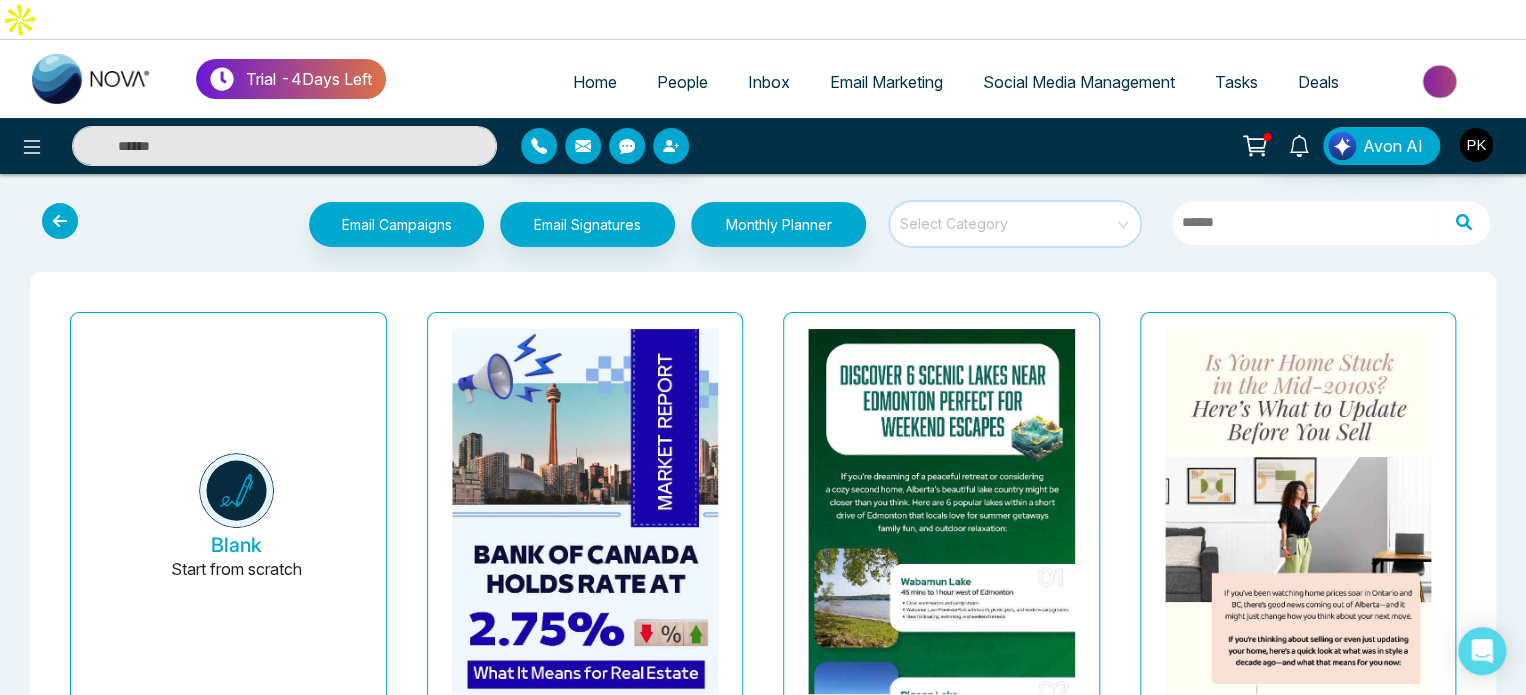 click at bounding box center [1008, 217] 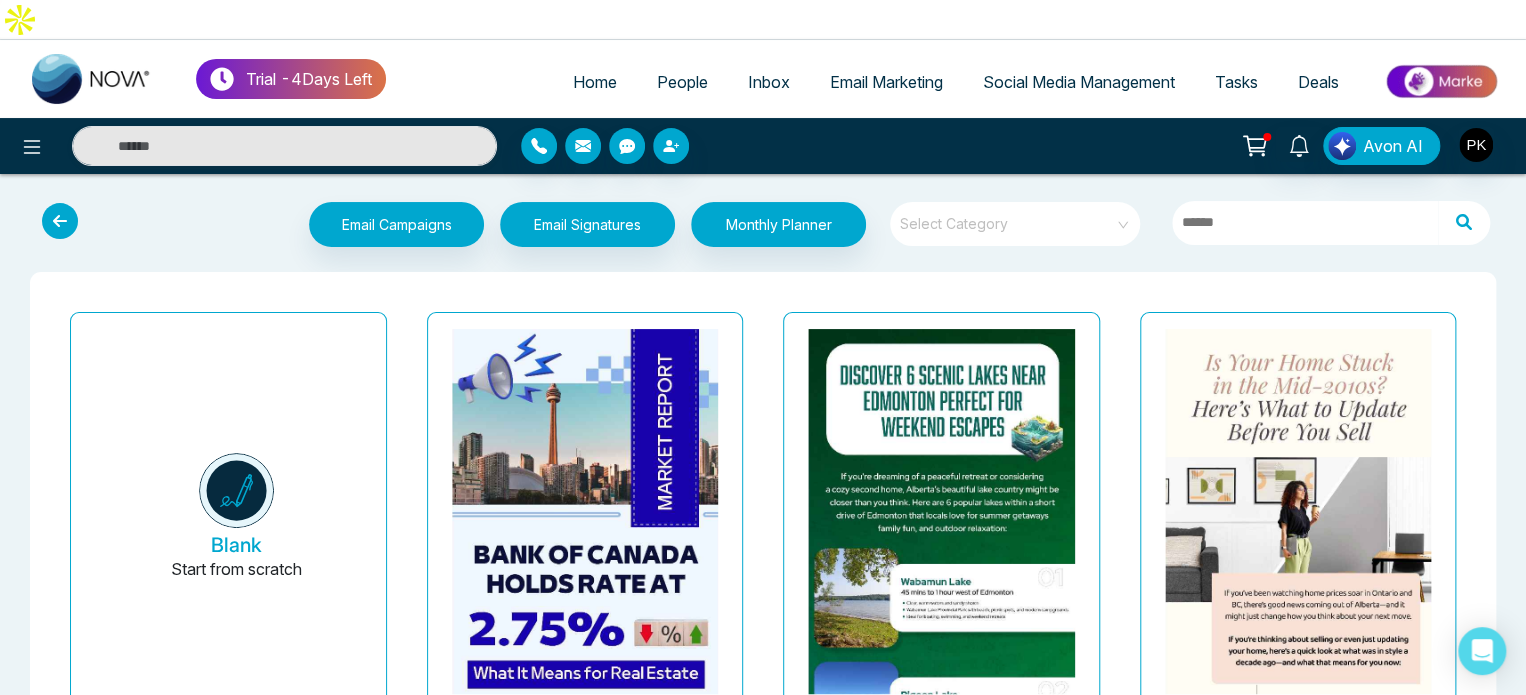 click at bounding box center (1008, 224) 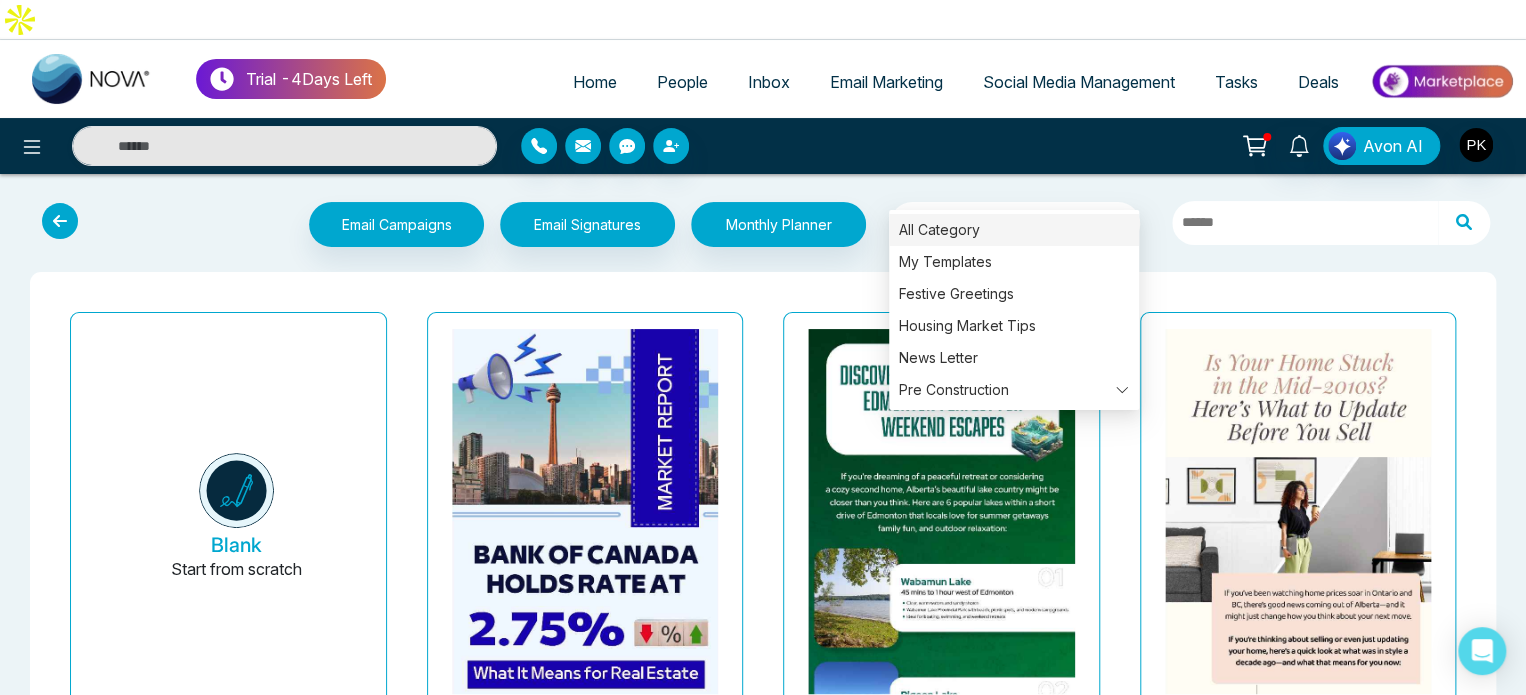click on "Deals" at bounding box center (1318, 82) 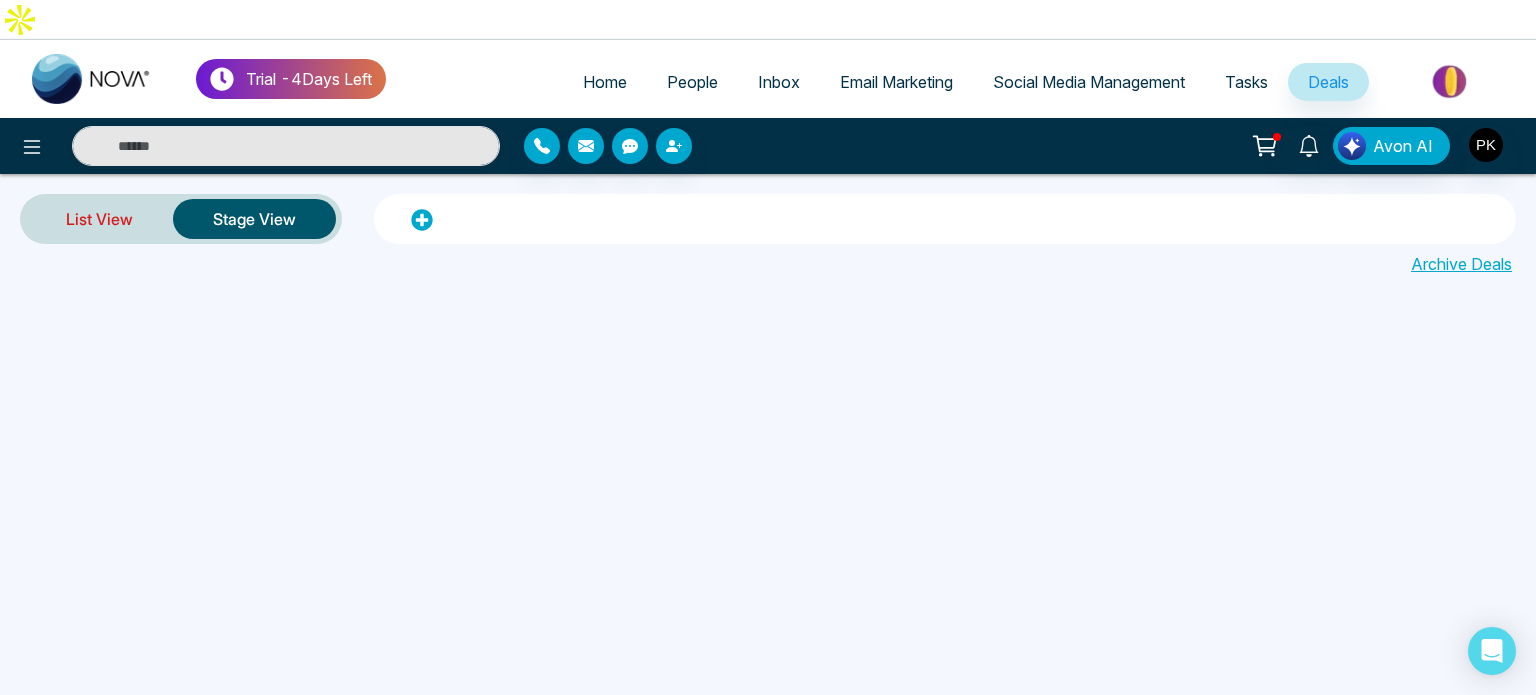 click on "List View" at bounding box center (99, 219) 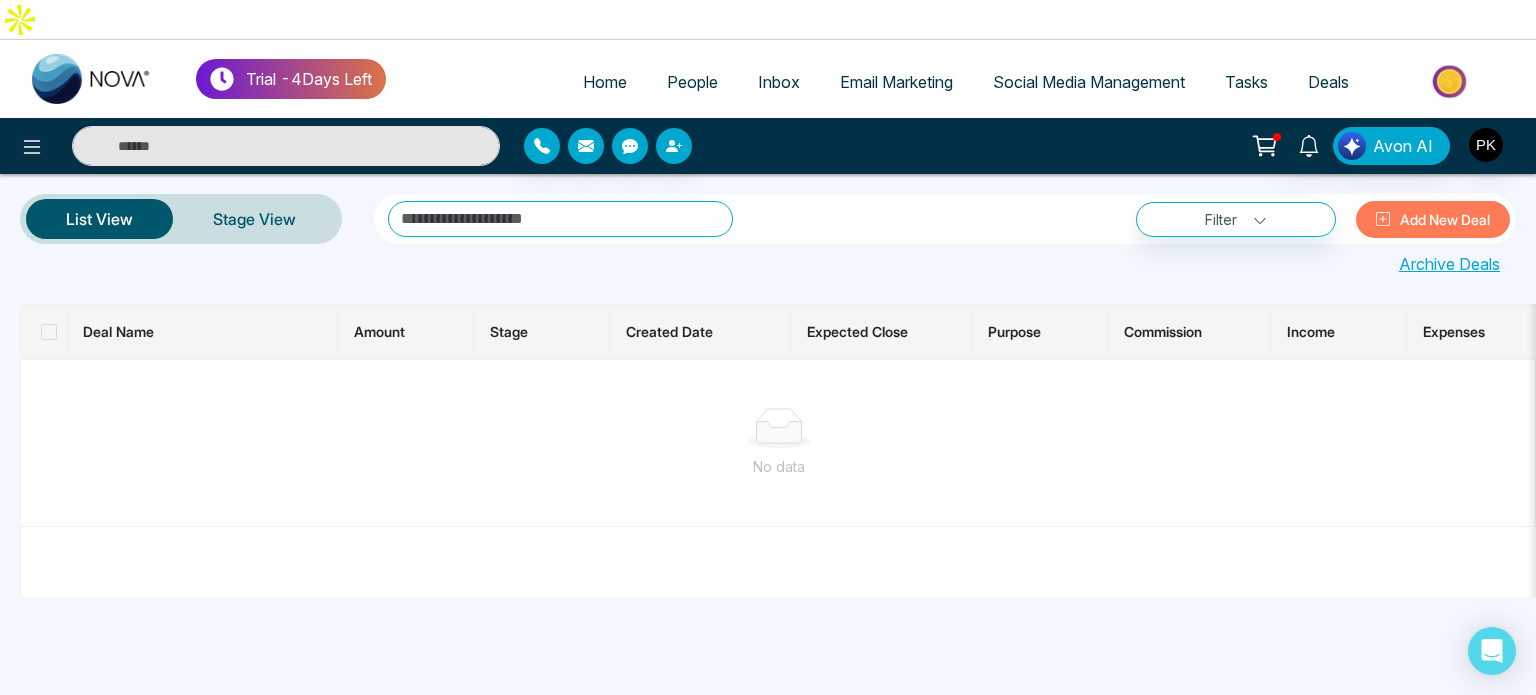 drag, startPoint x: 33, startPoint y: 328, endPoint x: 30, endPoint y: 486, distance: 158.02847 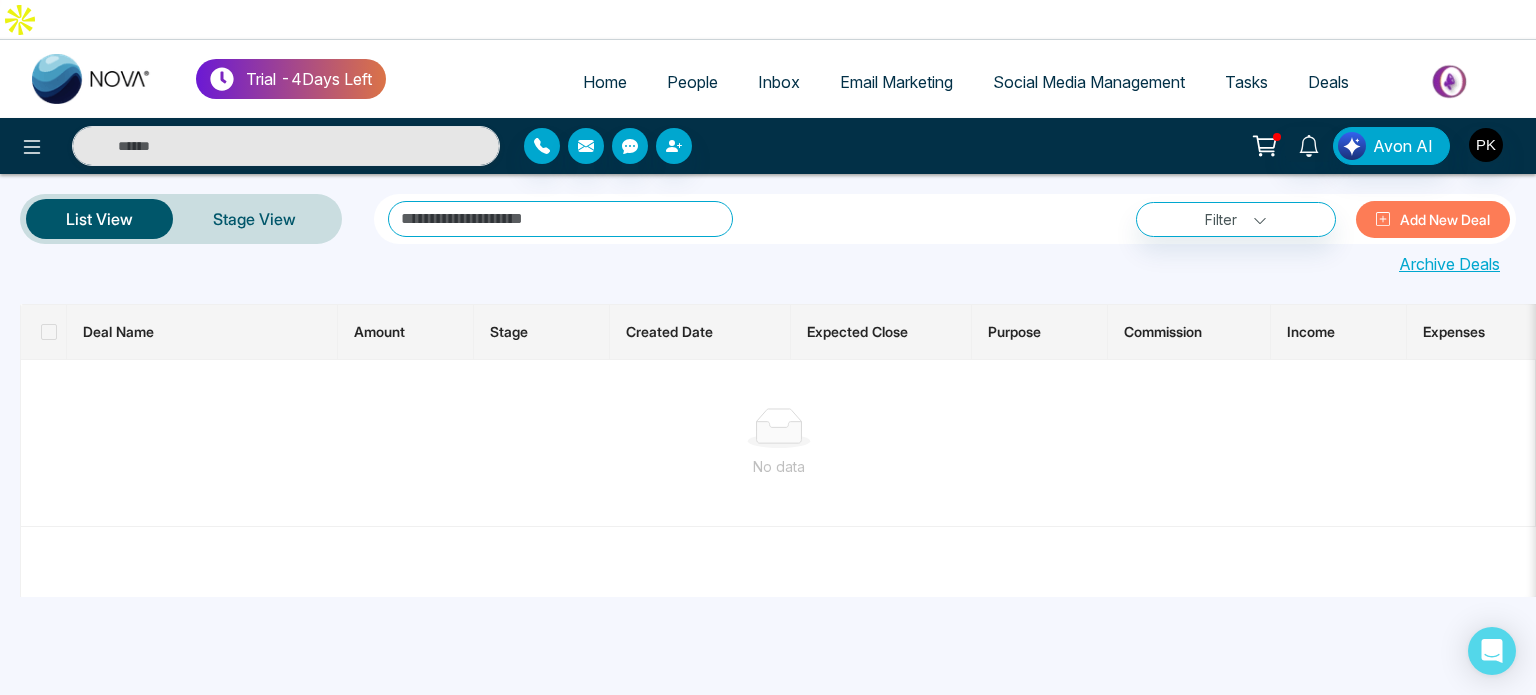 click on "No data" at bounding box center (1271, 443) 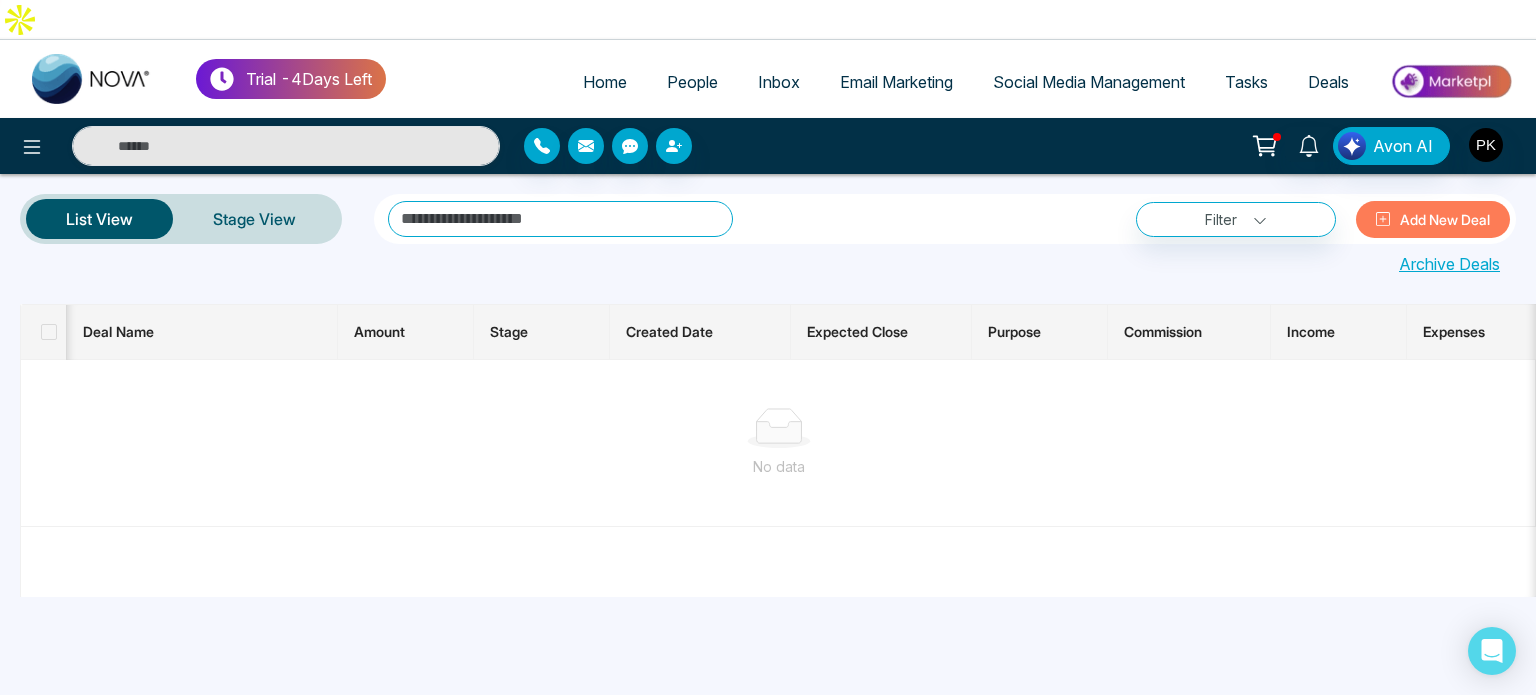 scroll, scrollTop: 0, scrollLeft: 185, axis: horizontal 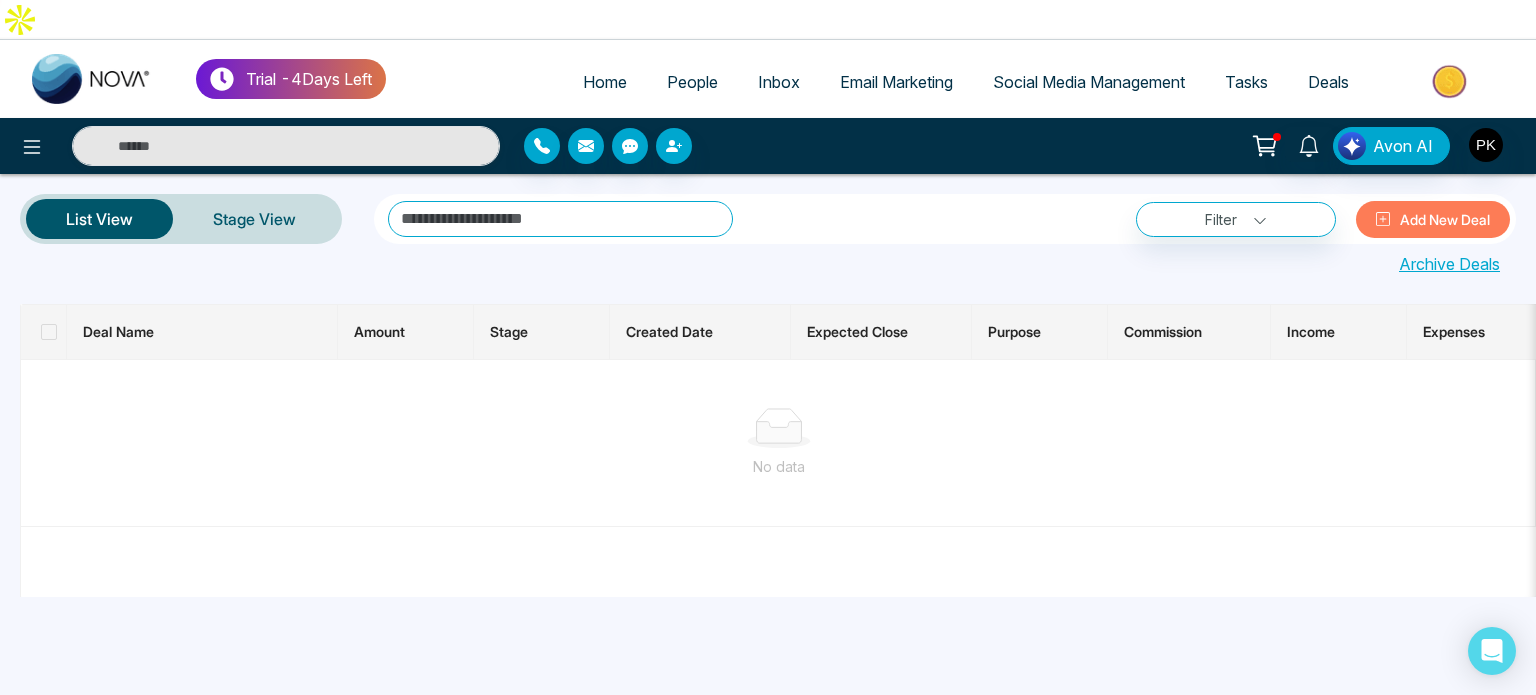 drag, startPoint x: 1414, startPoint y: 174, endPoint x: 1388, endPoint y: 187, distance: 29.068884 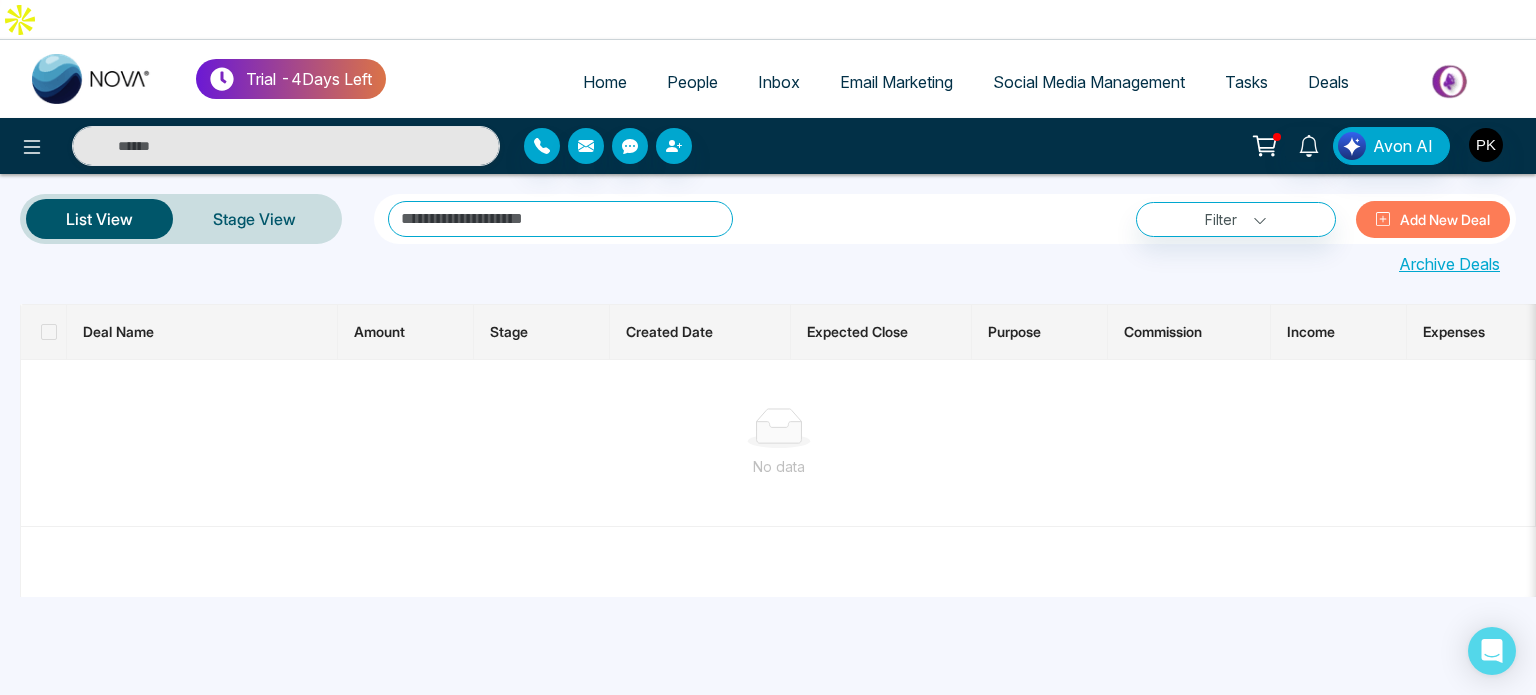 click on "Add New Deal" at bounding box center (1433, 219) 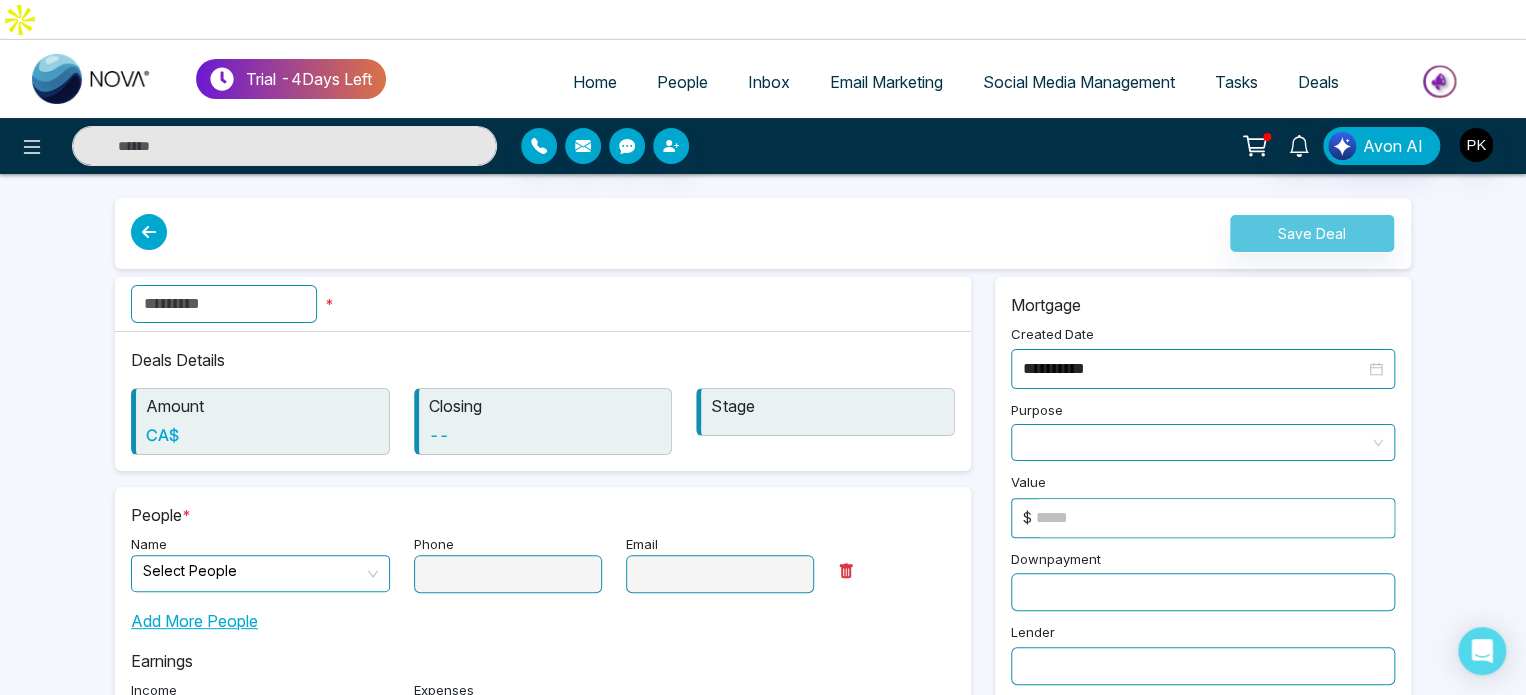 click at bounding box center [224, 304] 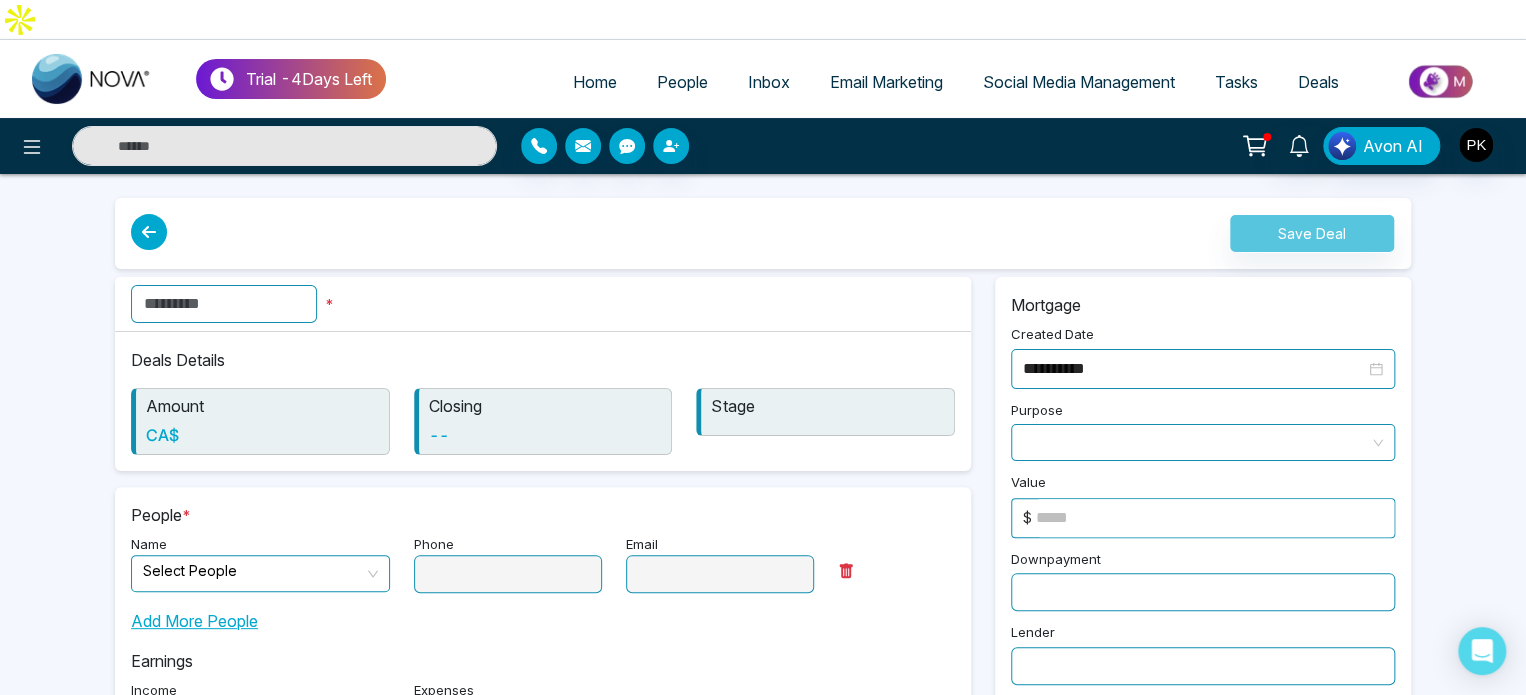 click at bounding box center [149, 232] 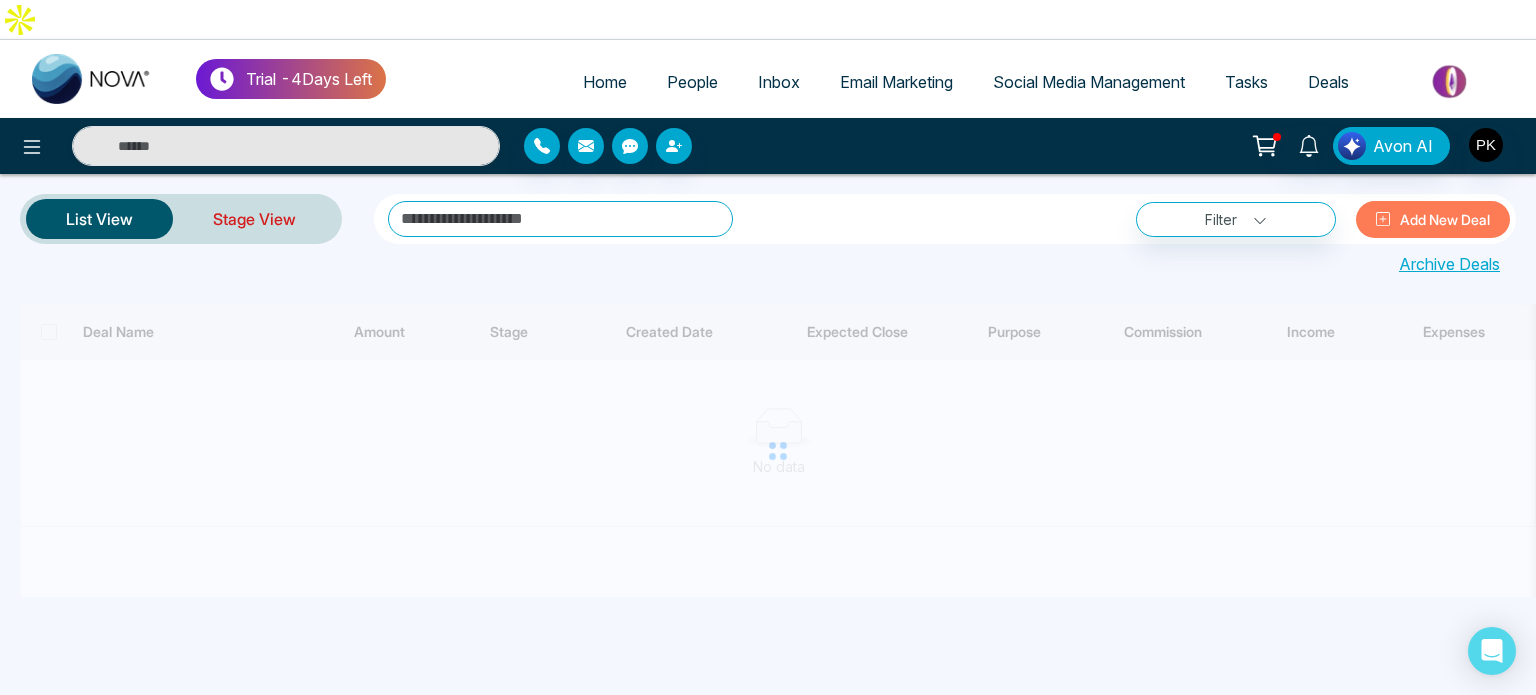 click on "Stage View" at bounding box center [254, 219] 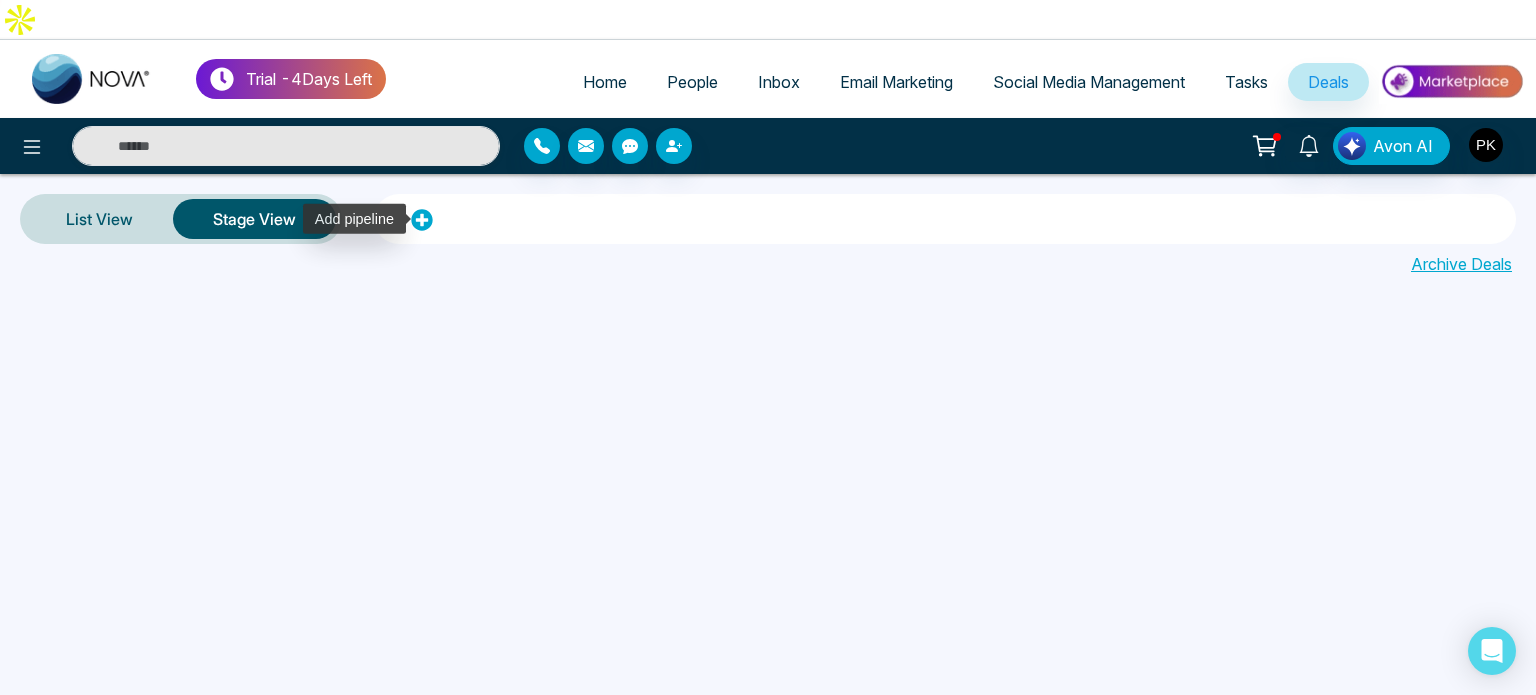 click 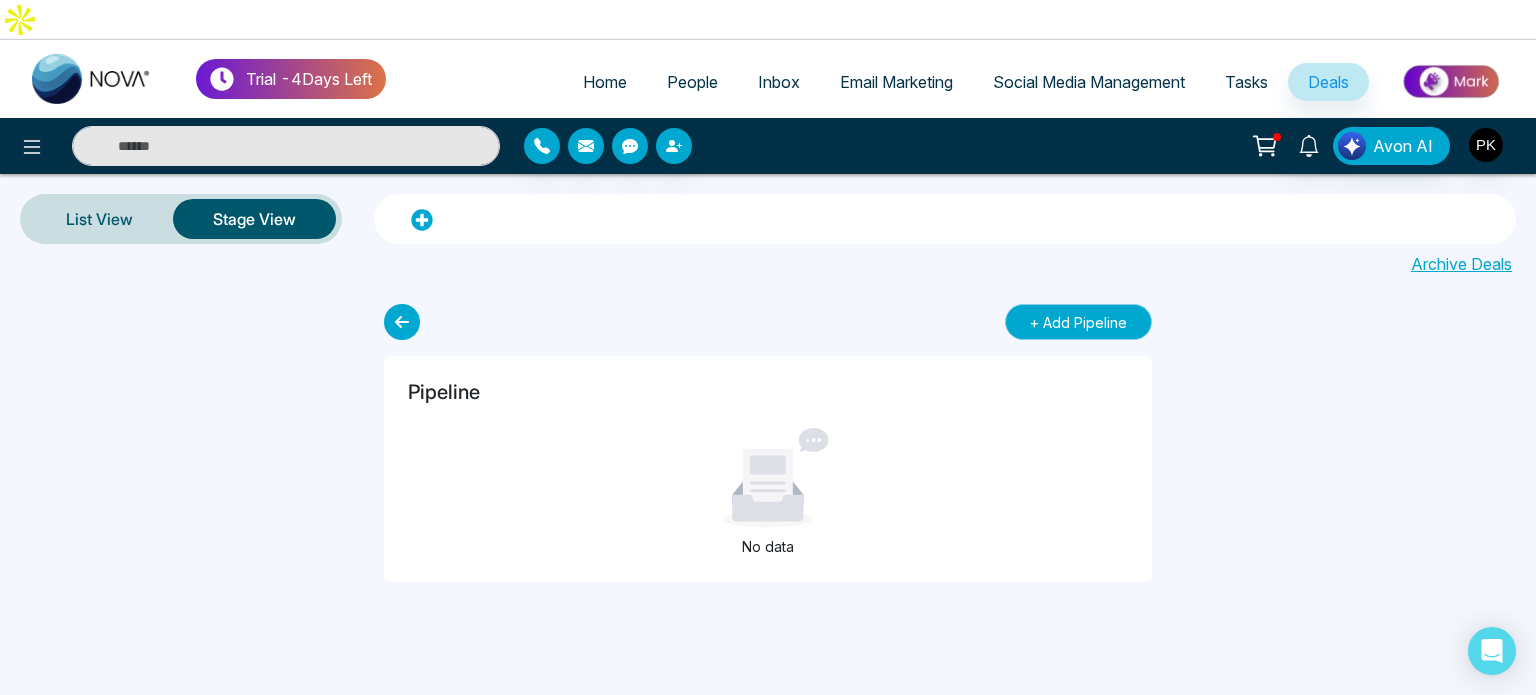 click on "+ Add Pipeline" at bounding box center [1078, 322] 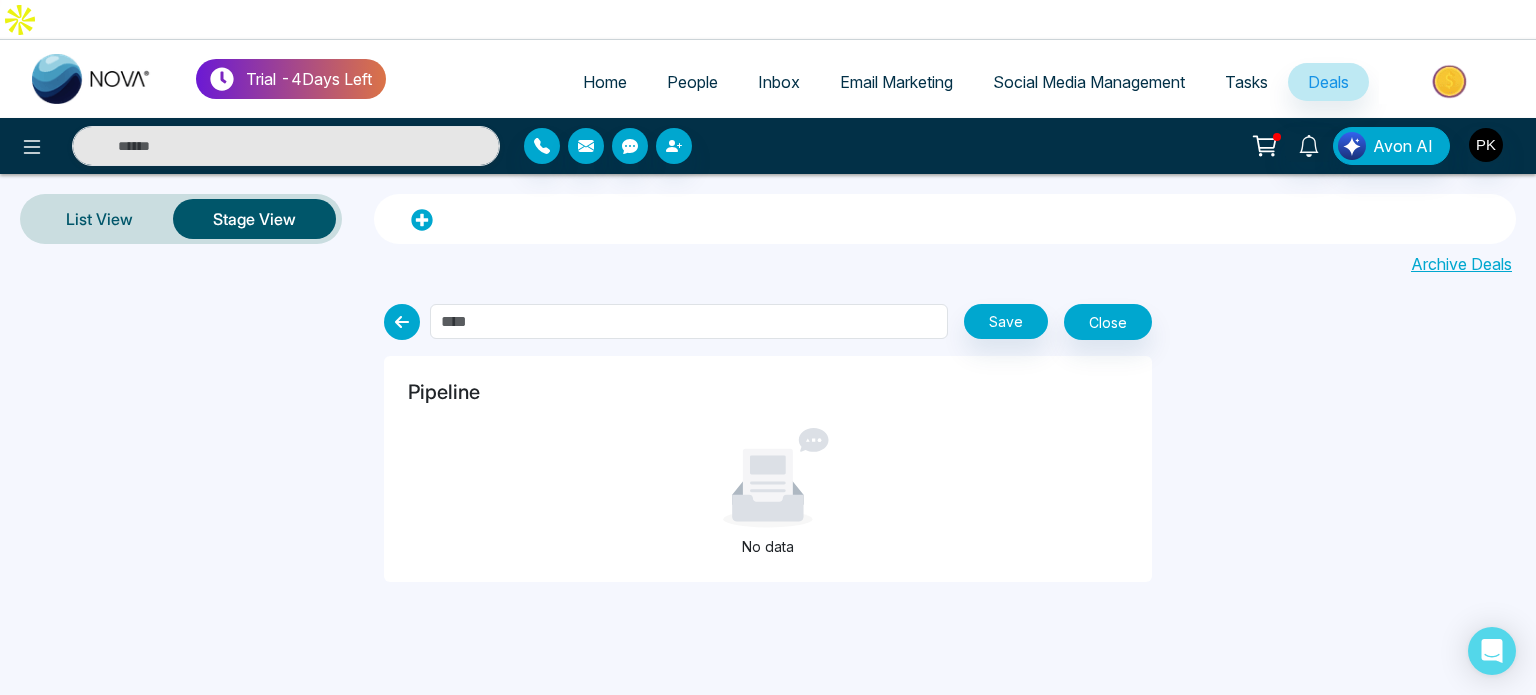 click on "Save Close Pipeline No data" at bounding box center [768, 439] 